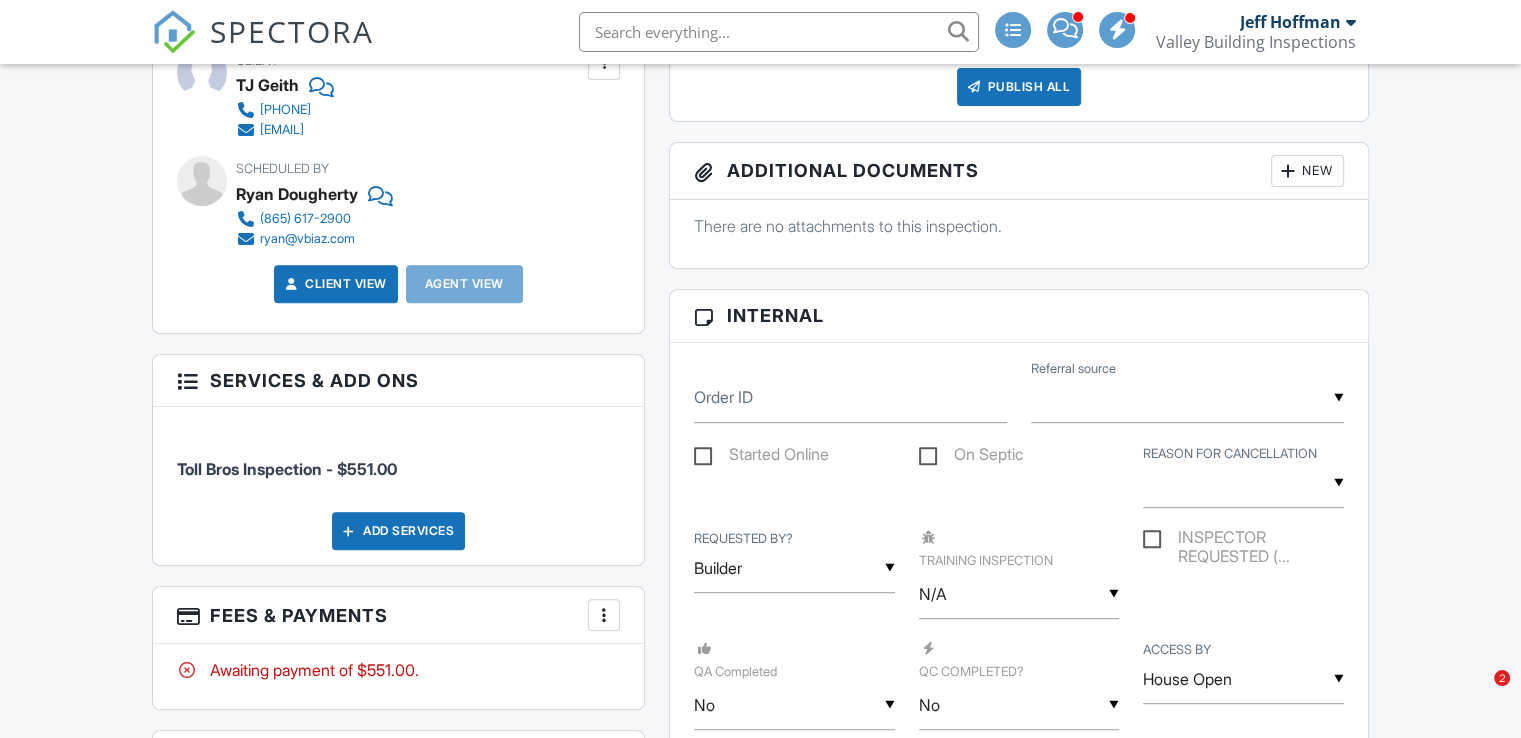 scroll, scrollTop: 0, scrollLeft: 0, axis: both 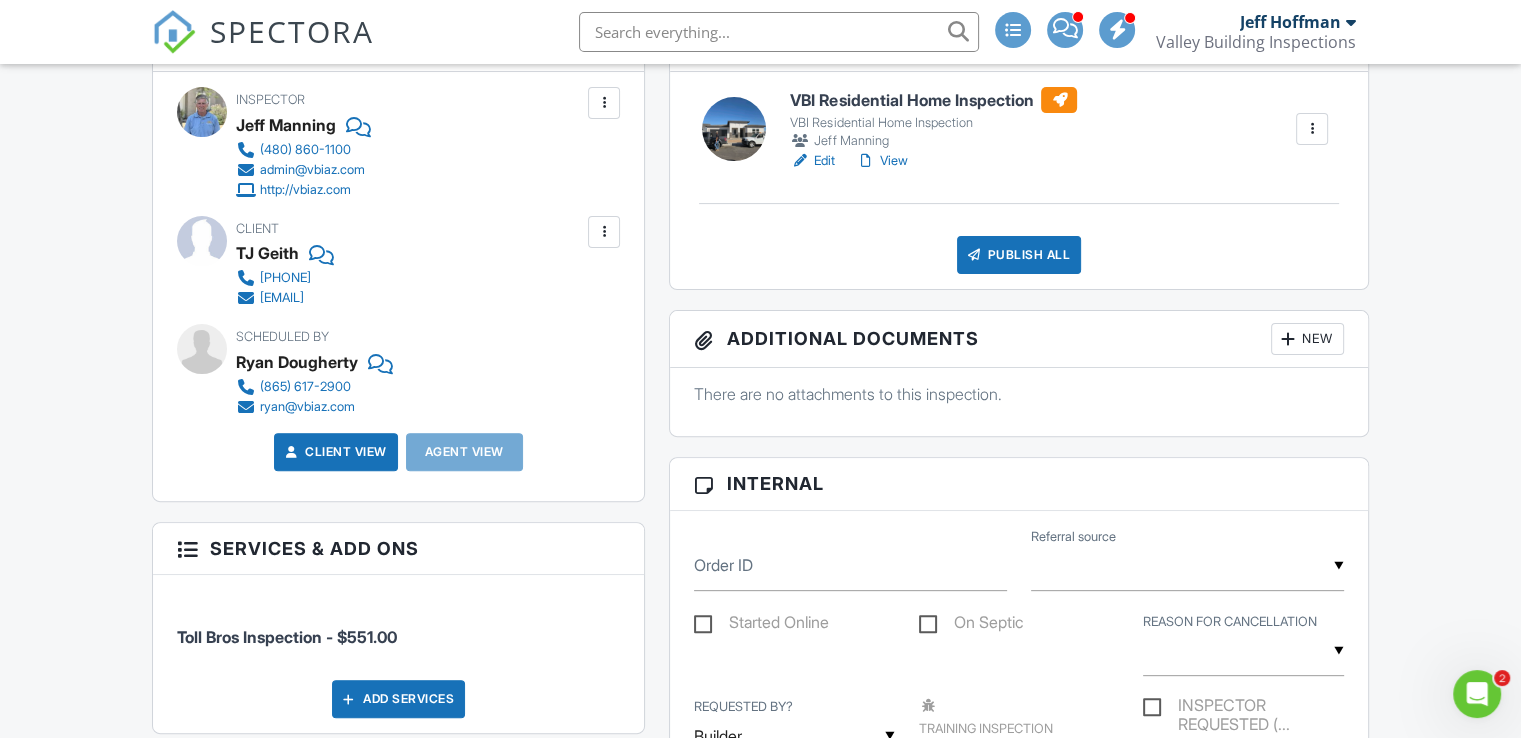 click on "View" at bounding box center [881, 161] 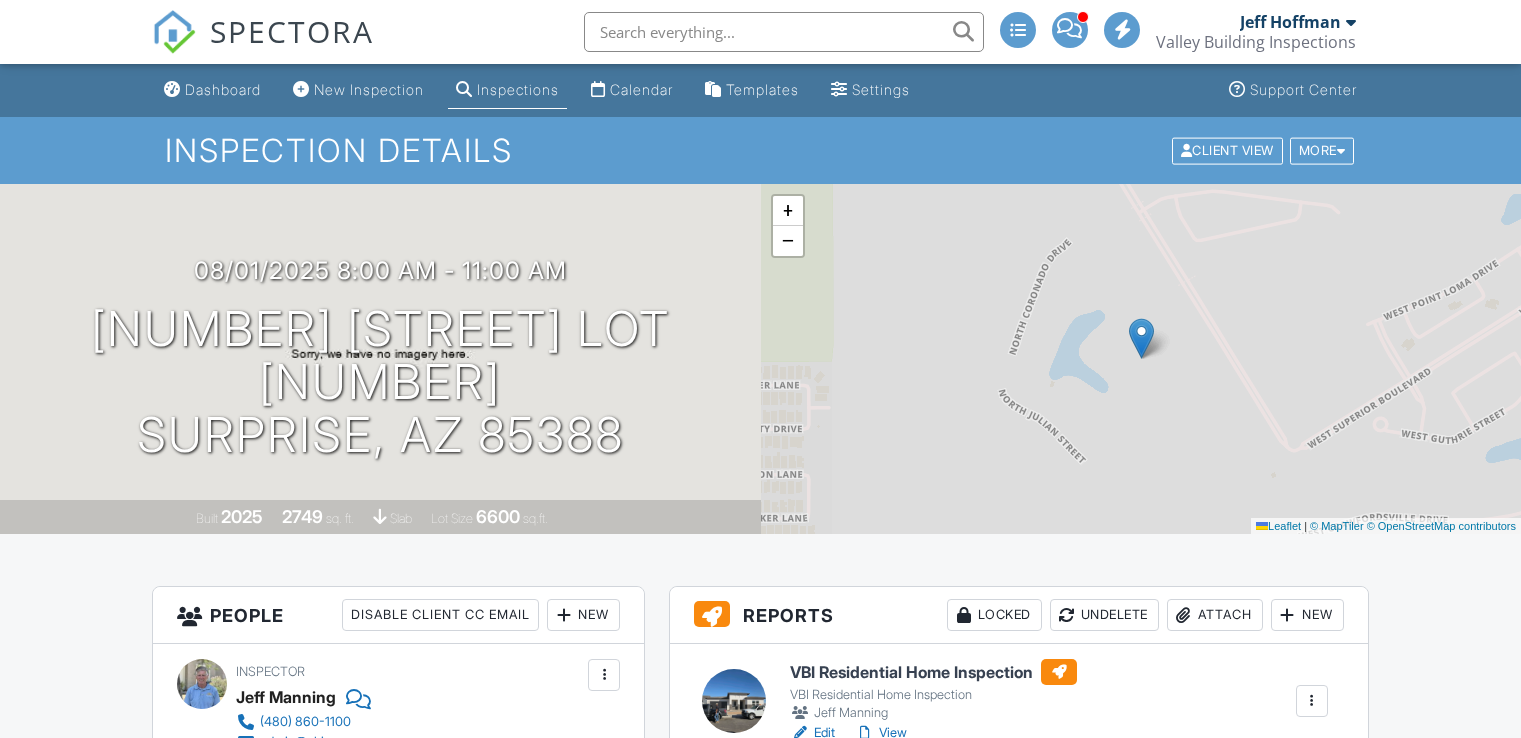 scroll, scrollTop: 296, scrollLeft: 0, axis: vertical 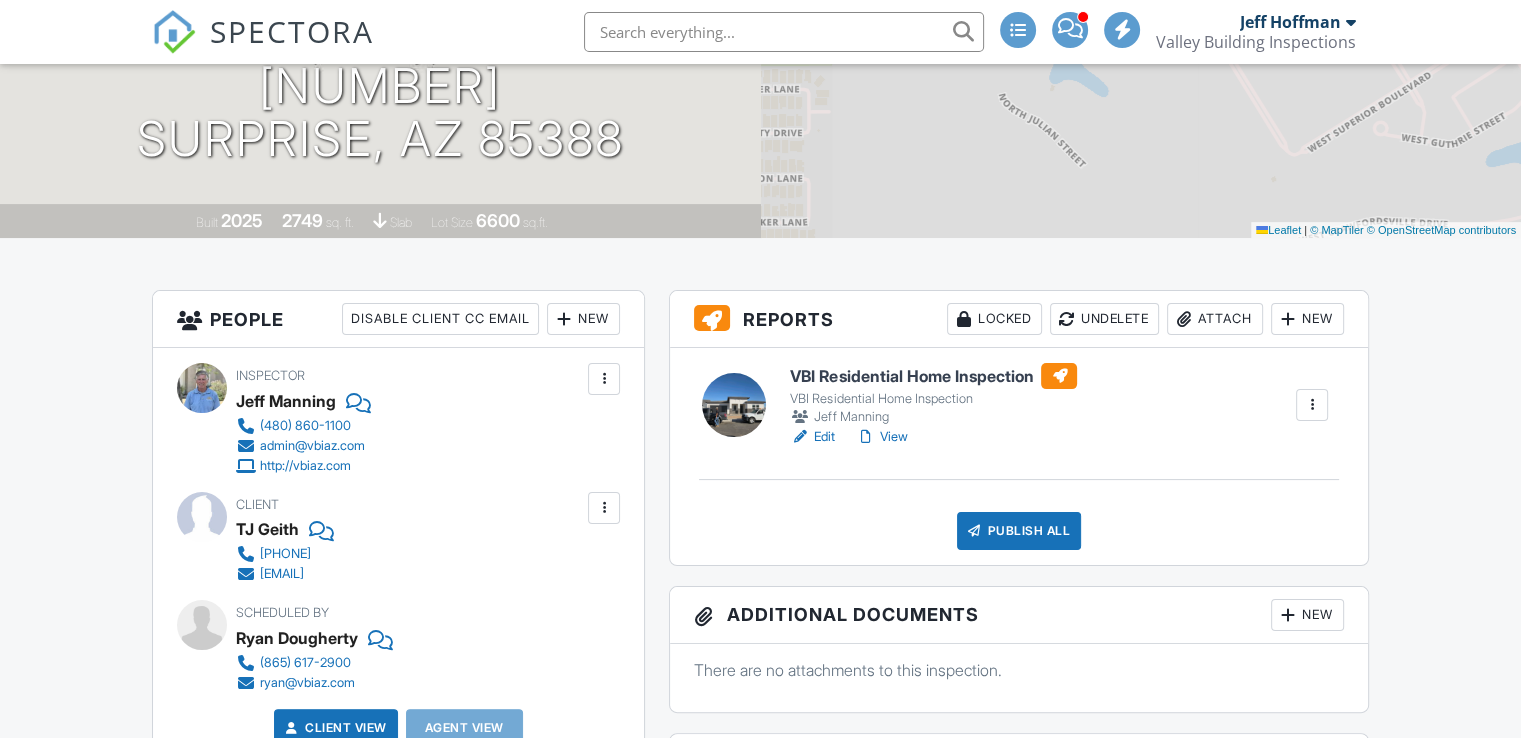 click on "View" at bounding box center (881, 437) 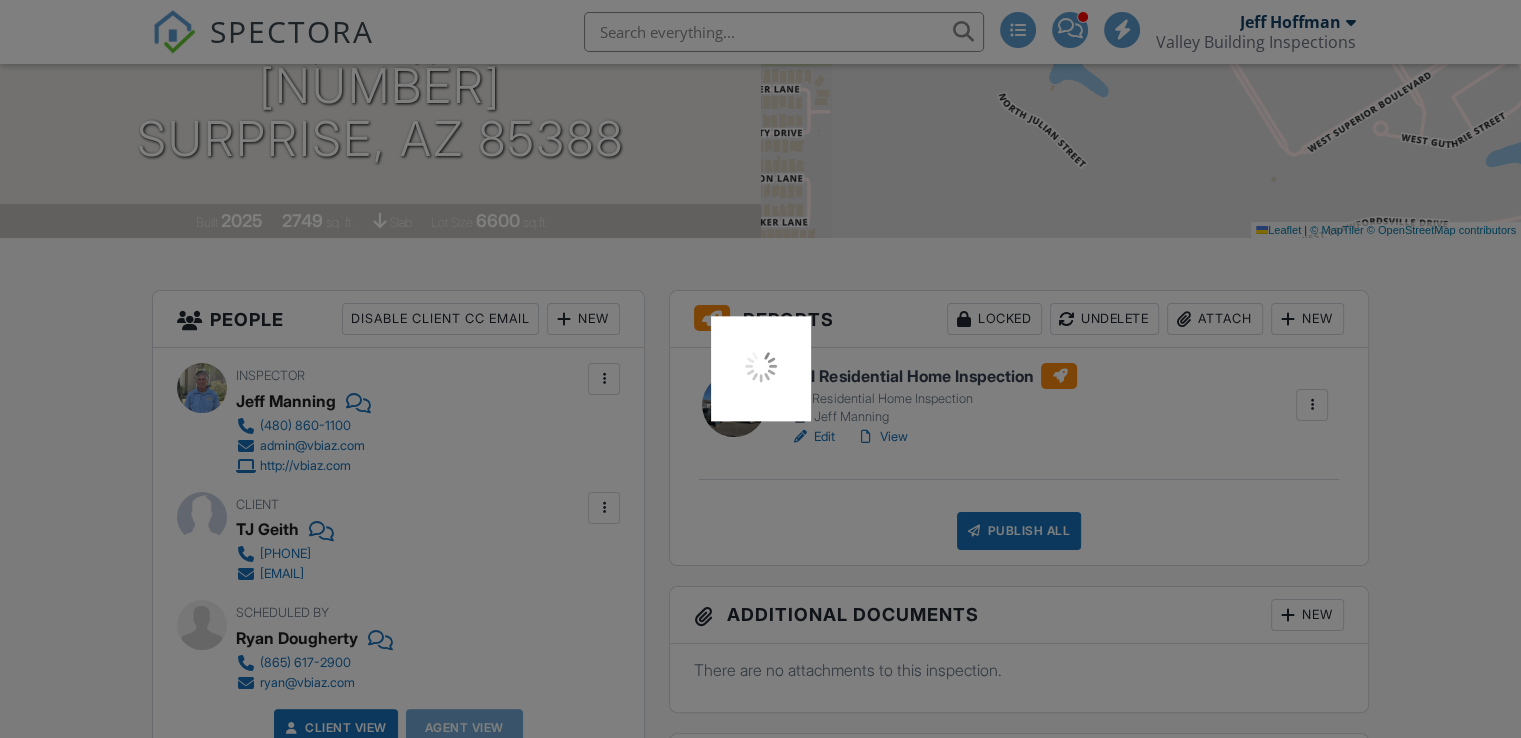 scroll, scrollTop: 296, scrollLeft: 0, axis: vertical 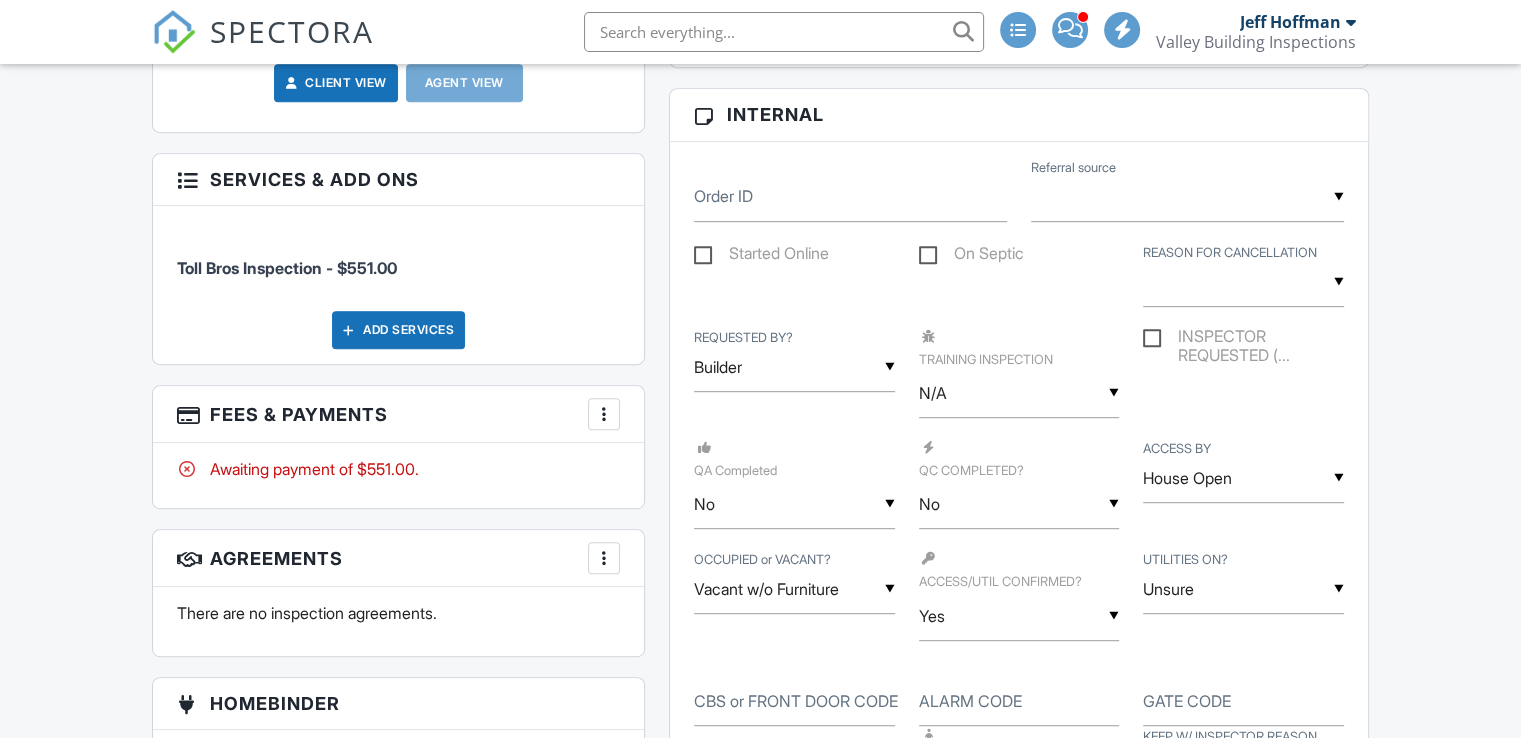 click on "Valley Building Inspections" at bounding box center (1256, 42) 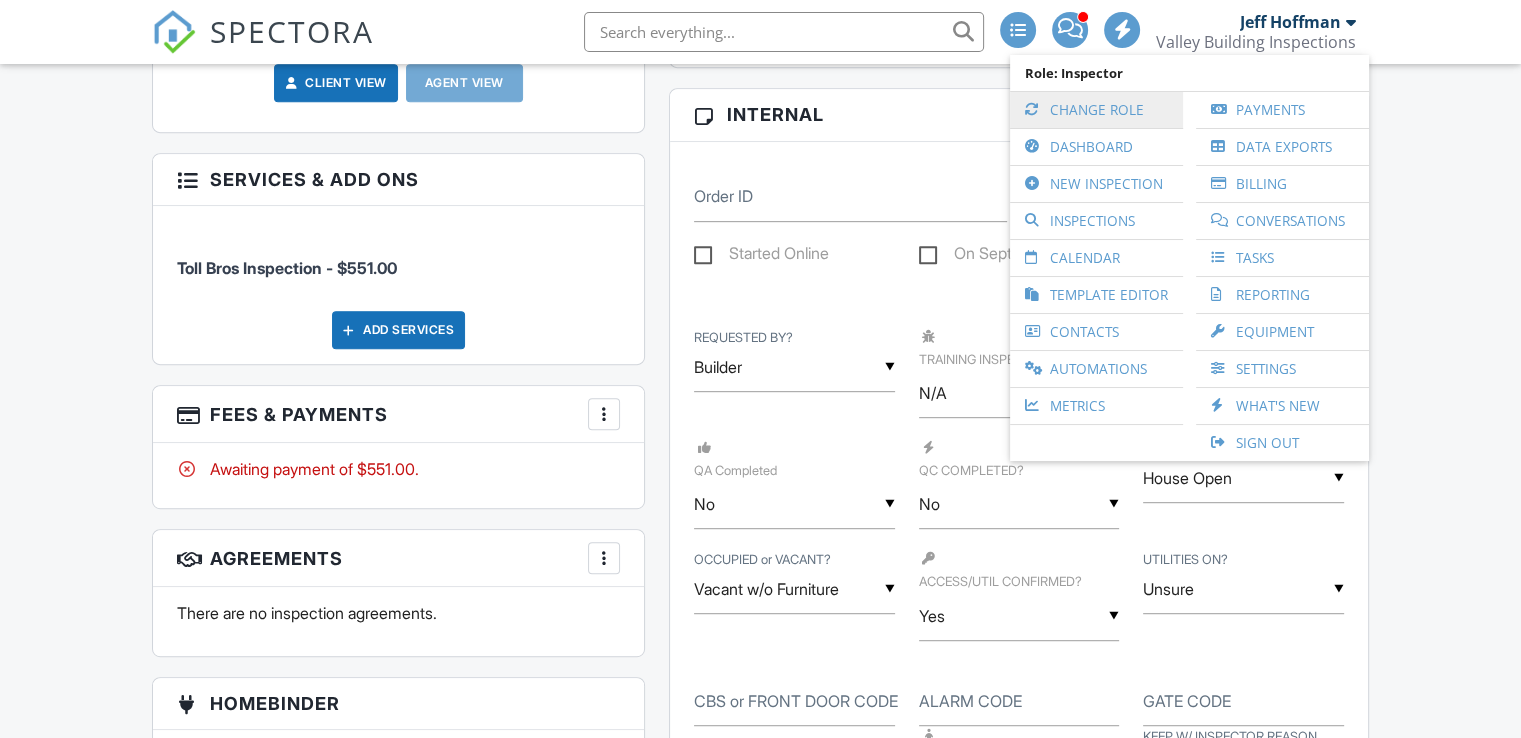 click on "Change Role" at bounding box center (1096, 110) 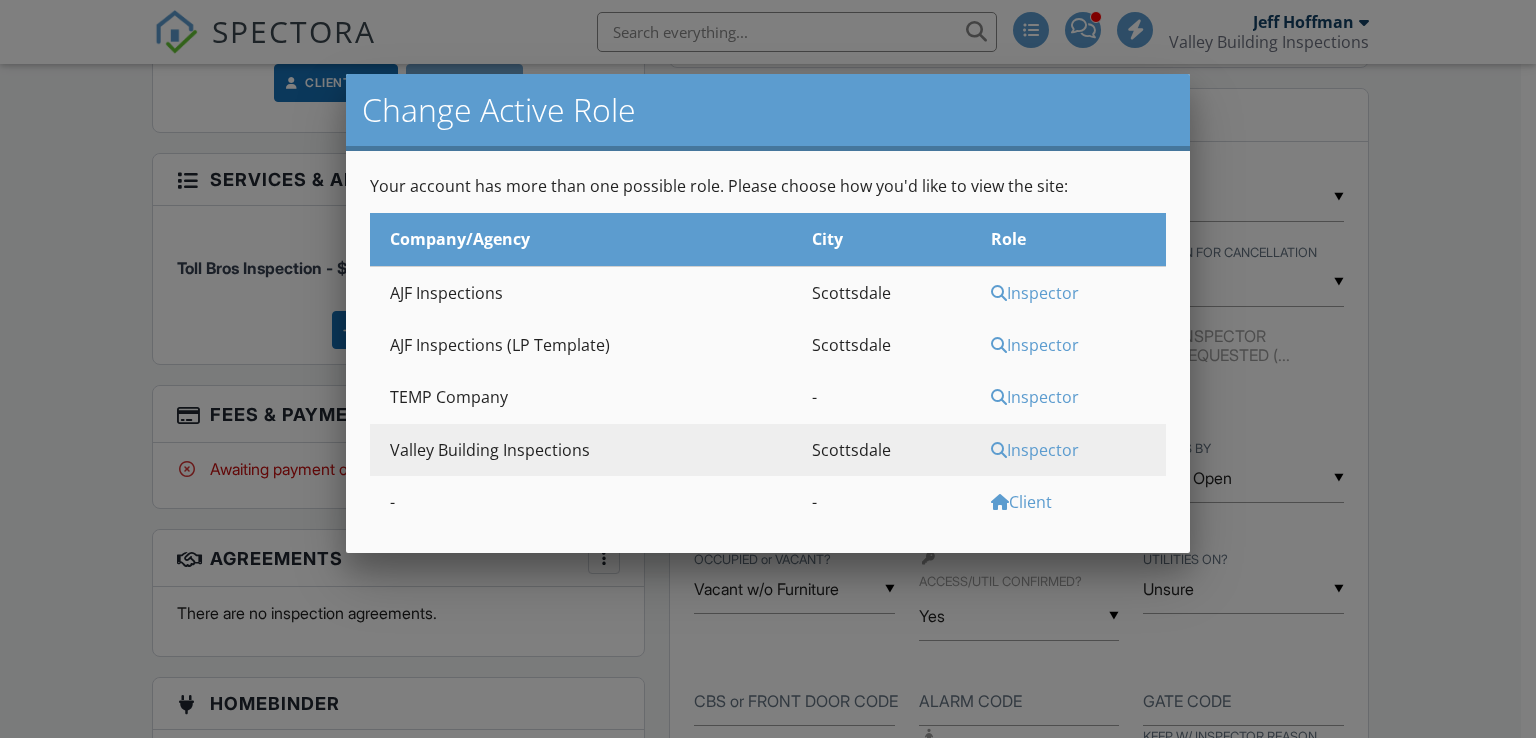 click on "Inspector" at bounding box center (1076, 450) 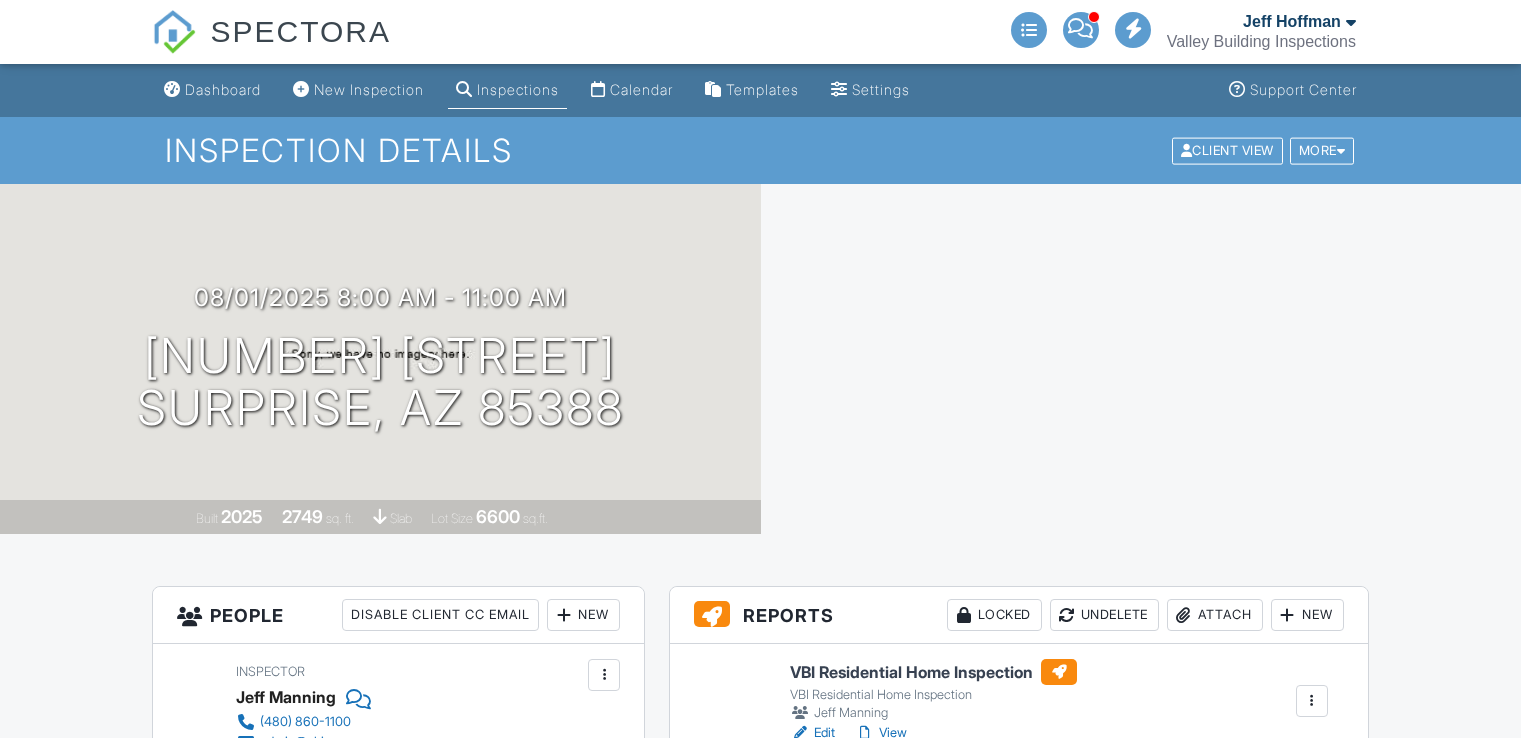 click on "View" at bounding box center [881, 733] 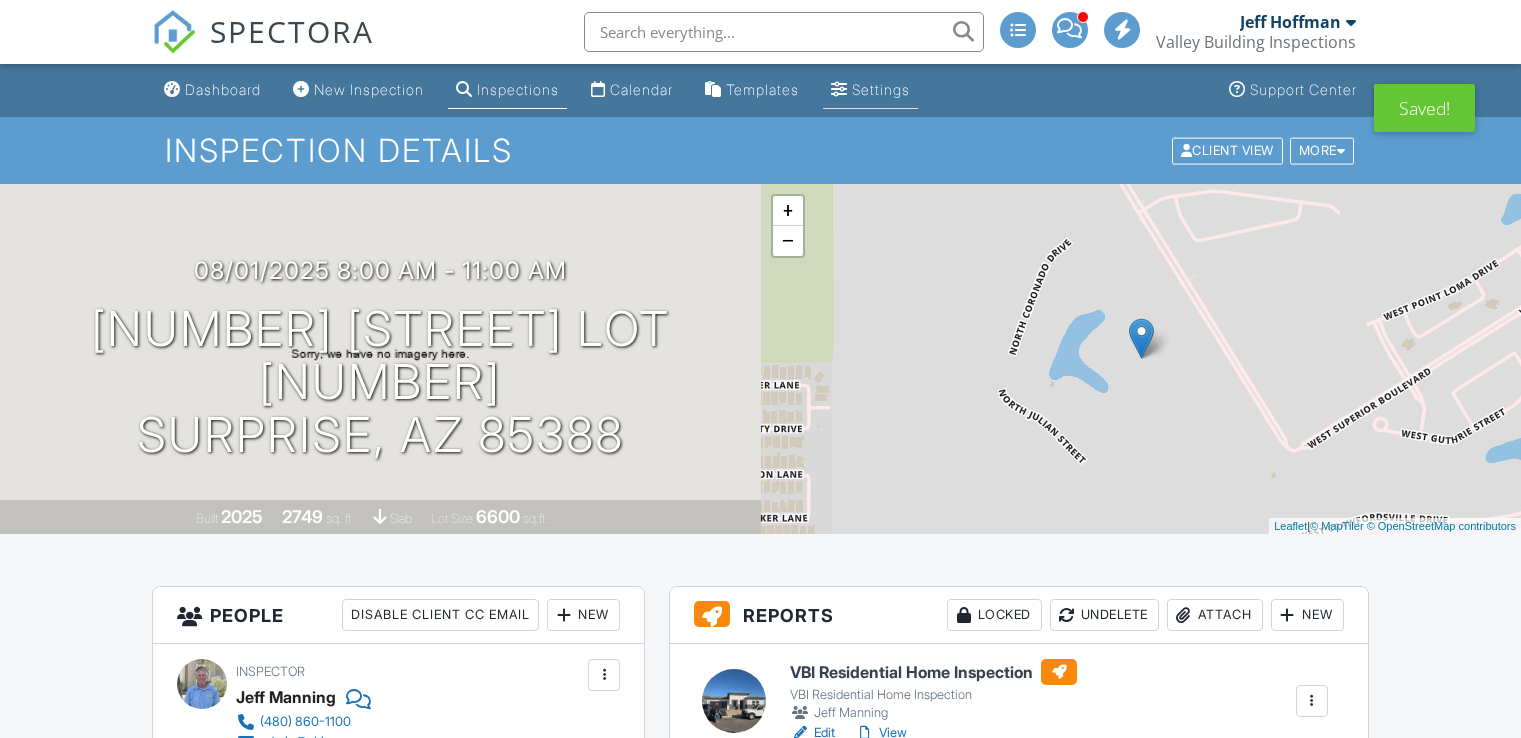 click on "Settings" at bounding box center [870, 90] 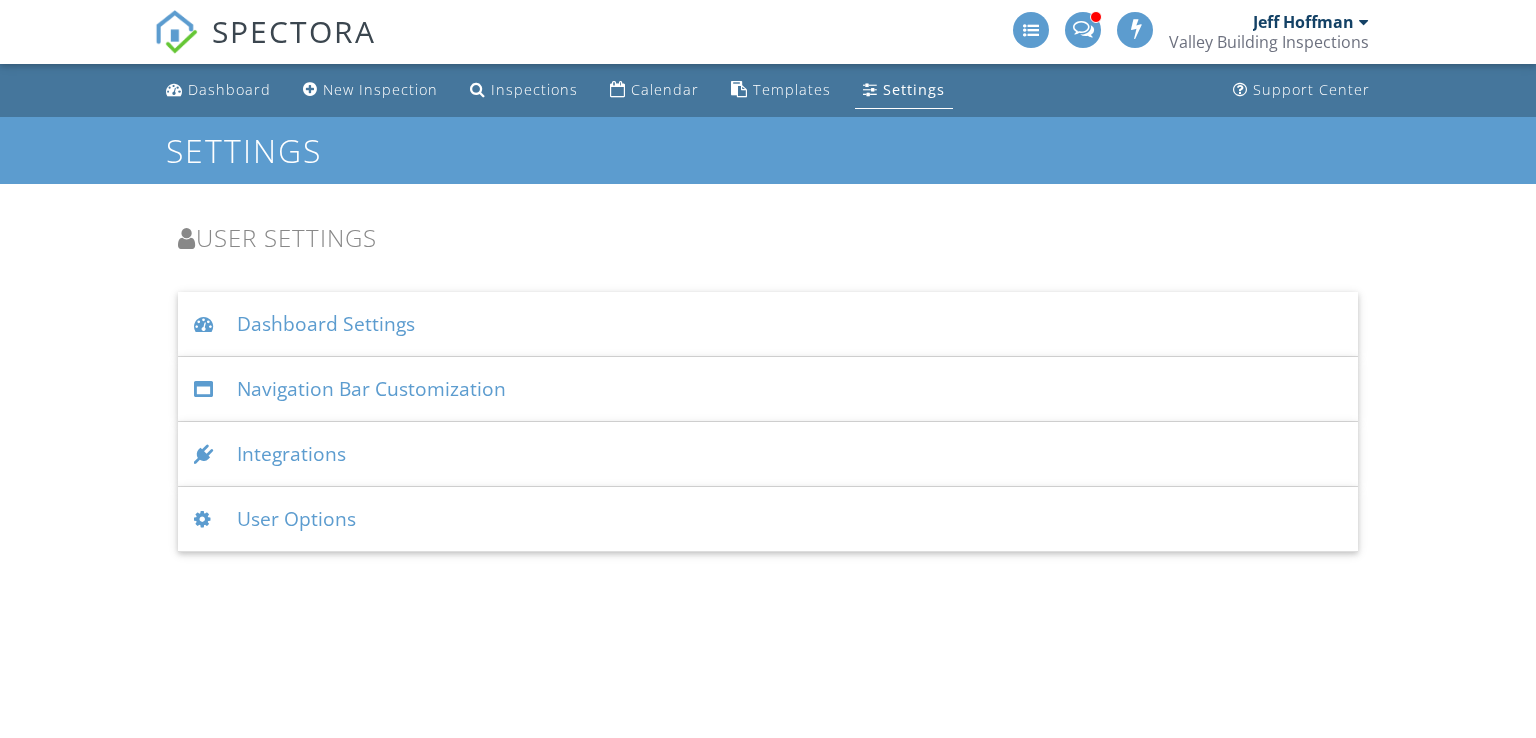 scroll, scrollTop: 0, scrollLeft: 0, axis: both 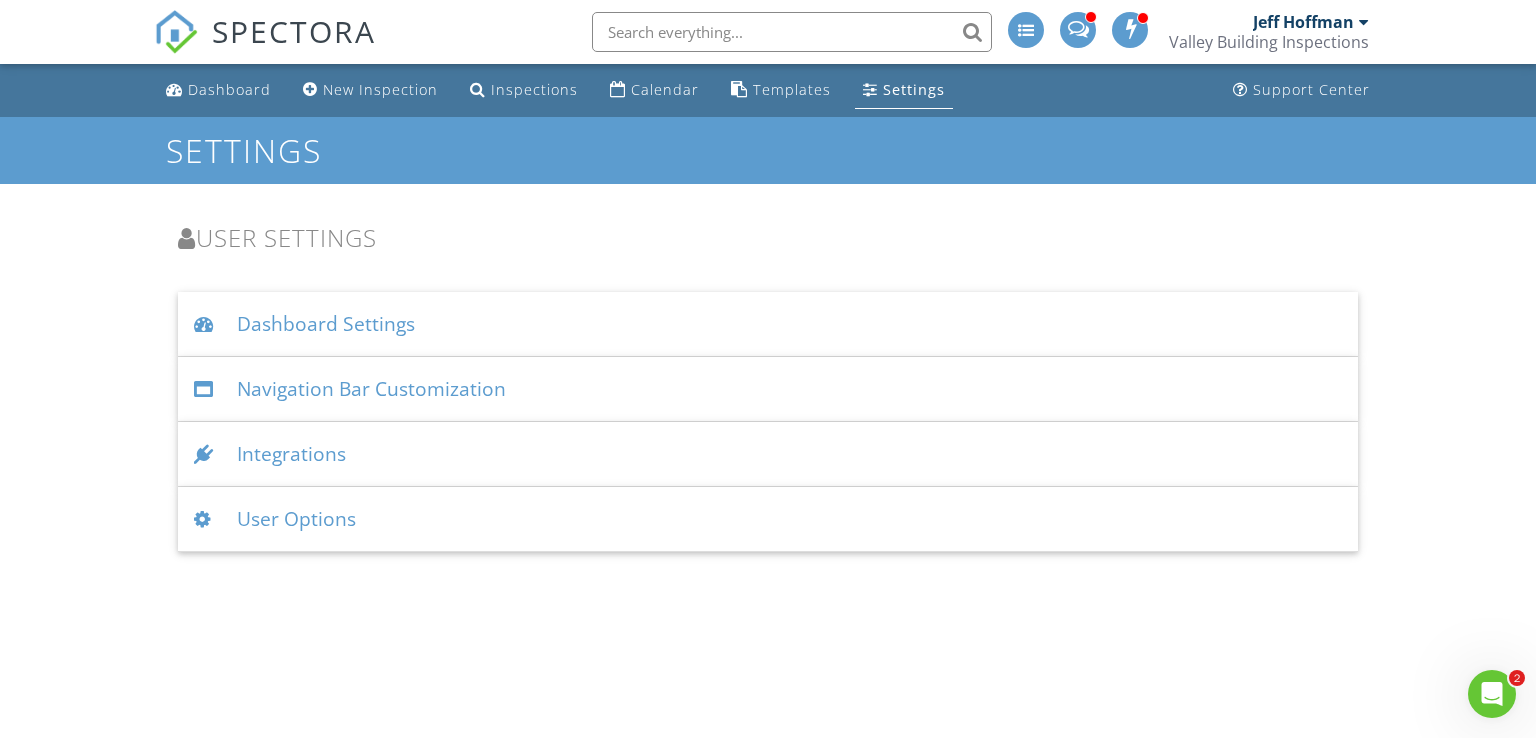 click on "User Options" at bounding box center [768, 519] 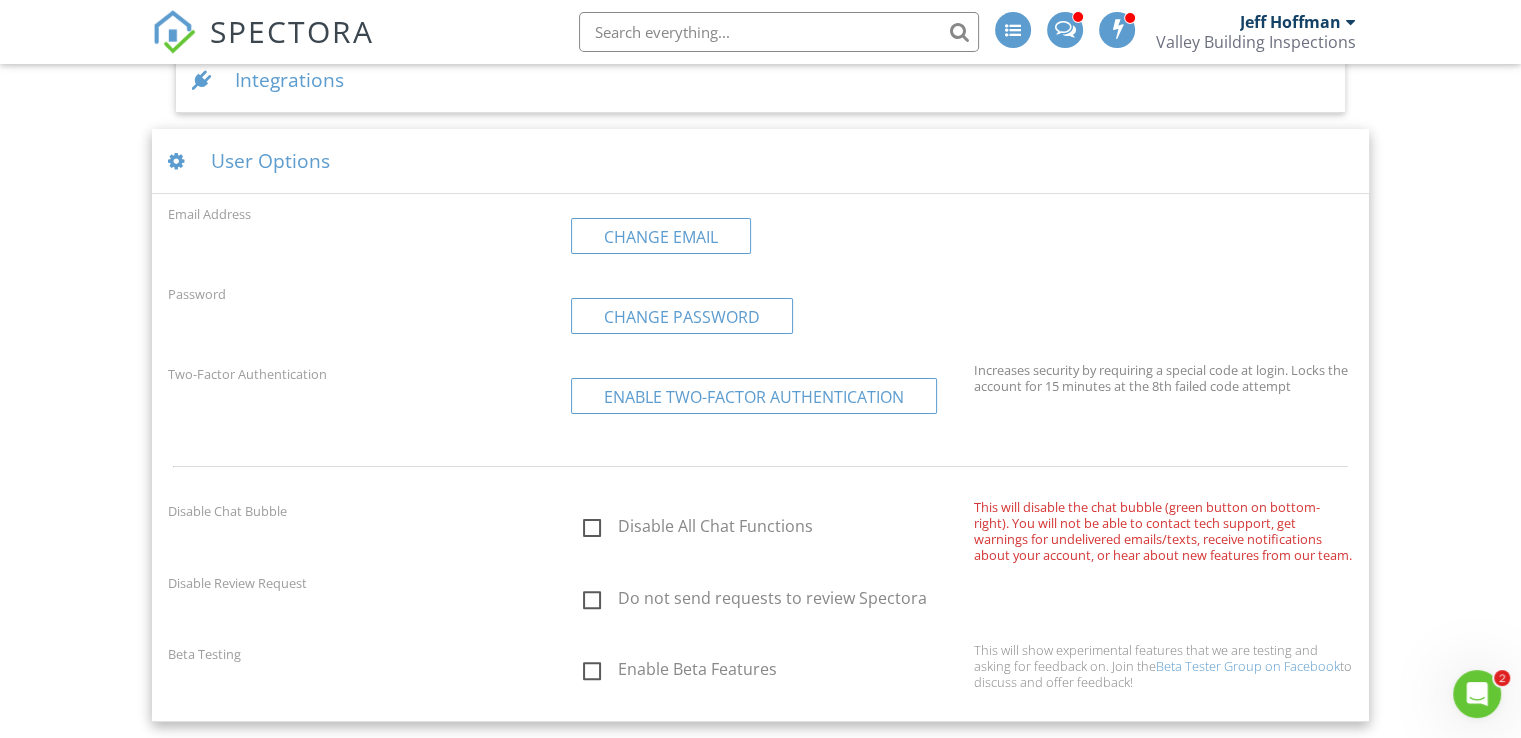 scroll, scrollTop: 0, scrollLeft: 0, axis: both 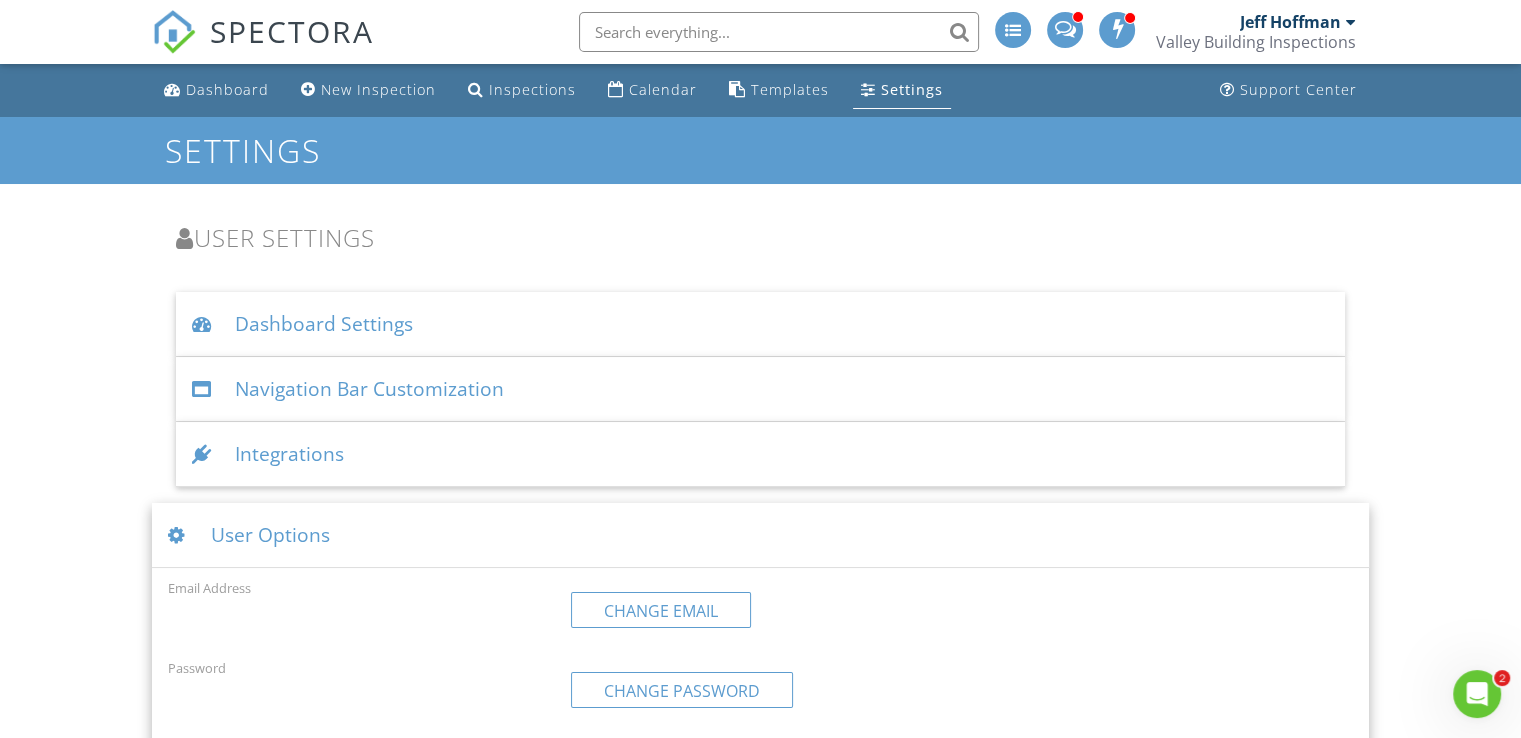 click on "Integrations" at bounding box center [760, 454] 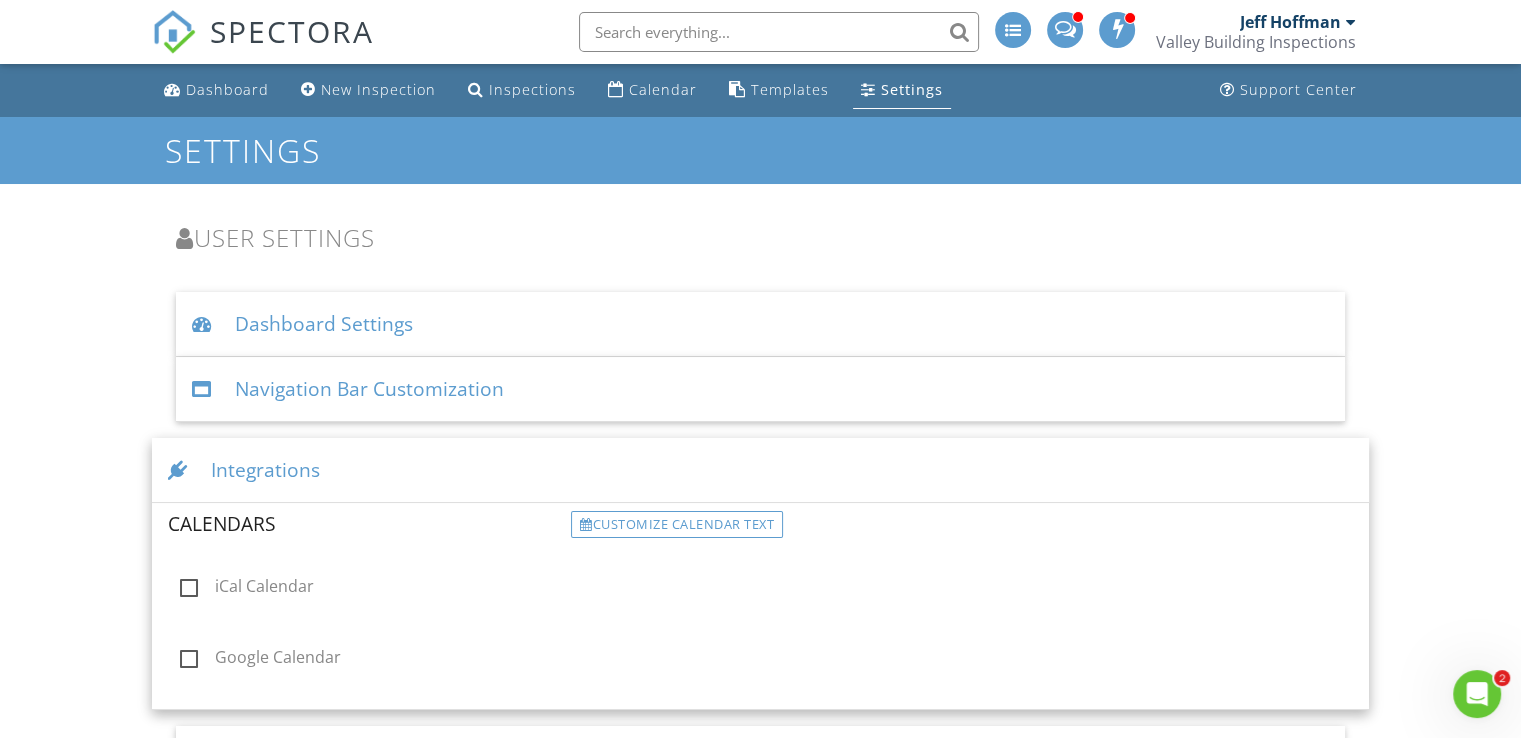 click on "Navigation Bar Customization" at bounding box center [760, 389] 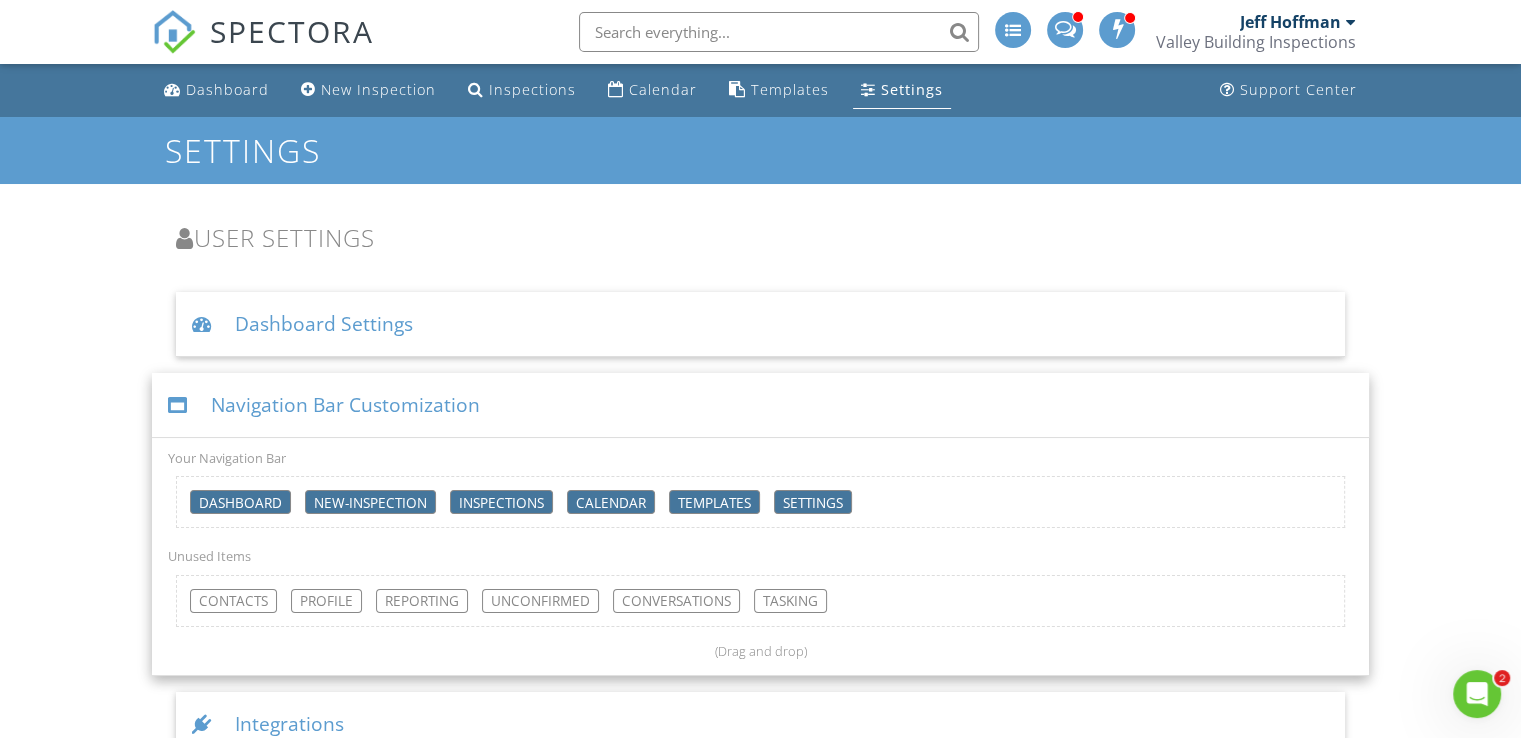 click on "Dashboard Settings" at bounding box center [760, 324] 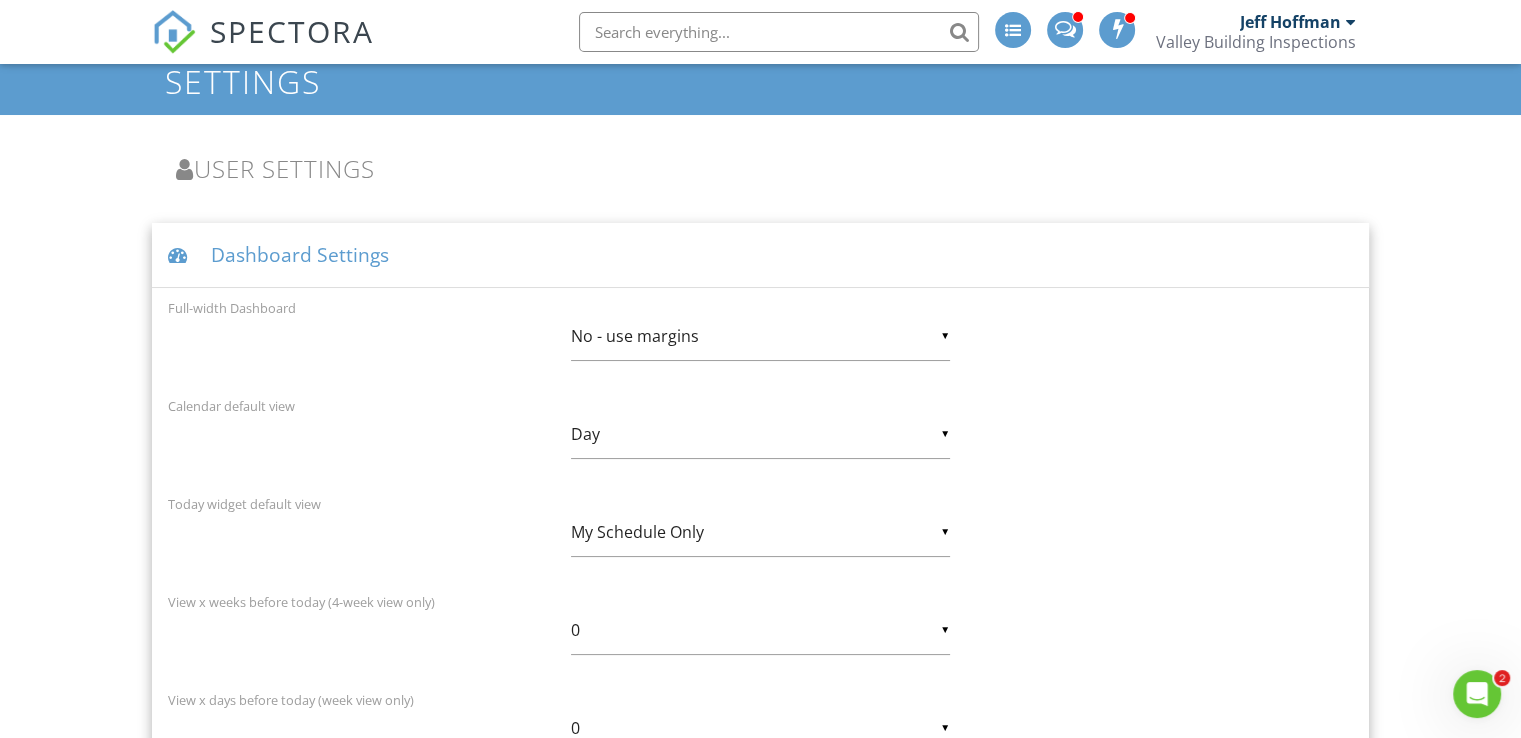 scroll, scrollTop: 0, scrollLeft: 0, axis: both 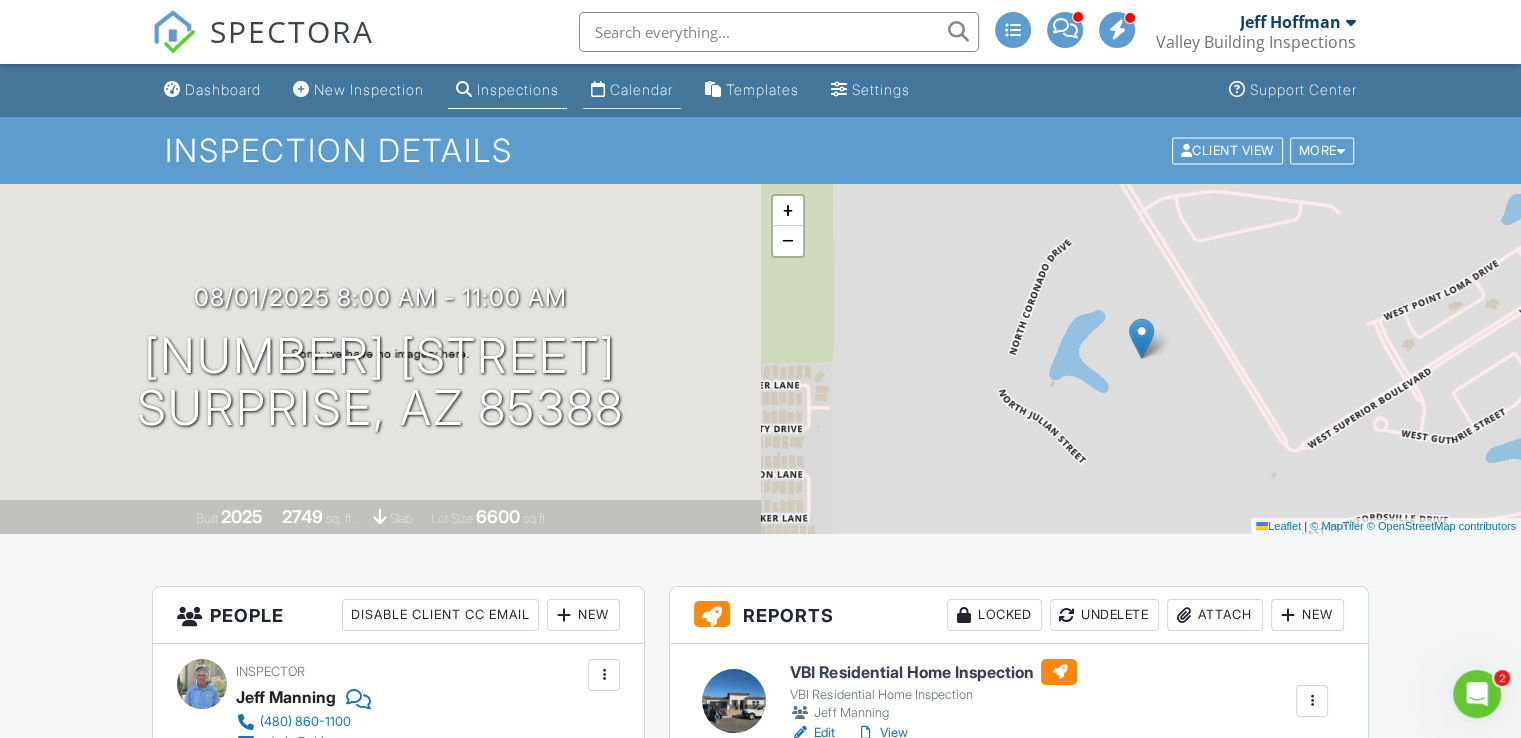 click on "Calendar" at bounding box center (641, 89) 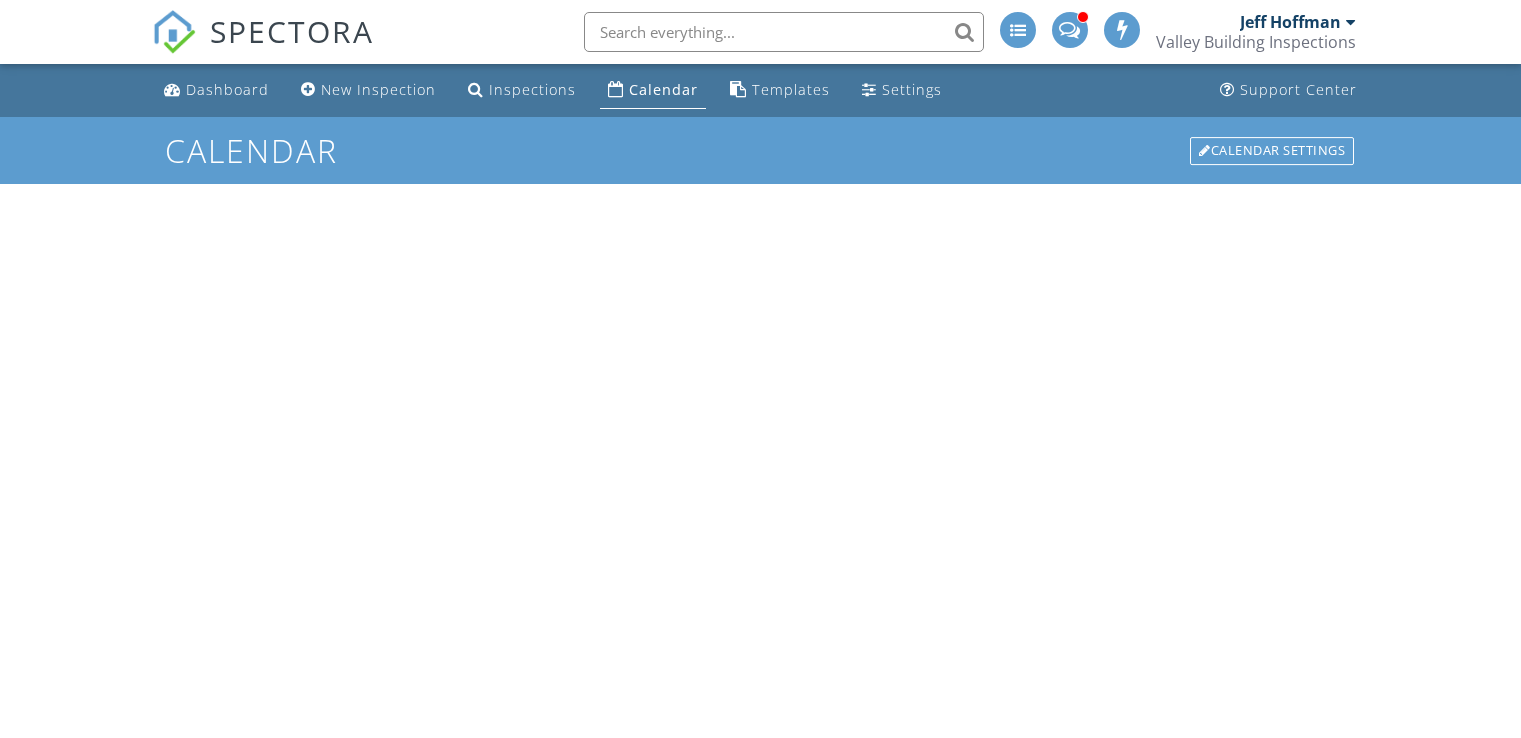 scroll, scrollTop: 0, scrollLeft: 0, axis: both 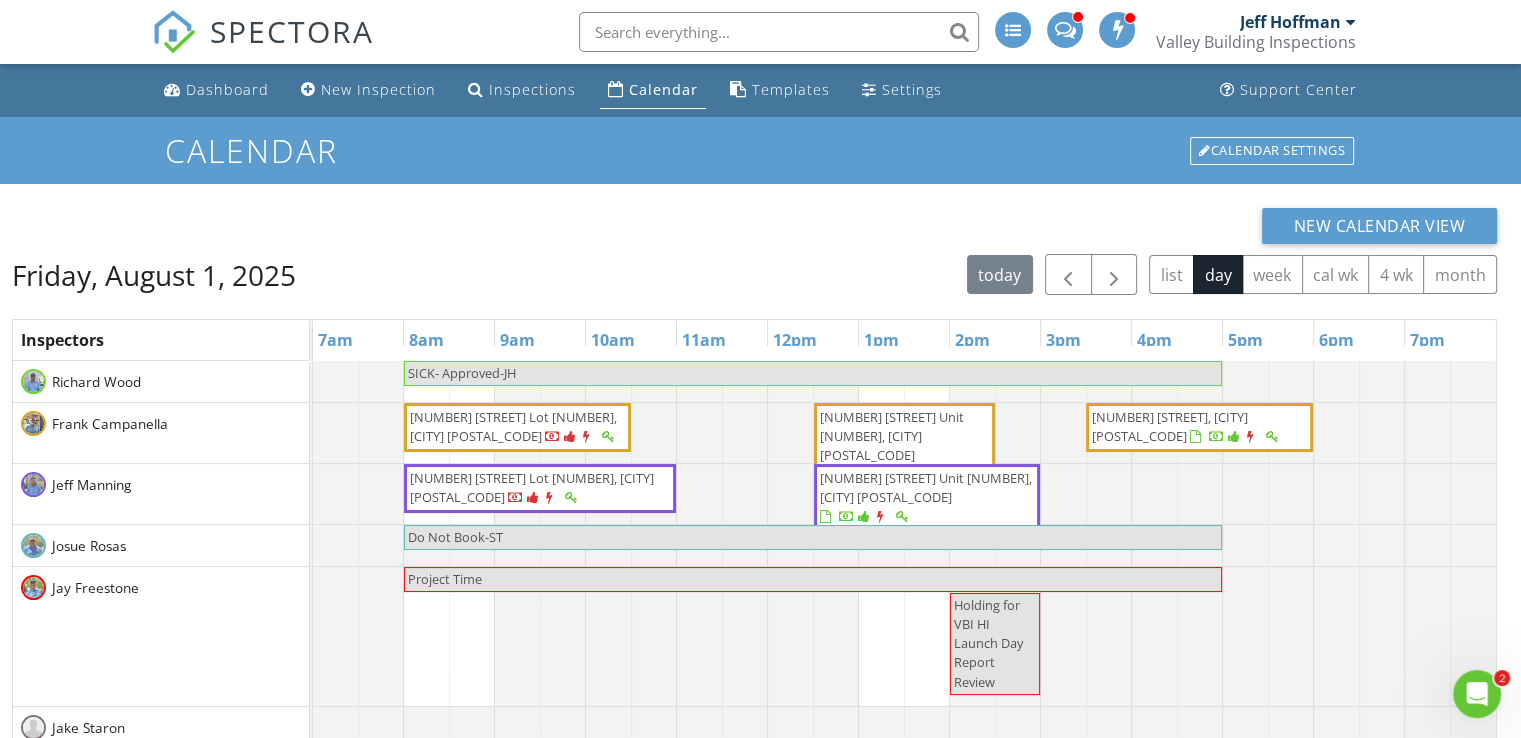 click on "14000 N 94th St Unit 2187, Scottsdale 85260" at bounding box center (926, 487) 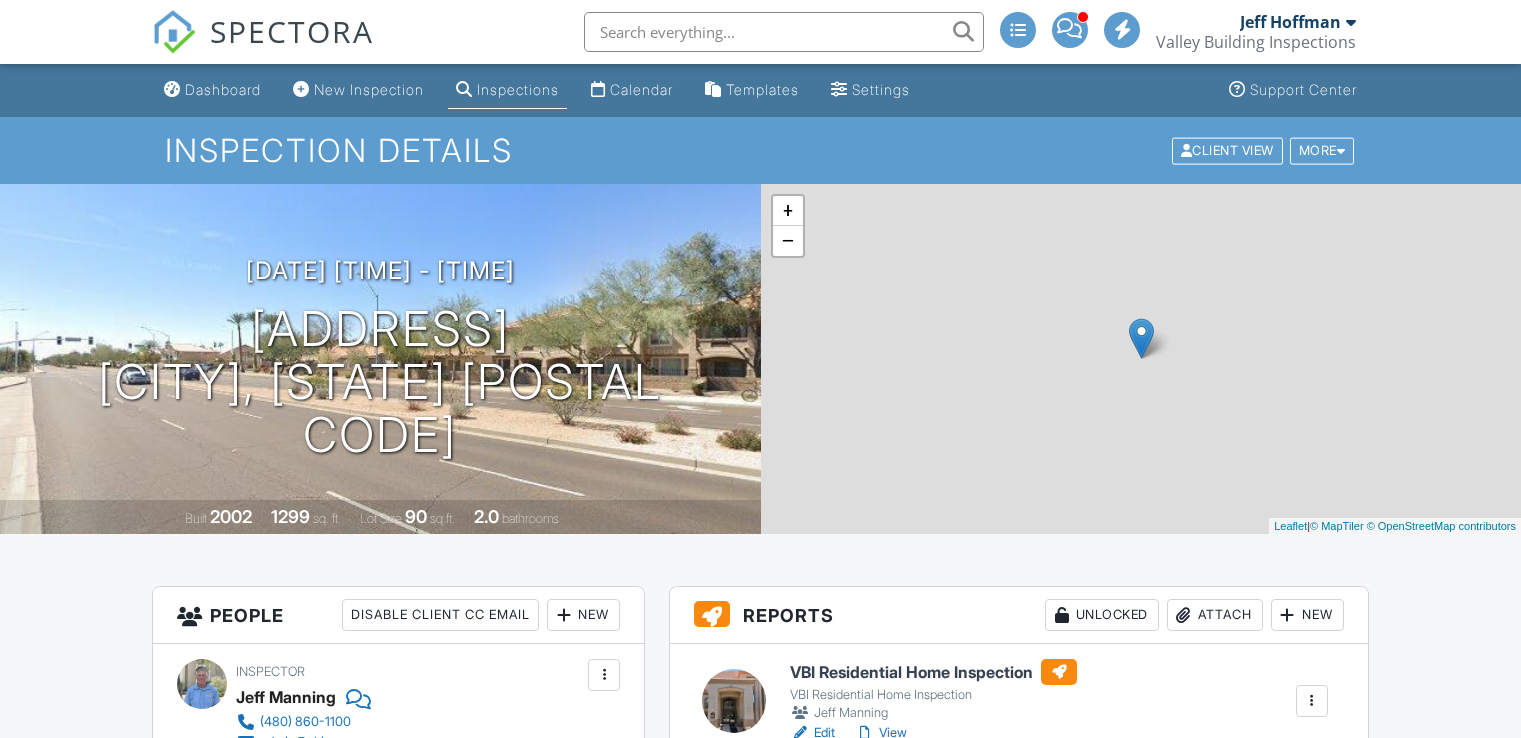 scroll, scrollTop: 0, scrollLeft: 0, axis: both 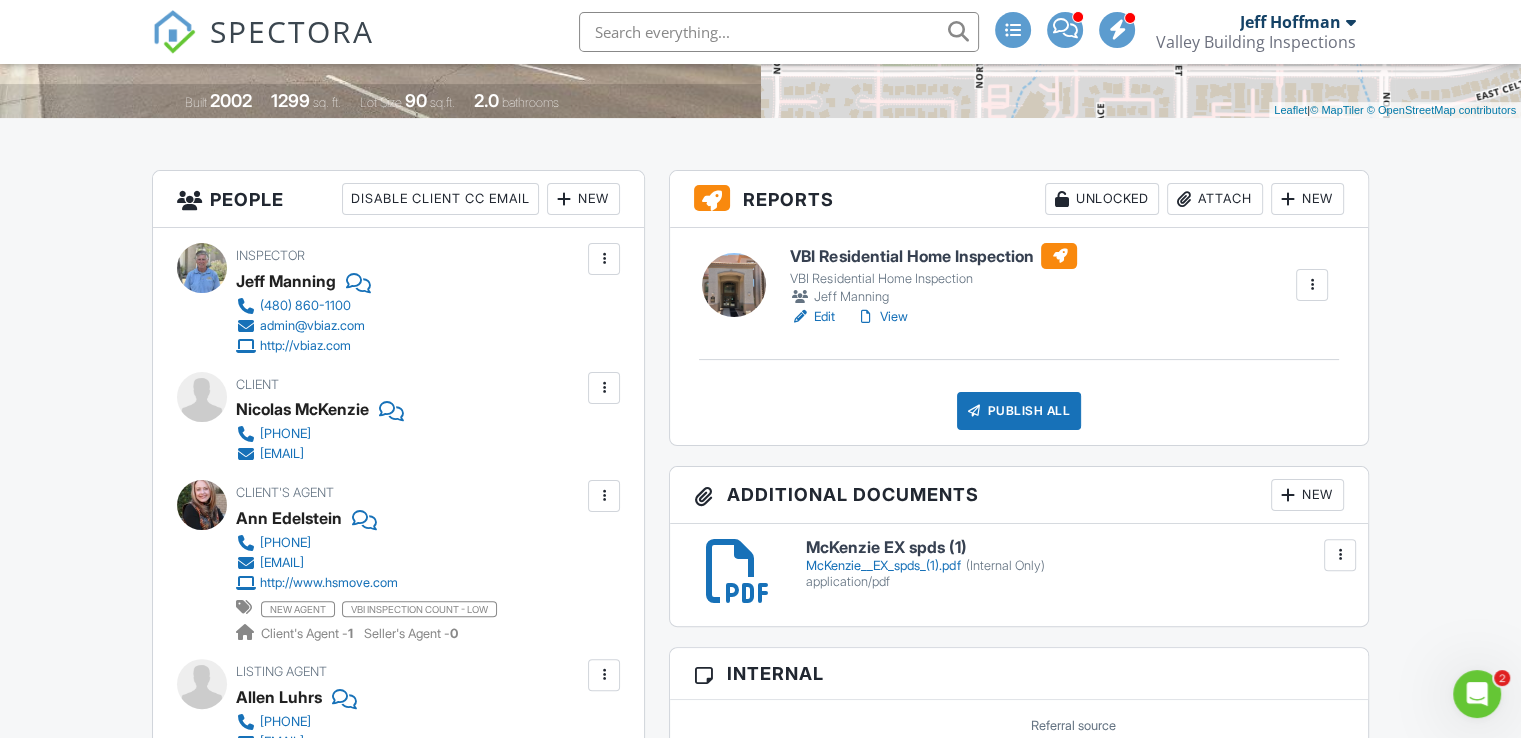 click on "View" at bounding box center (881, 317) 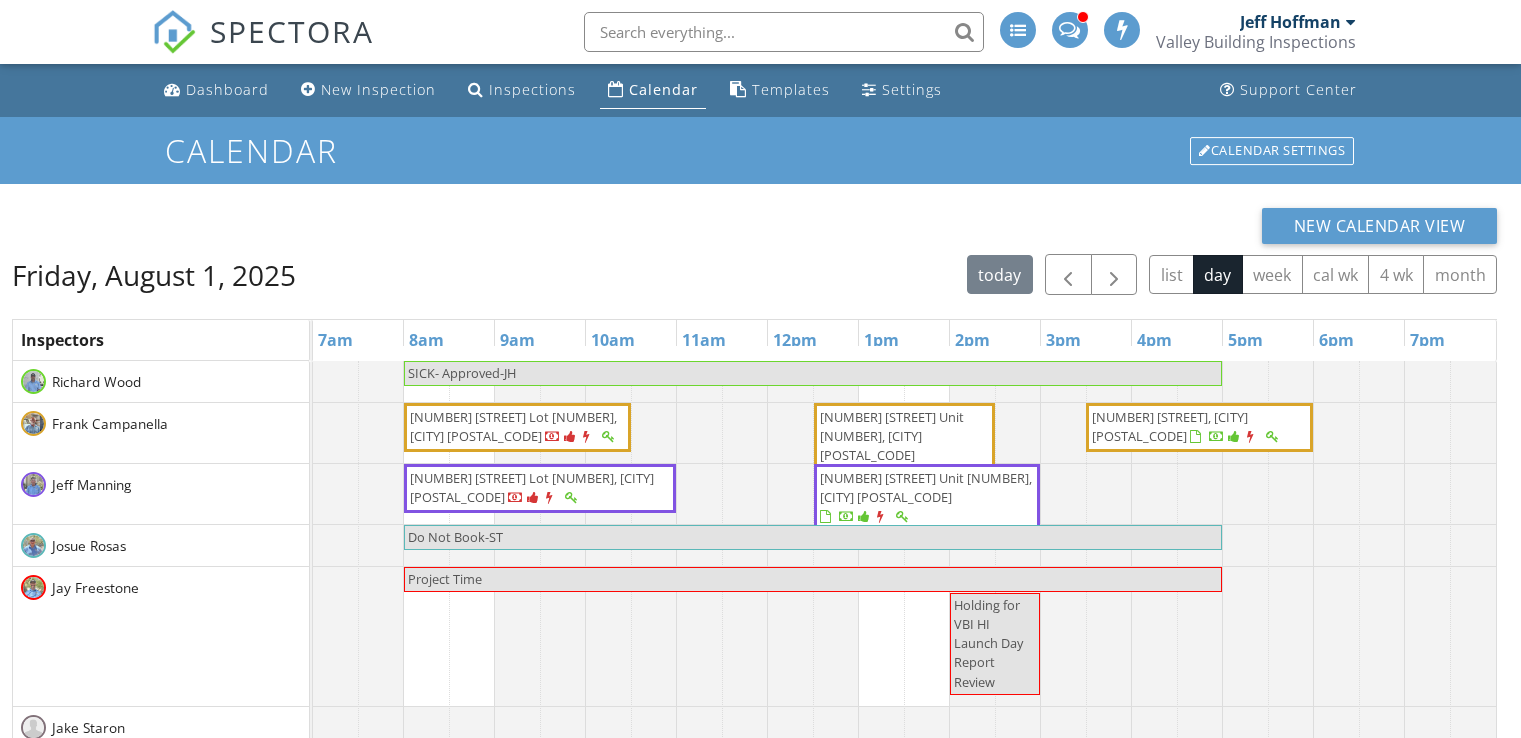 scroll, scrollTop: 0, scrollLeft: 0, axis: both 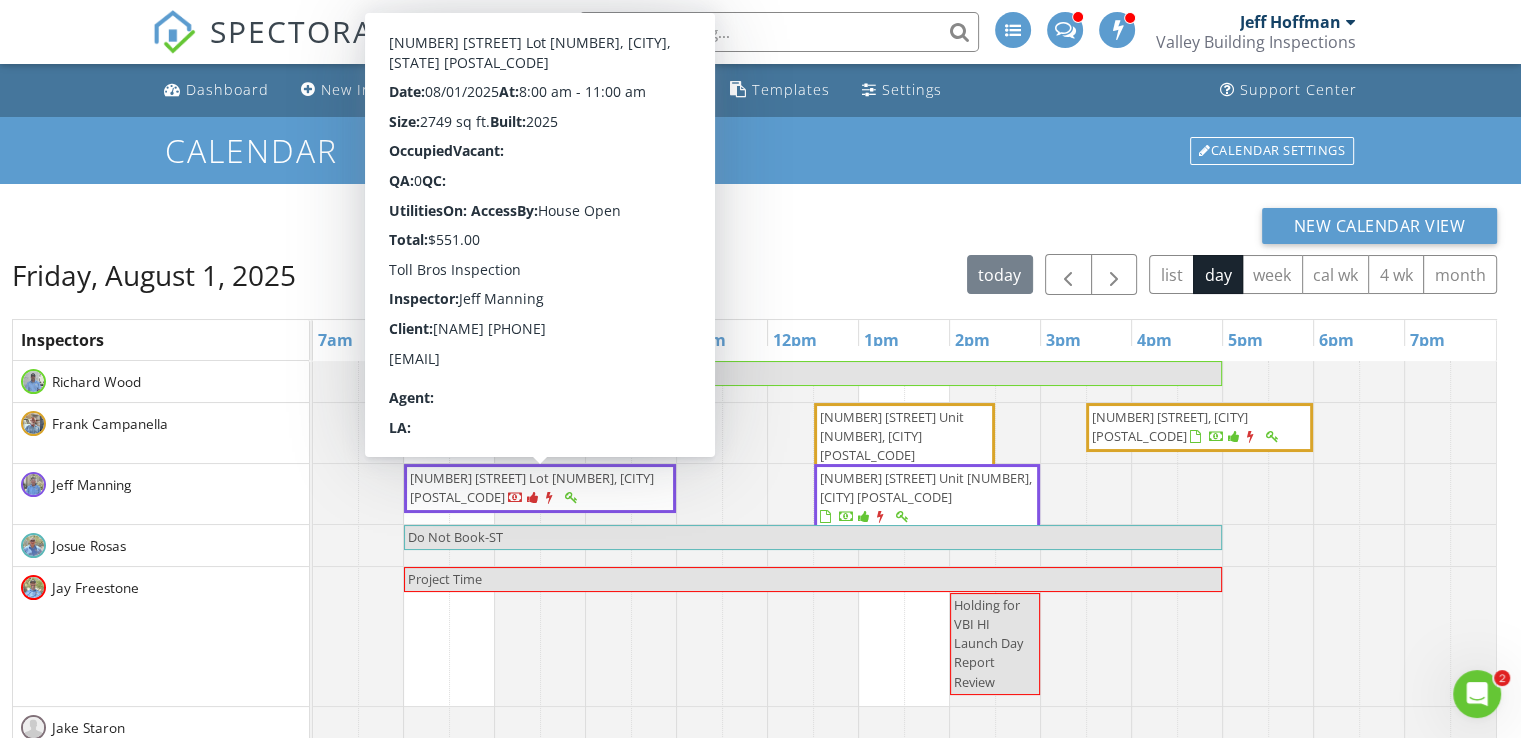 click on "[NUMBER] [STREET] Lot [NUMBER], [CITY] [POSTAL_CODE]" at bounding box center [540, 488] 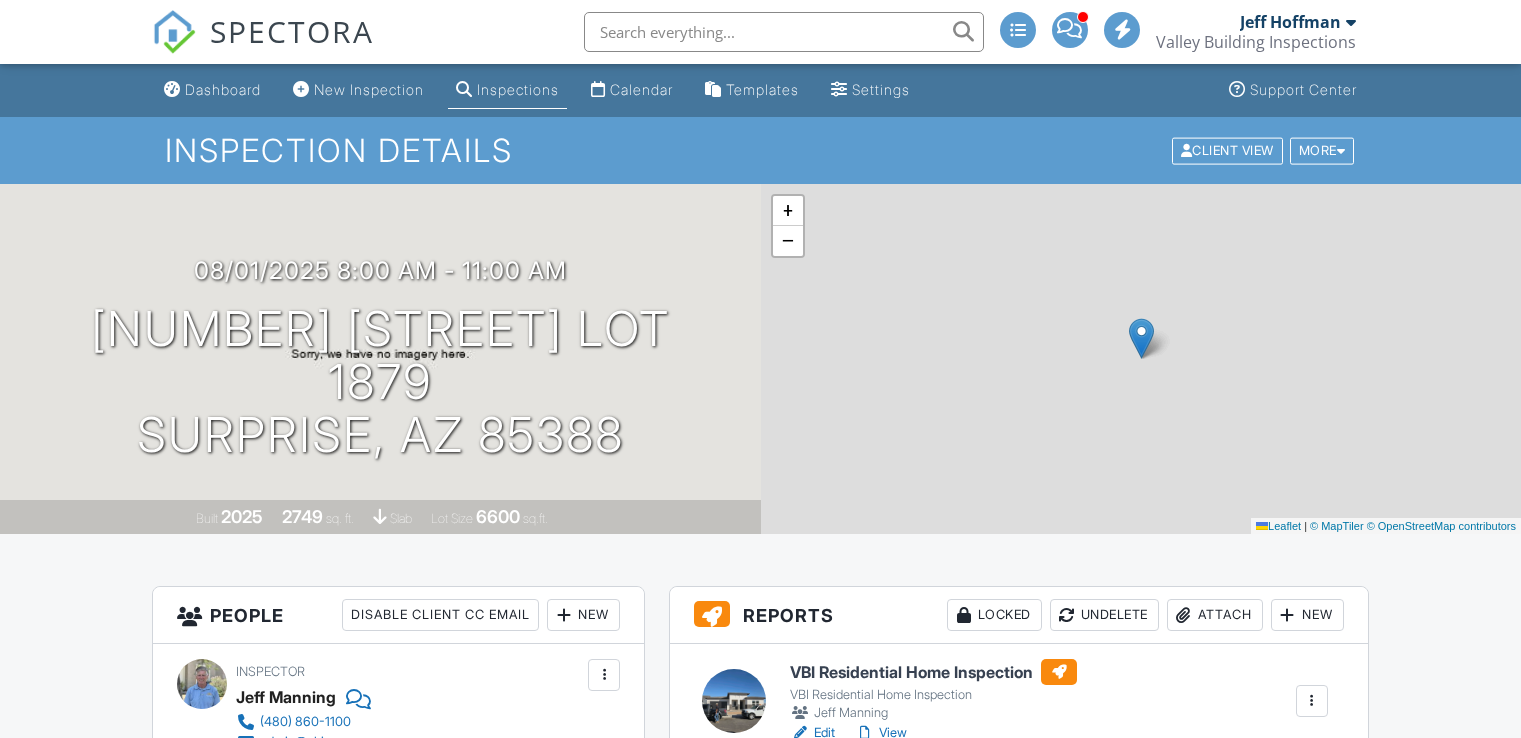 scroll, scrollTop: 144, scrollLeft: 0, axis: vertical 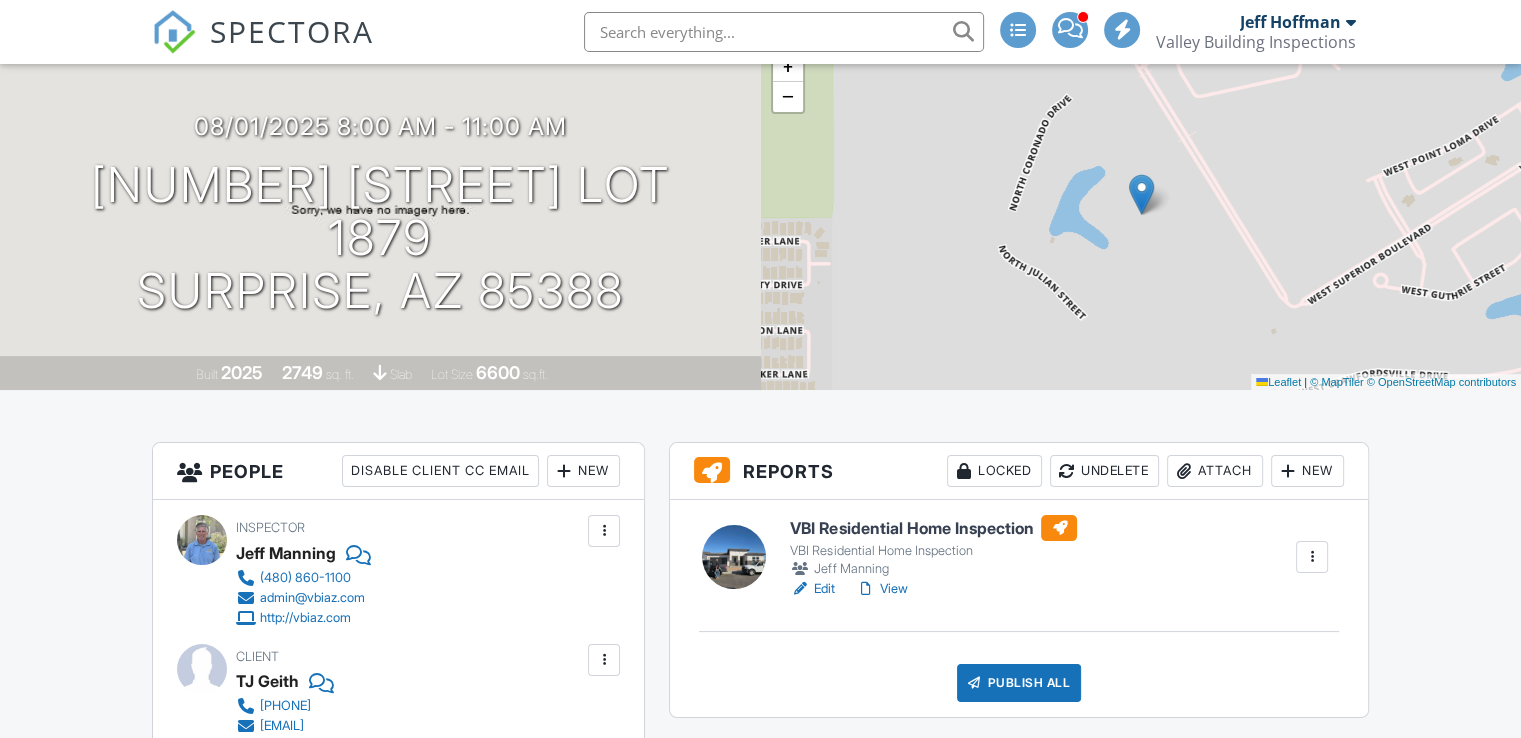 click on "View" at bounding box center [881, 589] 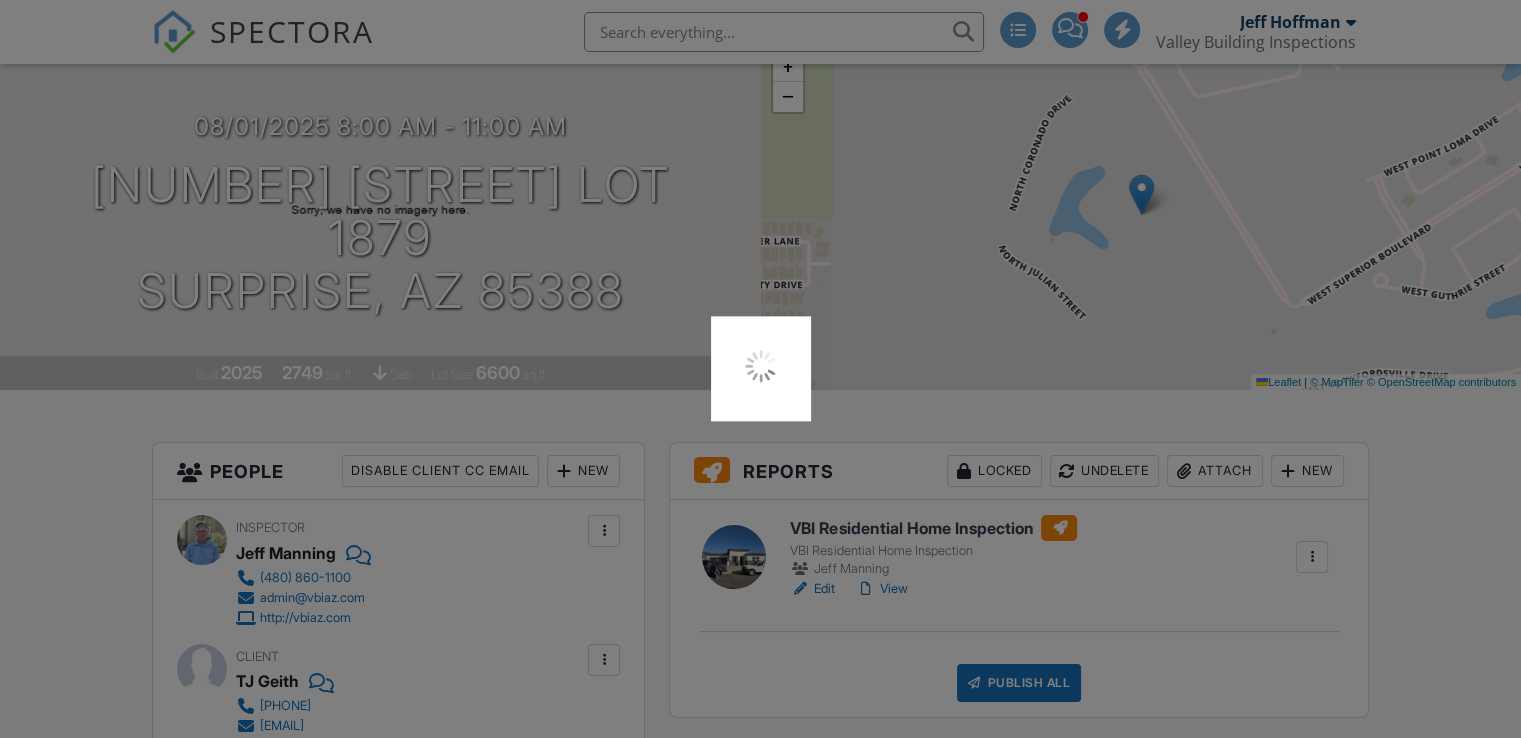 scroll, scrollTop: 144, scrollLeft: 0, axis: vertical 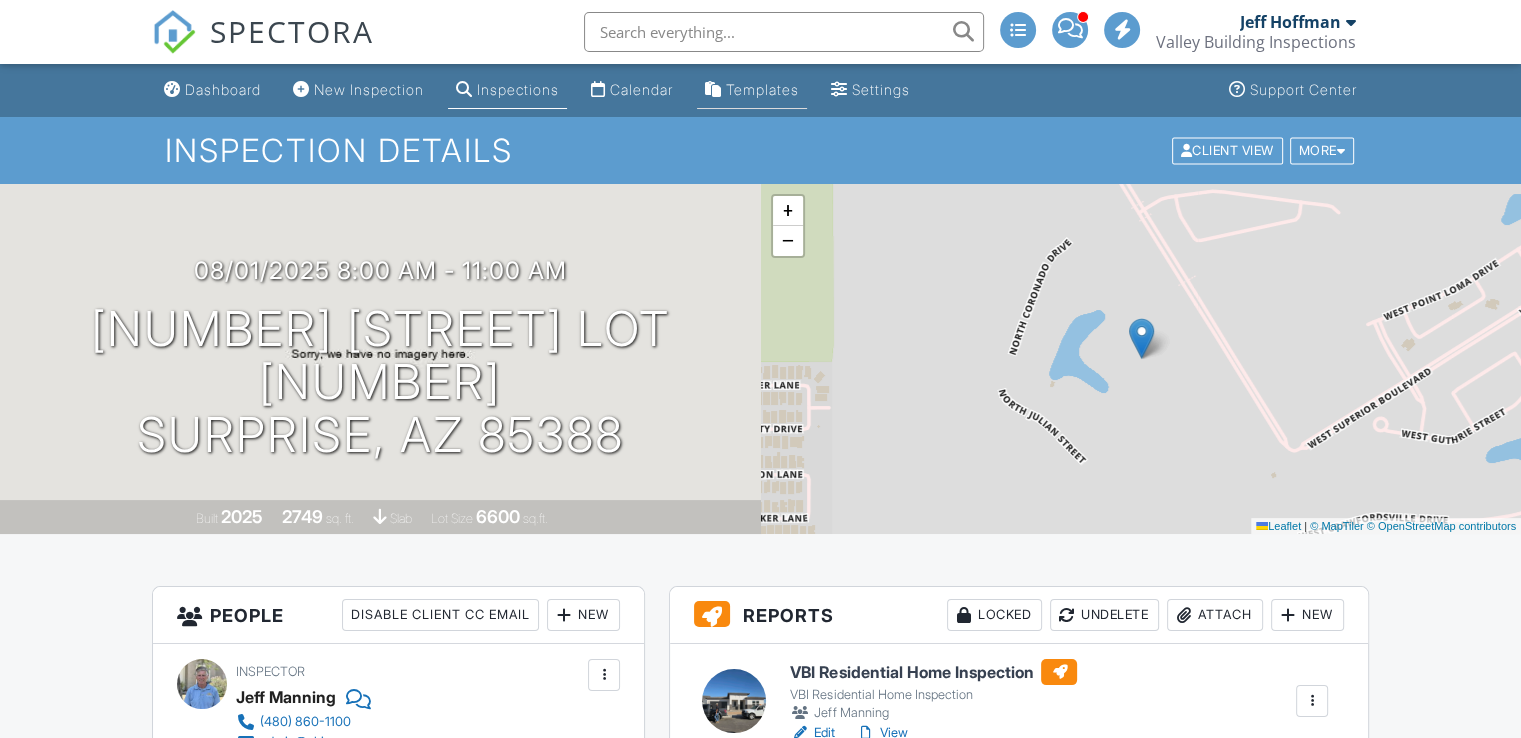 click on "Templates" at bounding box center [762, 89] 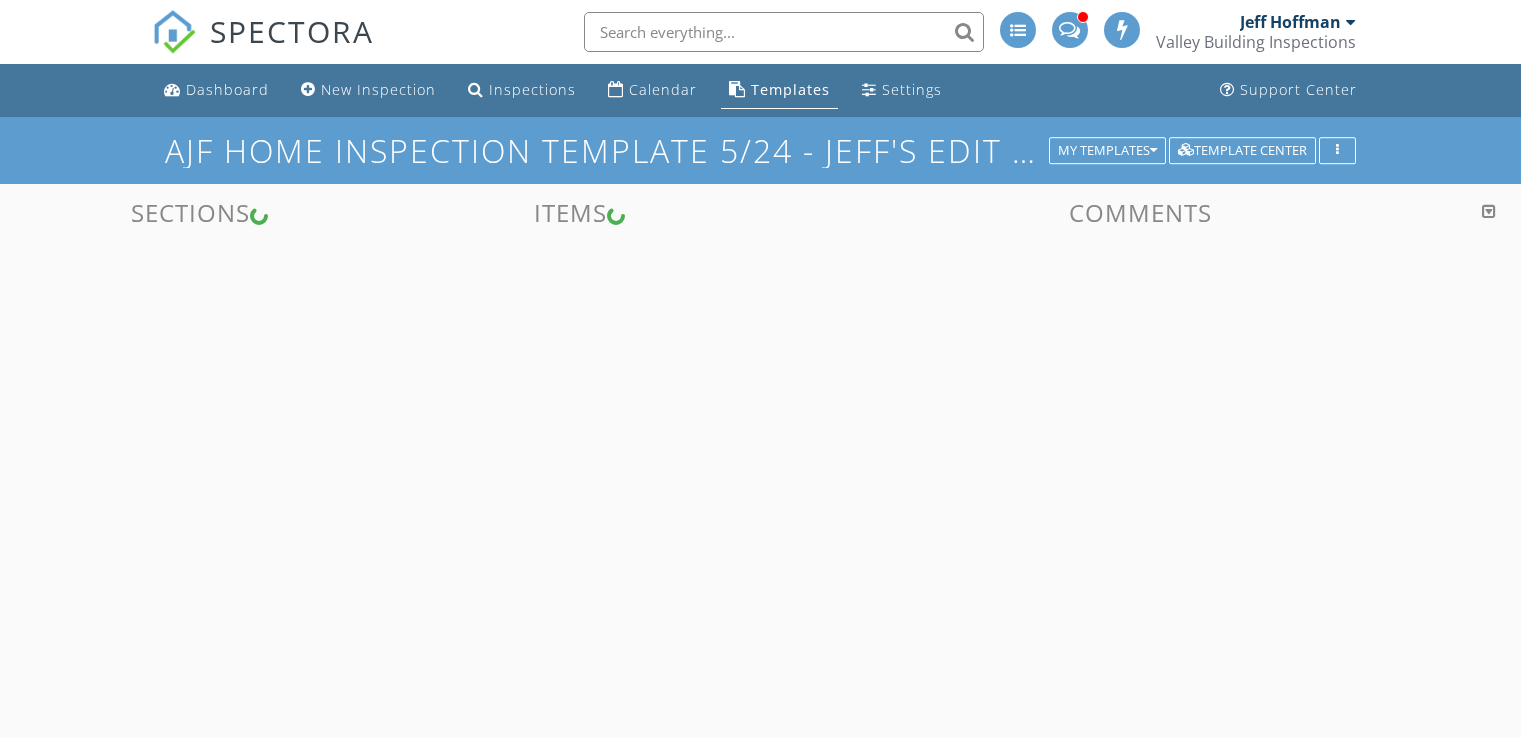 scroll, scrollTop: 0, scrollLeft: 0, axis: both 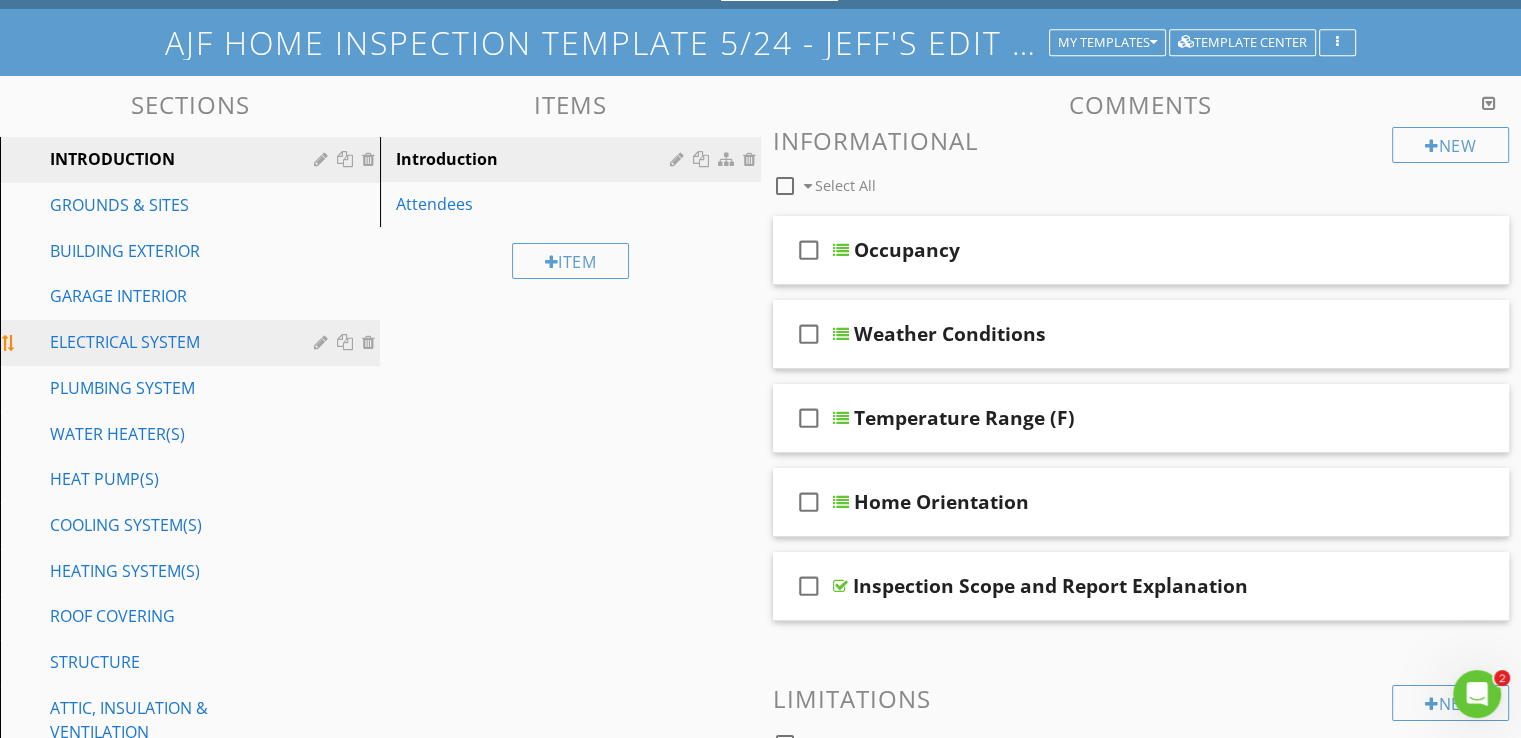 click on "ELECTRICAL SYSTEM" at bounding box center [167, 342] 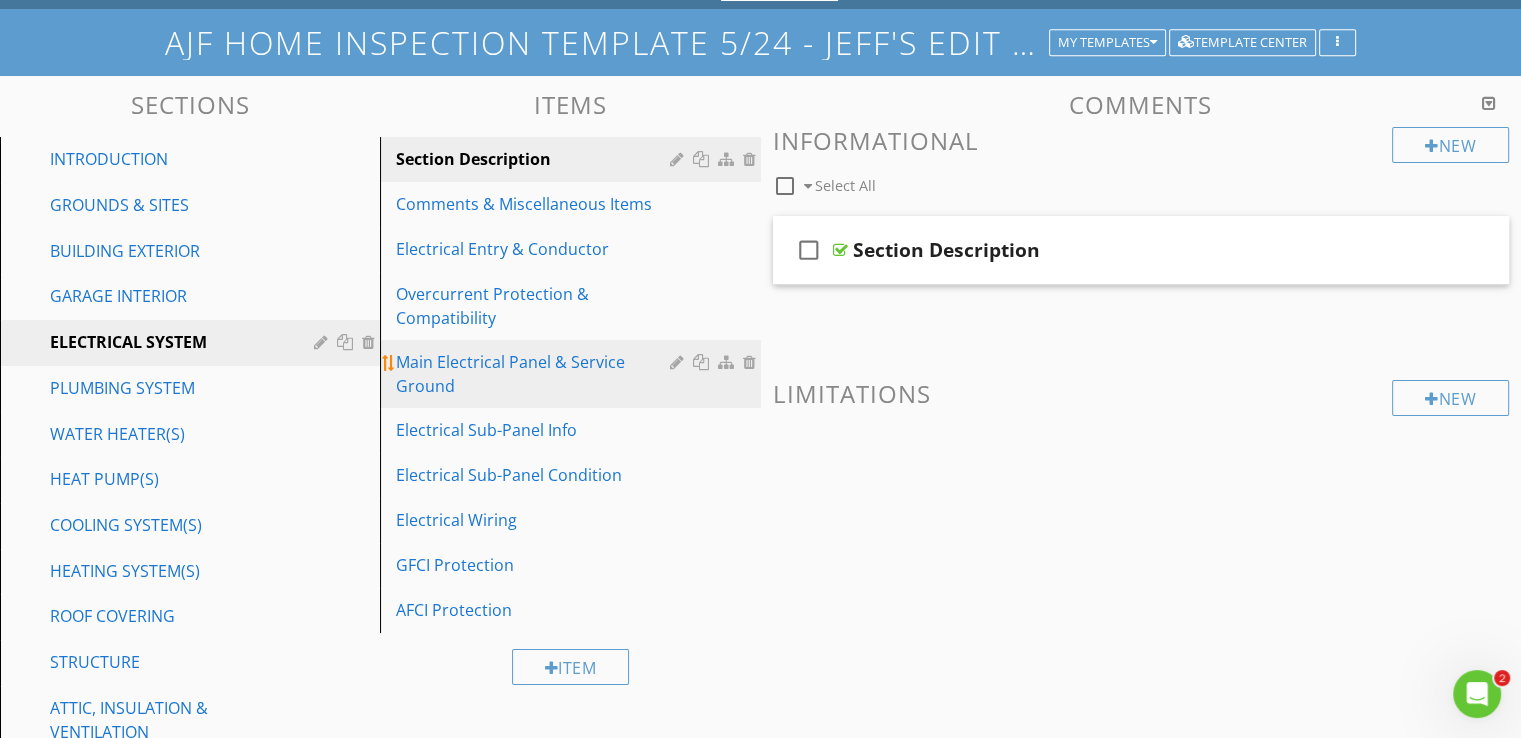 click on "Main Electrical Panel & Service Ground" at bounding box center [535, 374] 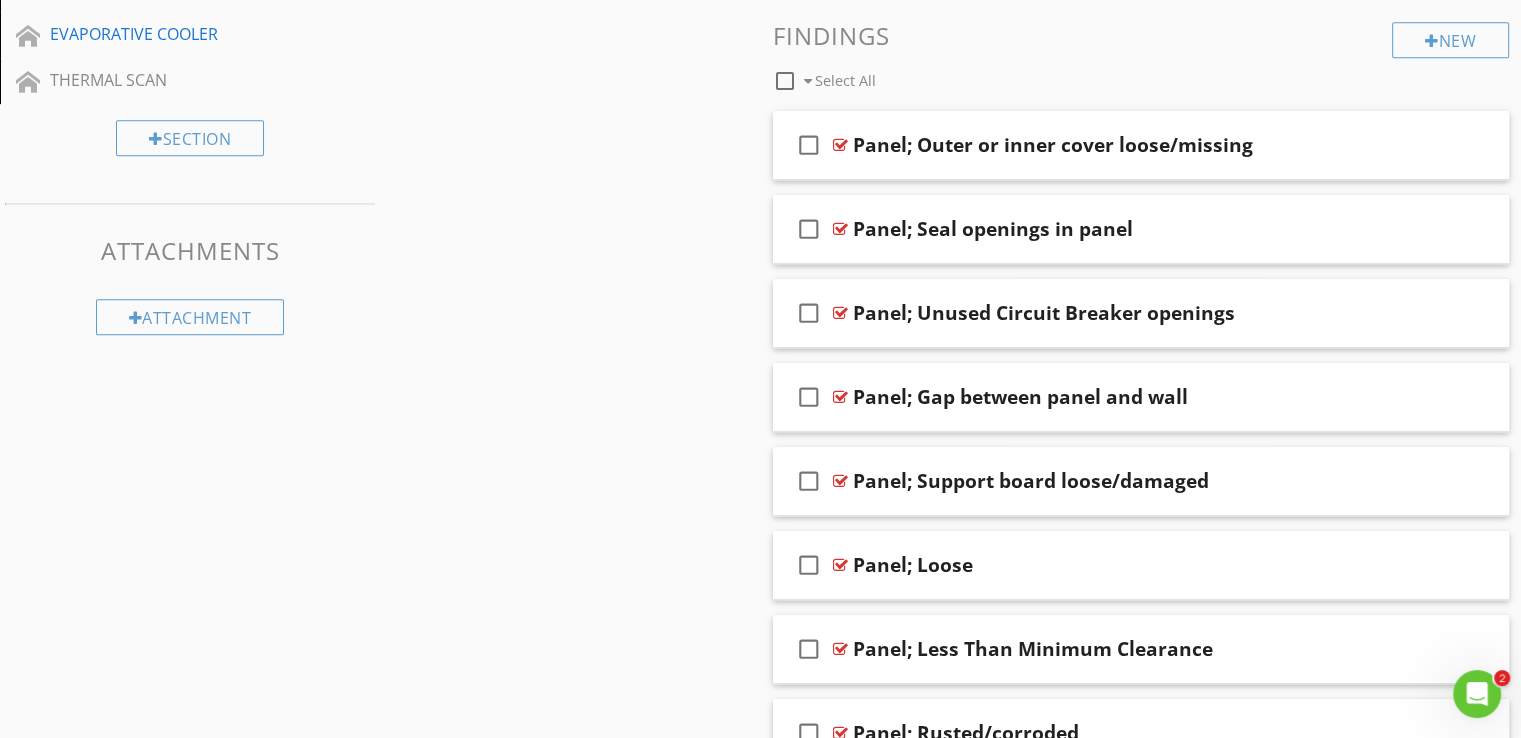 scroll, scrollTop: 1079, scrollLeft: 0, axis: vertical 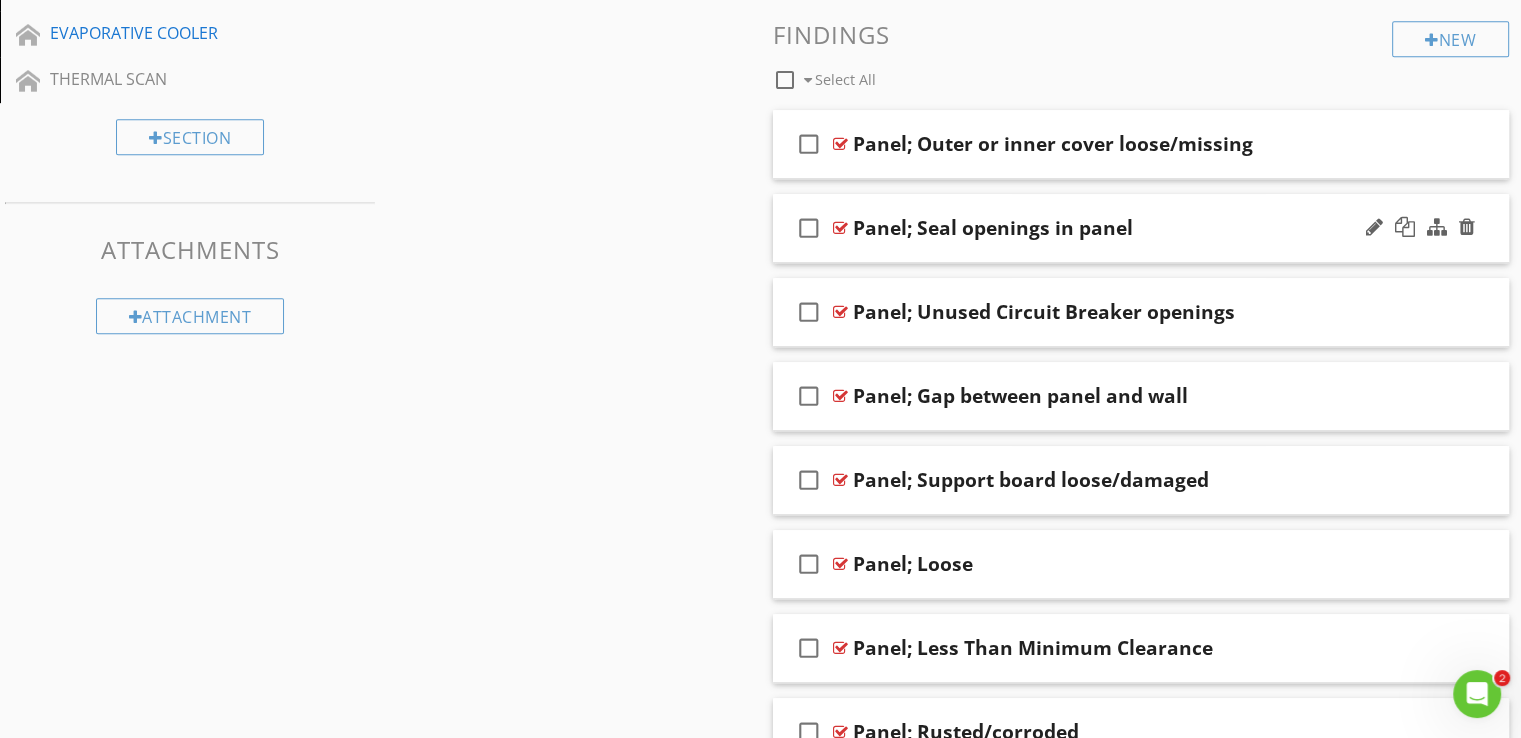 click on "check_box_outline_blank
Panel; Seal openings in panel" at bounding box center (1141, 228) 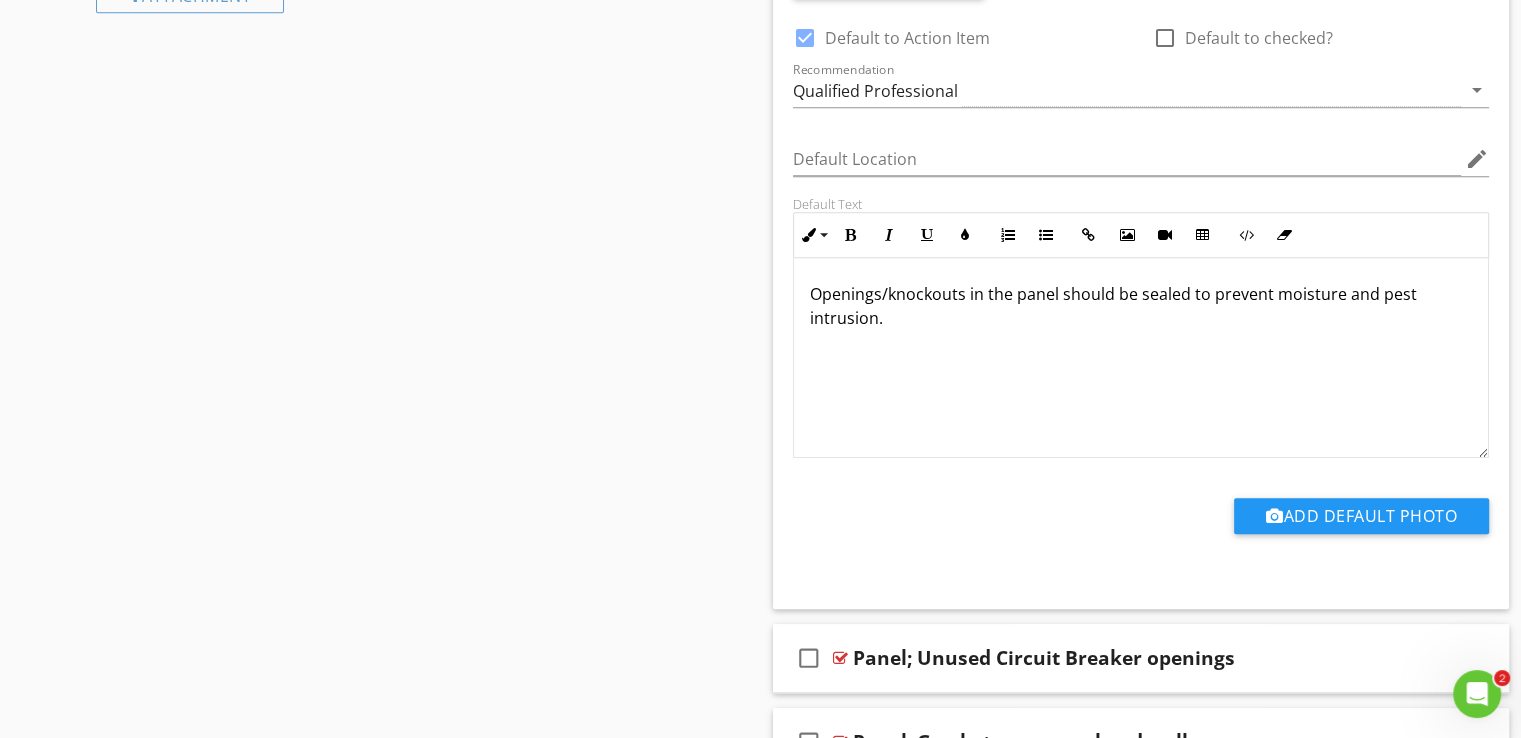 scroll, scrollTop: 1402, scrollLeft: 0, axis: vertical 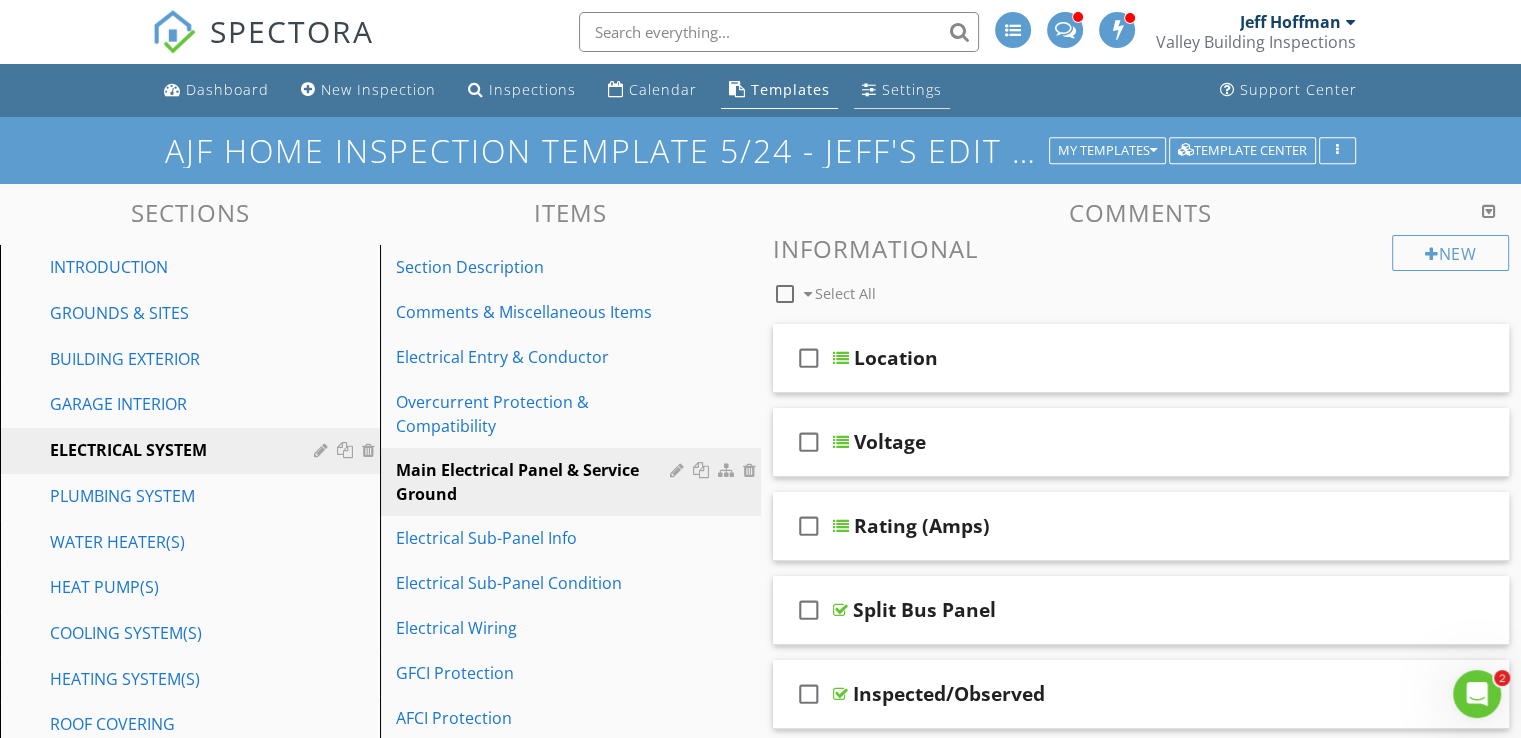 click on "Settings" at bounding box center (912, 89) 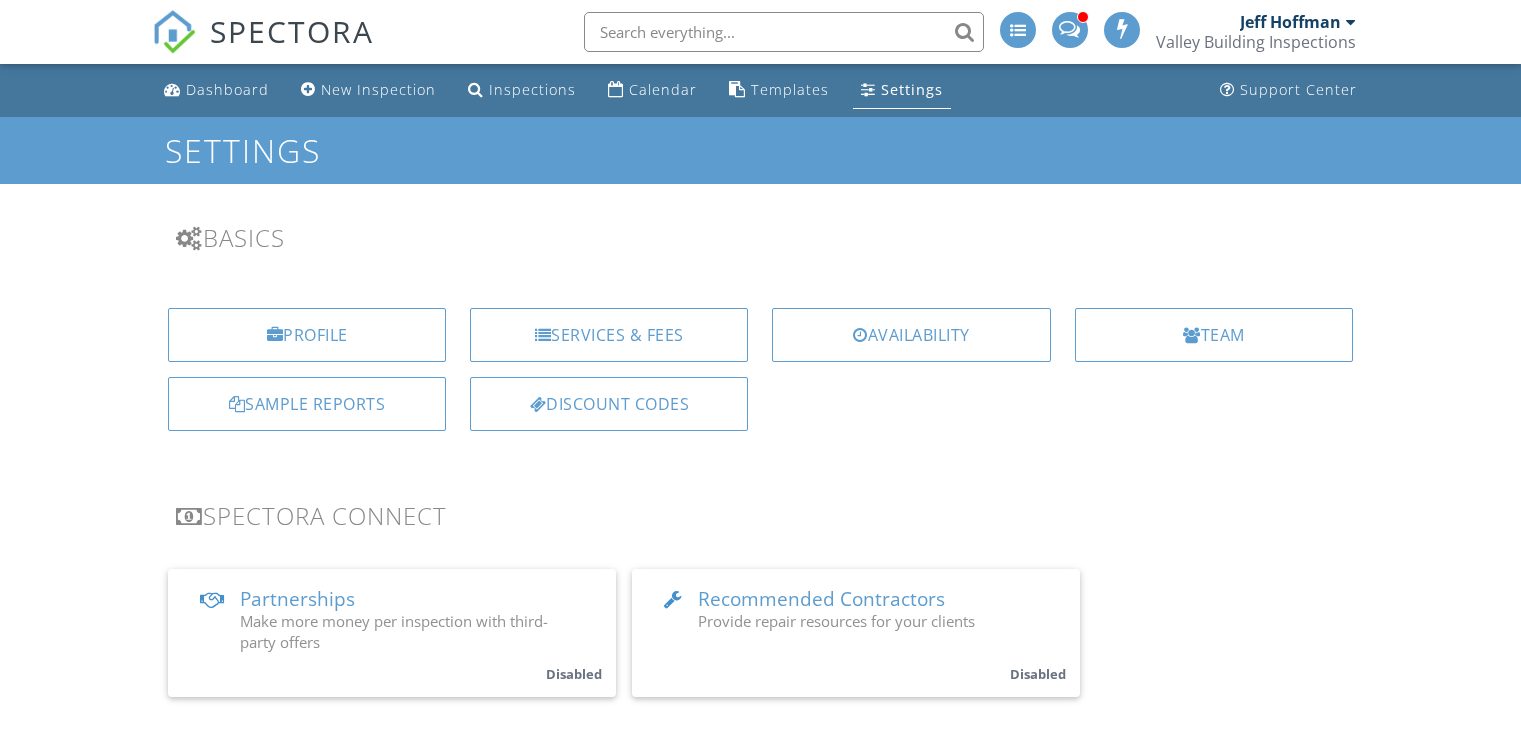 scroll, scrollTop: 0, scrollLeft: 0, axis: both 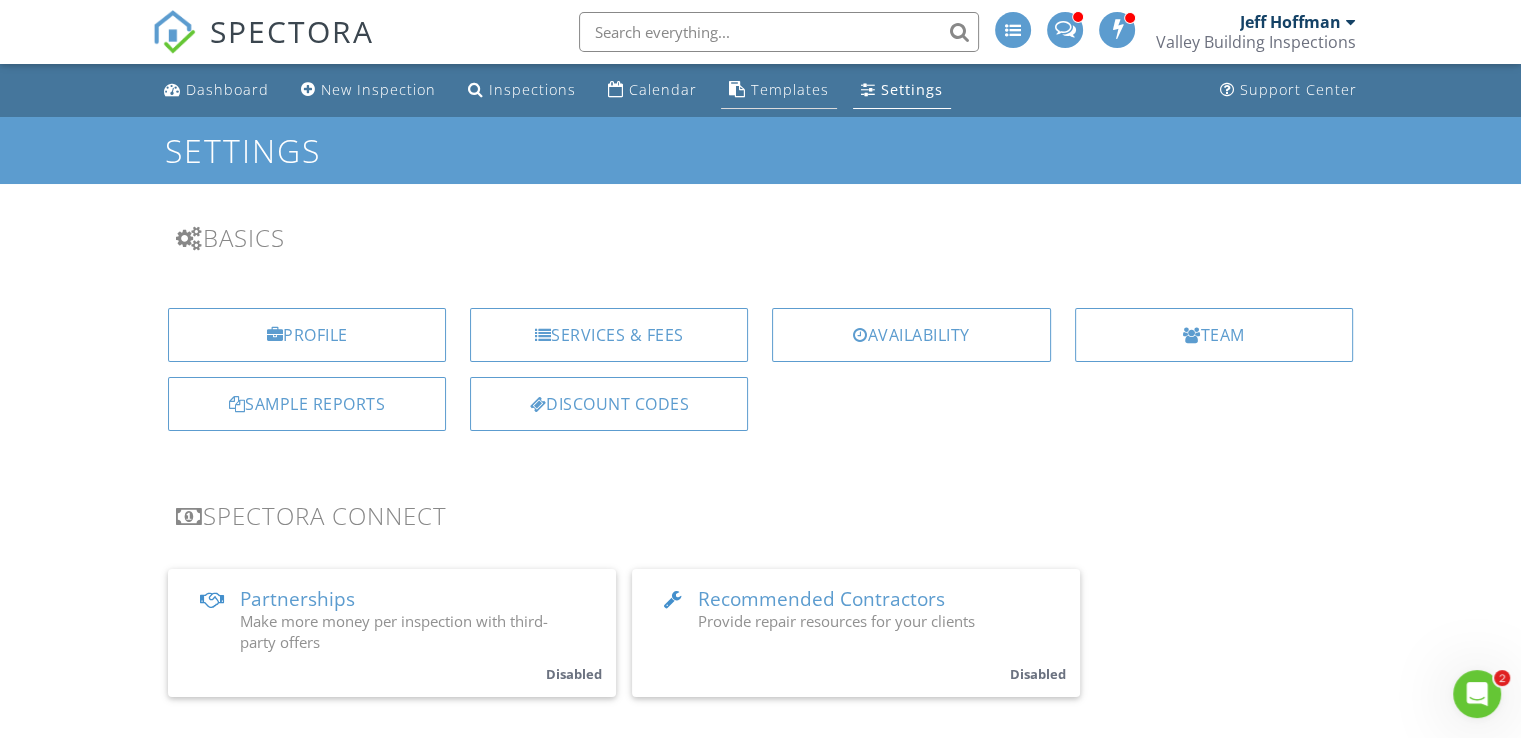 click on "Templates" at bounding box center (790, 89) 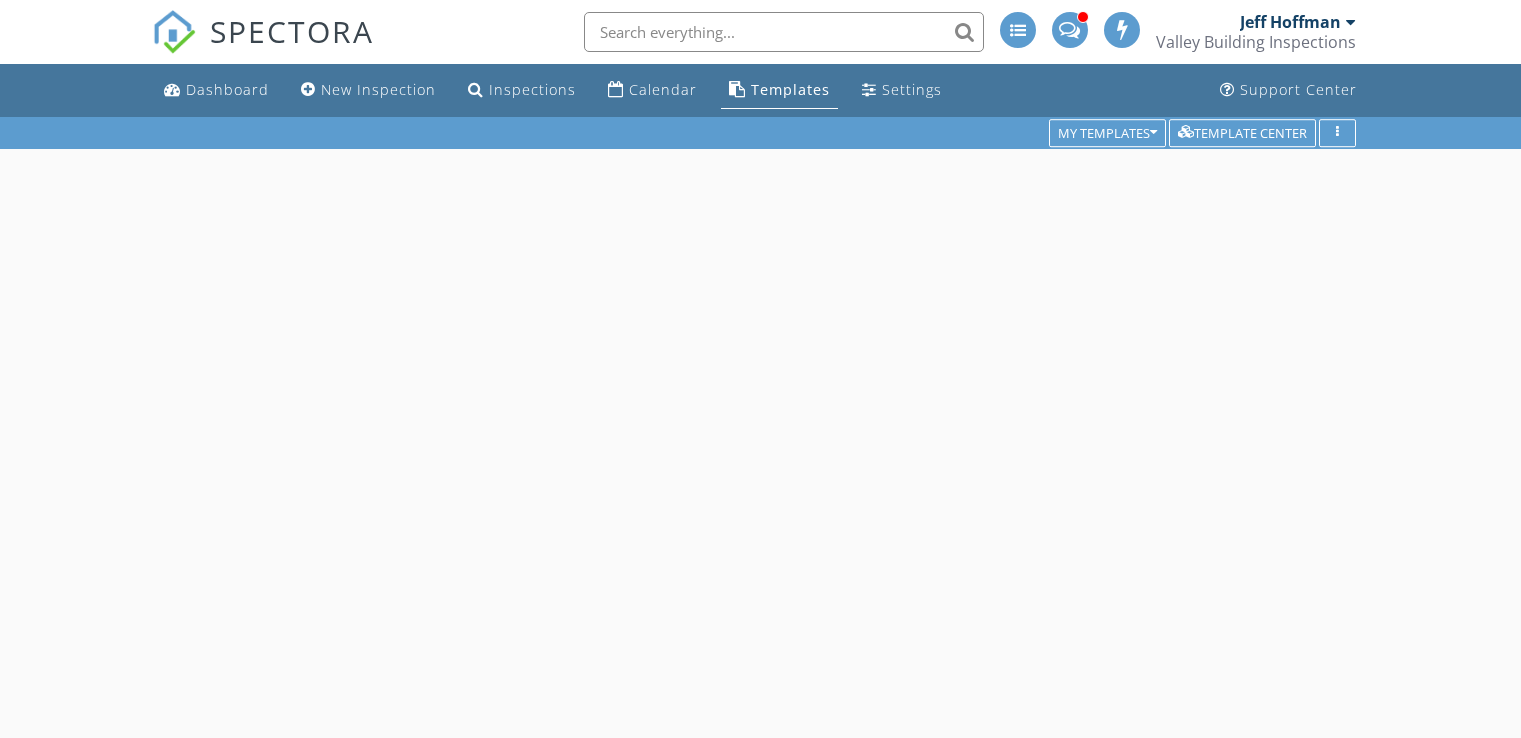 scroll, scrollTop: 0, scrollLeft: 0, axis: both 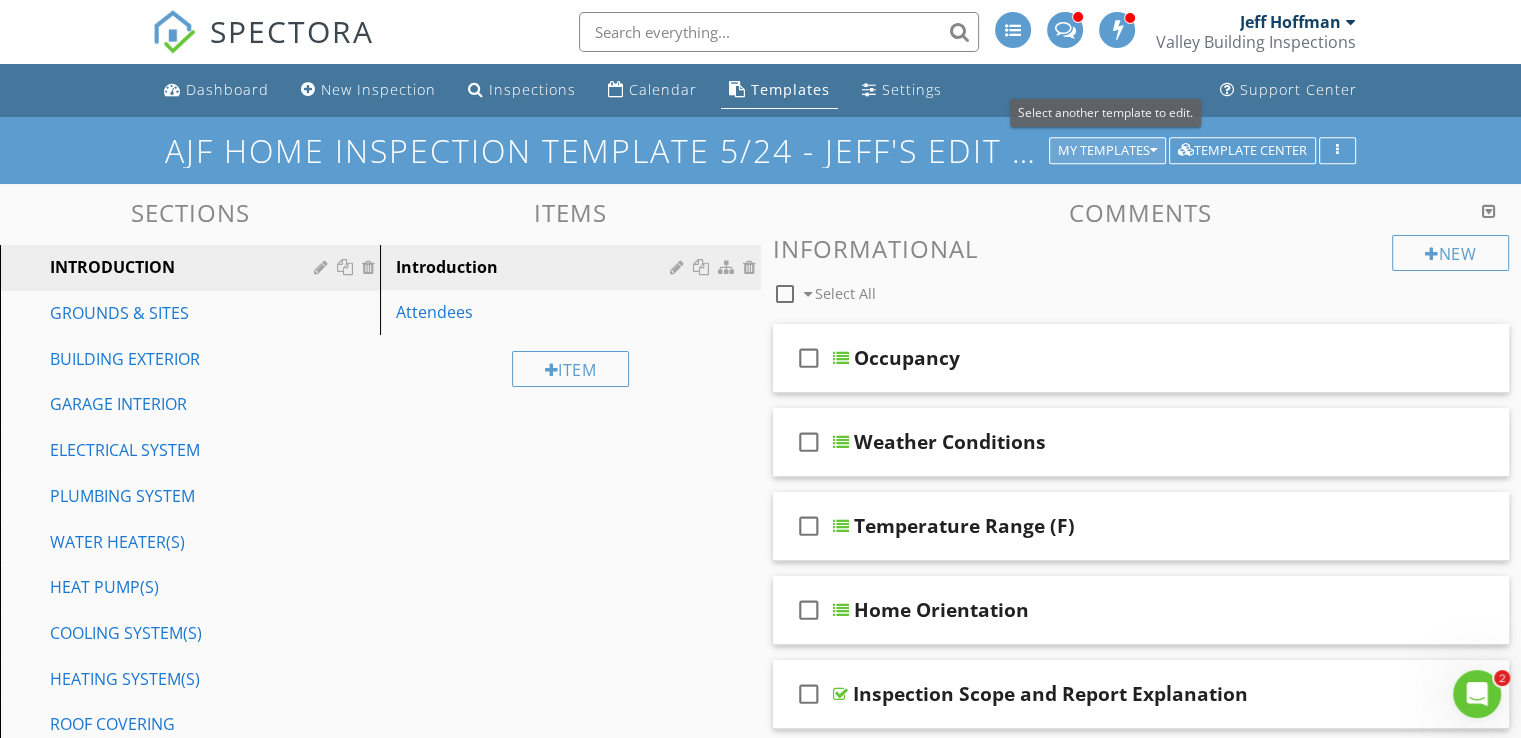 click on "My Templates" at bounding box center [1107, 151] 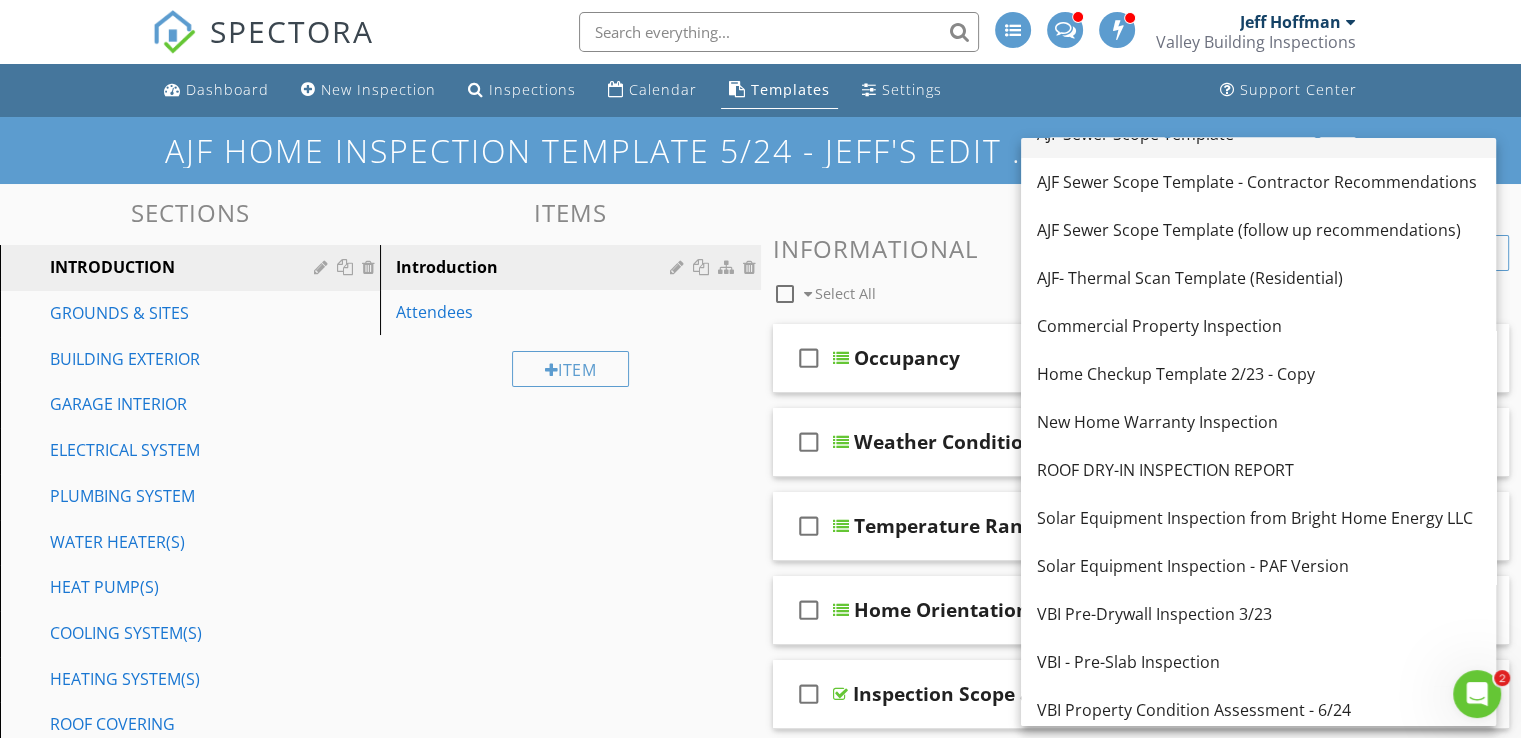 scroll, scrollTop: 372, scrollLeft: 0, axis: vertical 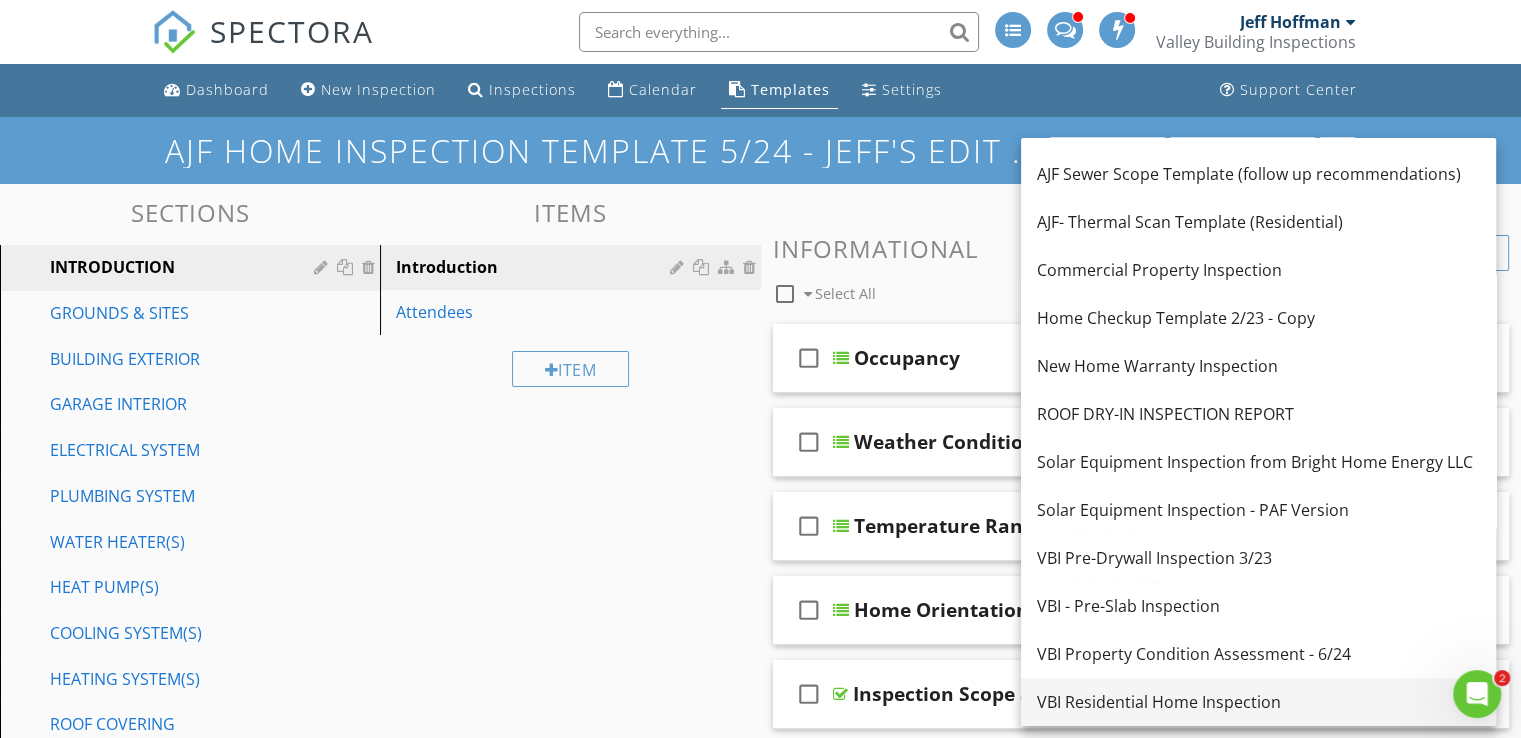 click on "VBI Residential Home Inspection" at bounding box center [1258, 702] 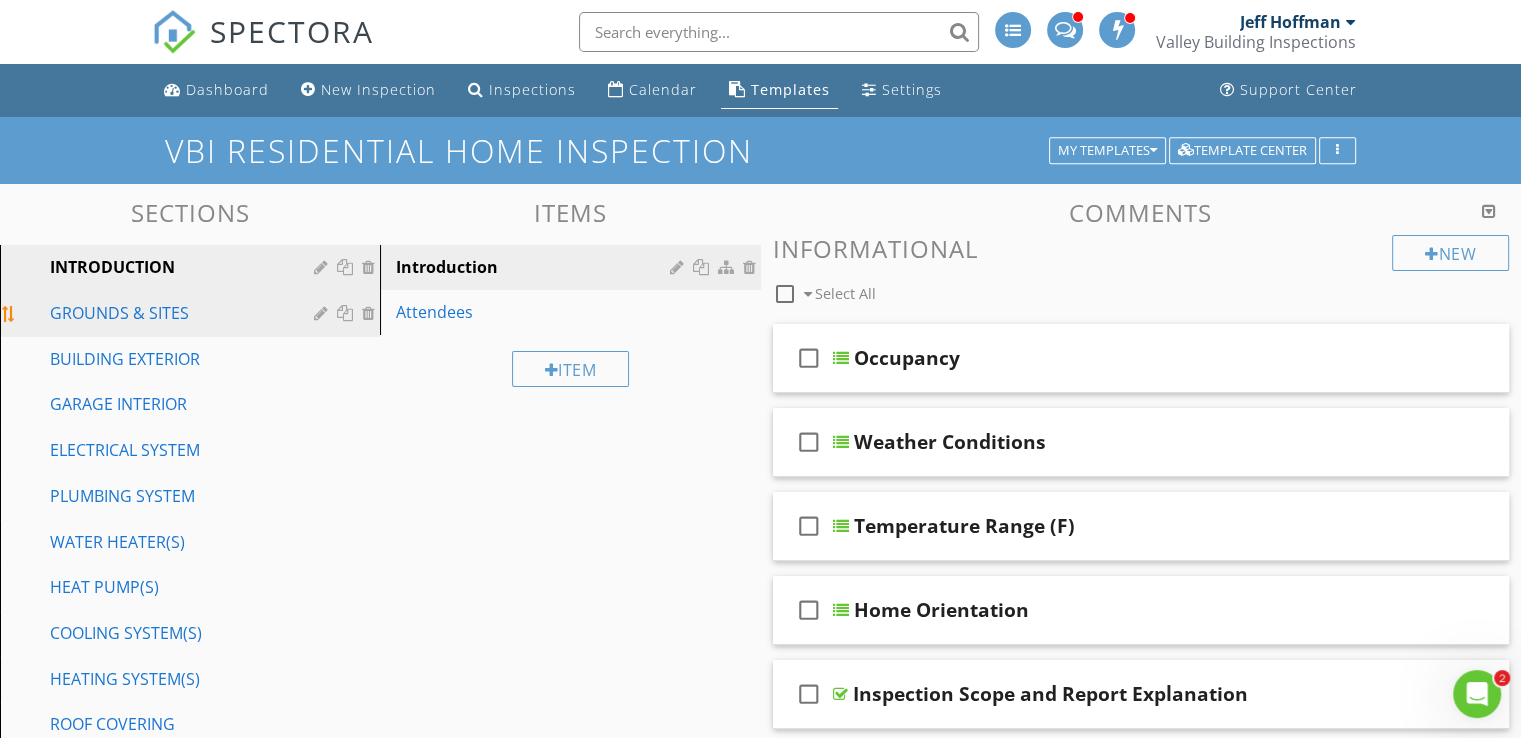 click on "GROUNDS & SITES" at bounding box center (193, 314) 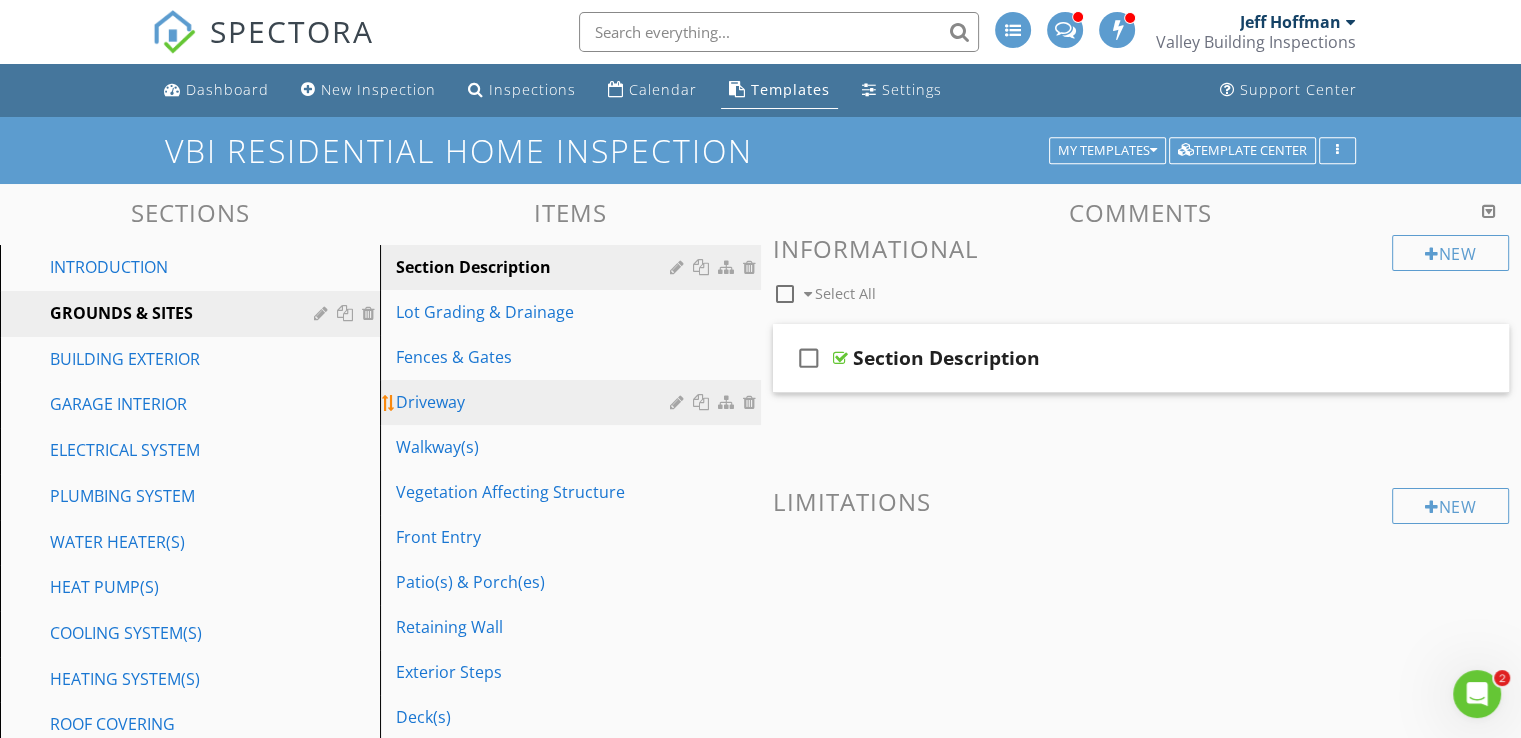 scroll, scrollTop: 115, scrollLeft: 0, axis: vertical 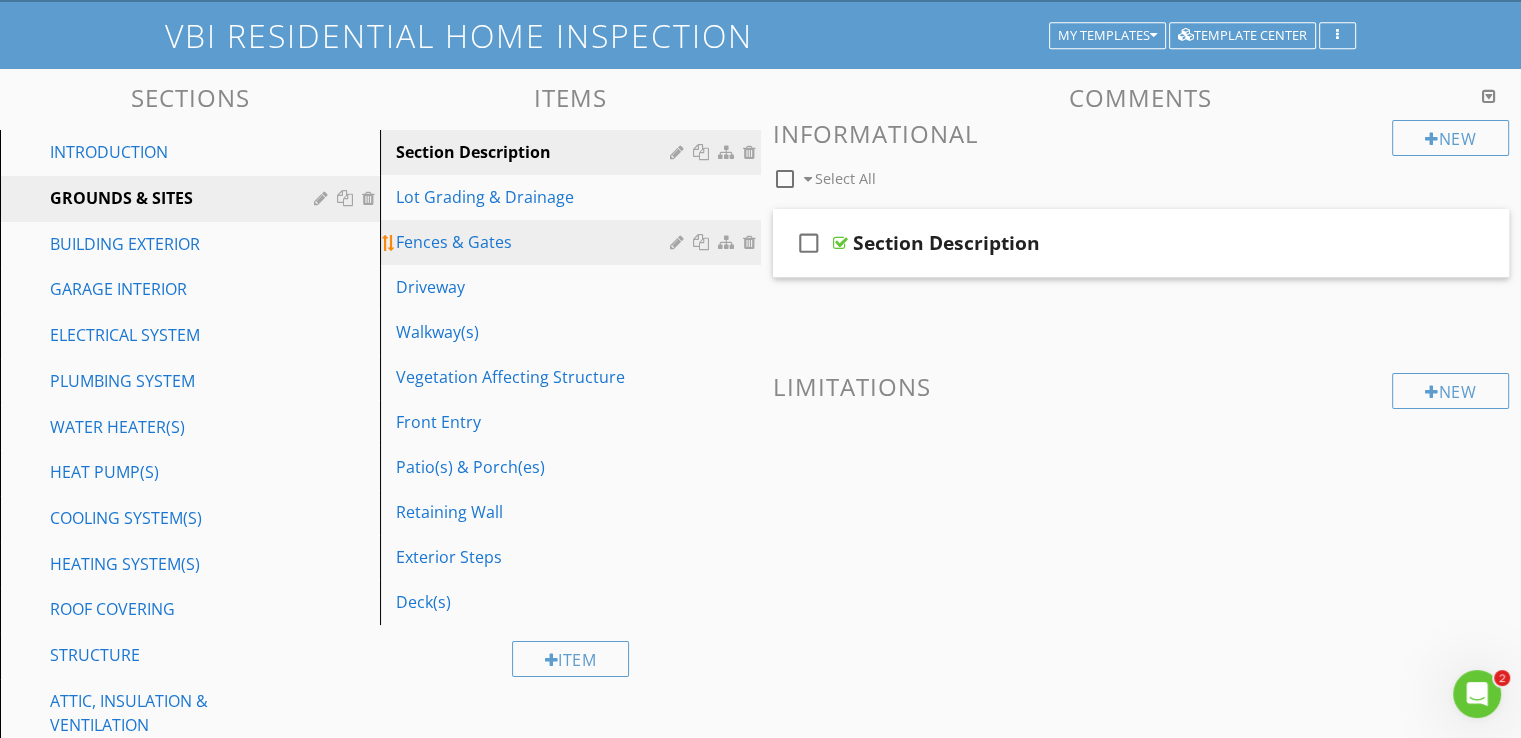 click on "Fences & Gates" at bounding box center [535, 242] 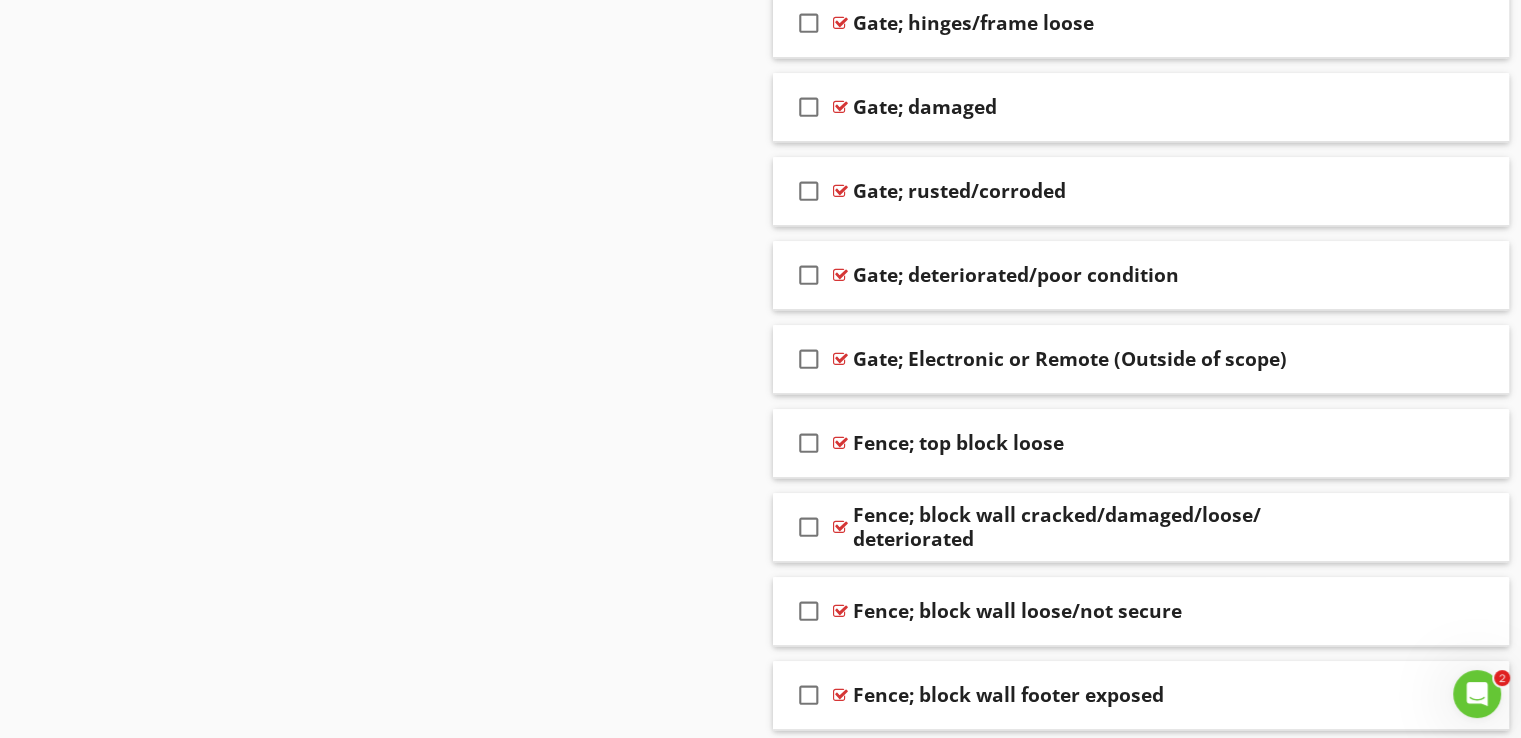 scroll, scrollTop: 1408, scrollLeft: 0, axis: vertical 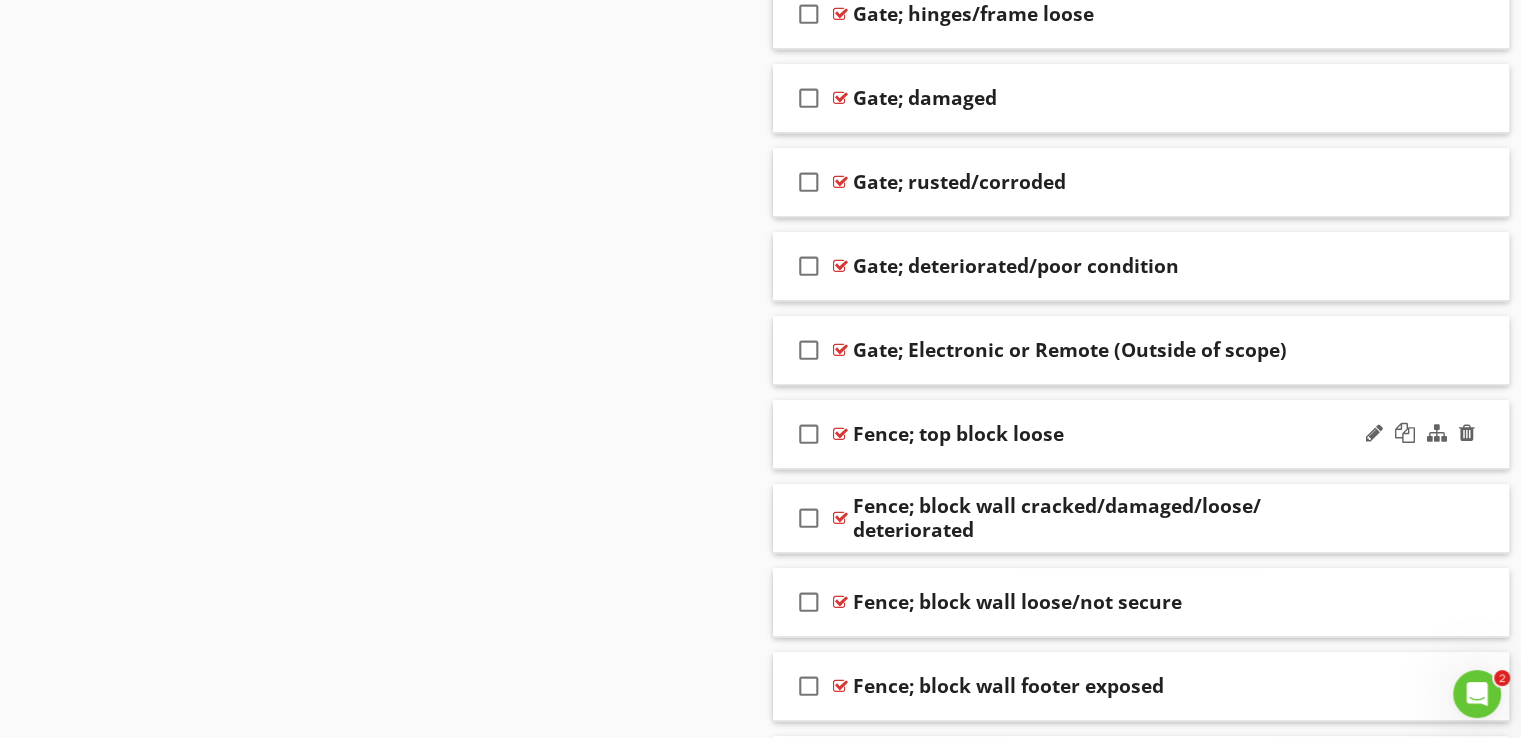 click on "check_box_outline_blank
Fence; top block loose" at bounding box center [1141, 434] 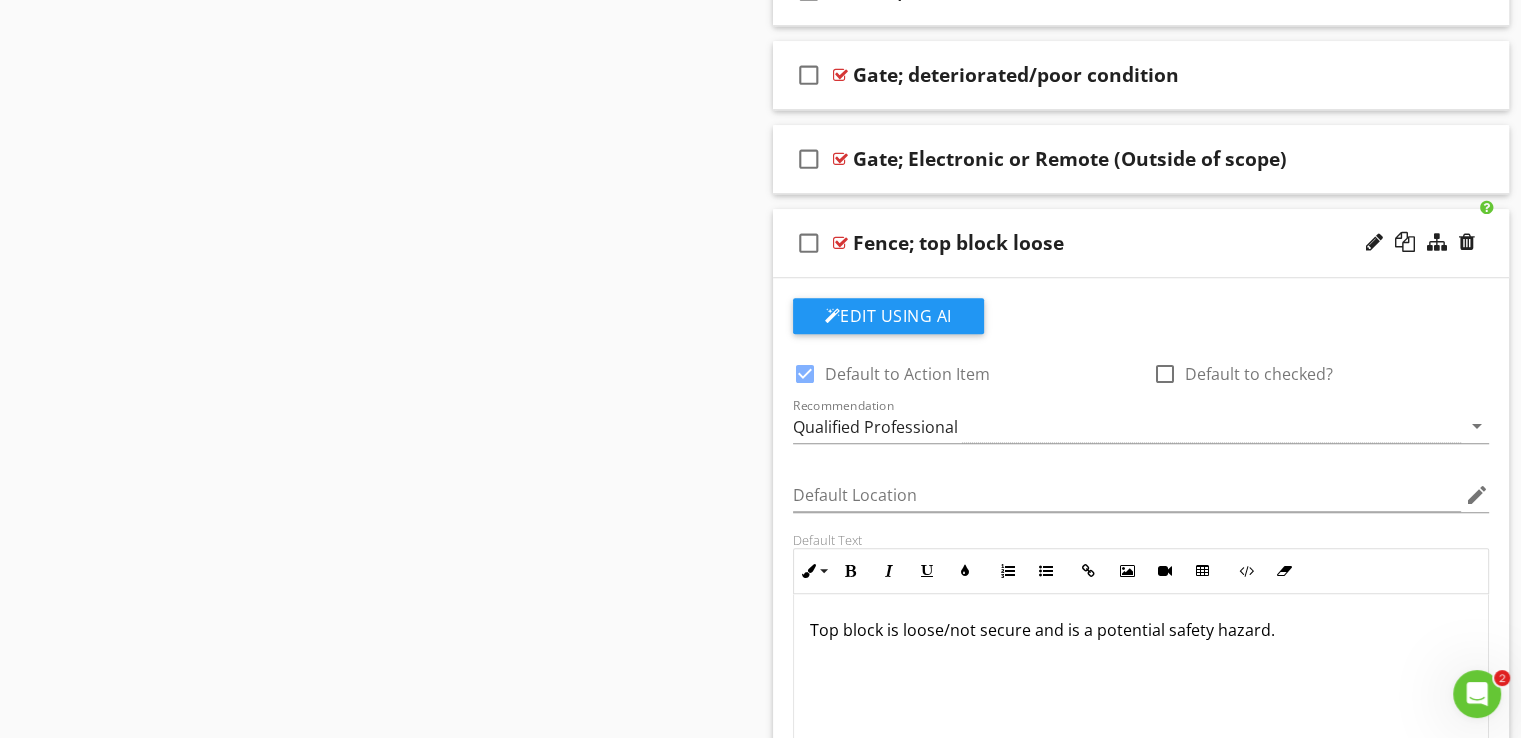 scroll, scrollTop: 1600, scrollLeft: 0, axis: vertical 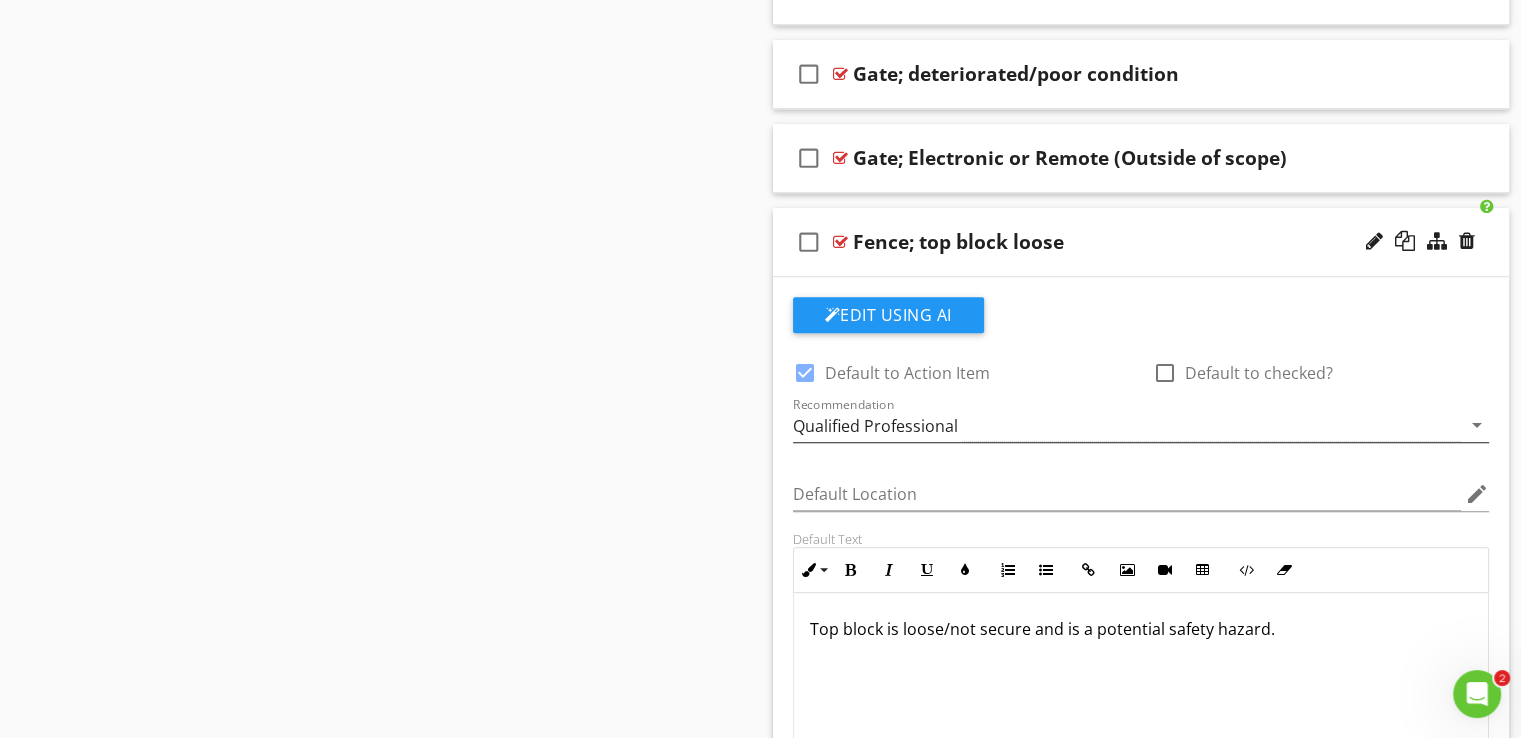 click on "arrow_drop_down" at bounding box center [1477, 425] 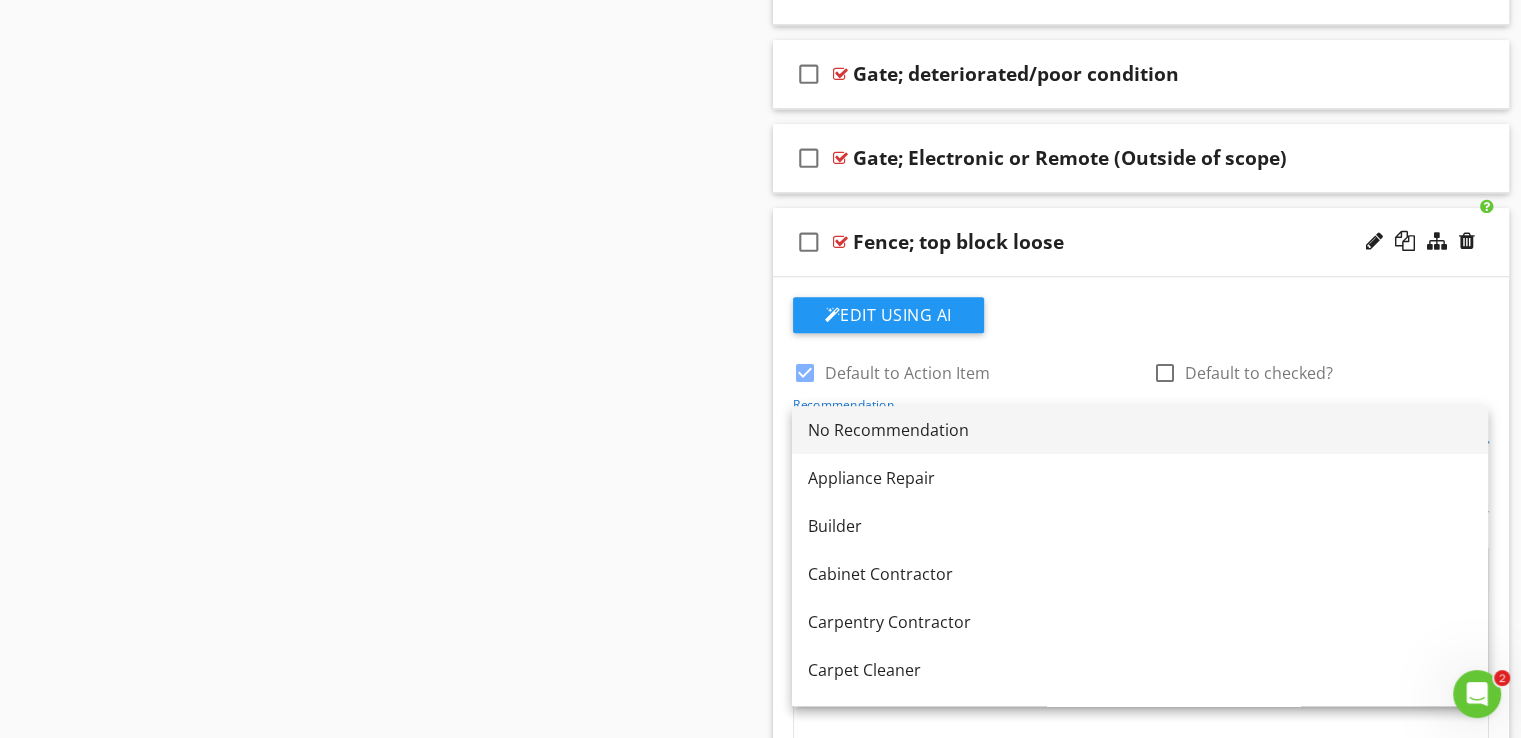 click on "No Recommendation" at bounding box center (1140, 430) 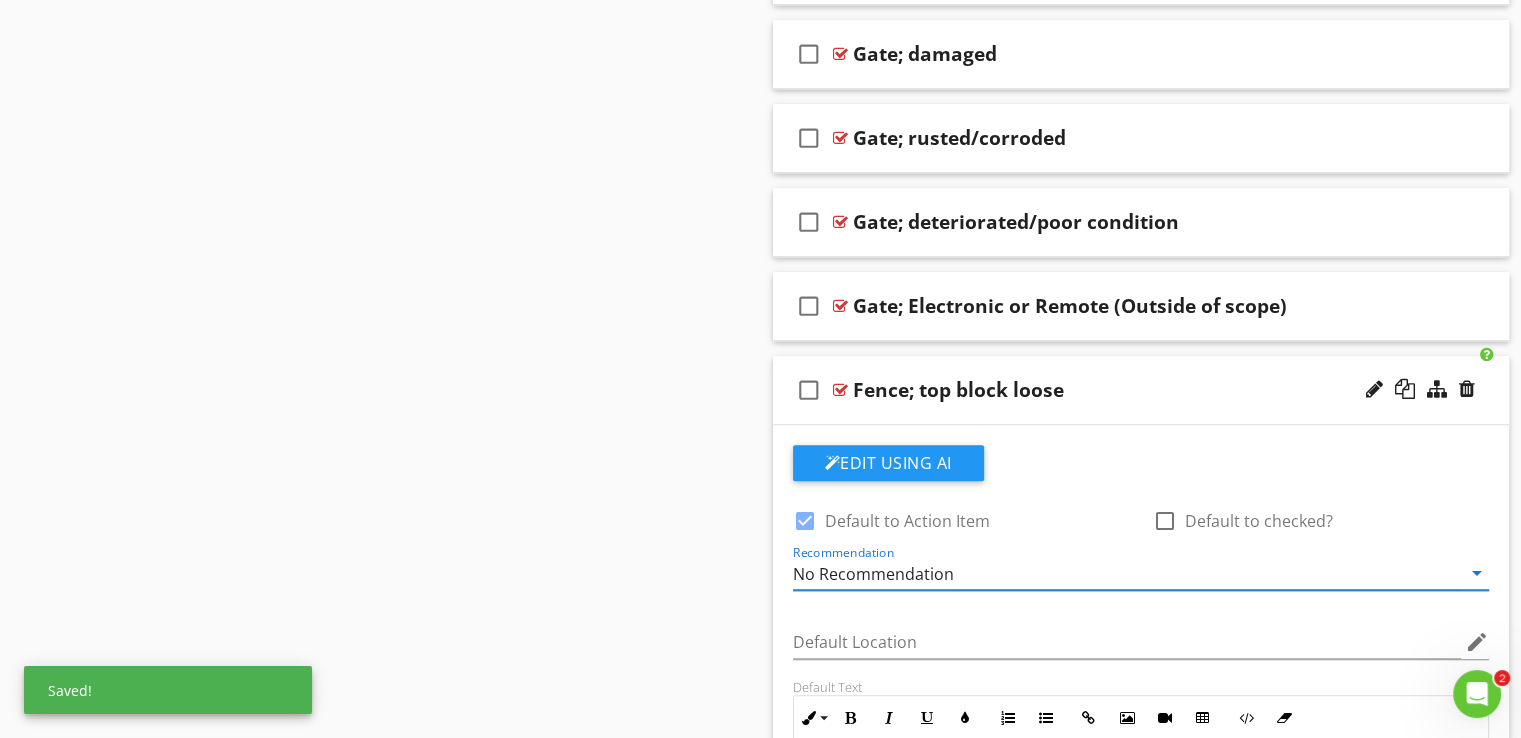 scroll, scrollTop: 1452, scrollLeft: 0, axis: vertical 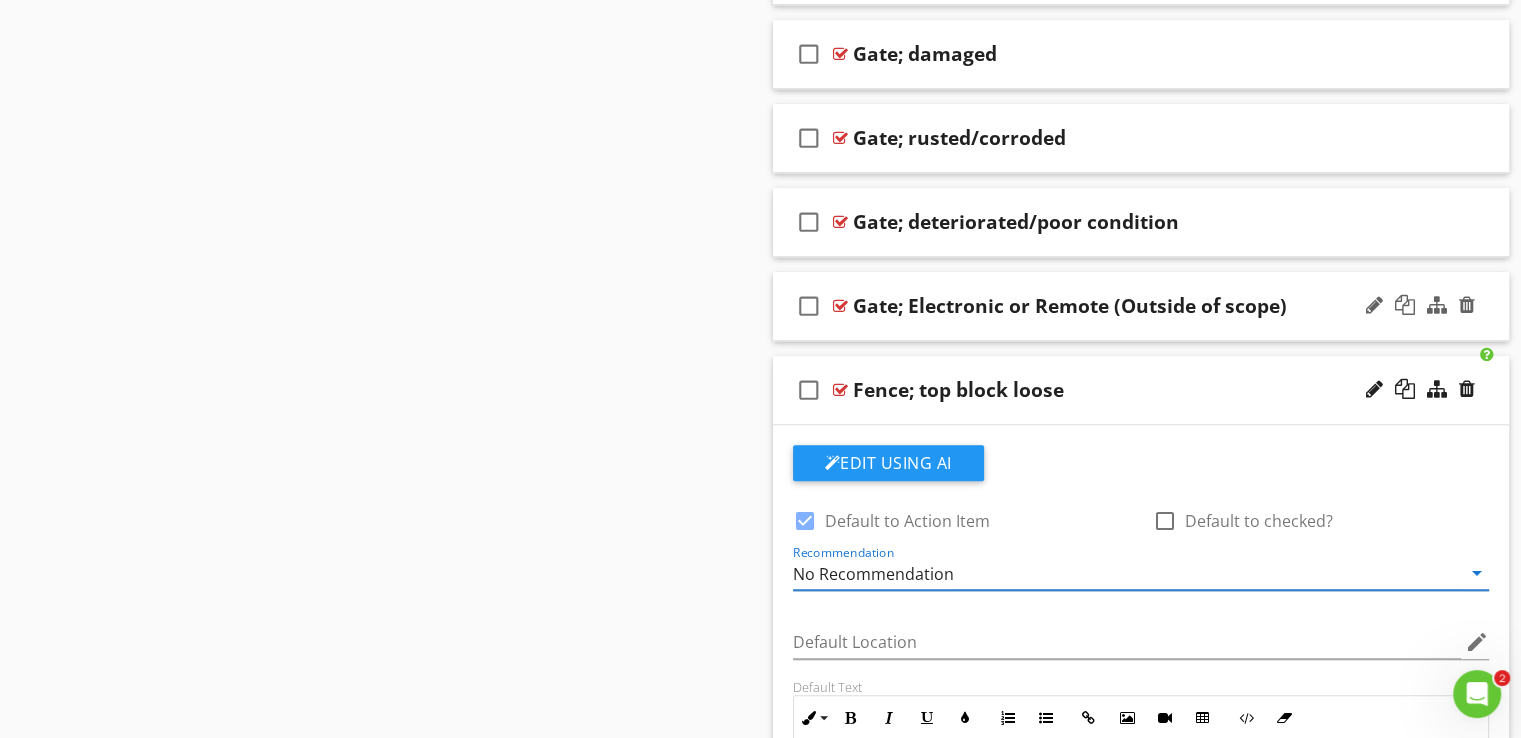 click on "check_box_outline_blank
Gate; Electronic or Remote (Outside of scope)" at bounding box center (1141, 306) 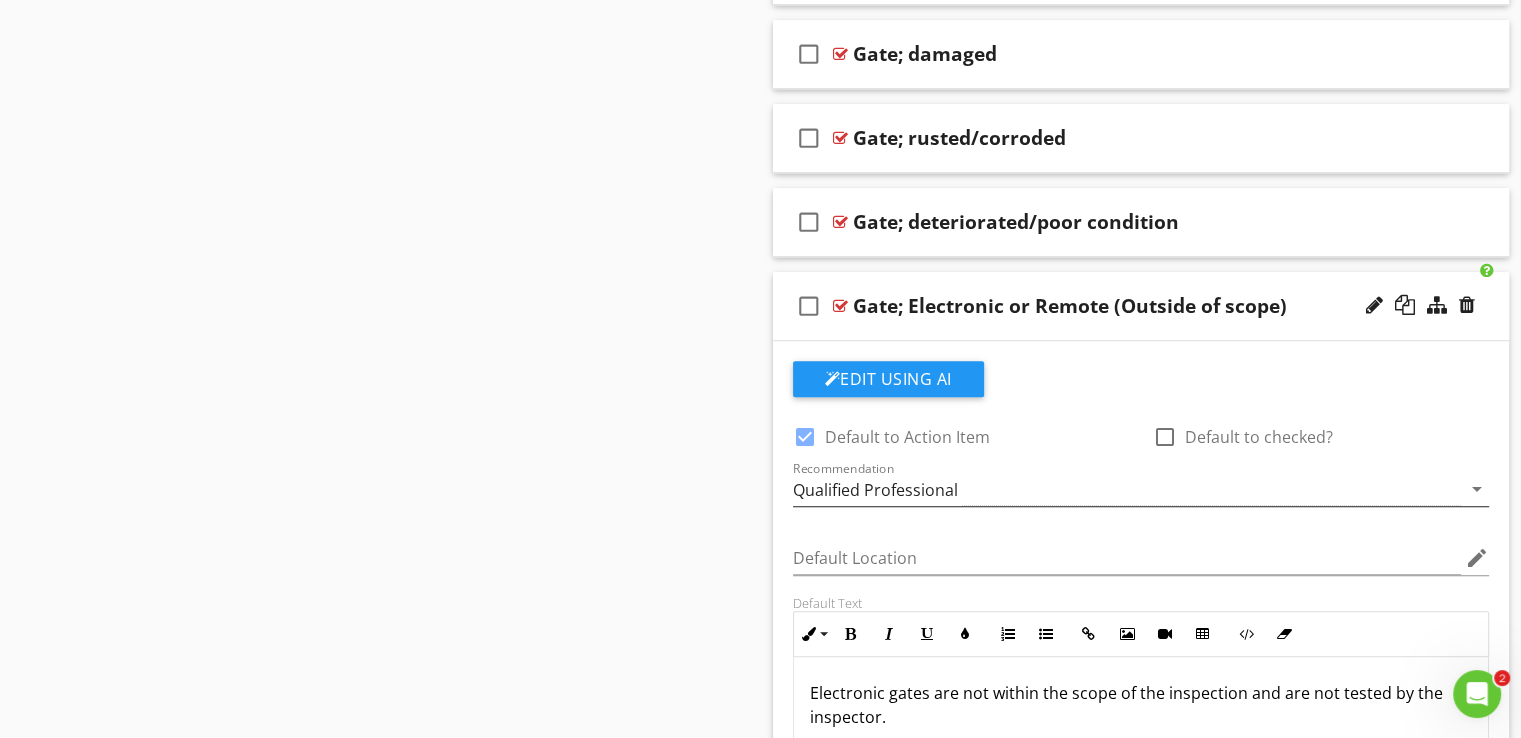 click on "Qualified Professional" at bounding box center (1127, 489) 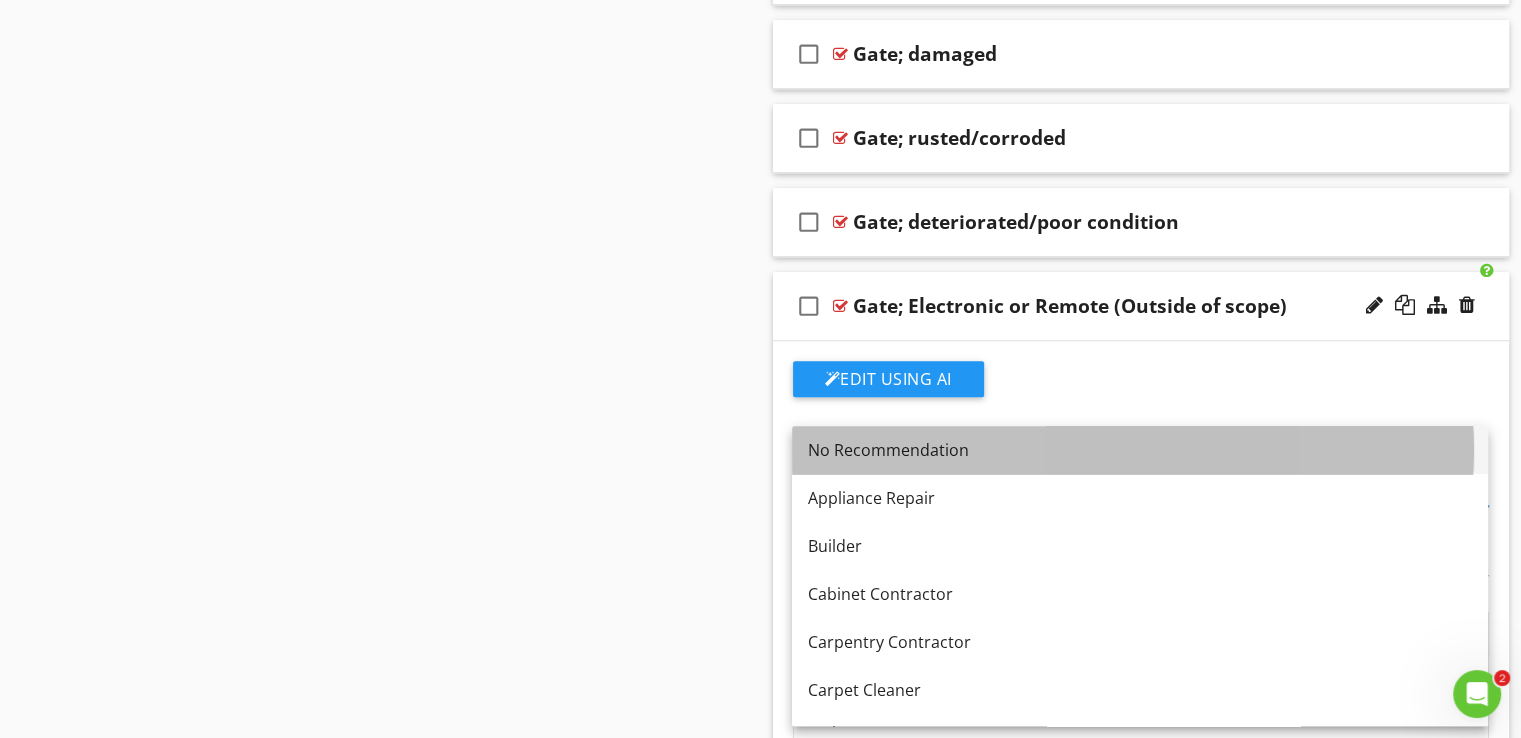 click on "No Recommendation" at bounding box center [1140, 450] 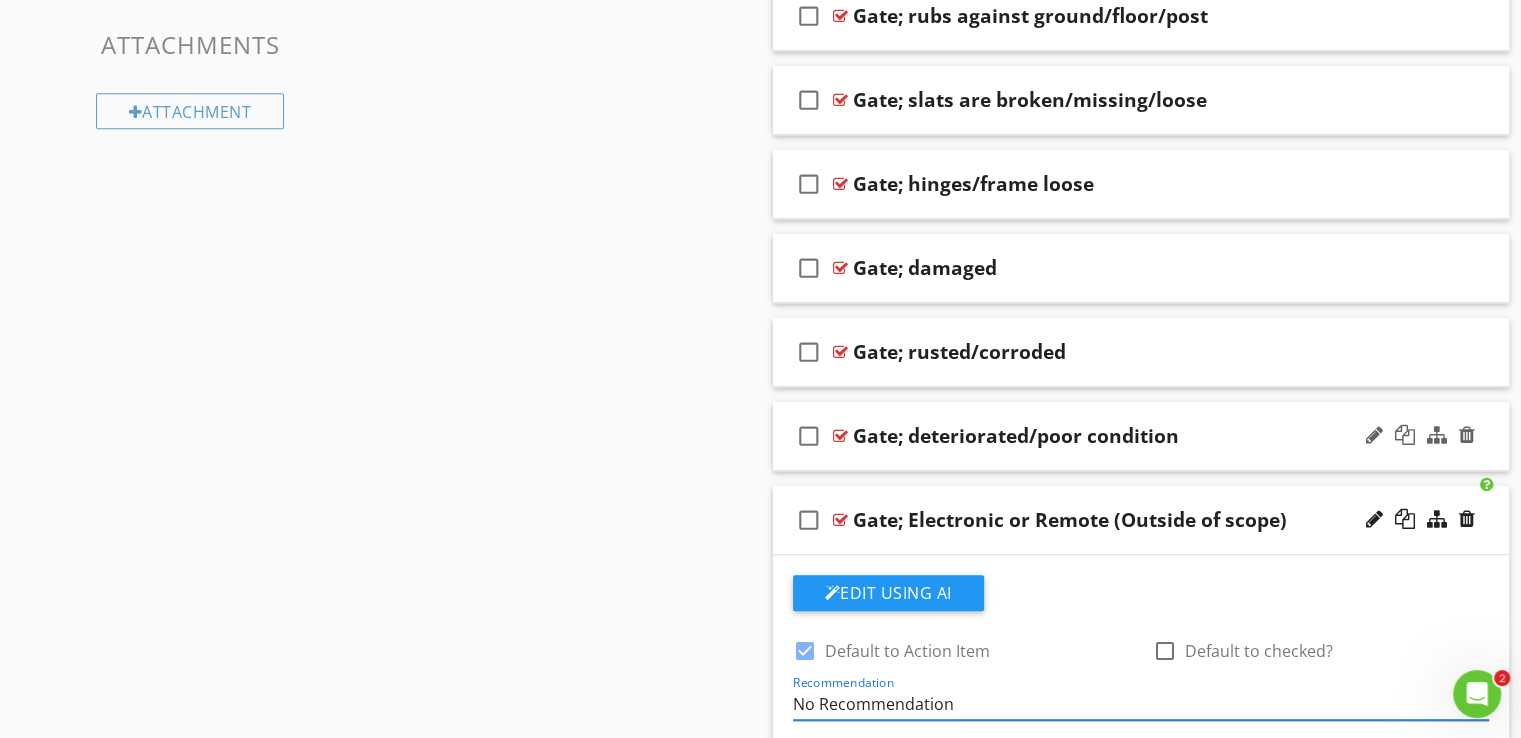 scroll, scrollTop: 1236, scrollLeft: 0, axis: vertical 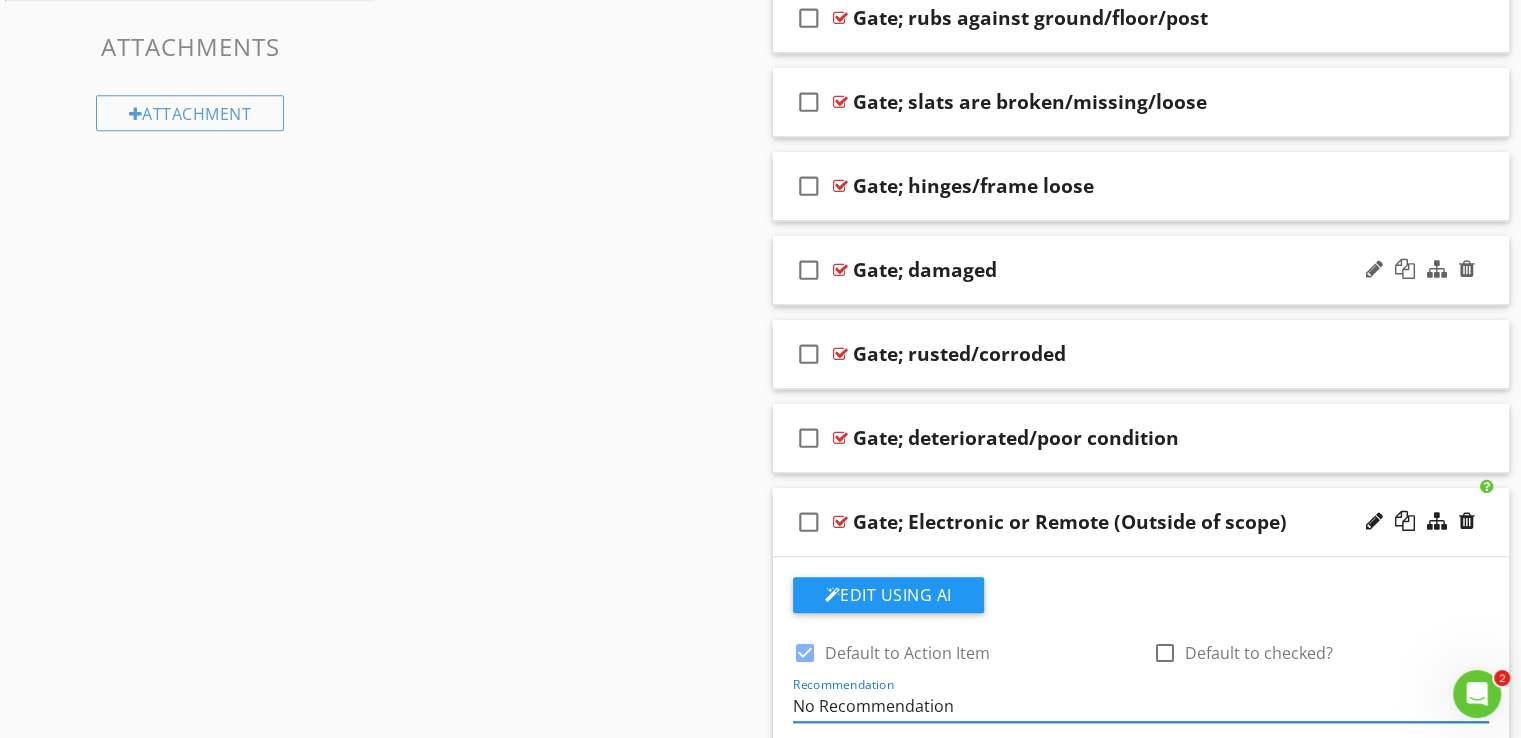 click on "Gate; damaged" at bounding box center (1114, 270) 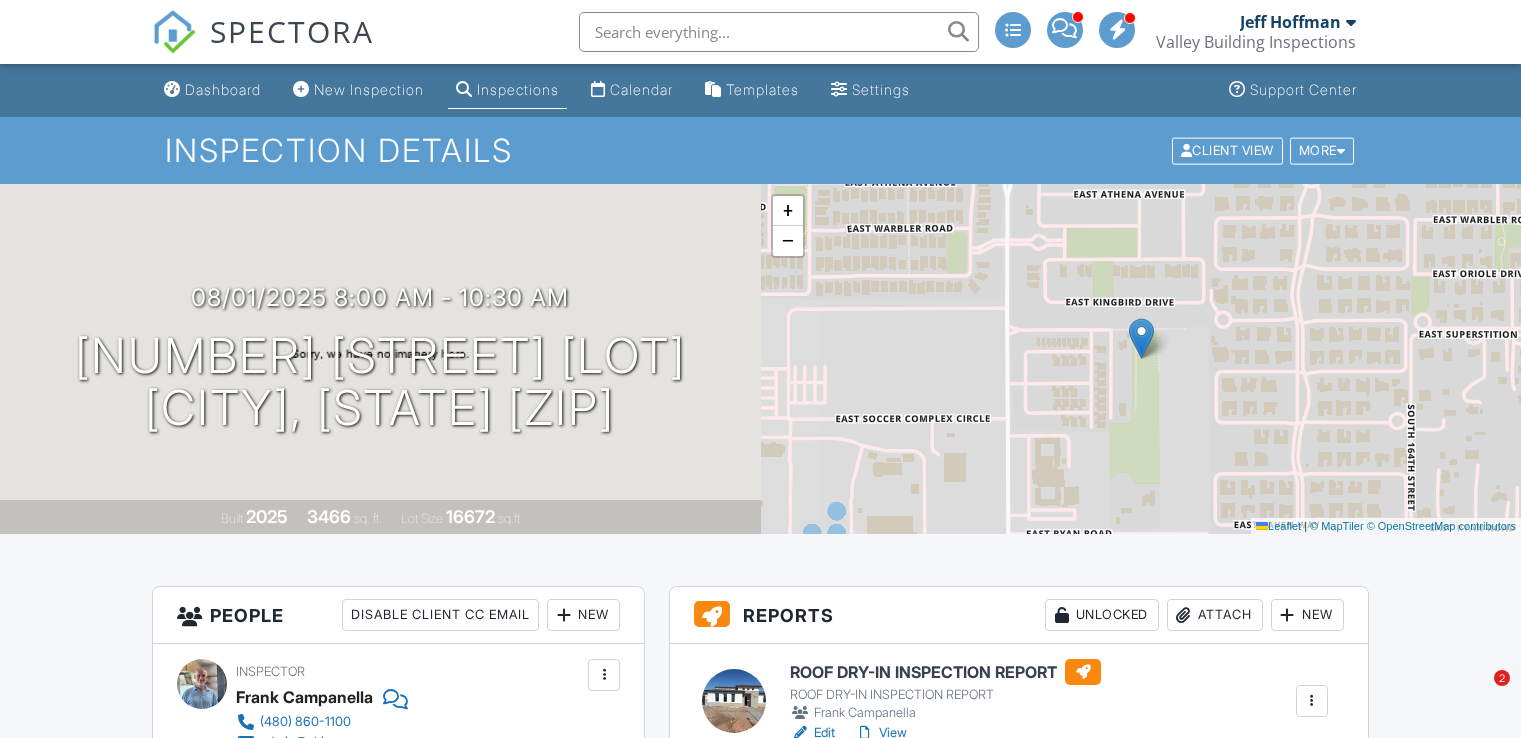 scroll, scrollTop: 0, scrollLeft: 0, axis: both 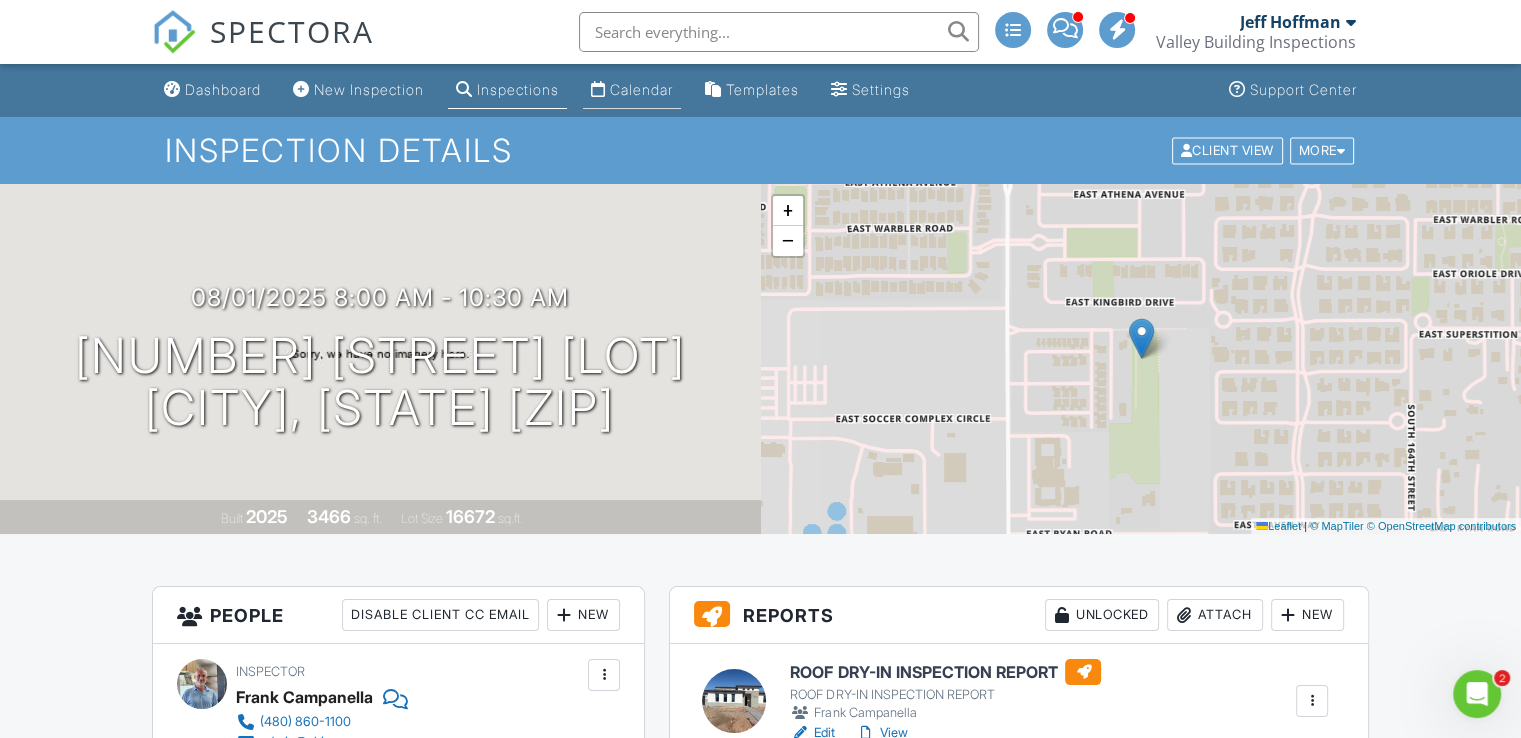 click on "Calendar" at bounding box center [641, 89] 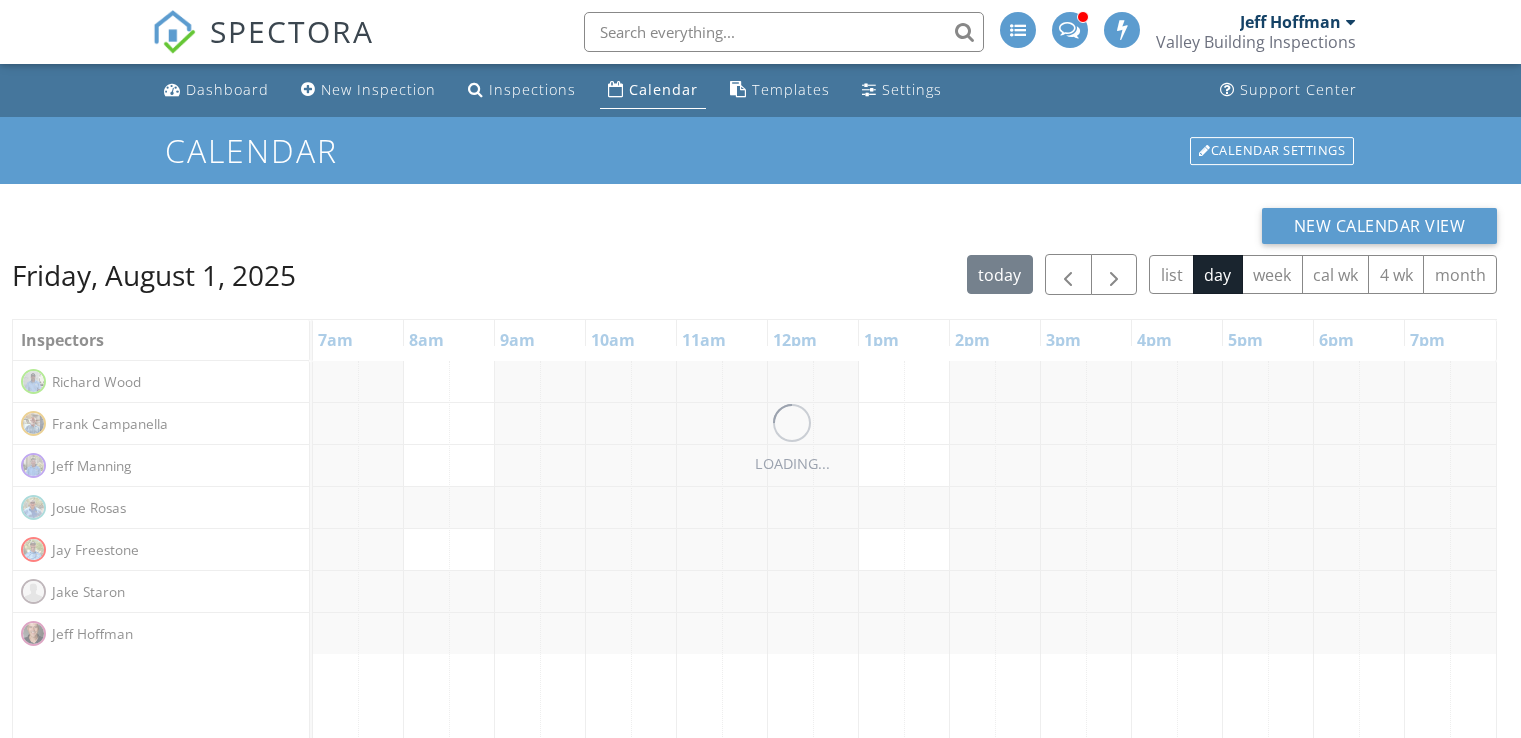 scroll, scrollTop: 0, scrollLeft: 0, axis: both 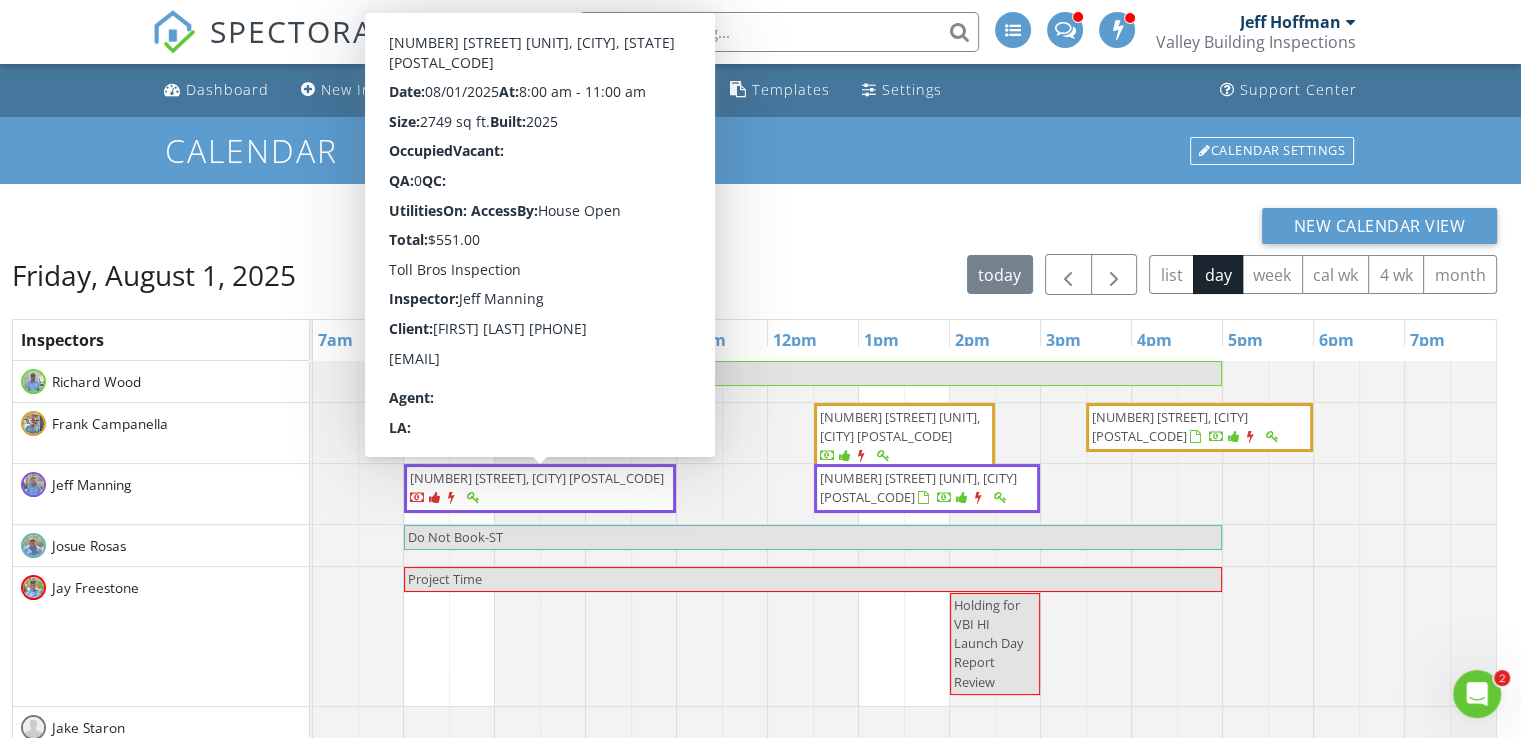 click on "[NUMBER] [STREET], [CITY] [POSTAL_CODE]" at bounding box center [540, 488] 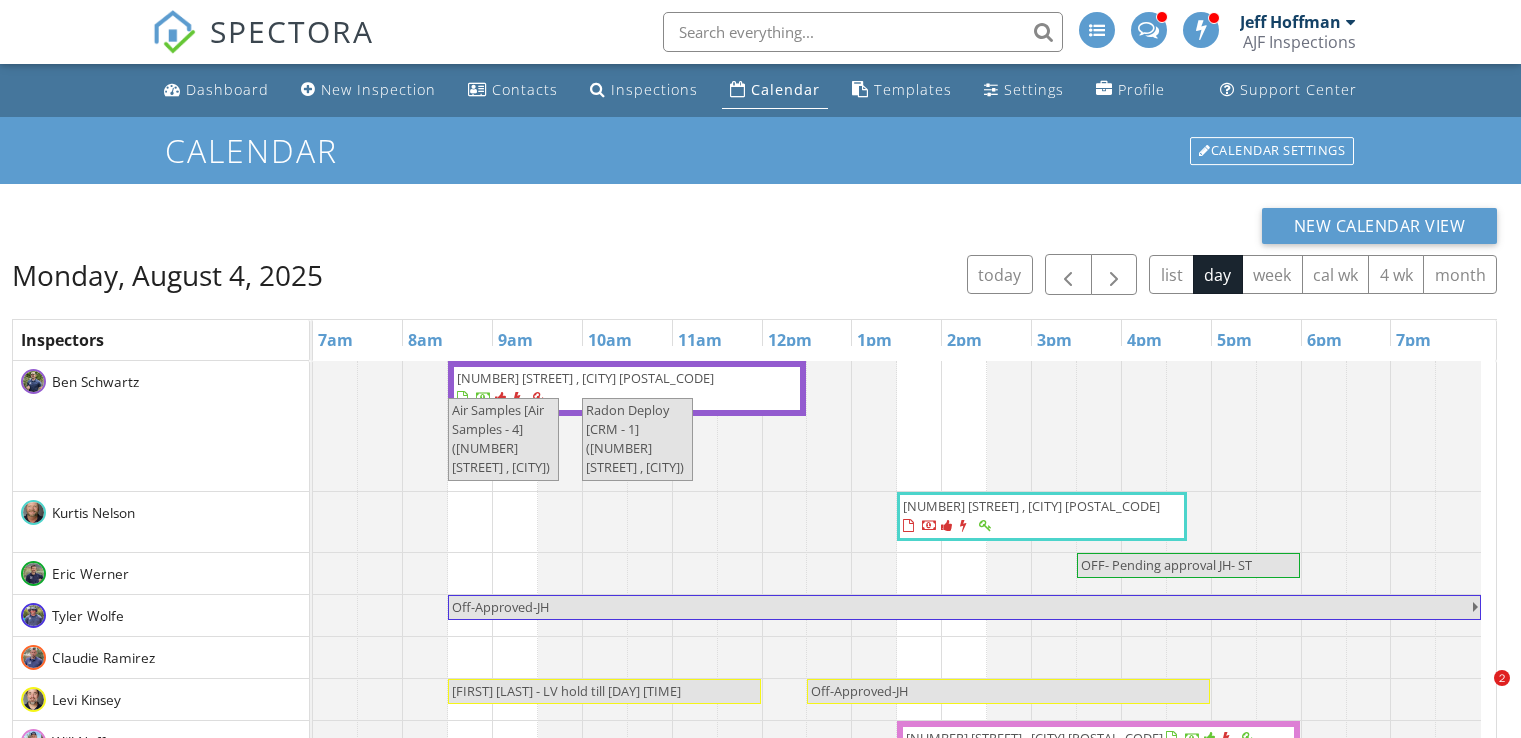 scroll, scrollTop: 266, scrollLeft: 0, axis: vertical 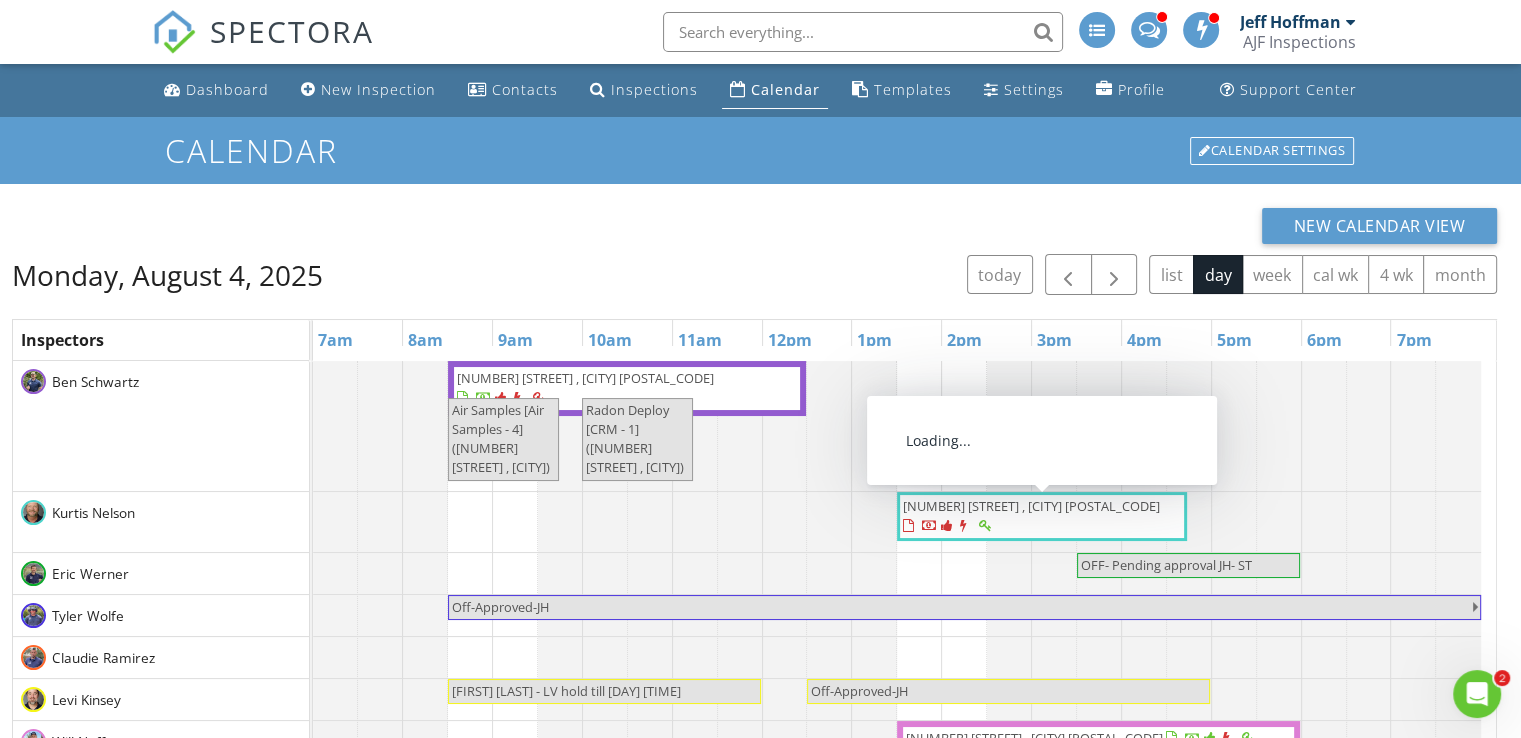 click on "8115 E Cypress St , Scottsdale 85257" at bounding box center [1031, 506] 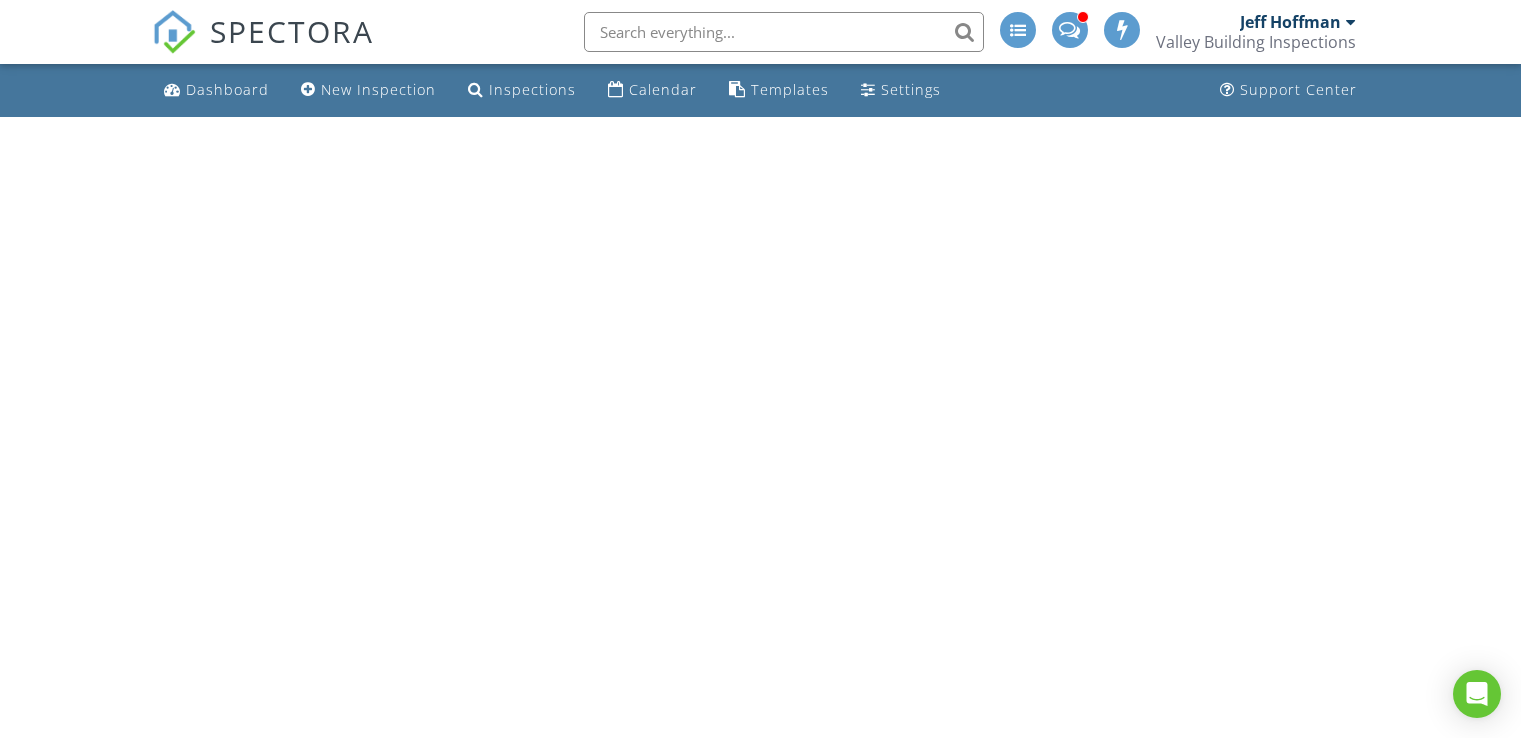 scroll, scrollTop: 0, scrollLeft: 0, axis: both 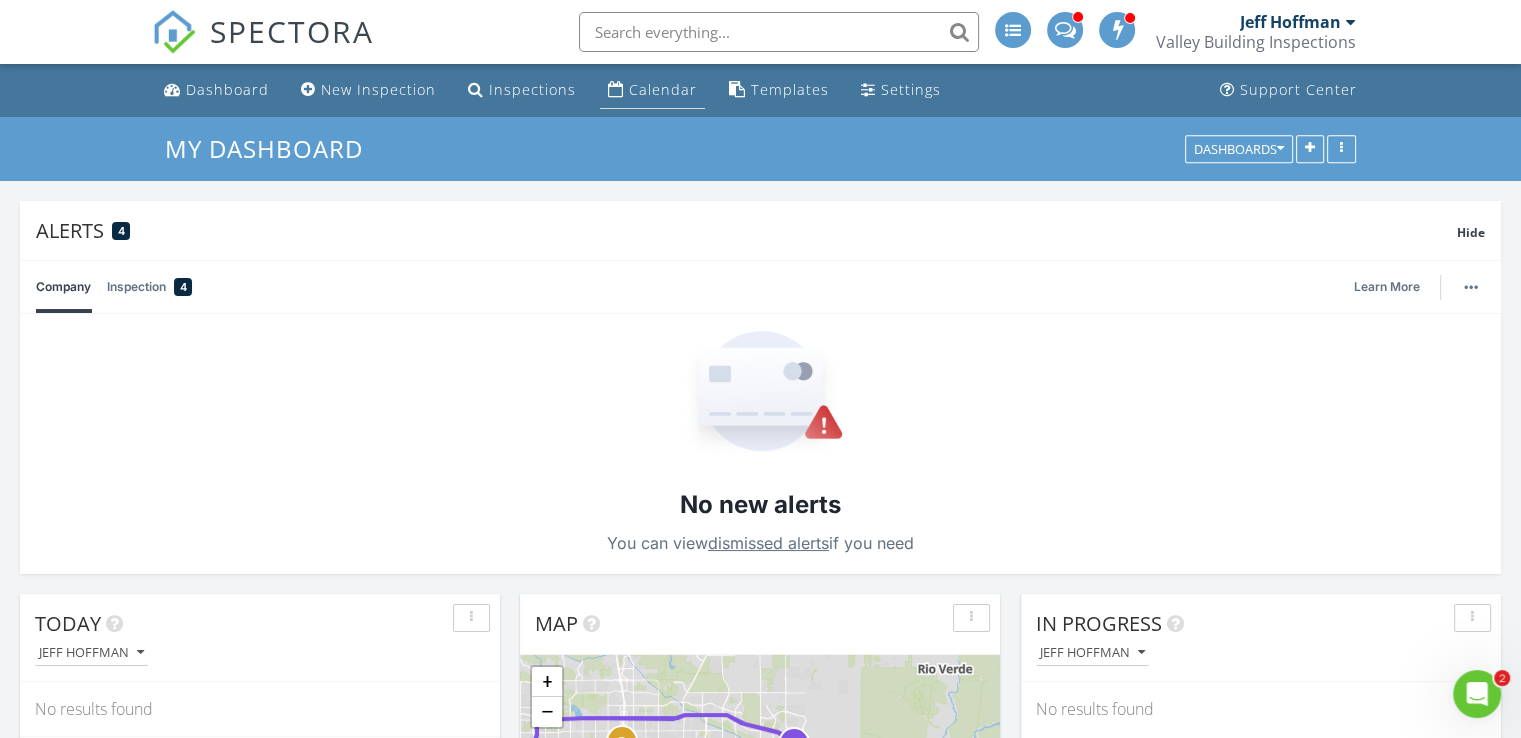 click on "Calendar" at bounding box center (663, 89) 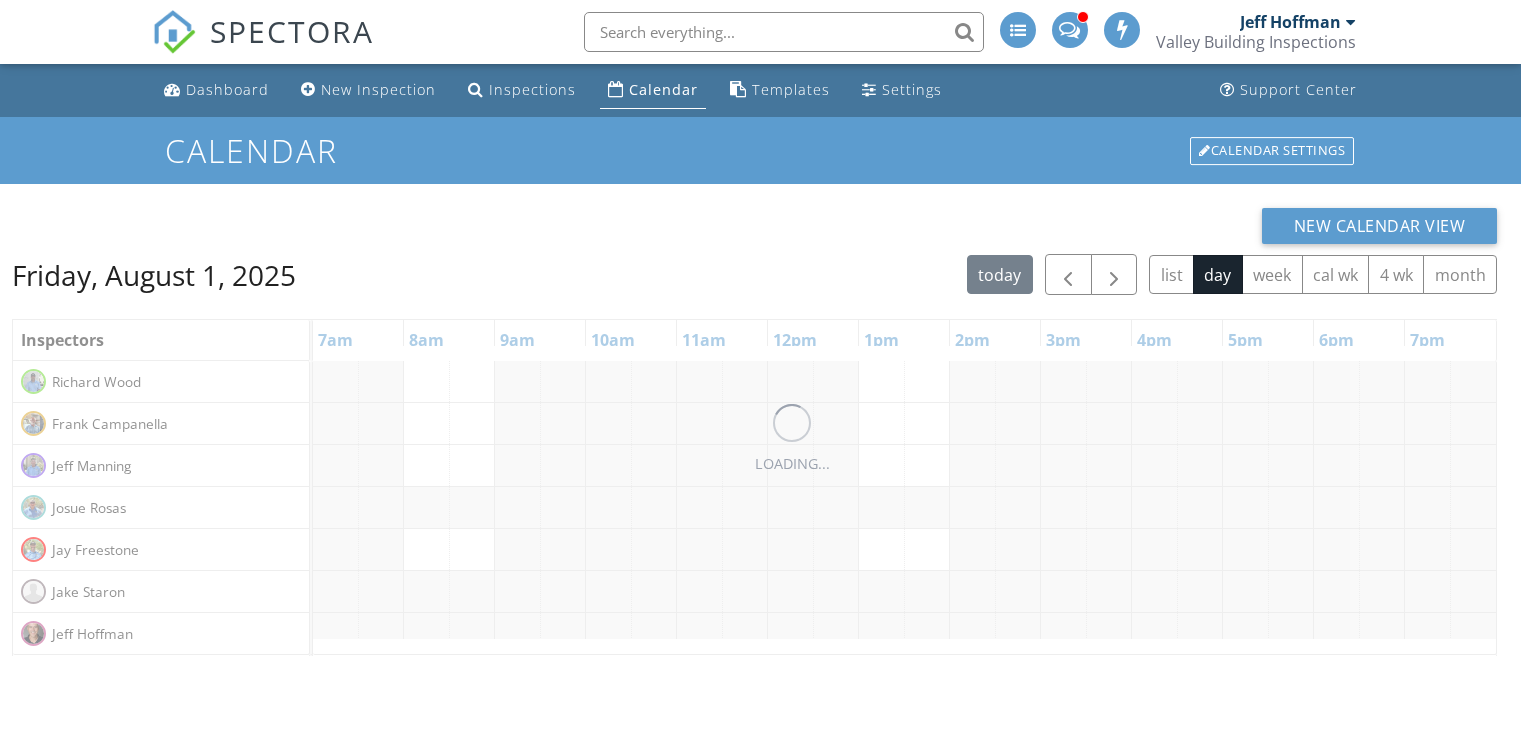 scroll, scrollTop: 0, scrollLeft: 0, axis: both 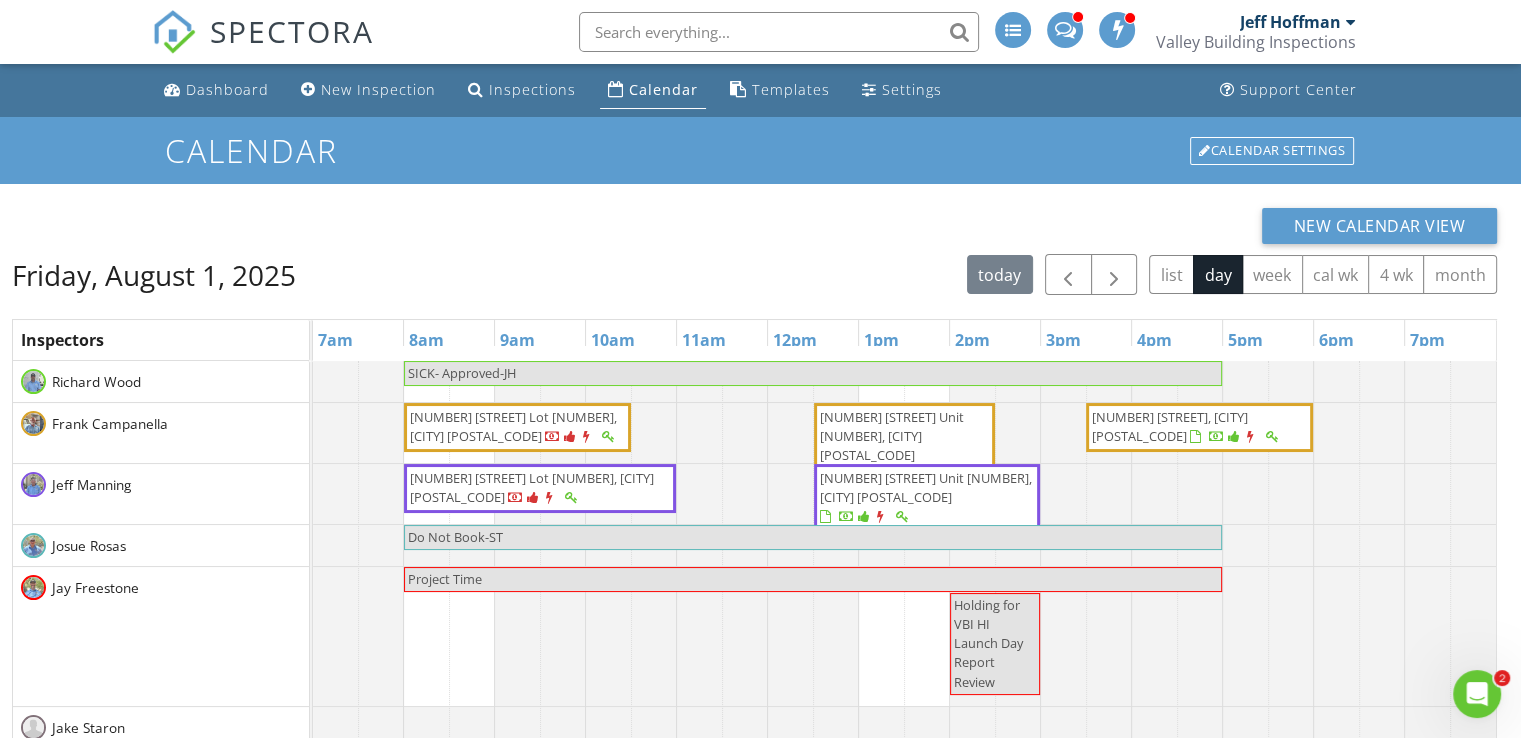 click on "Valley Building Inspections" at bounding box center [1256, 42] 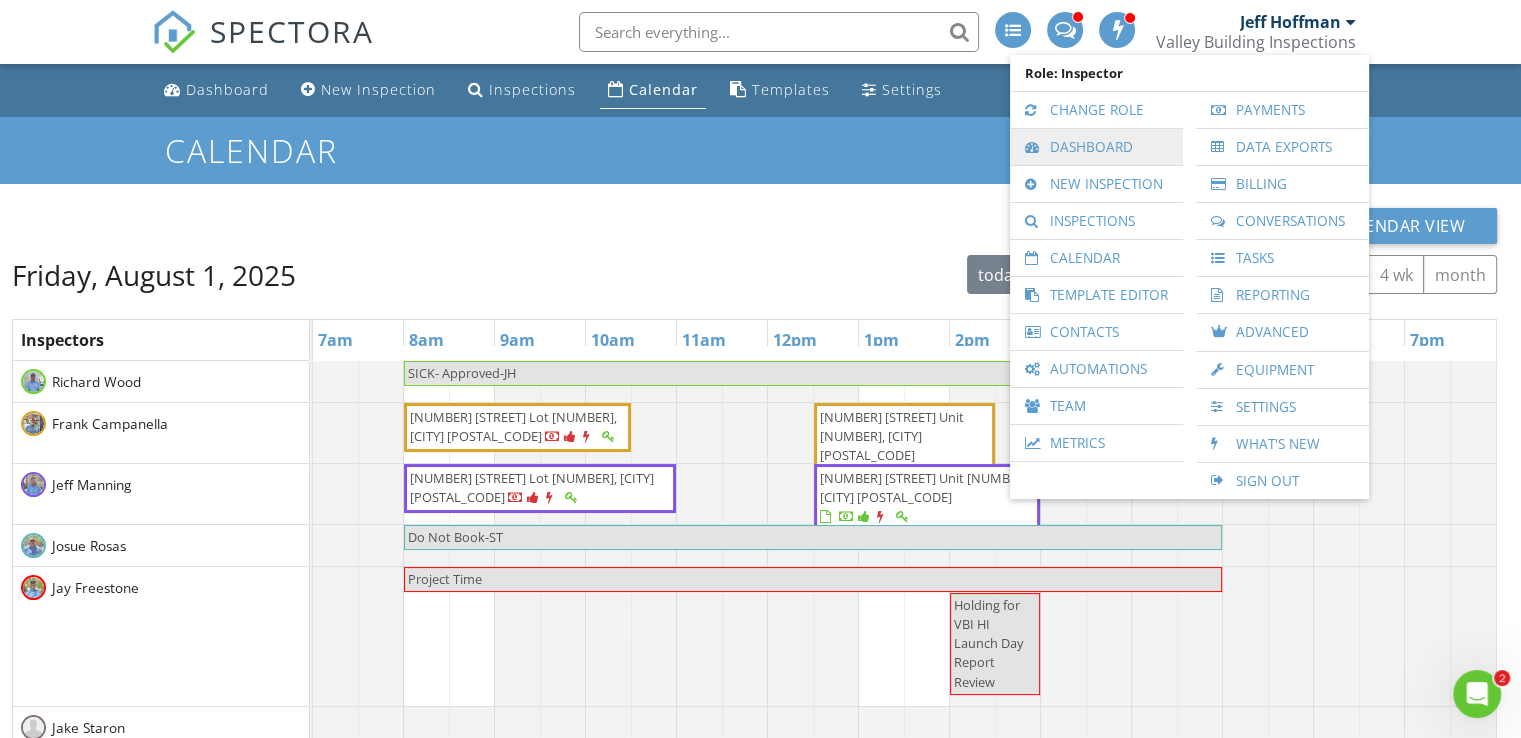 click on "Dashboard" at bounding box center (1096, 147) 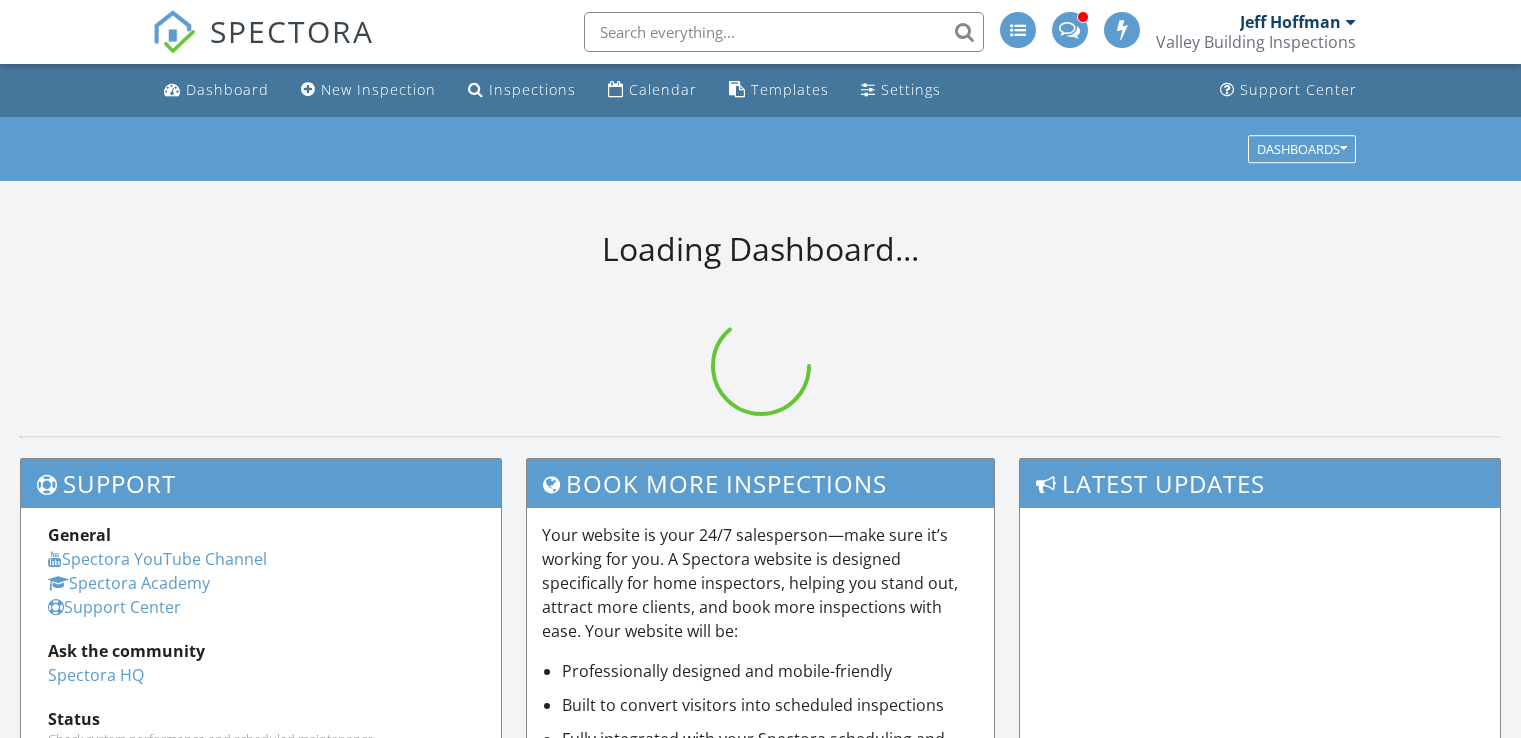 scroll, scrollTop: 0, scrollLeft: 0, axis: both 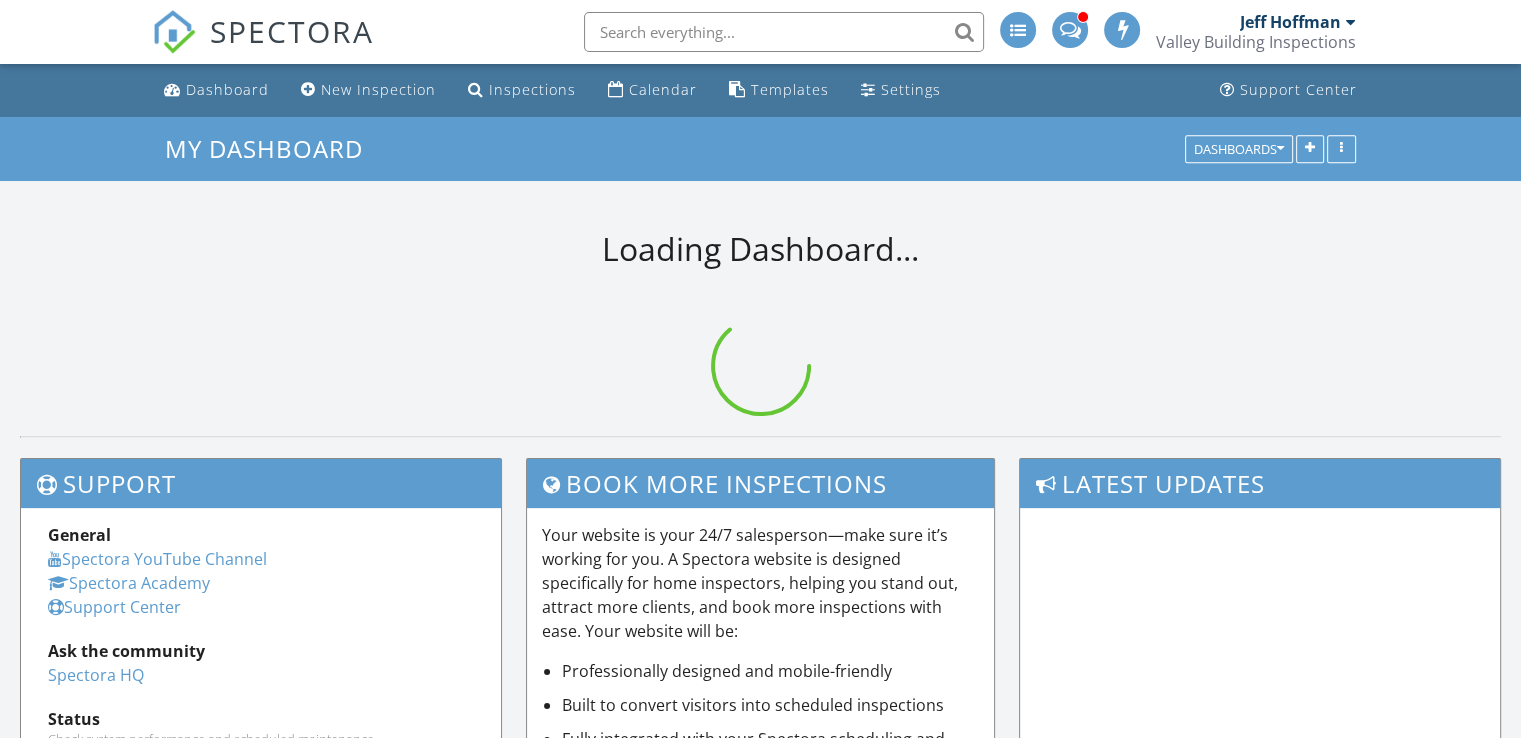 click on "Valley Building Inspections" at bounding box center [1256, 42] 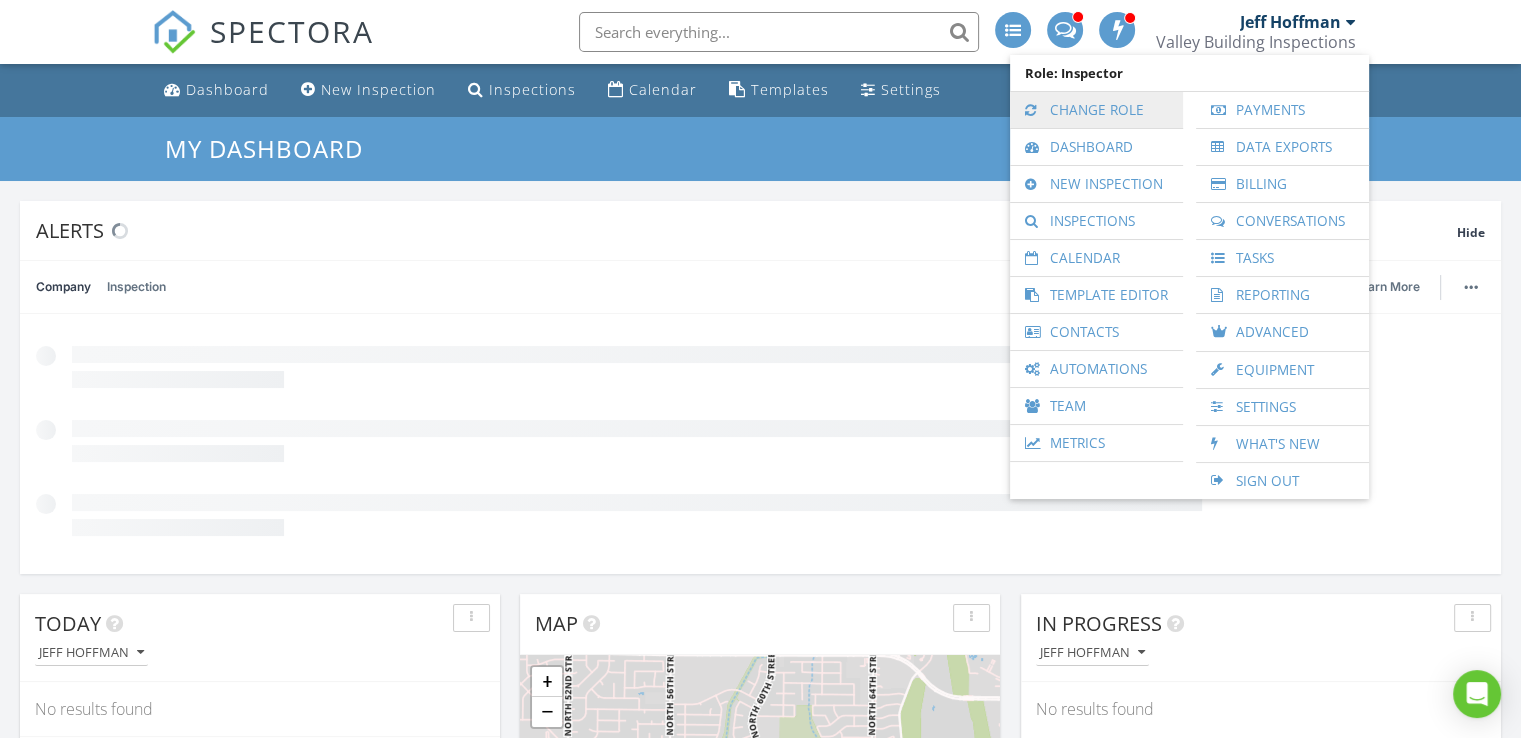 scroll, scrollTop: 9, scrollLeft: 10, axis: both 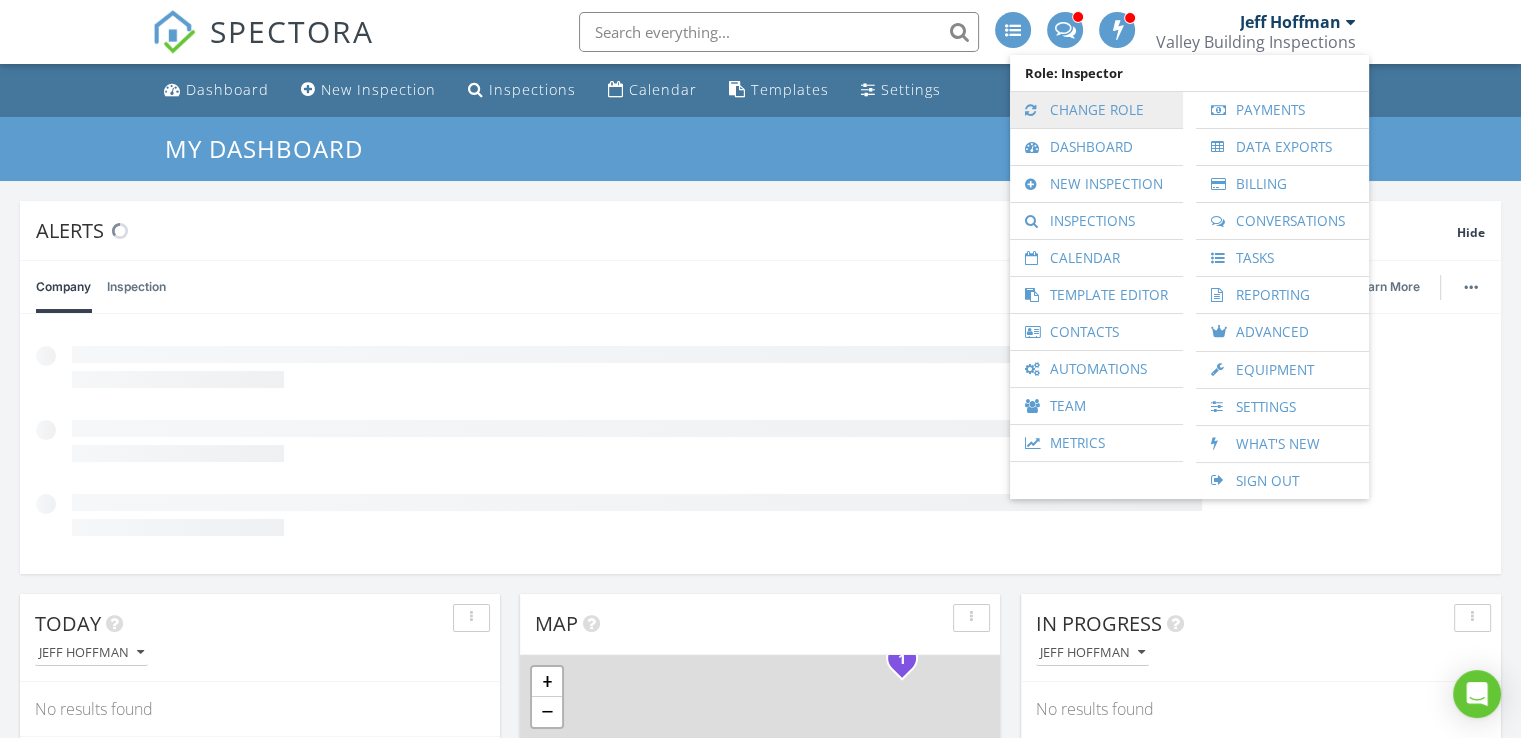 click on "Change Role" at bounding box center (1096, 110) 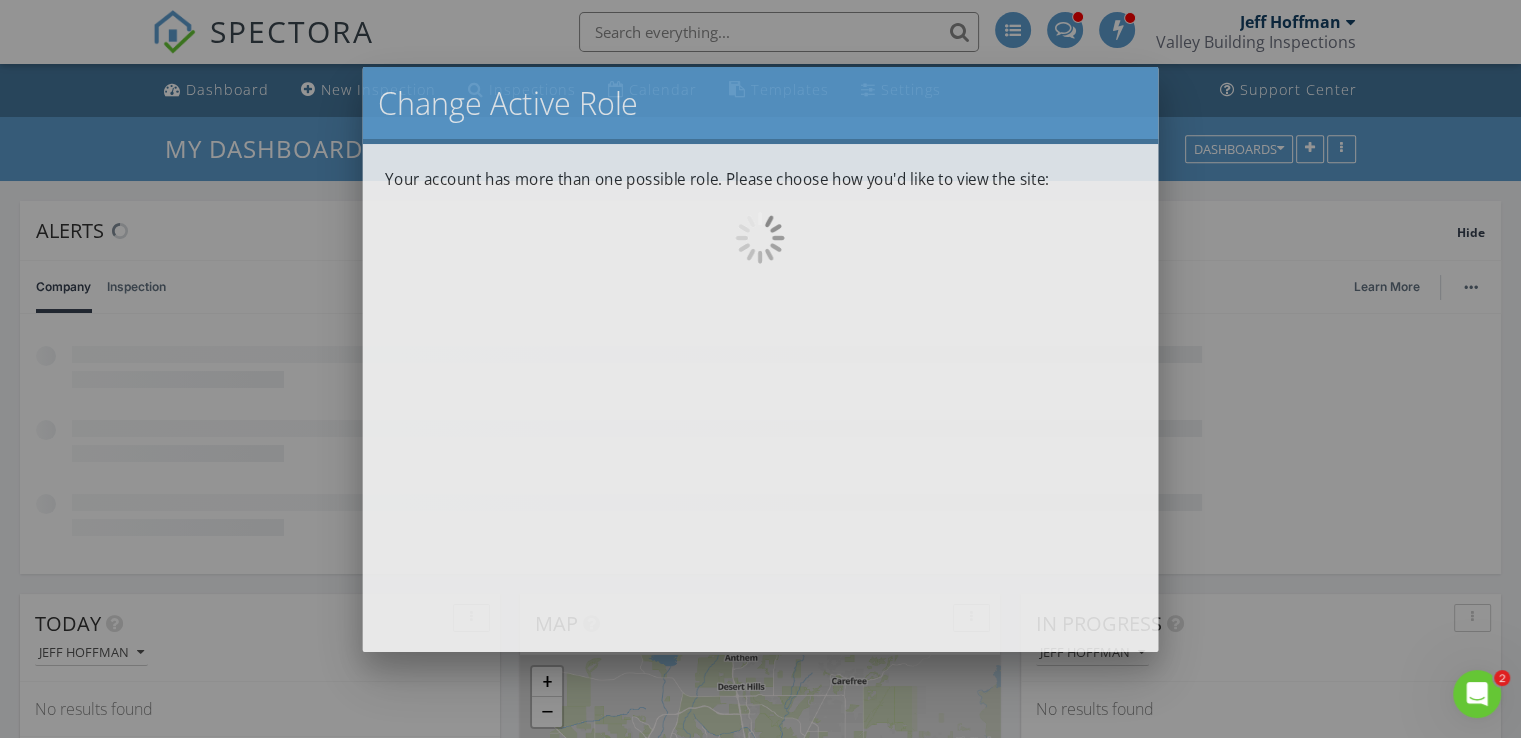 scroll, scrollTop: 0, scrollLeft: 0, axis: both 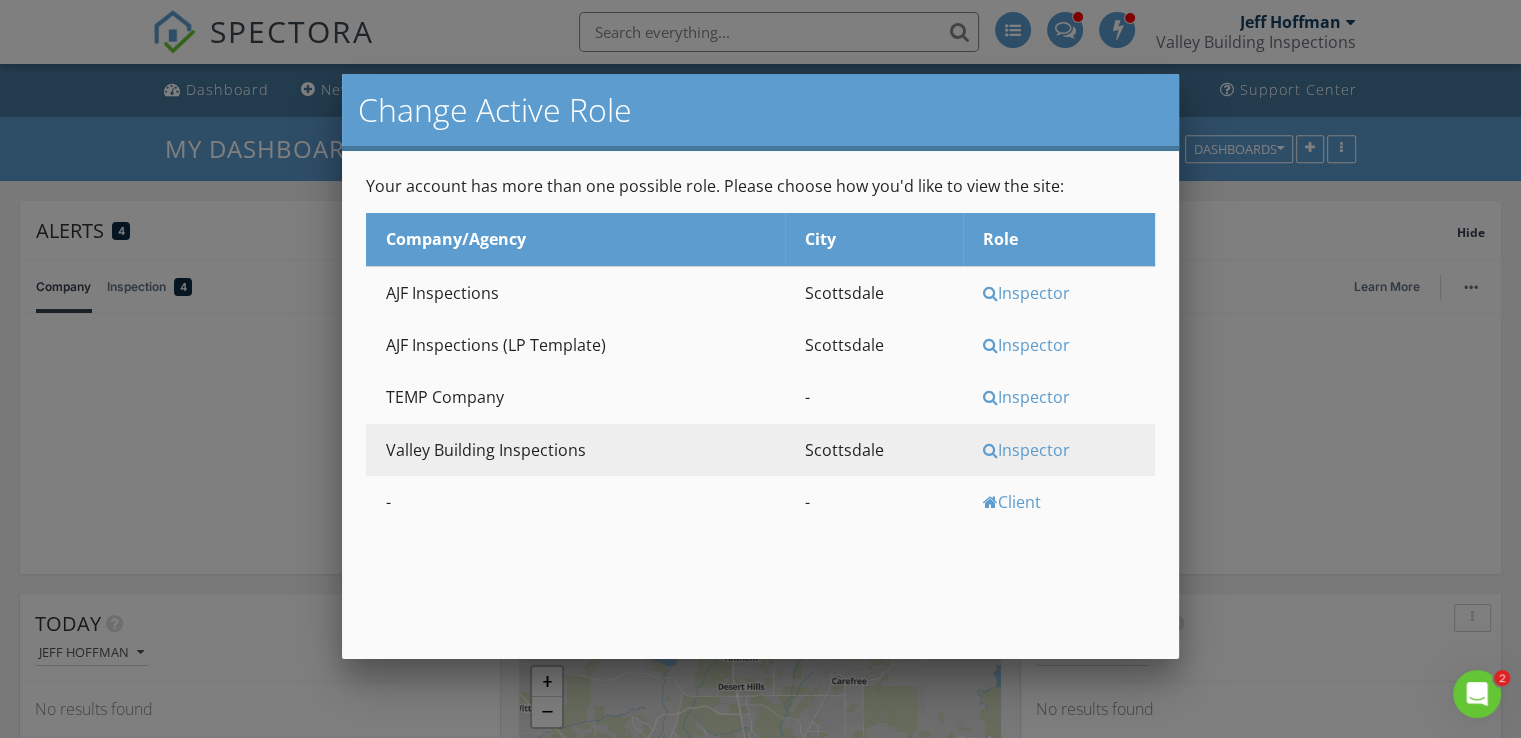click on "Inspector" at bounding box center [1066, 293] 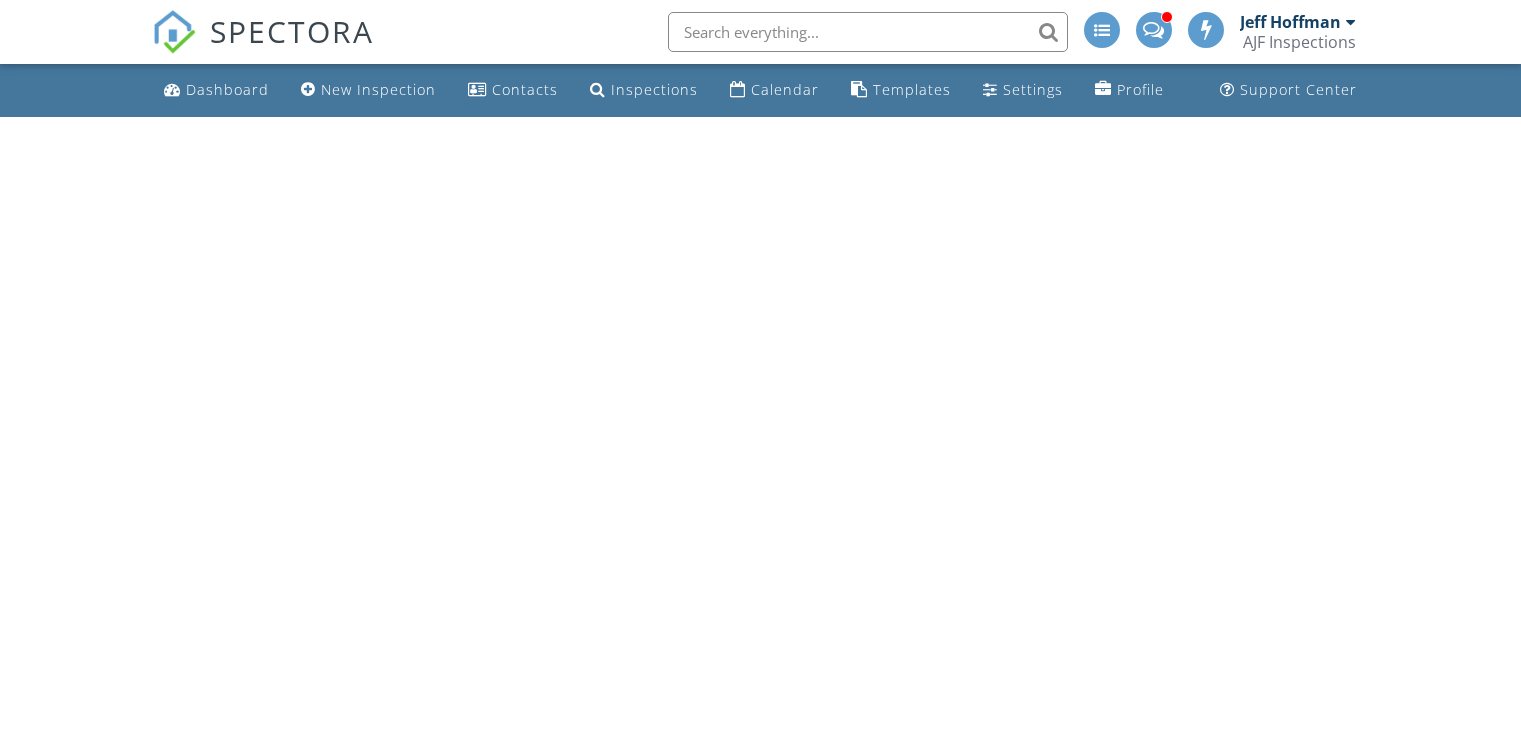 scroll, scrollTop: 0, scrollLeft: 0, axis: both 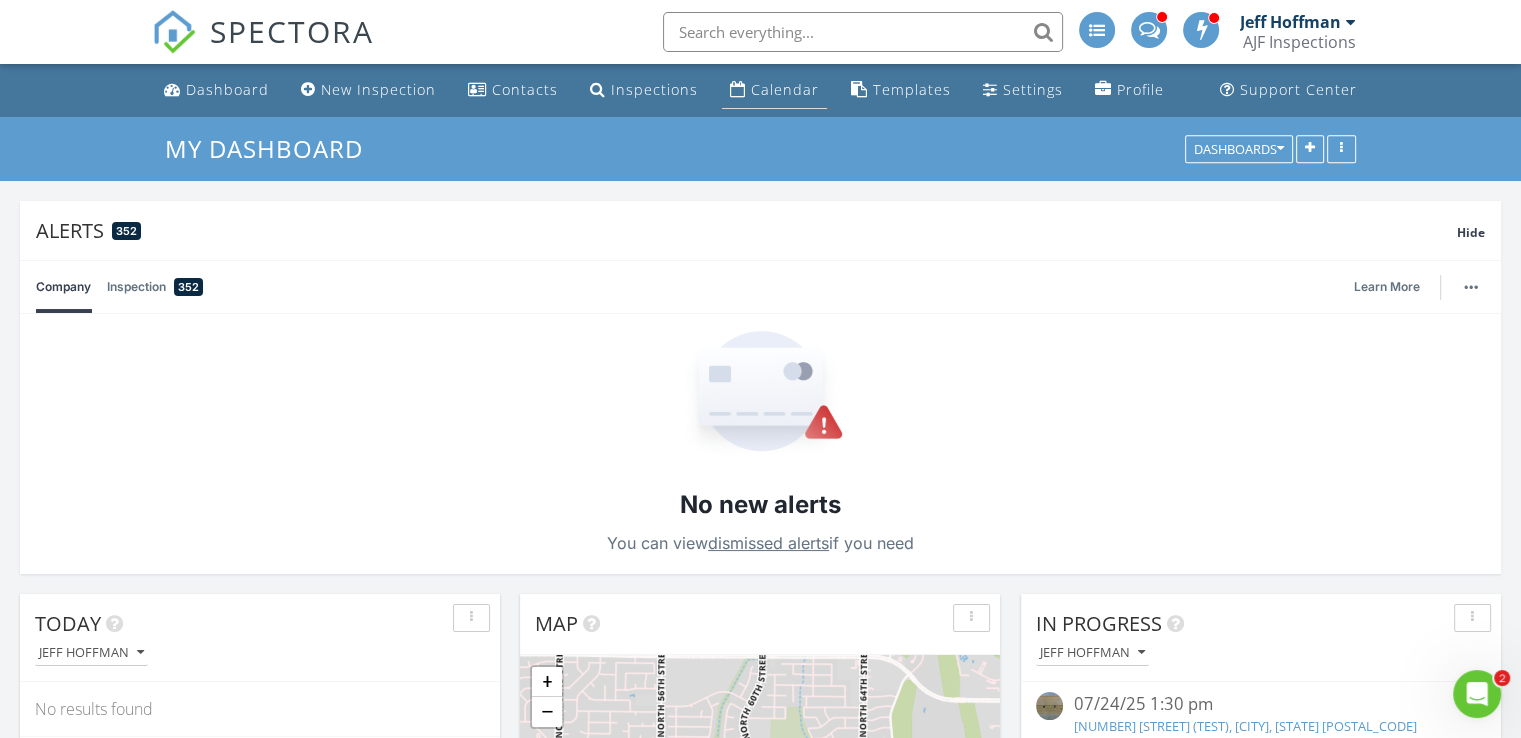 click on "Calendar" at bounding box center (785, 89) 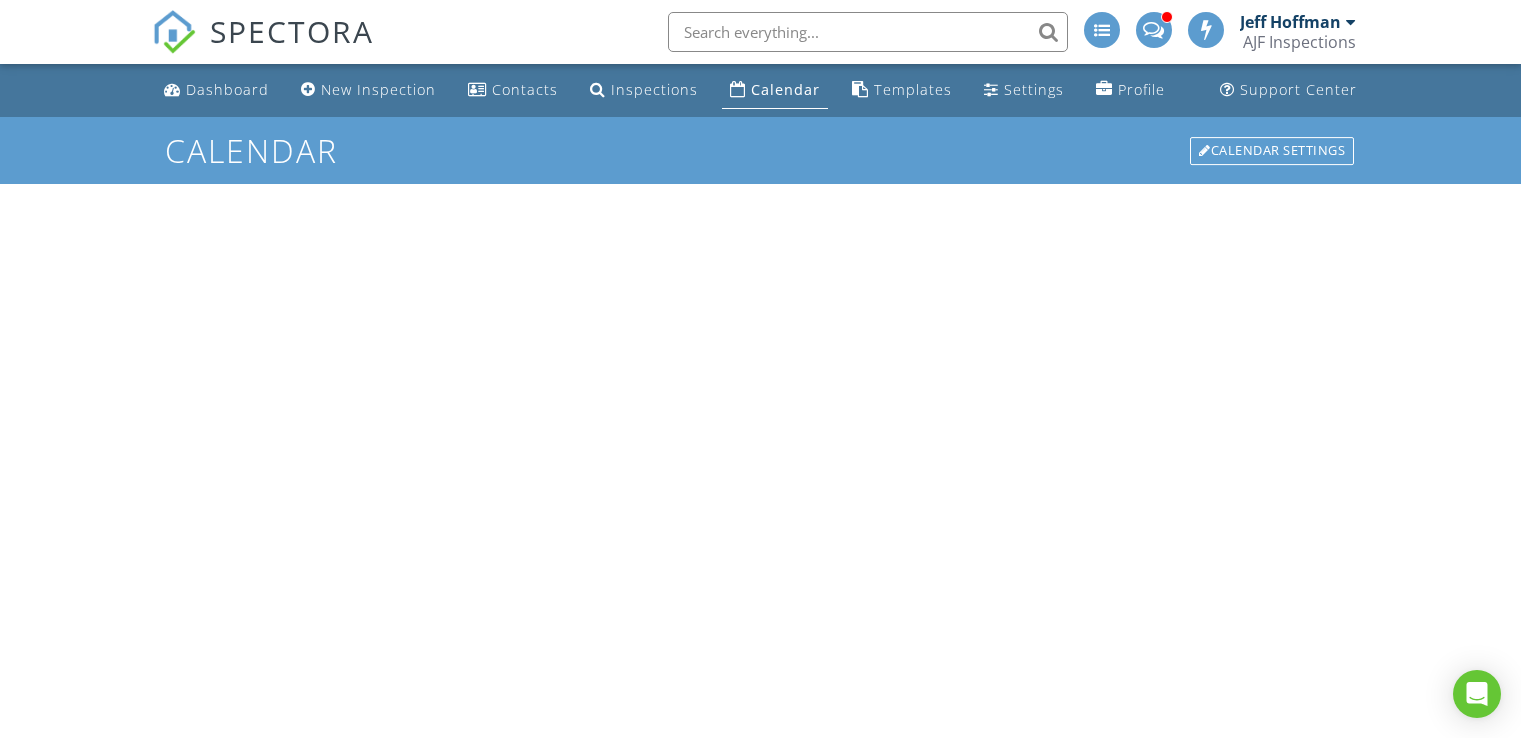 scroll, scrollTop: 0, scrollLeft: 0, axis: both 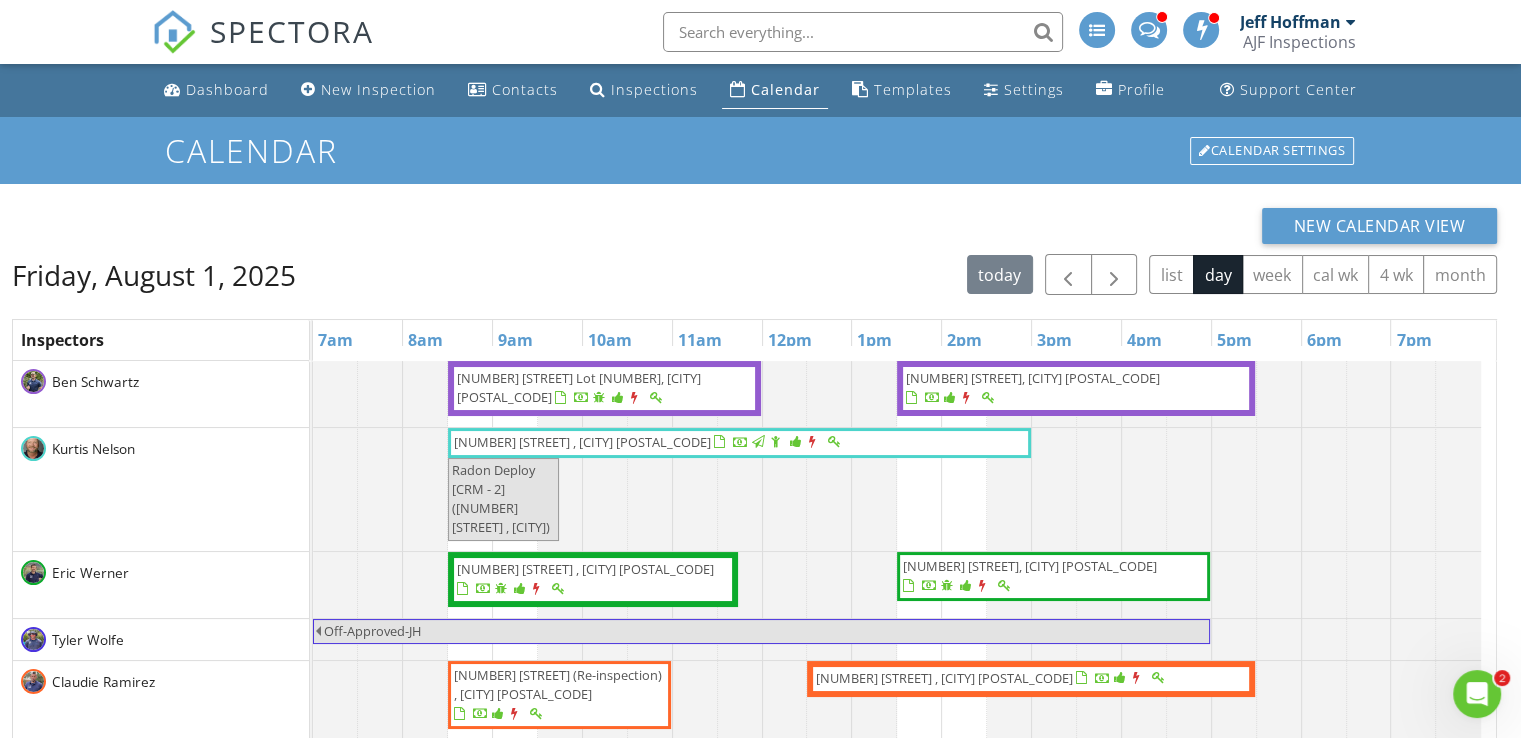 click on "[NUMBER] [STREET] , [CITY] [POSTAL_CODE]" at bounding box center [739, 443] 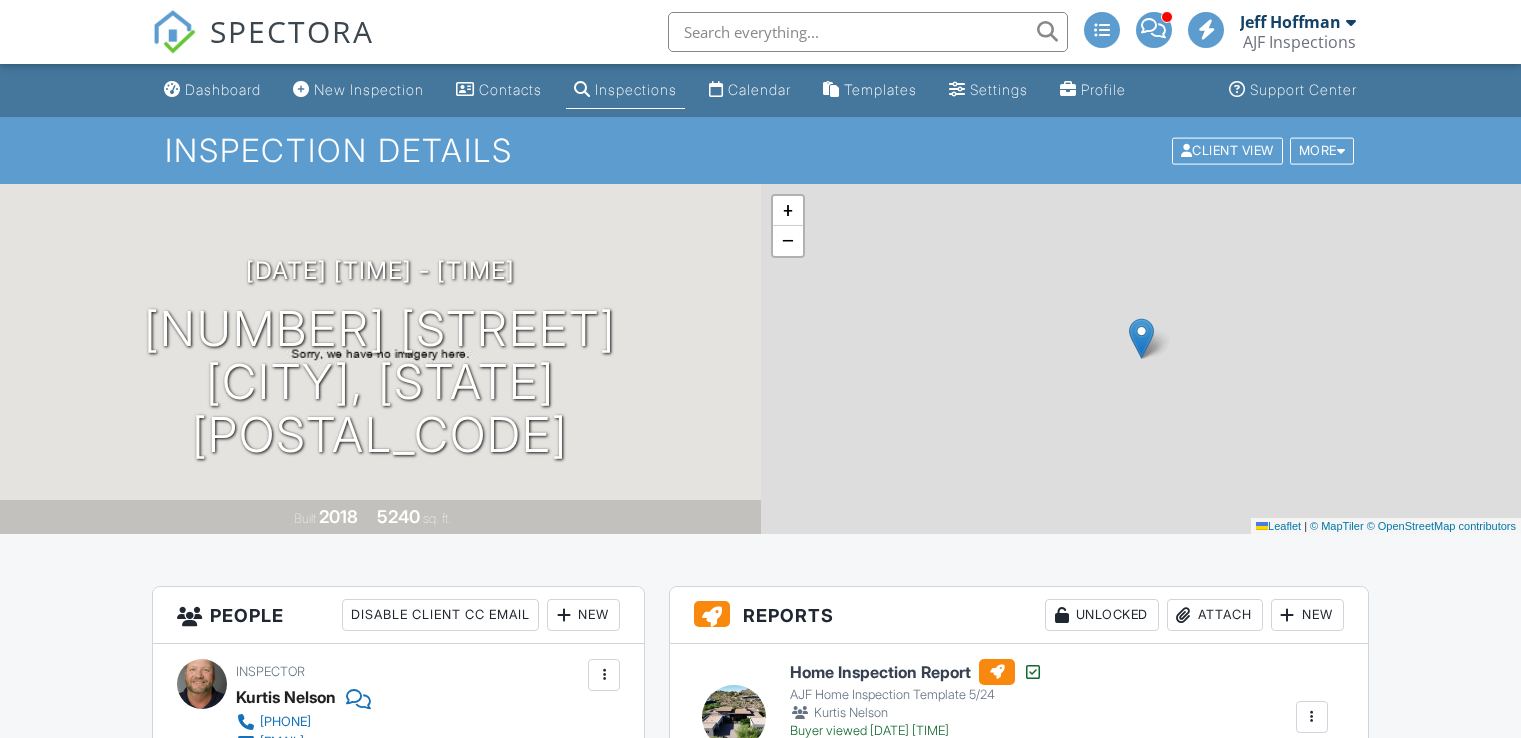 scroll, scrollTop: 324, scrollLeft: 0, axis: vertical 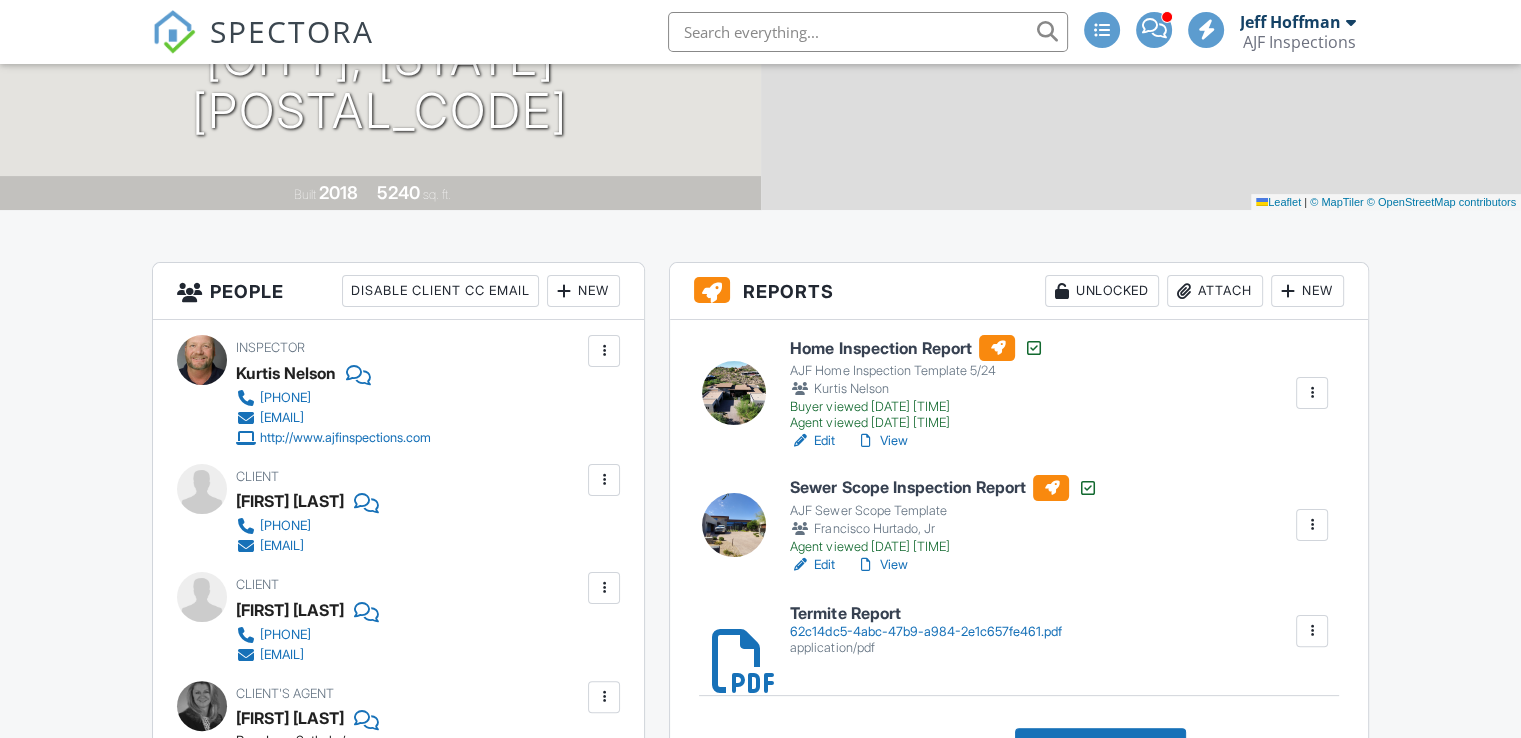 click on "View" at bounding box center (881, 441) 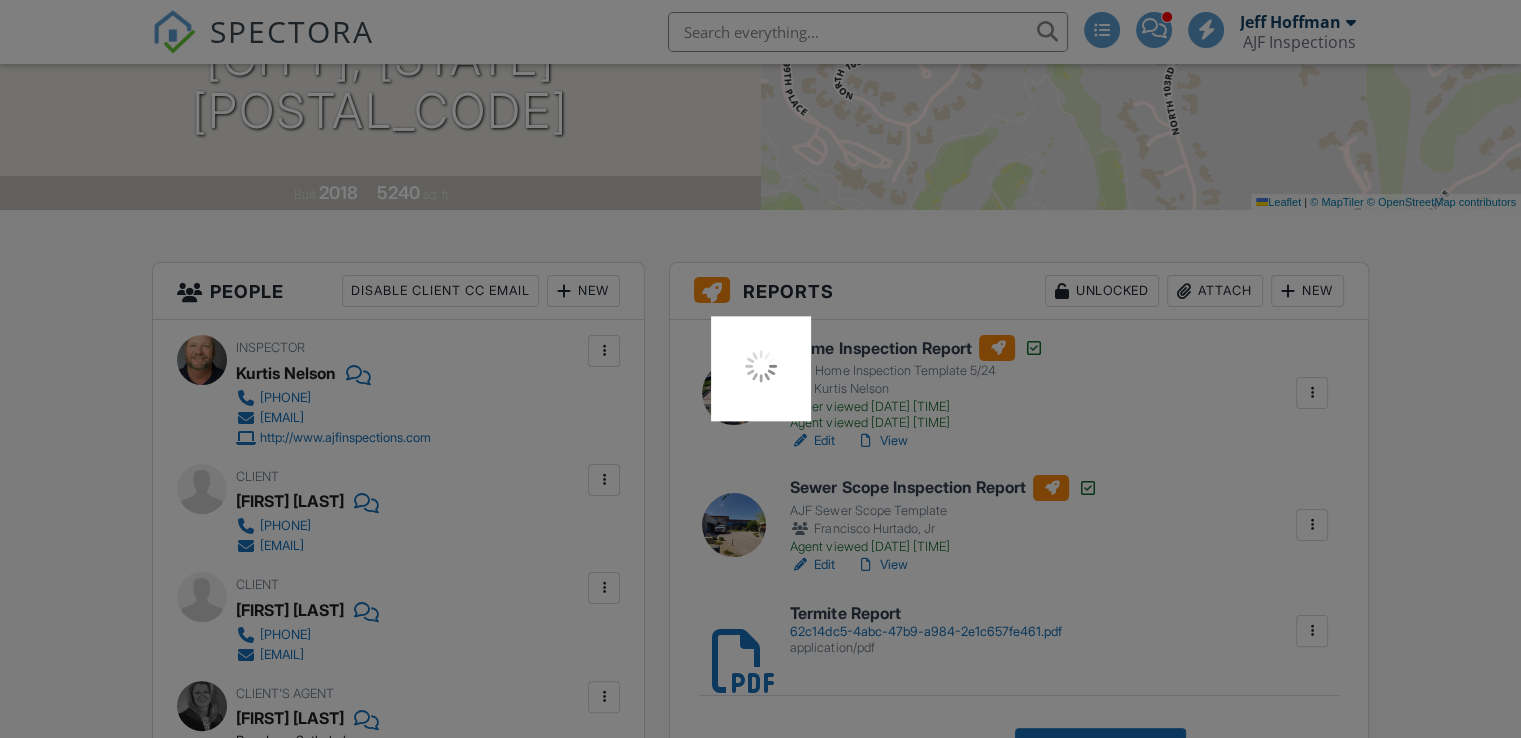 scroll, scrollTop: 324, scrollLeft: 0, axis: vertical 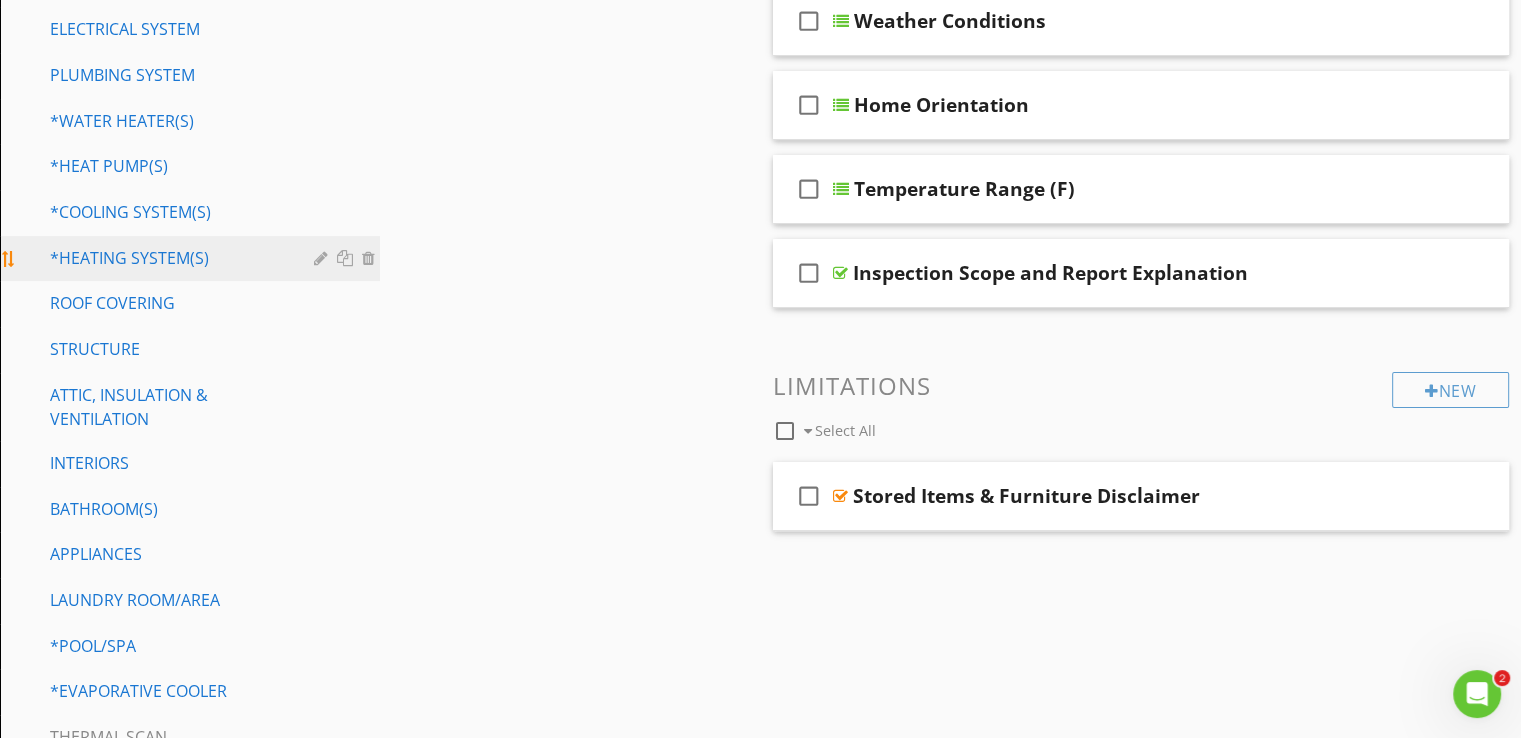 click on "*HEATING SYSTEM(S)" at bounding box center (167, 258) 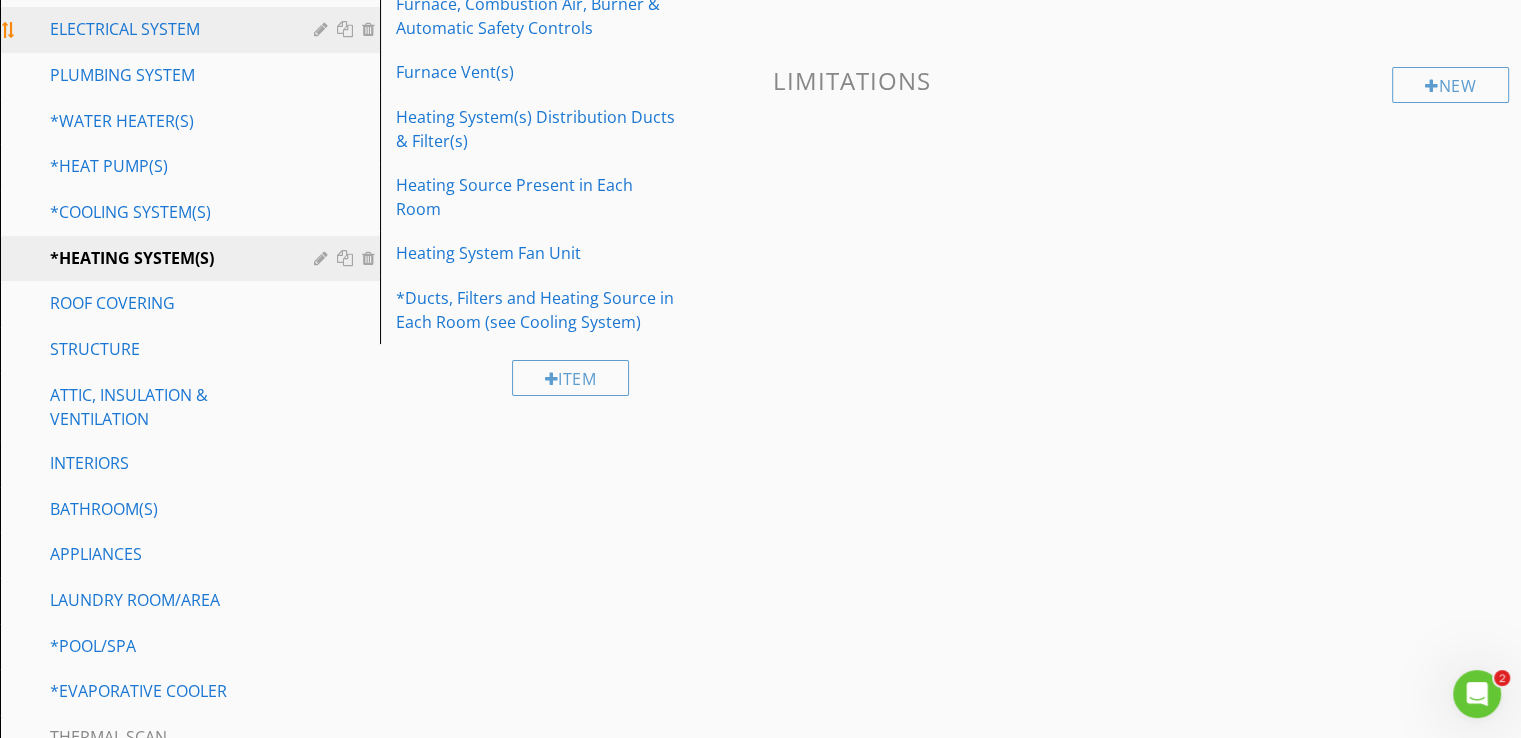 click on "ELECTRICAL SYSTEM" at bounding box center (167, 29) 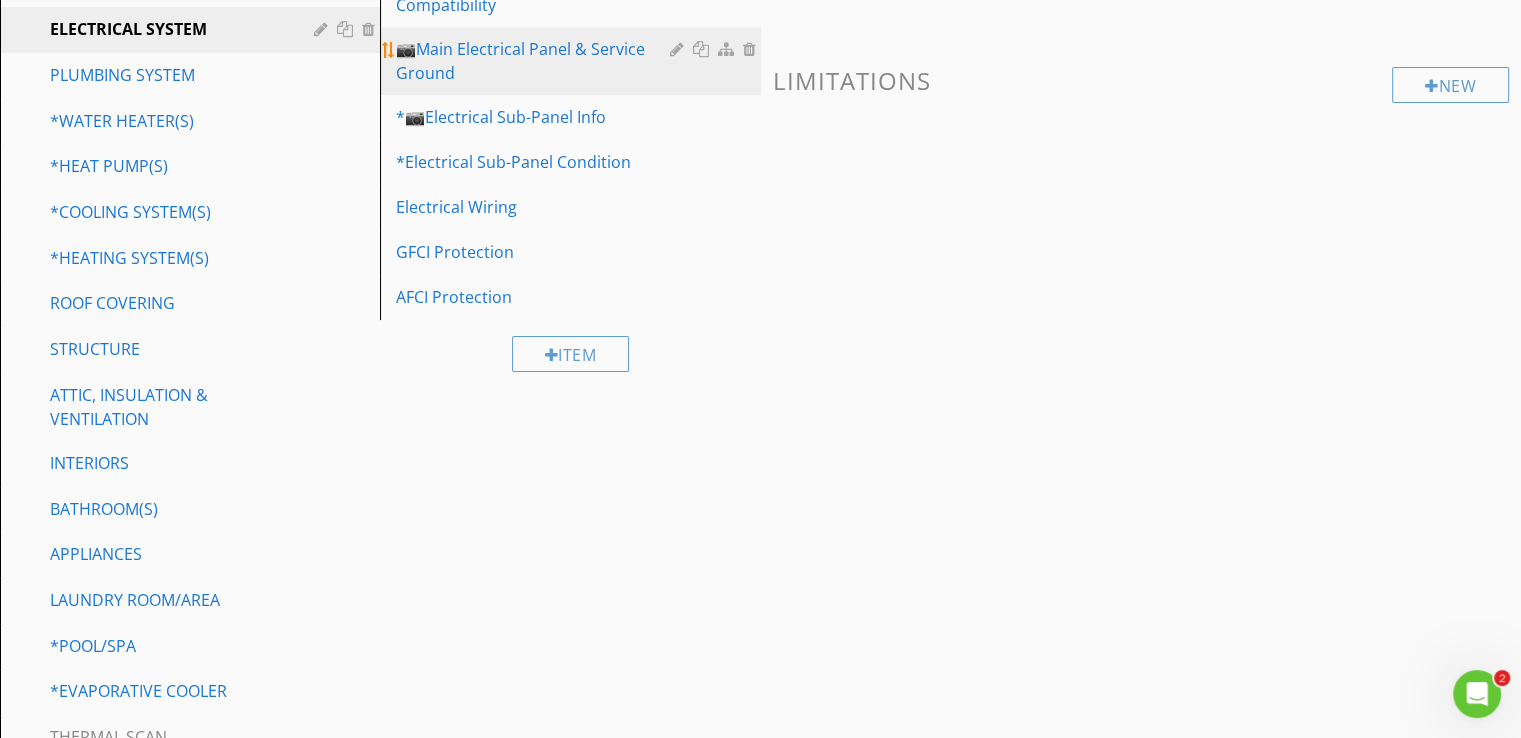 click on "📷Main Electrical Panel & Service Ground" at bounding box center (535, 61) 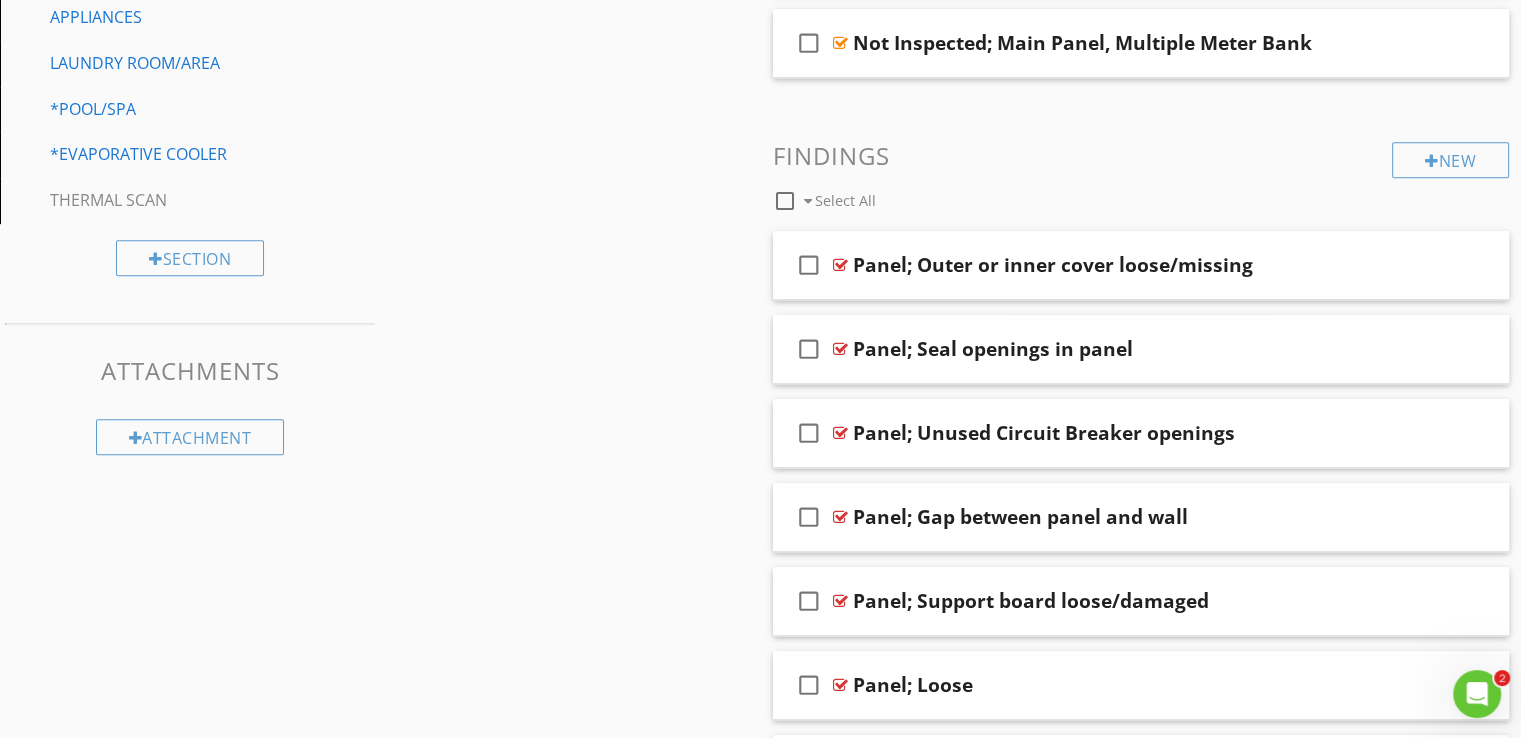 scroll, scrollTop: 996, scrollLeft: 0, axis: vertical 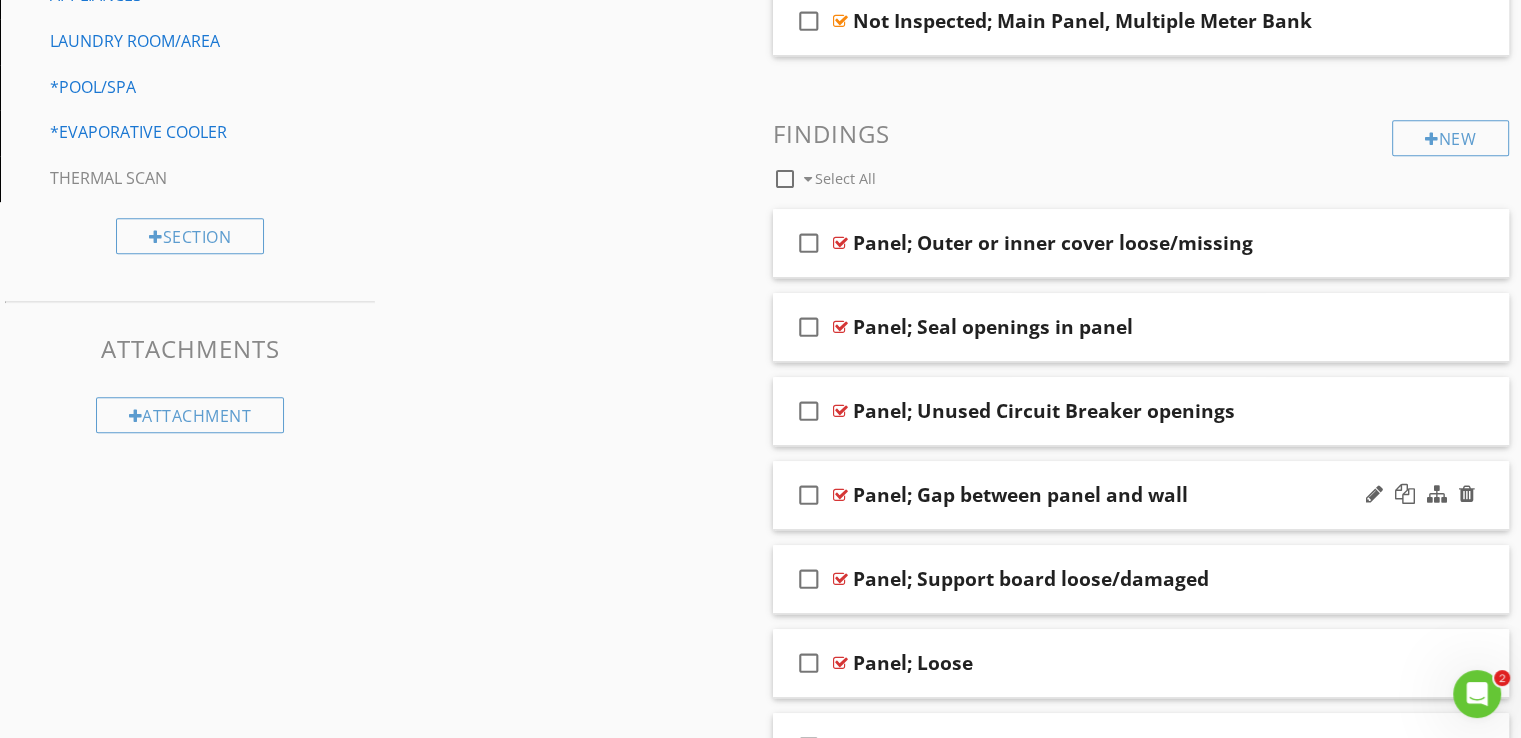 click on "check_box_outline_blank
Panel; Gap between panel and wall" at bounding box center [1141, 495] 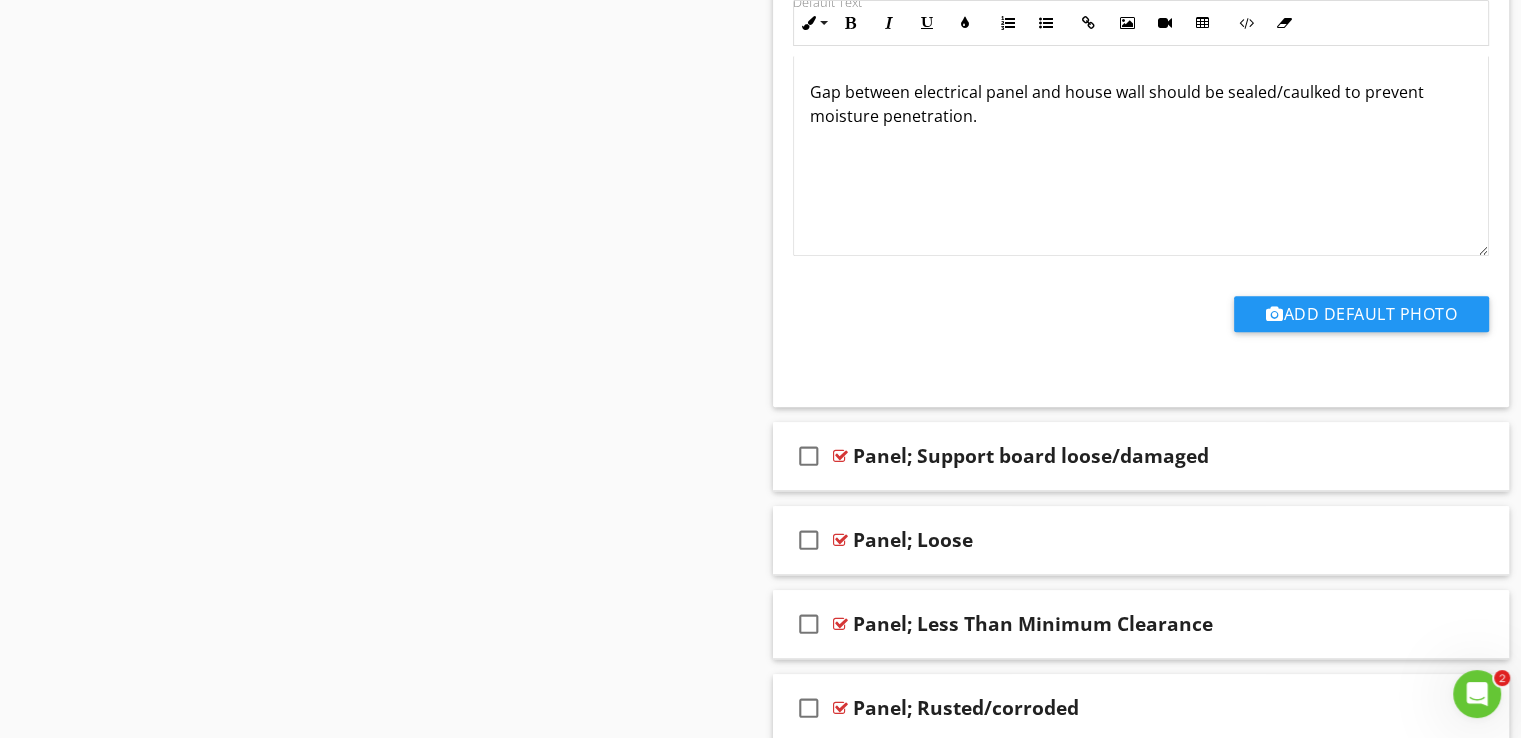 scroll, scrollTop: 1738, scrollLeft: 0, axis: vertical 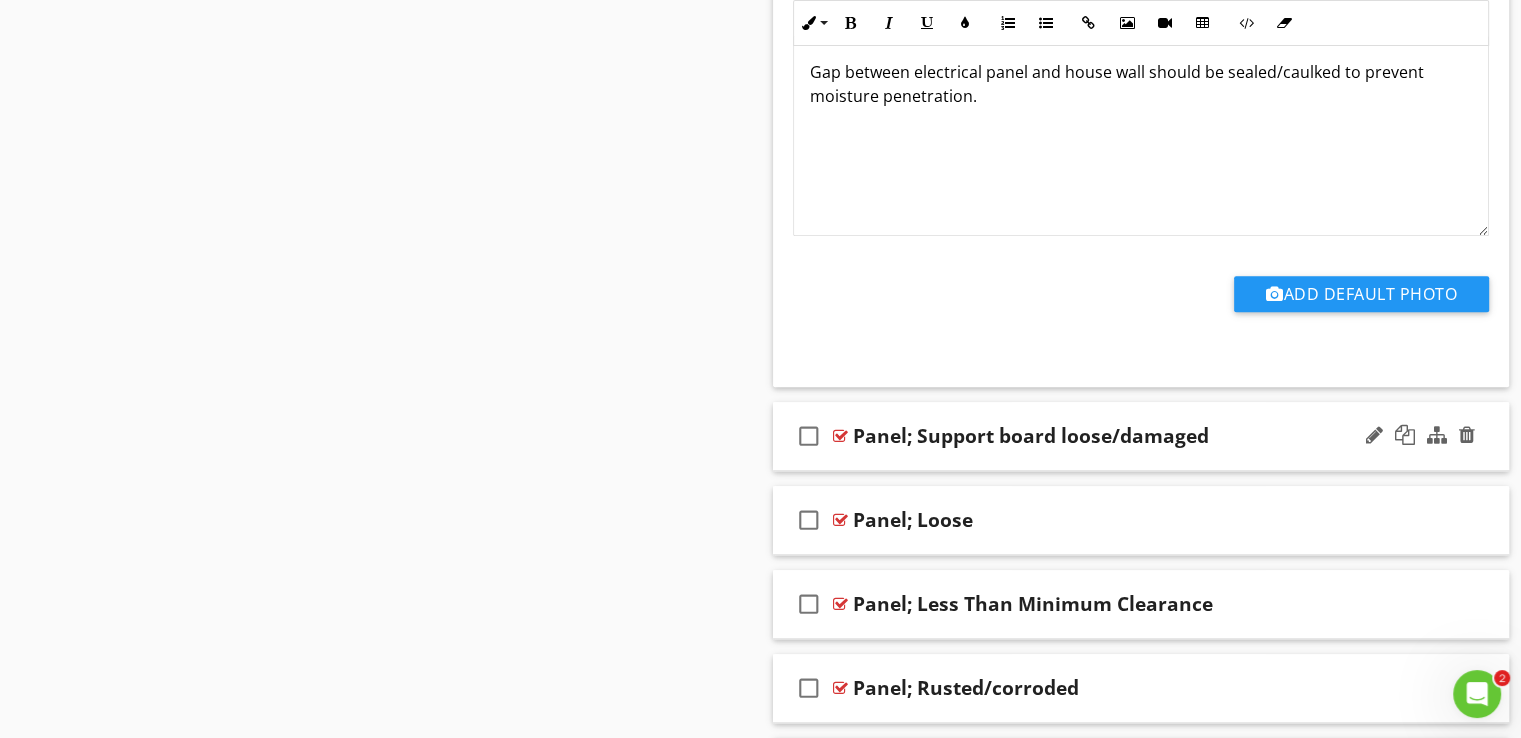 click on "check_box_outline_blank
Panel; Support board loose/damaged" at bounding box center [1141, 436] 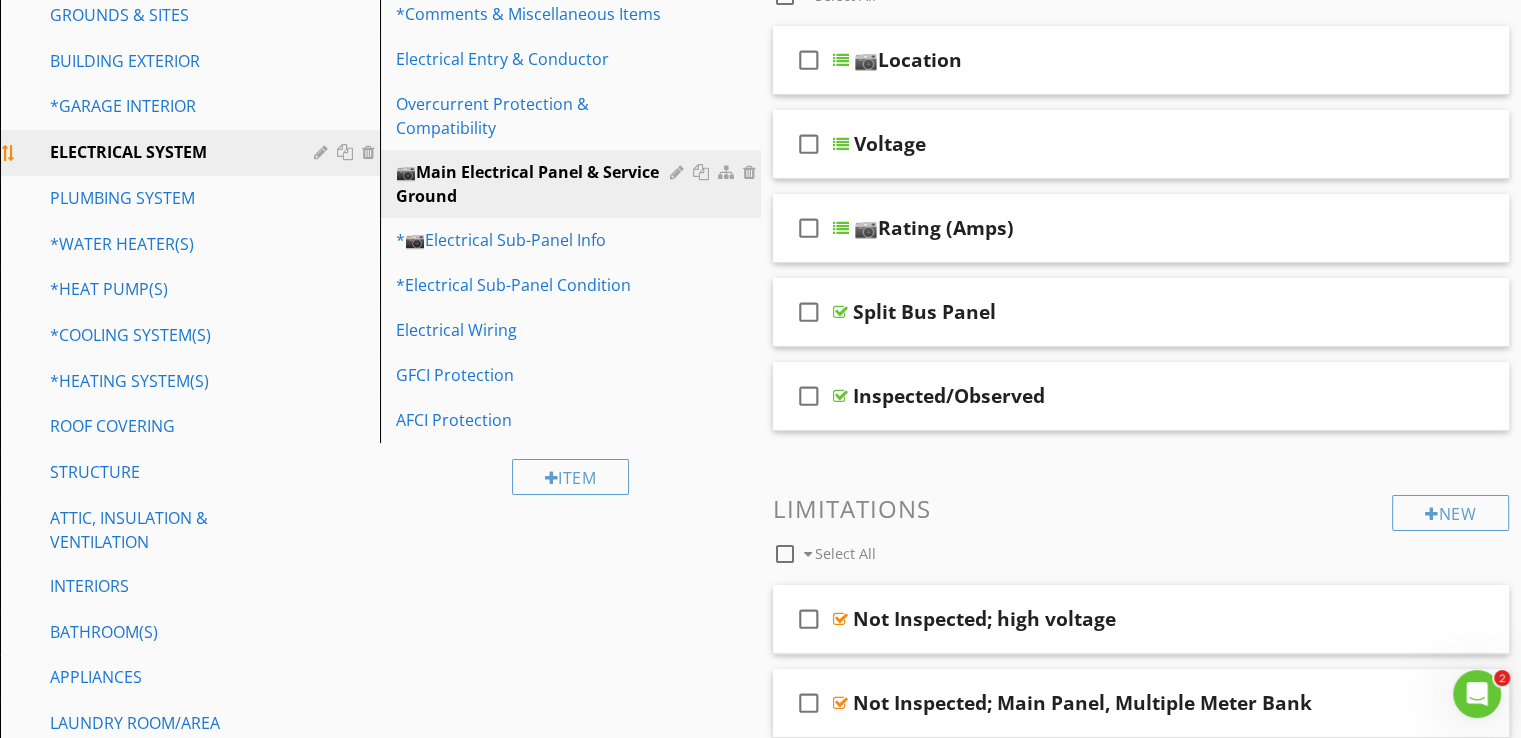 scroll, scrollTop: 318, scrollLeft: 0, axis: vertical 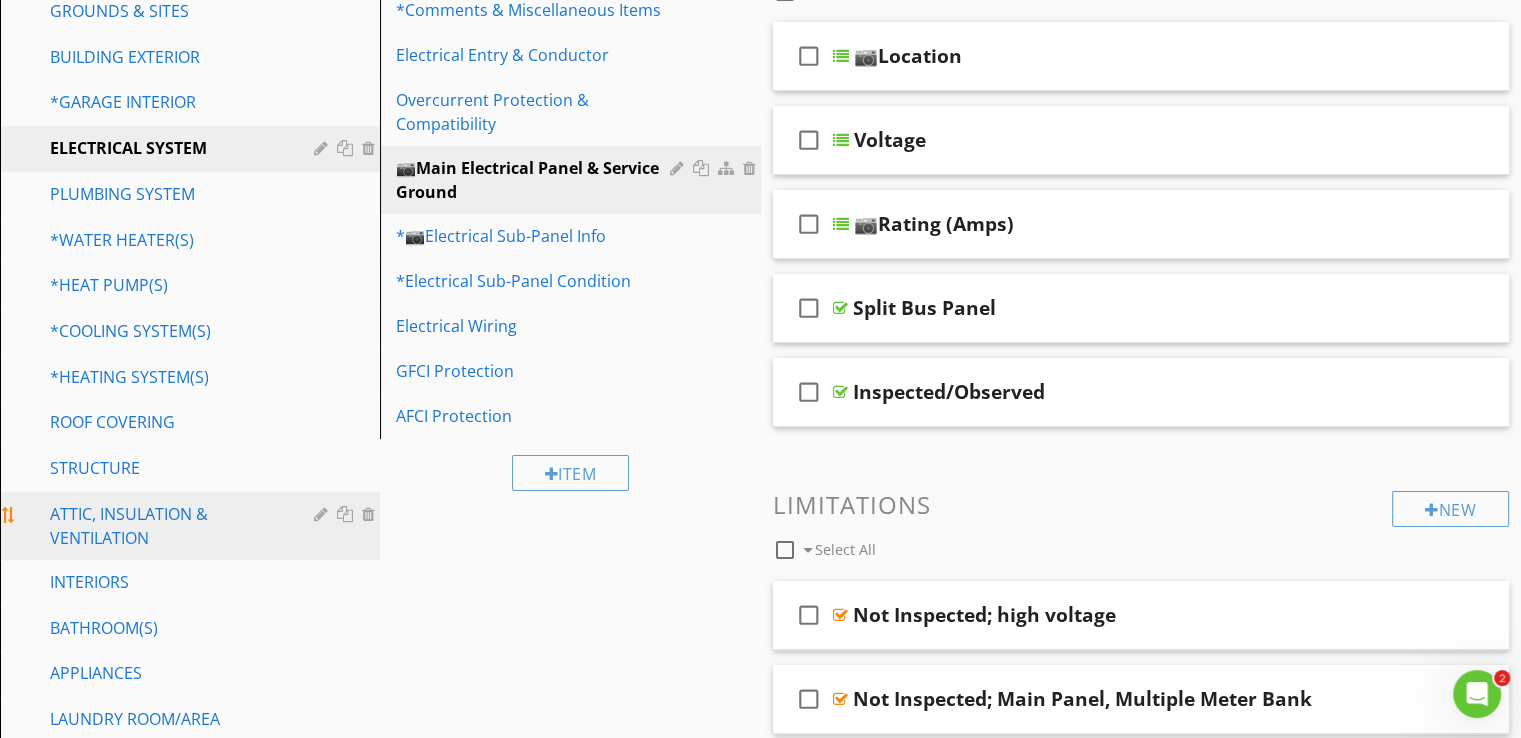 click on "ATTIC, INSULATION & VENTILATION" at bounding box center [167, 526] 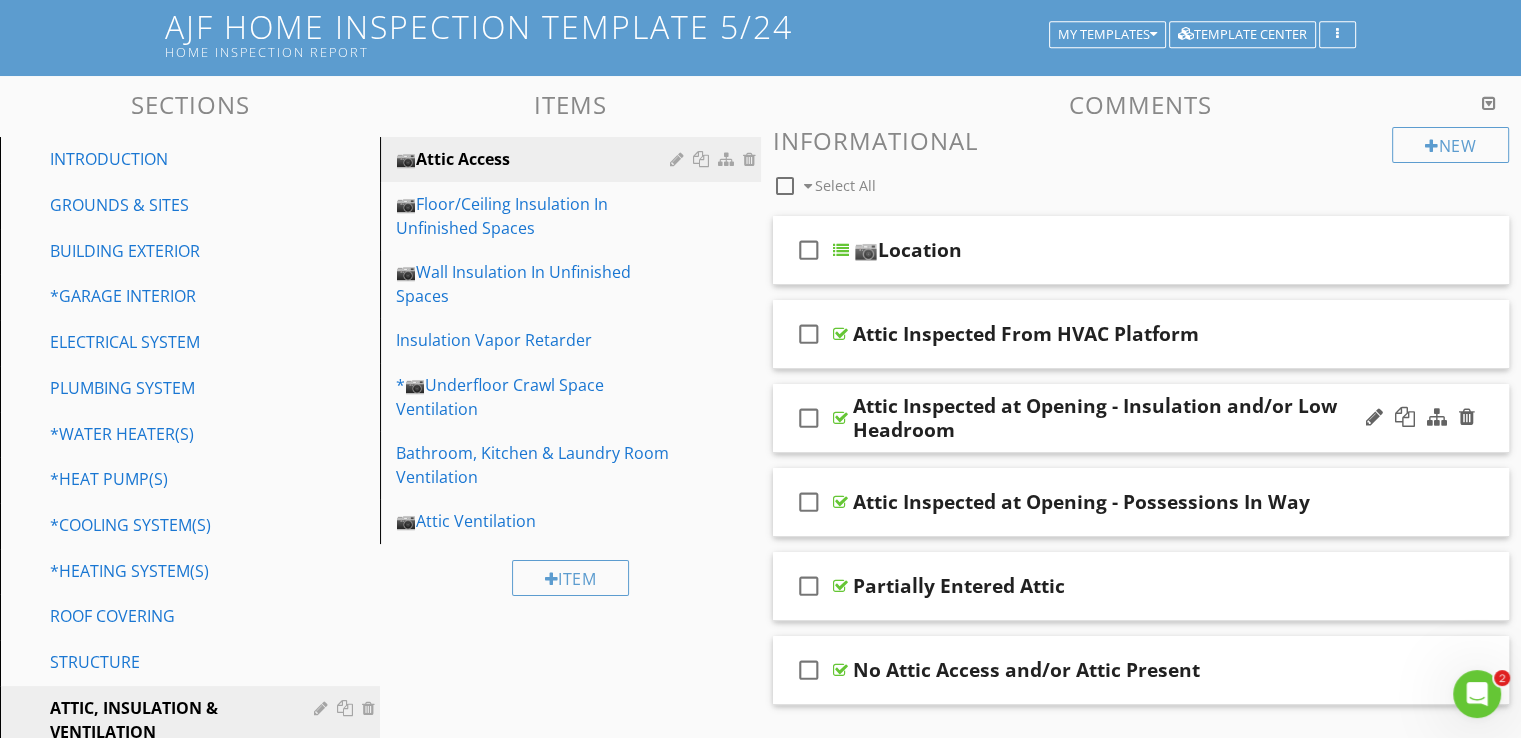 scroll, scrollTop: 104, scrollLeft: 0, axis: vertical 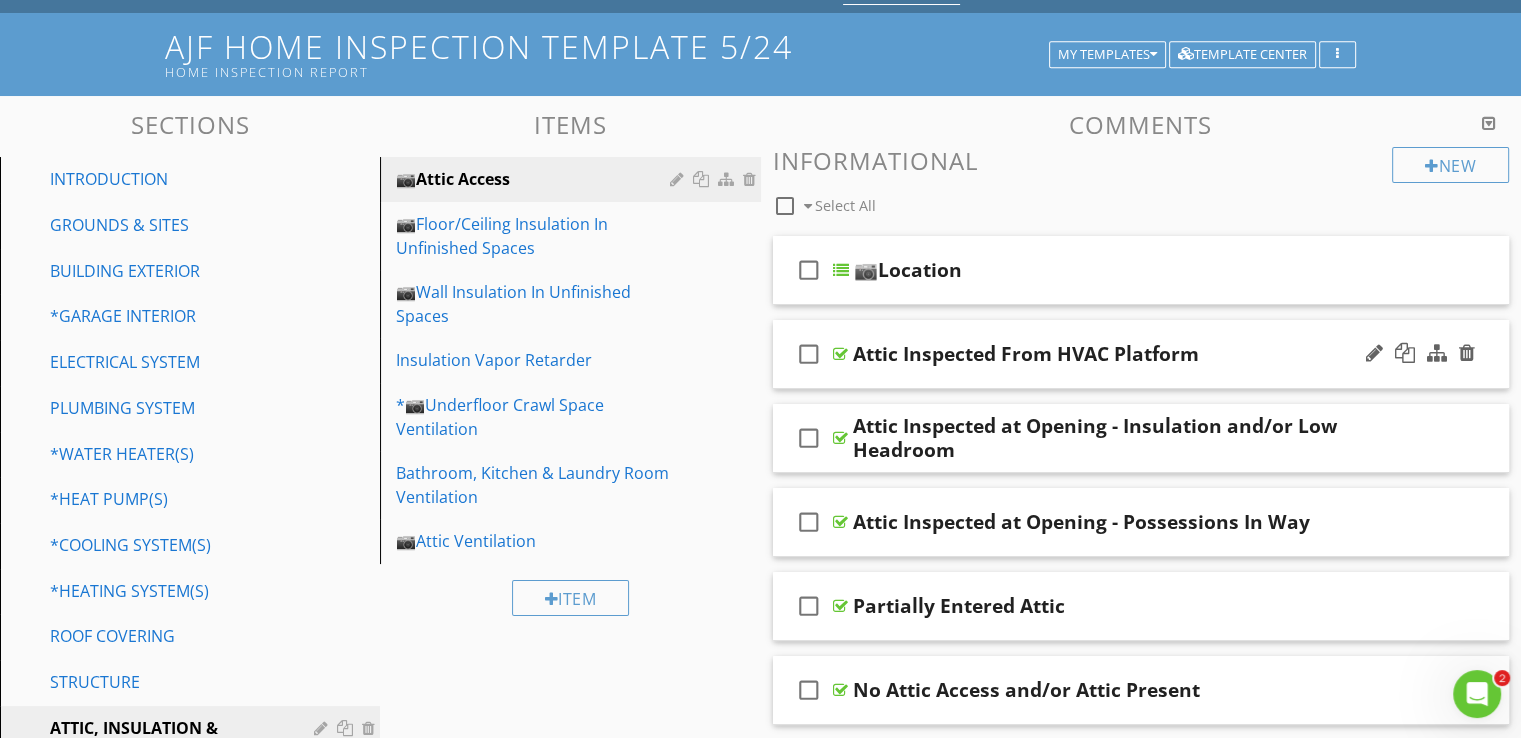 click on "check_box_outline_blank
Attic Inspected From HVAC Platform" at bounding box center [1141, 354] 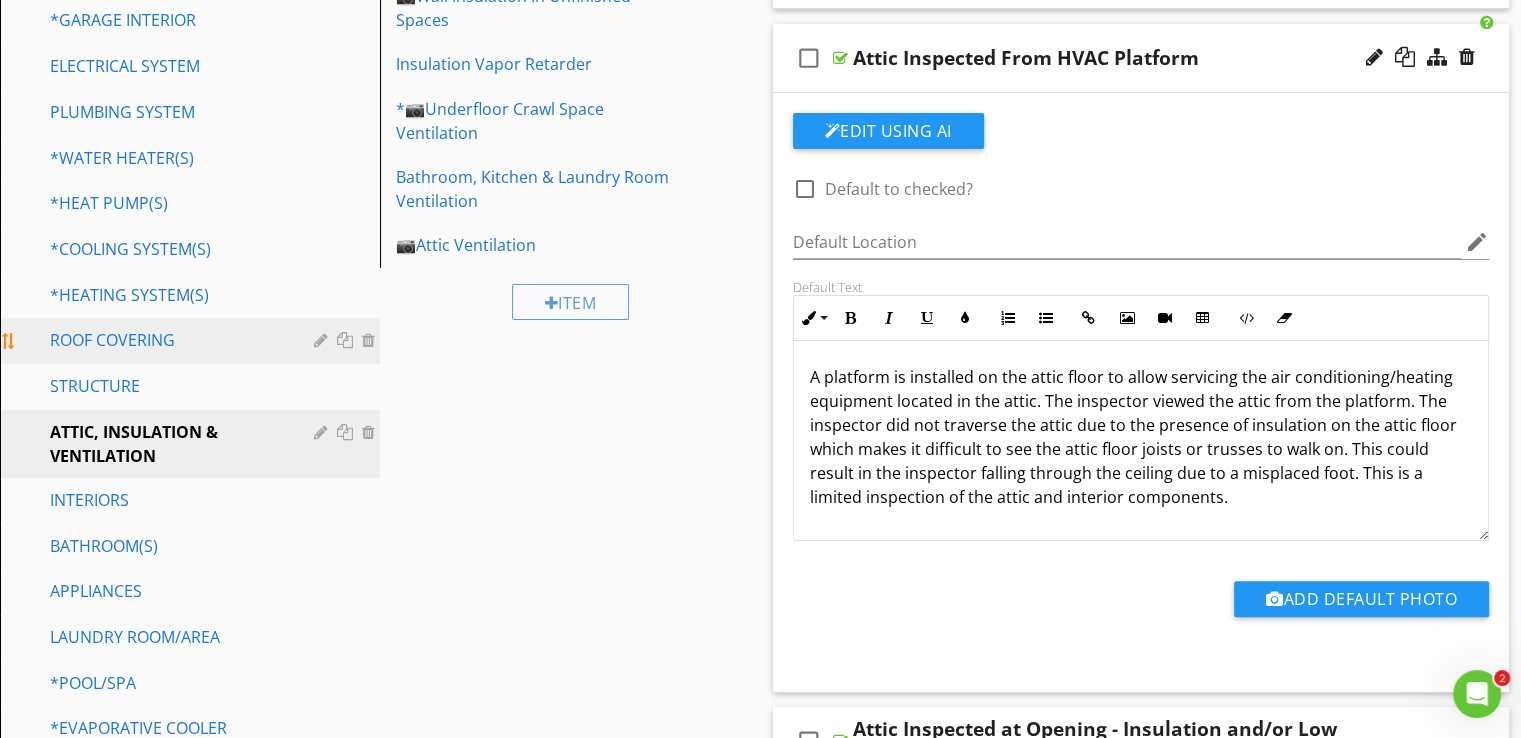 scroll, scrollTop: 0, scrollLeft: 0, axis: both 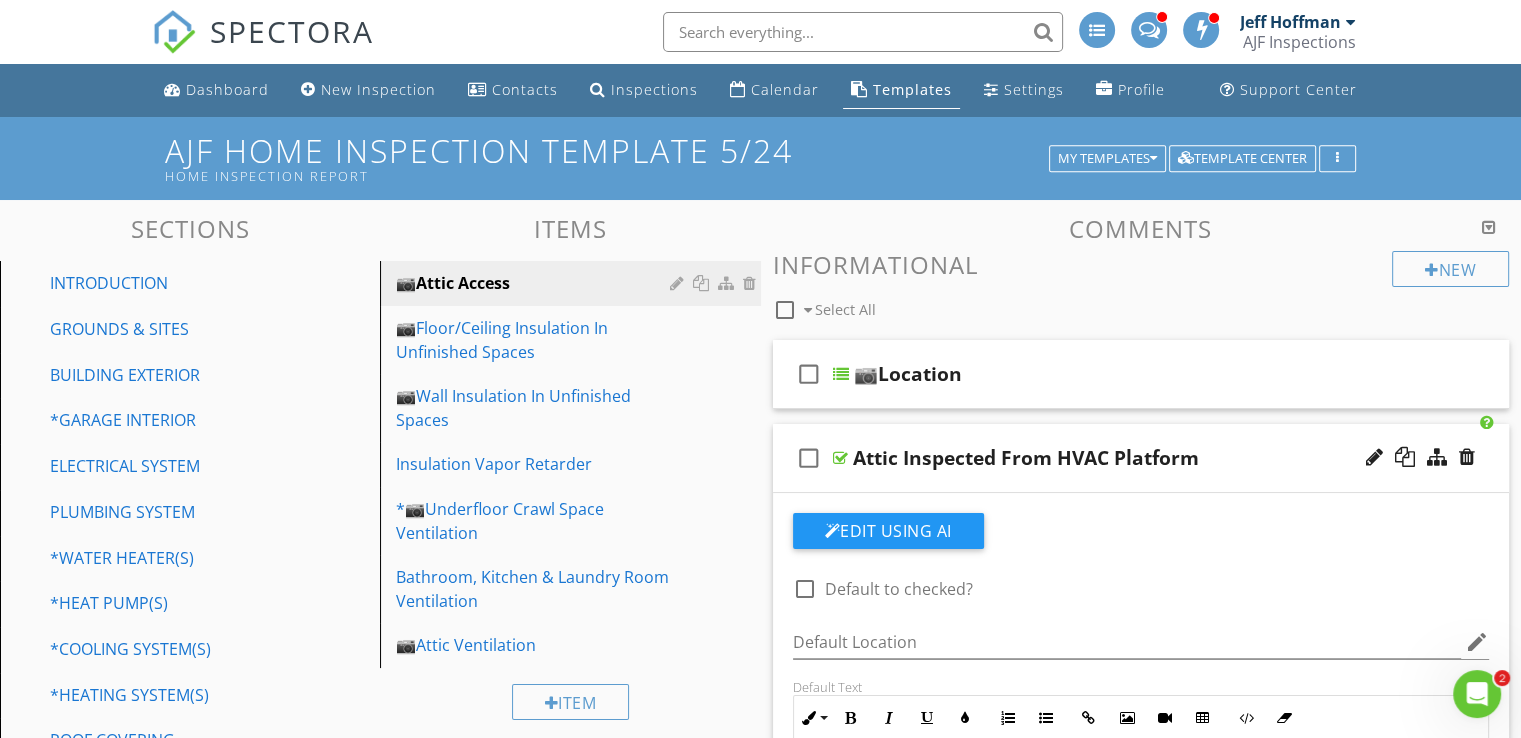 click on "AJF Inspections" at bounding box center [1299, 42] 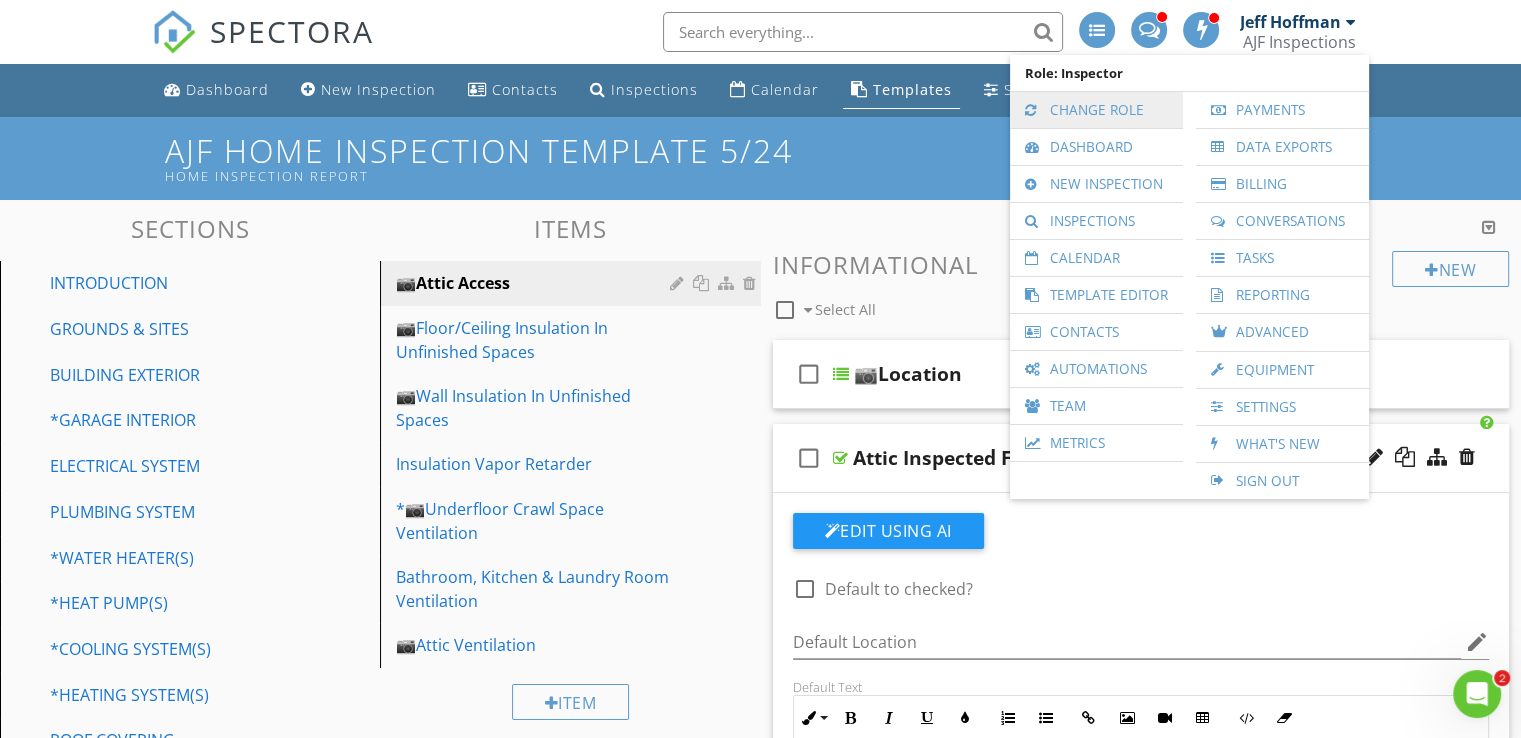 click on "Change Role" at bounding box center (1096, 110) 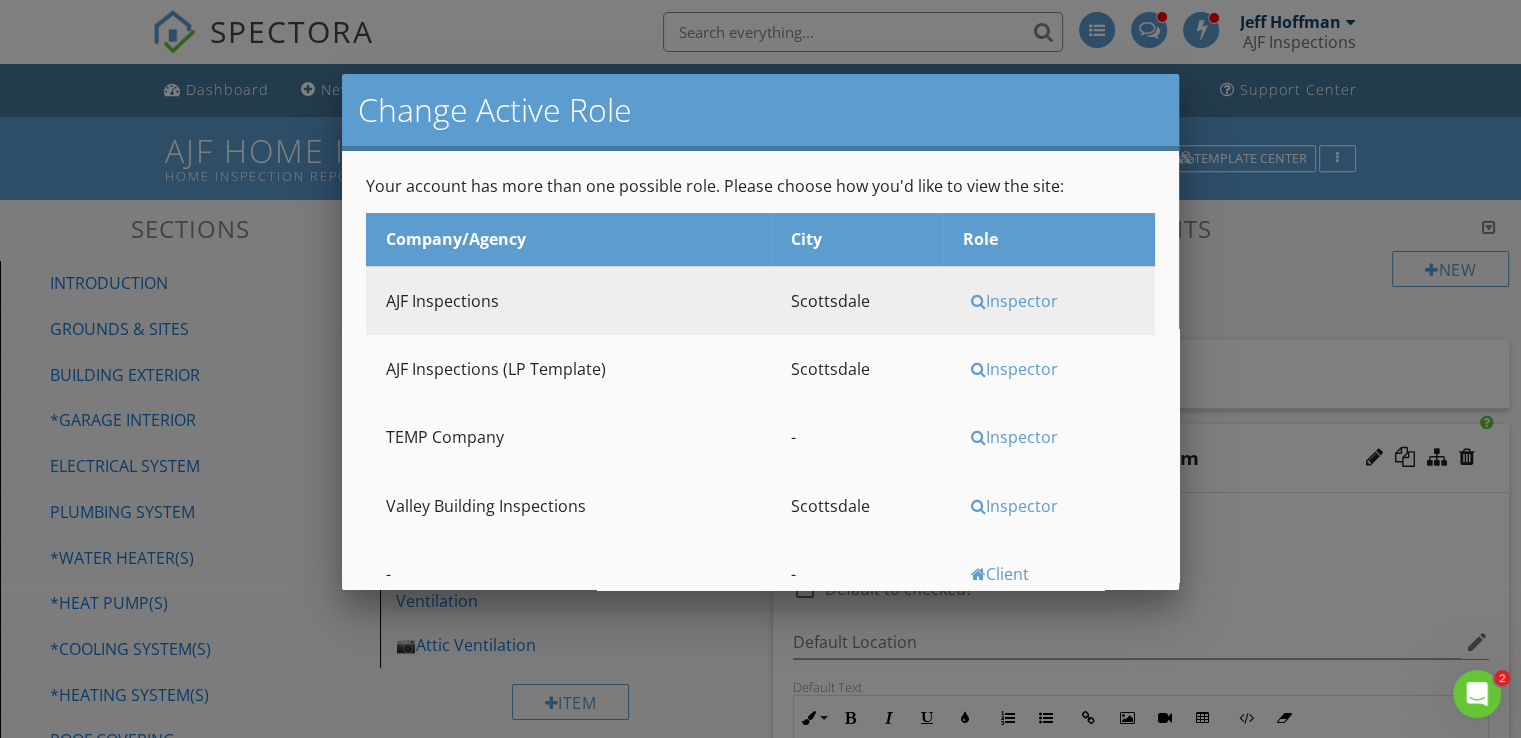 scroll, scrollTop: 41, scrollLeft: 0, axis: vertical 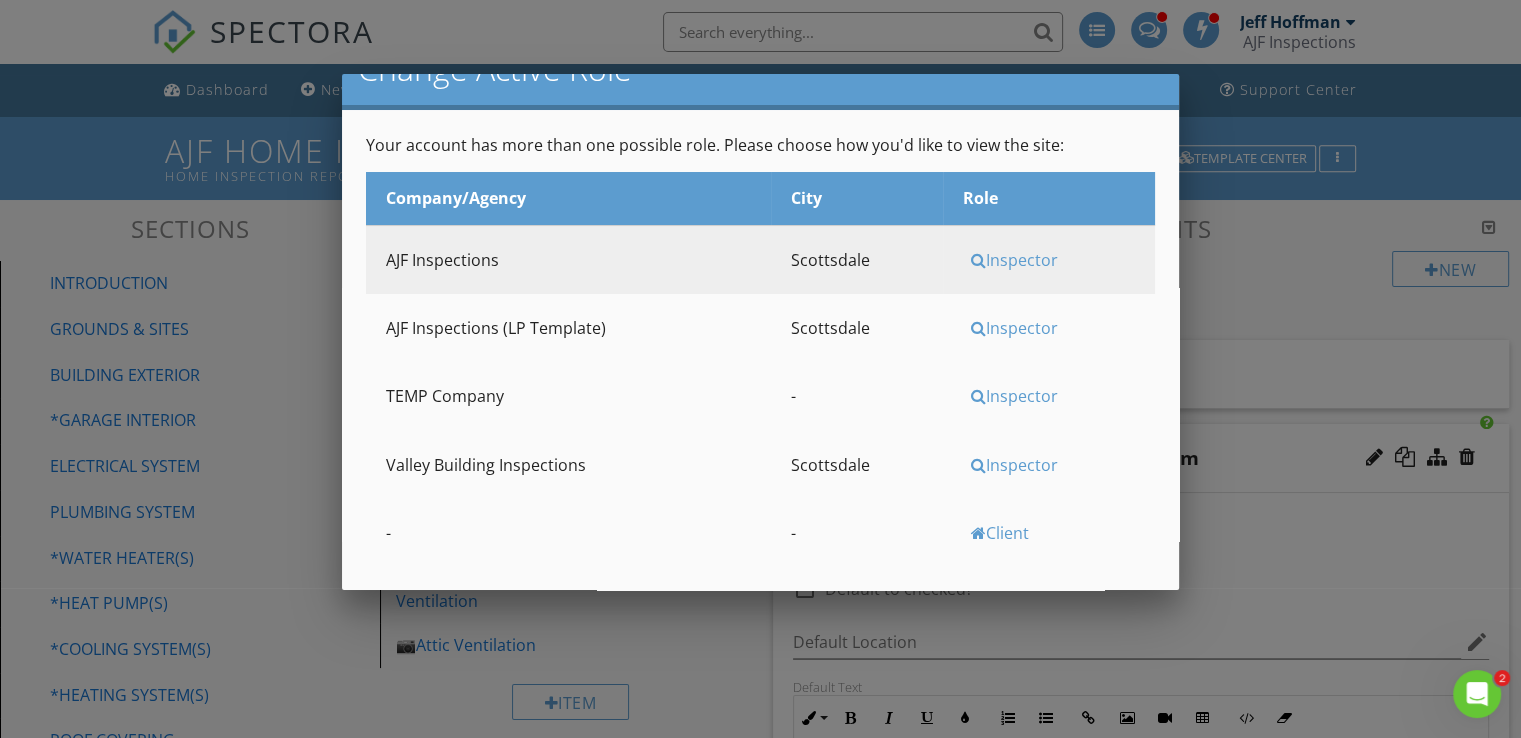 click on "Inspector" at bounding box center (1056, 465) 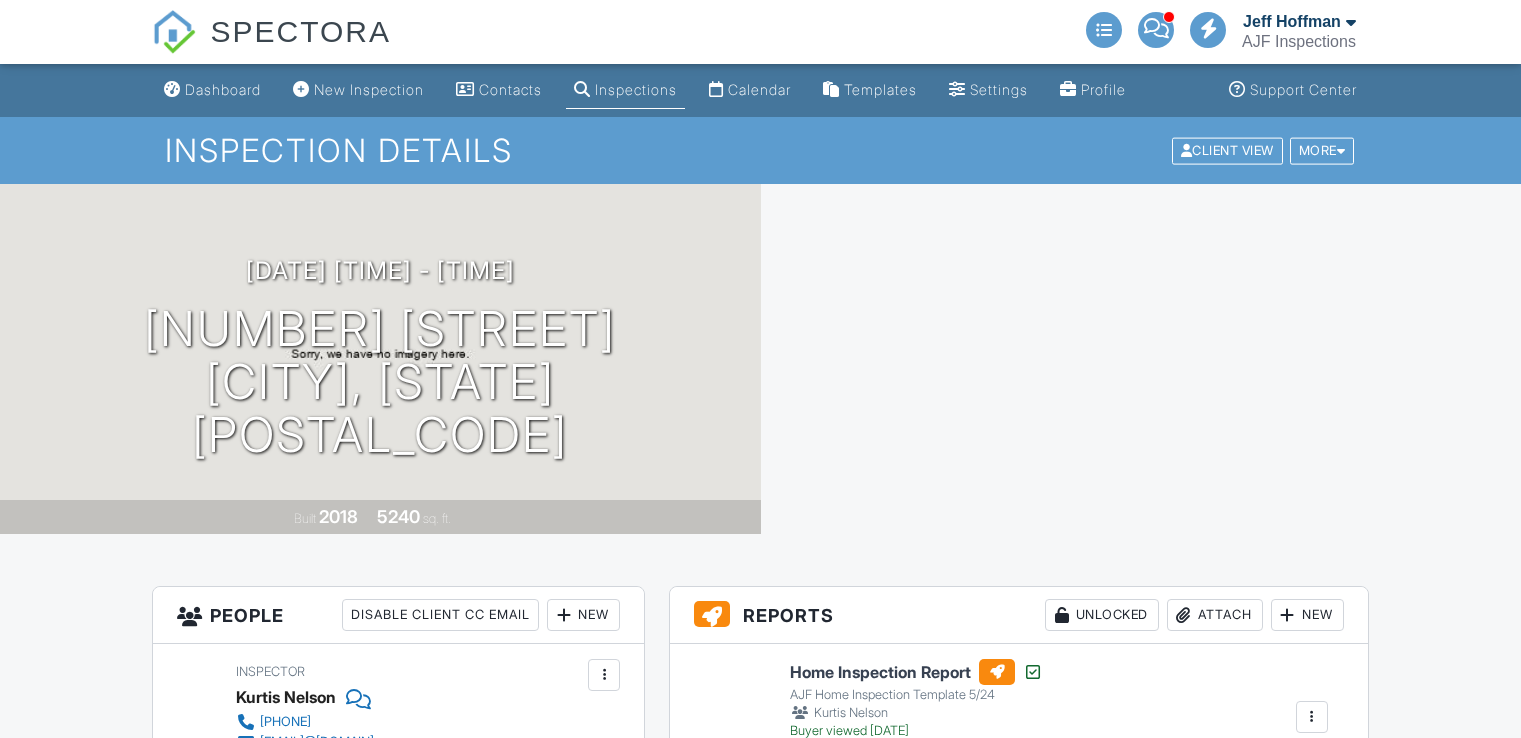 scroll, scrollTop: 0, scrollLeft: 0, axis: both 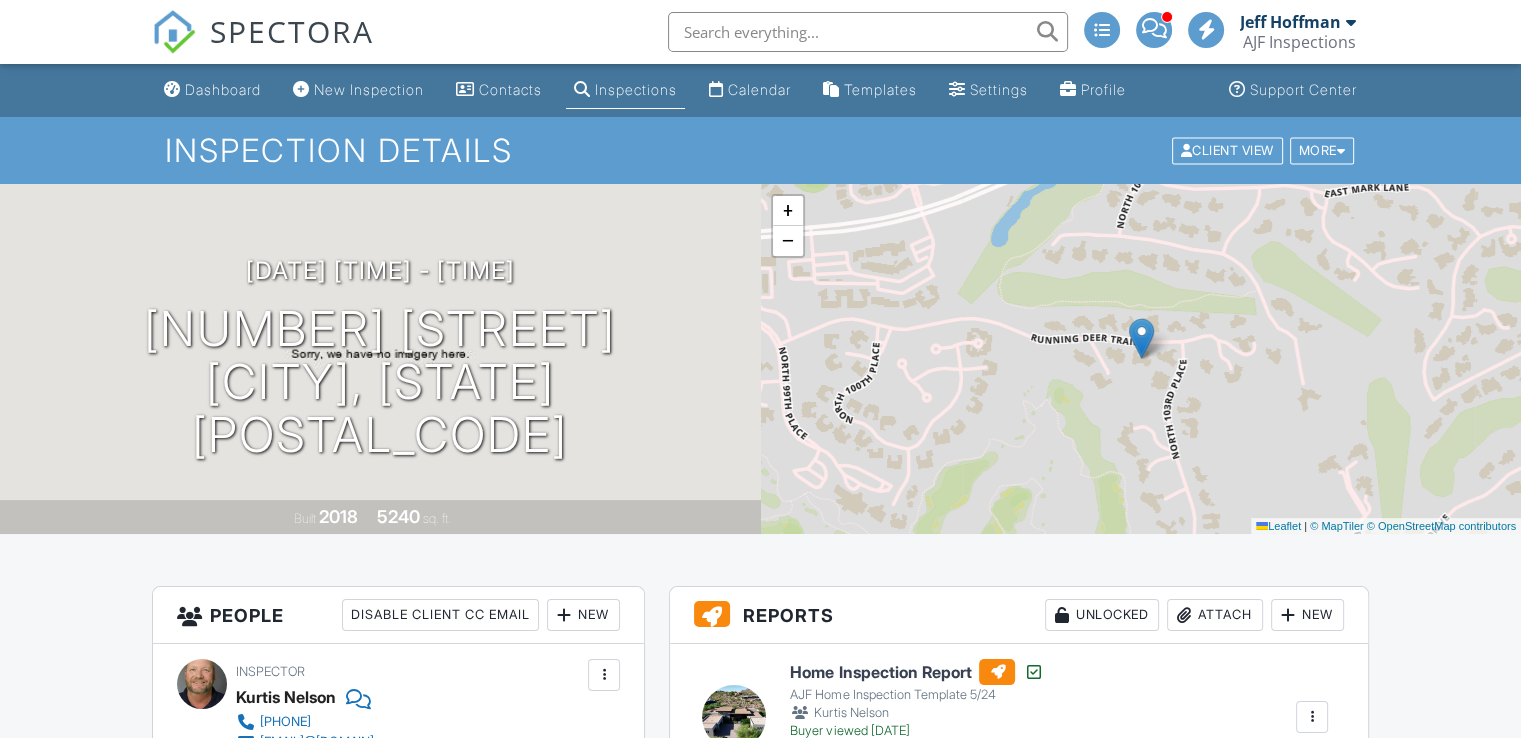 click on "Jeff Hoffman" at bounding box center [1290, 22] 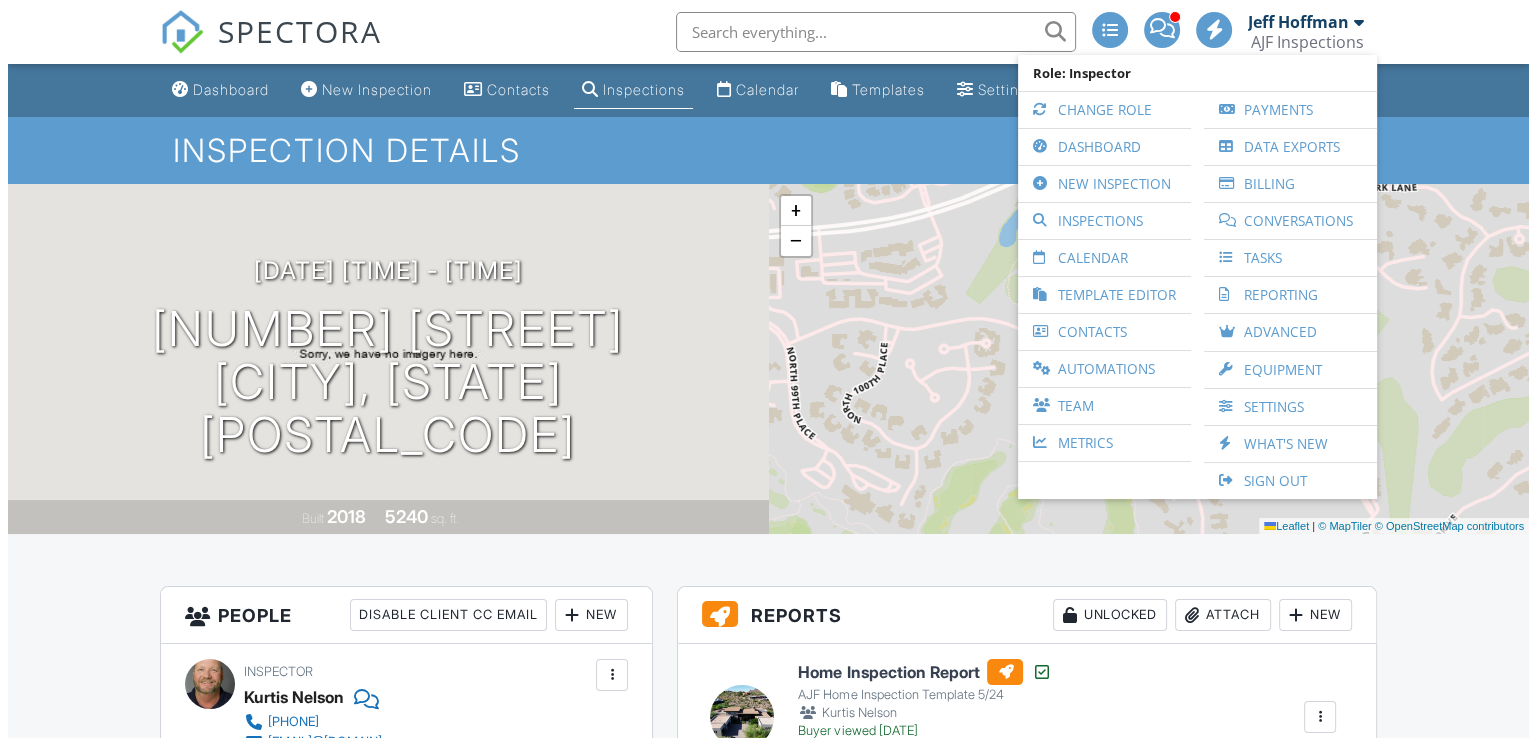 scroll, scrollTop: 0, scrollLeft: 0, axis: both 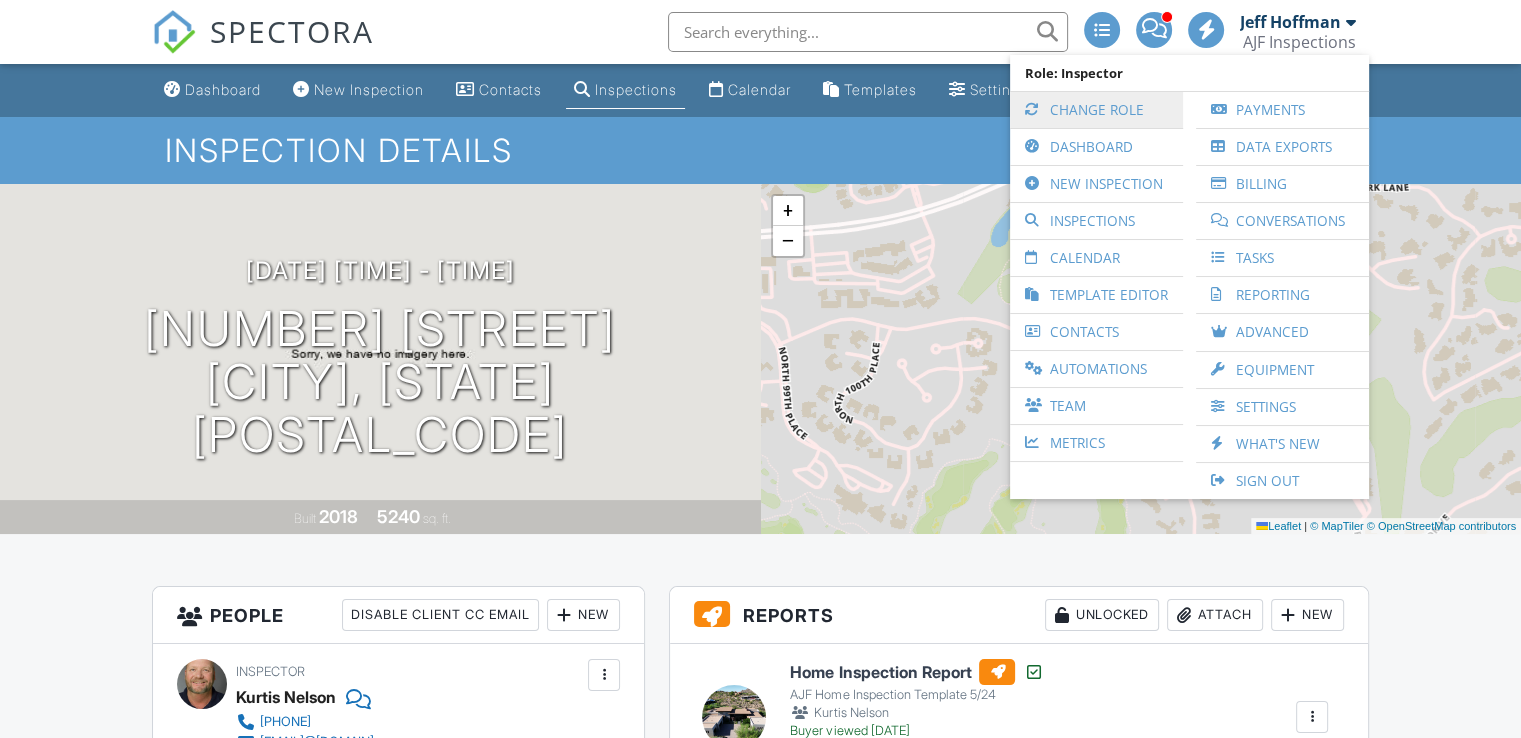 click on "Change Role" at bounding box center (1096, 110) 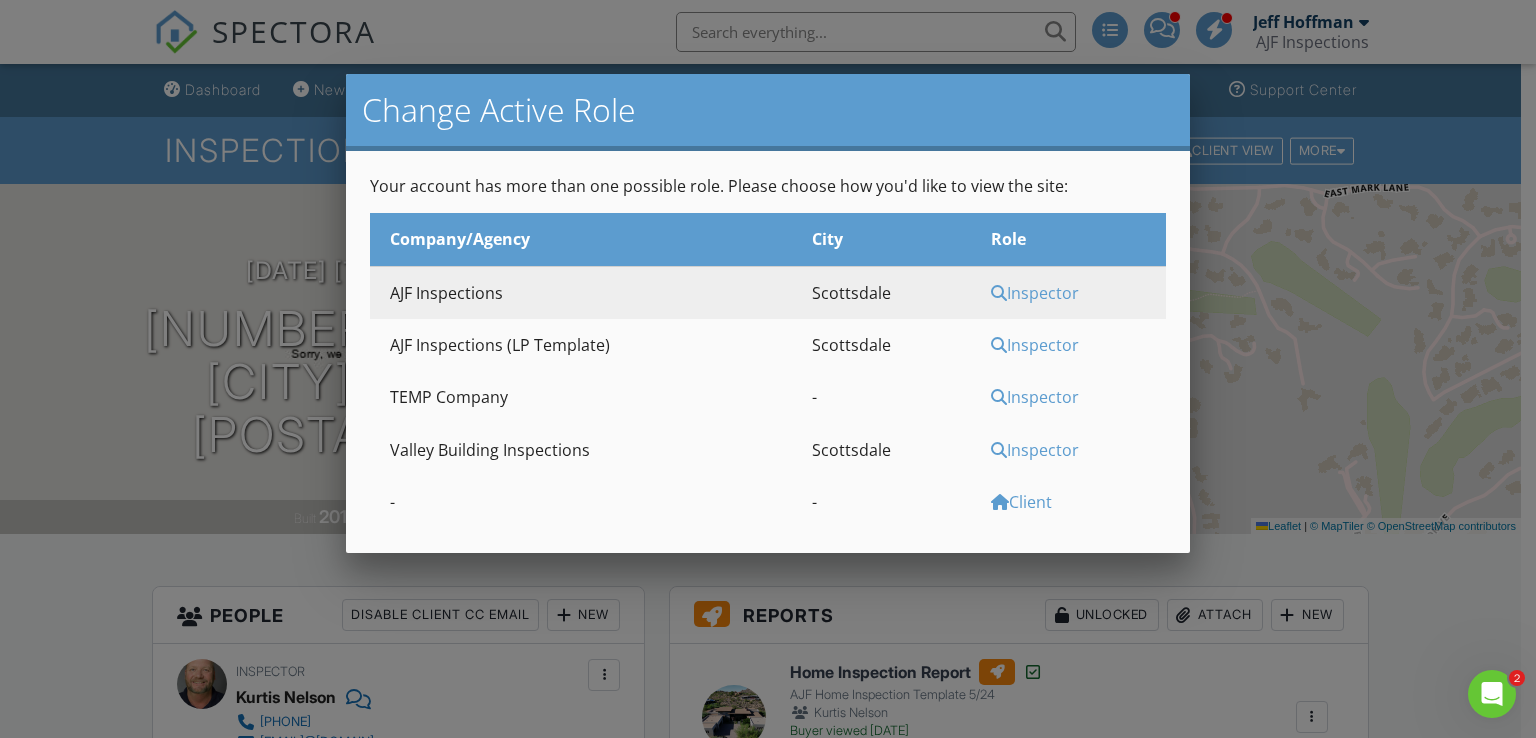 scroll, scrollTop: 0, scrollLeft: 0, axis: both 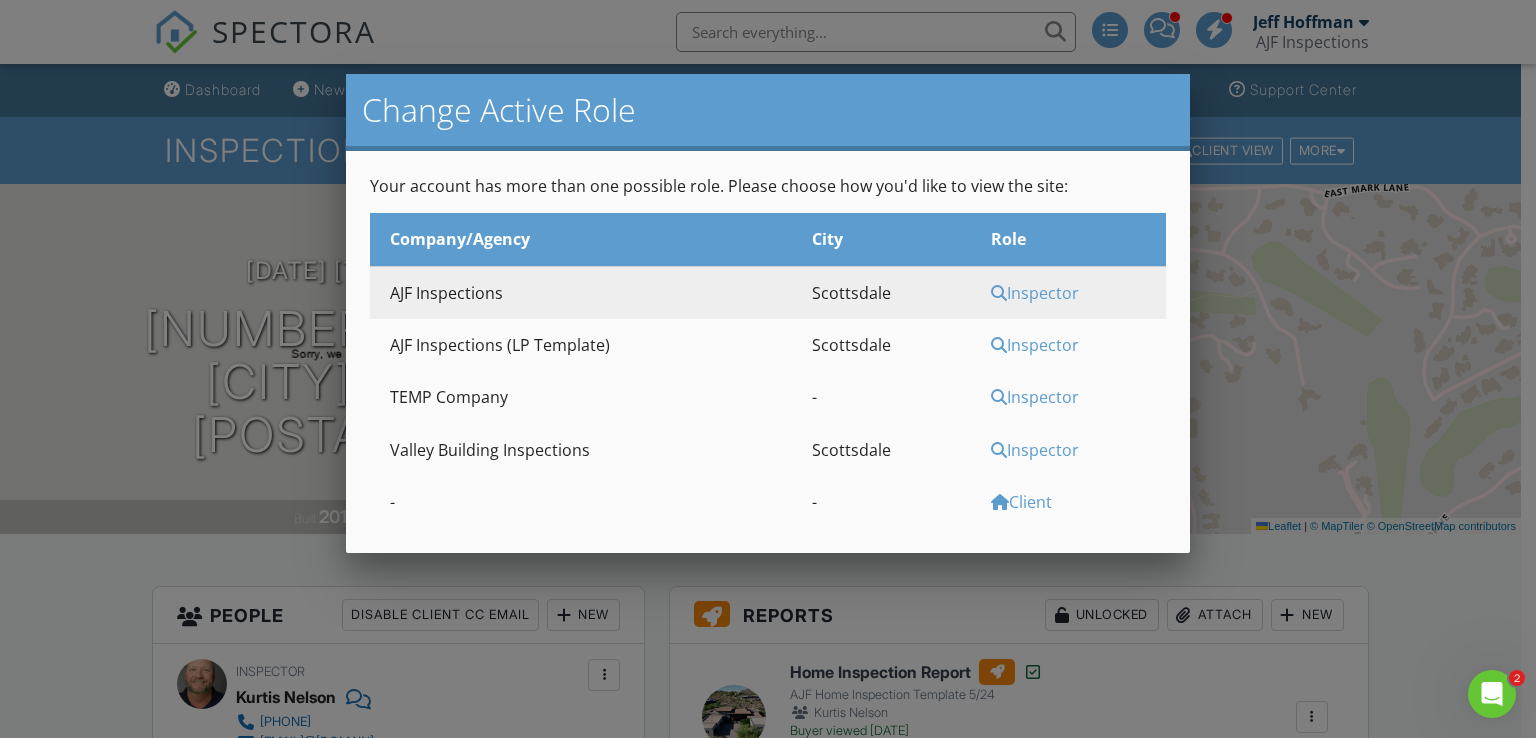 click on "Inspector" at bounding box center [1076, 450] 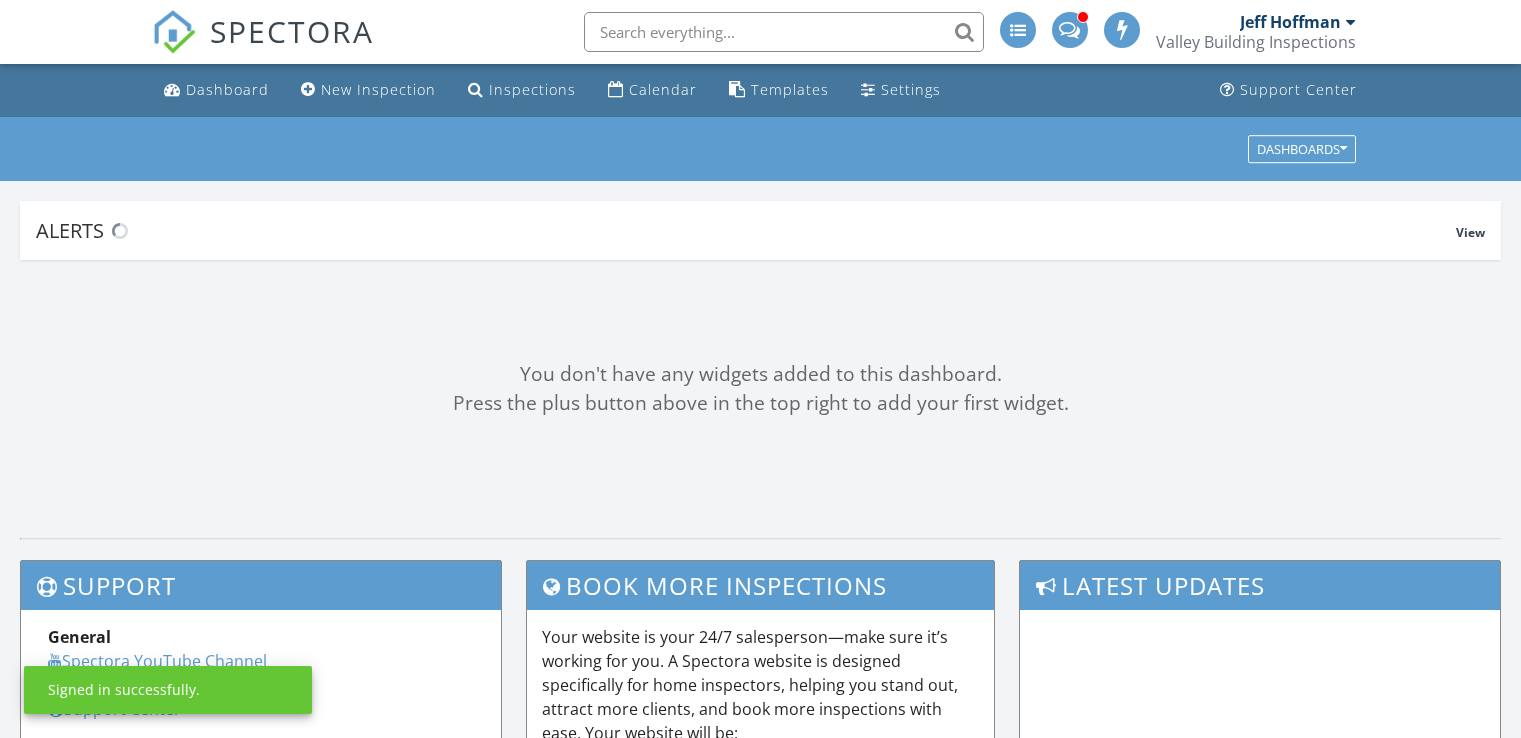 scroll, scrollTop: 0, scrollLeft: 0, axis: both 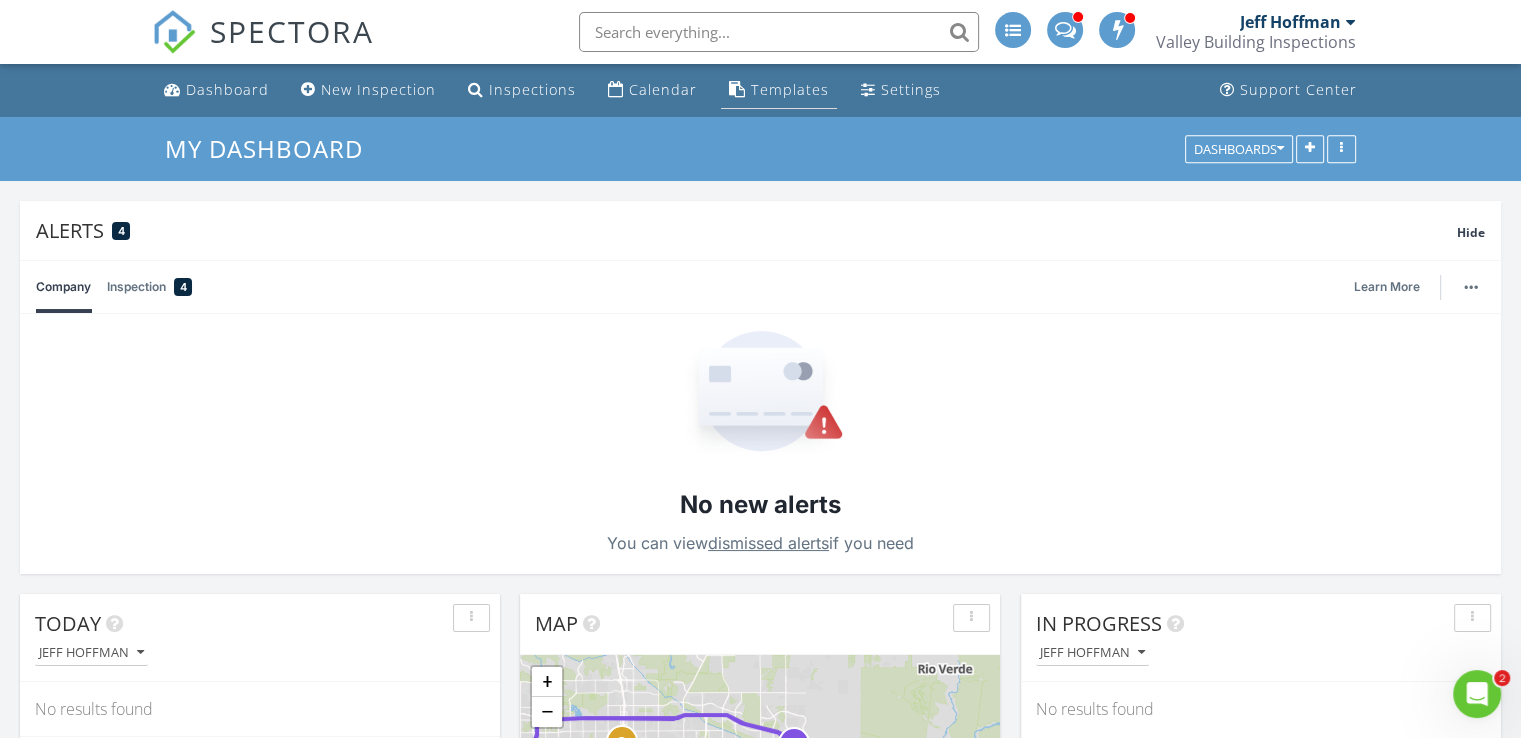 click on "Templates" at bounding box center [790, 89] 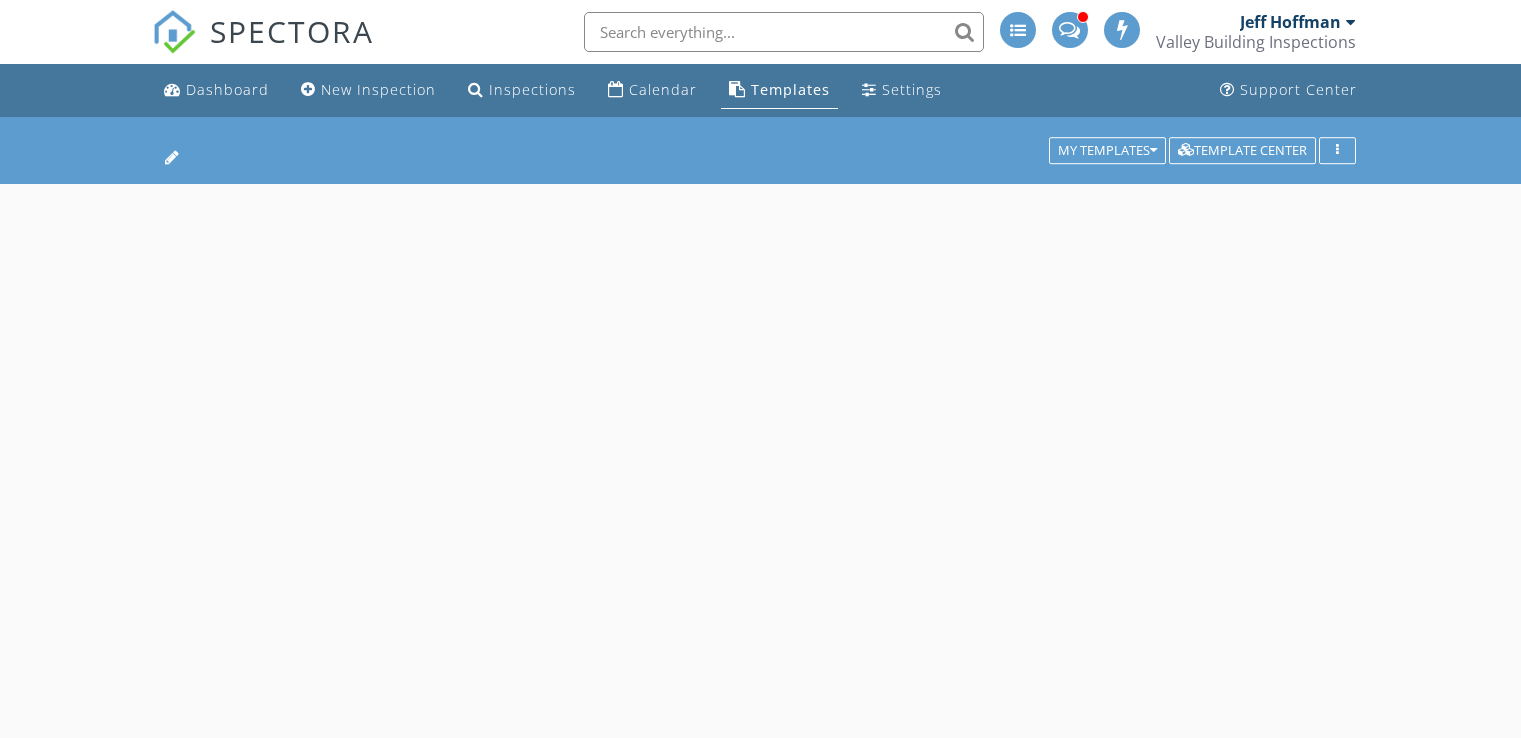 scroll, scrollTop: 0, scrollLeft: 0, axis: both 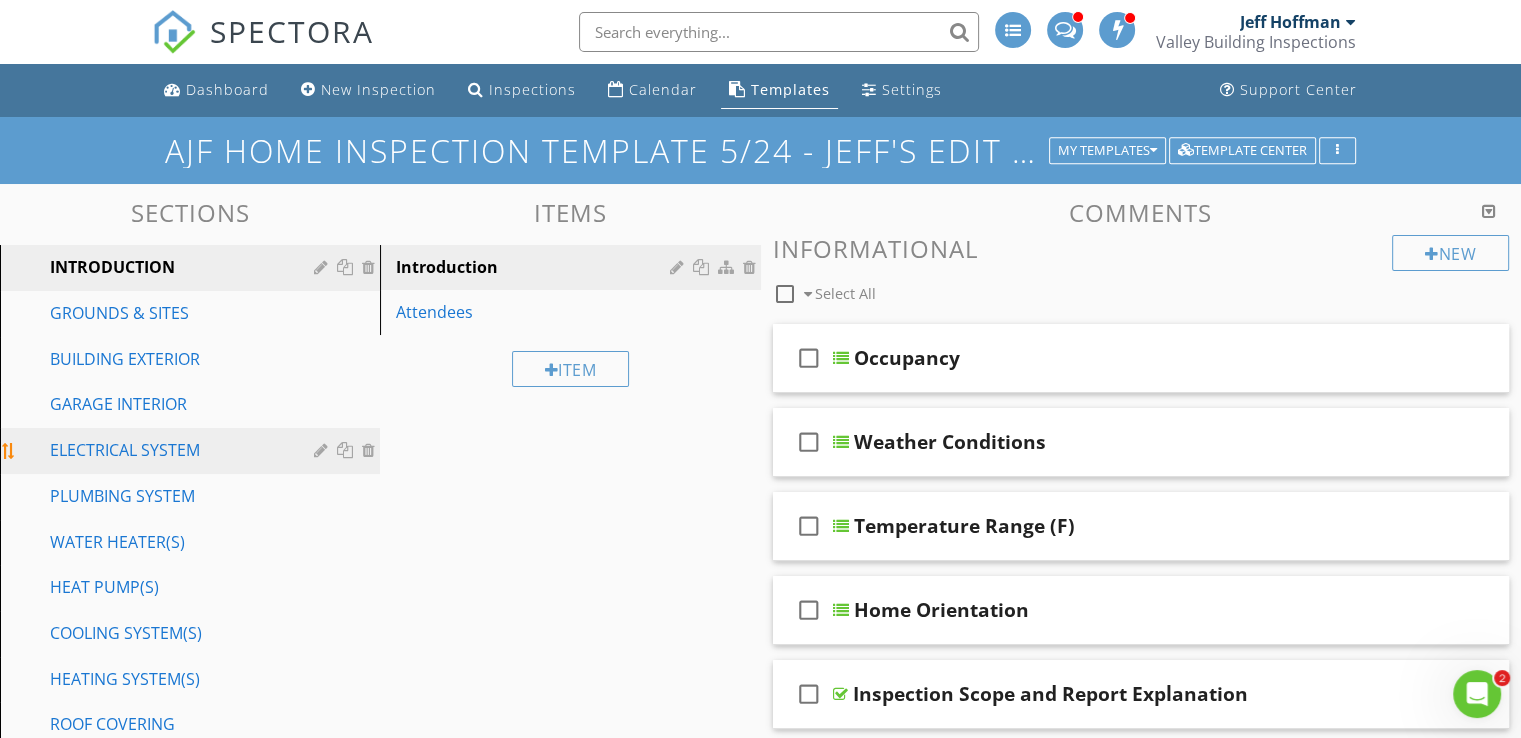 click on "ELECTRICAL SYSTEM" at bounding box center (167, 450) 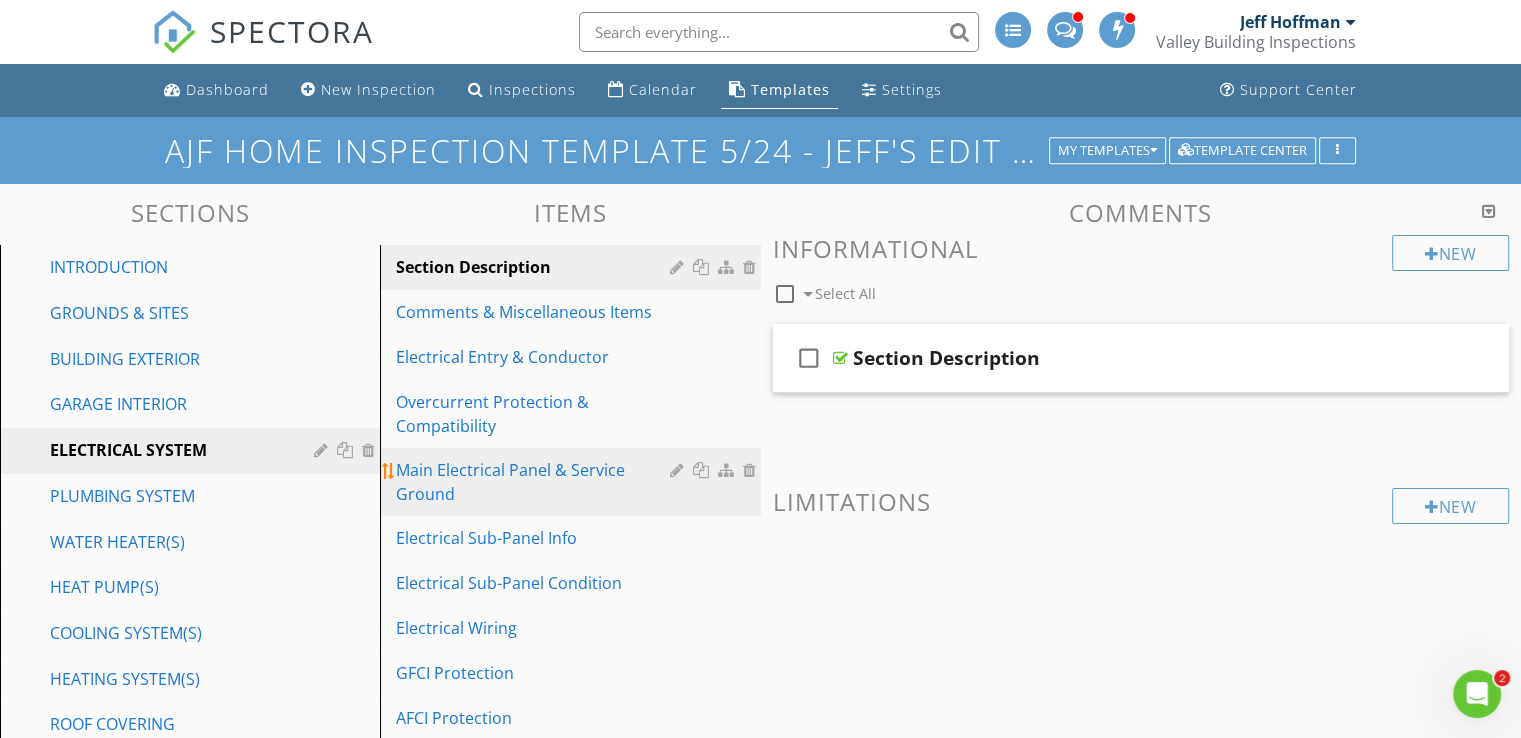 click on "Main Electrical Panel & Service Ground" at bounding box center [535, 482] 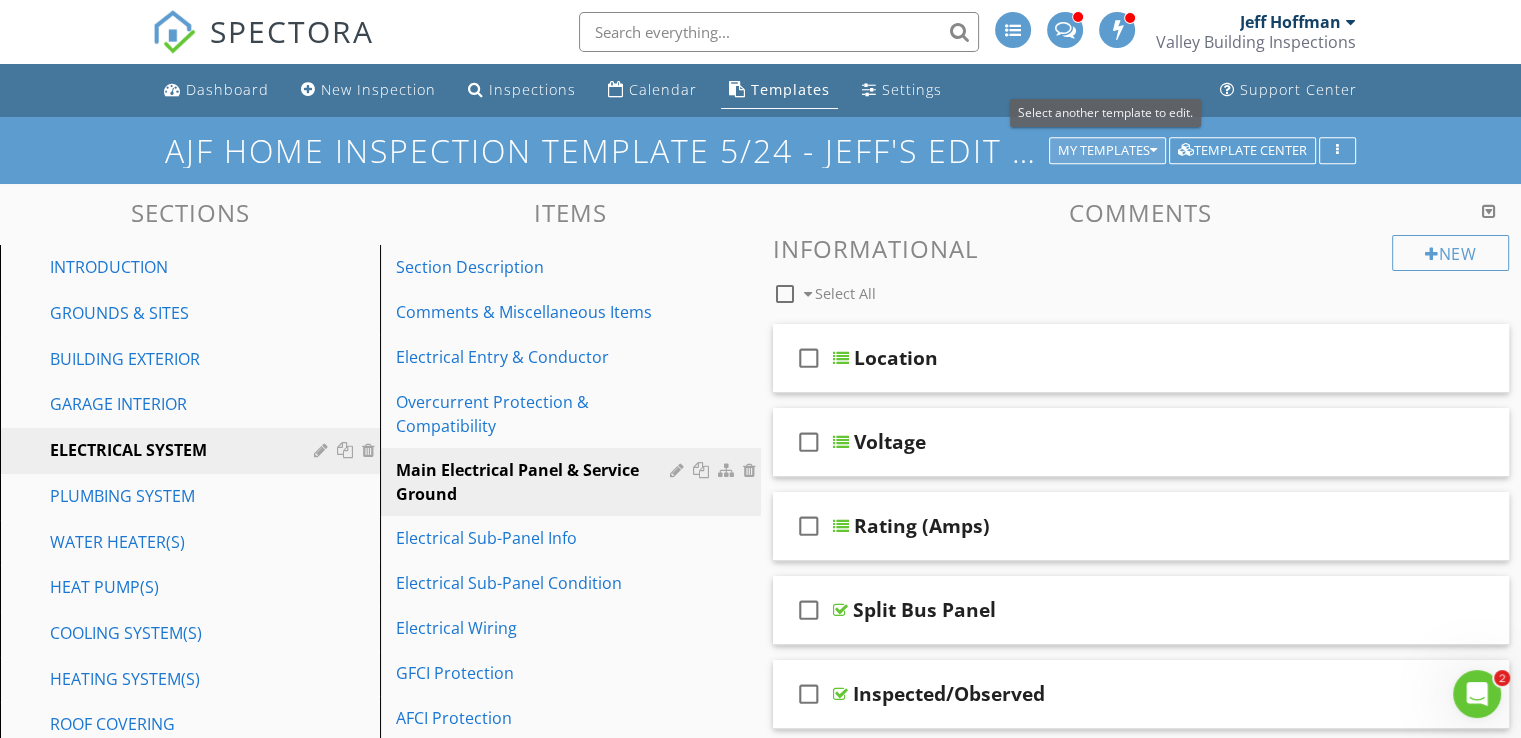 click on "My Templates" at bounding box center [1107, 151] 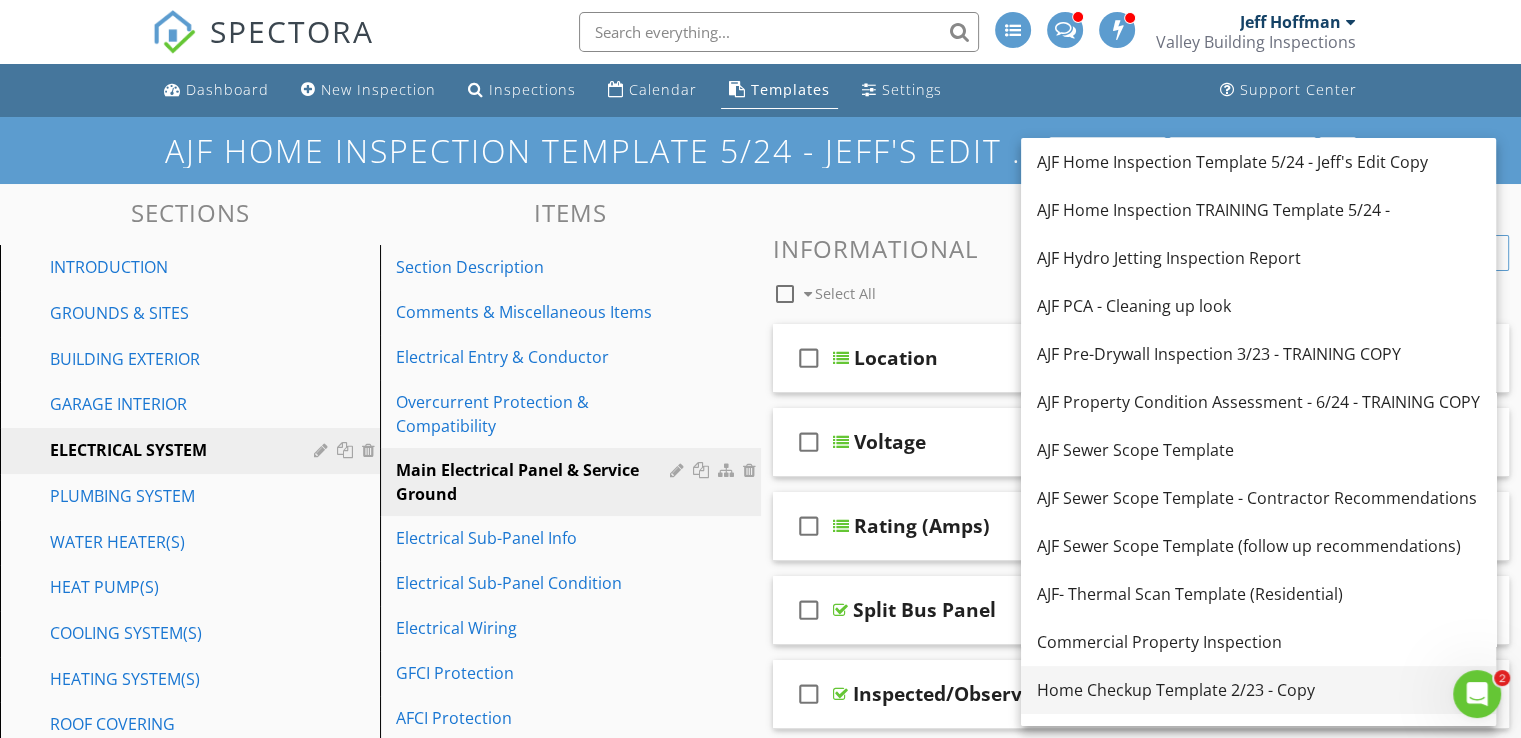 scroll, scrollTop: 372, scrollLeft: 0, axis: vertical 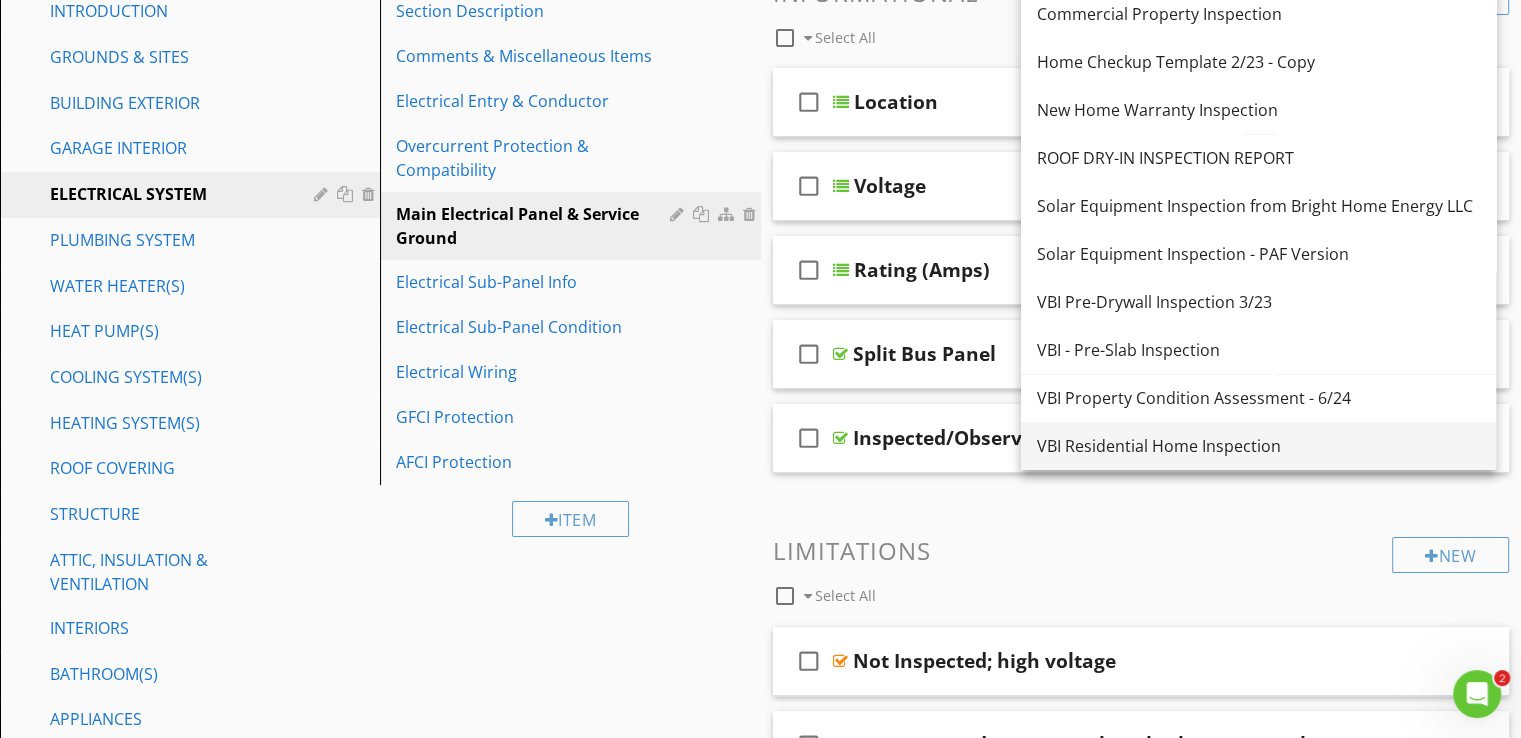 click on "VBI Residential Home Inspection" at bounding box center [1258, 446] 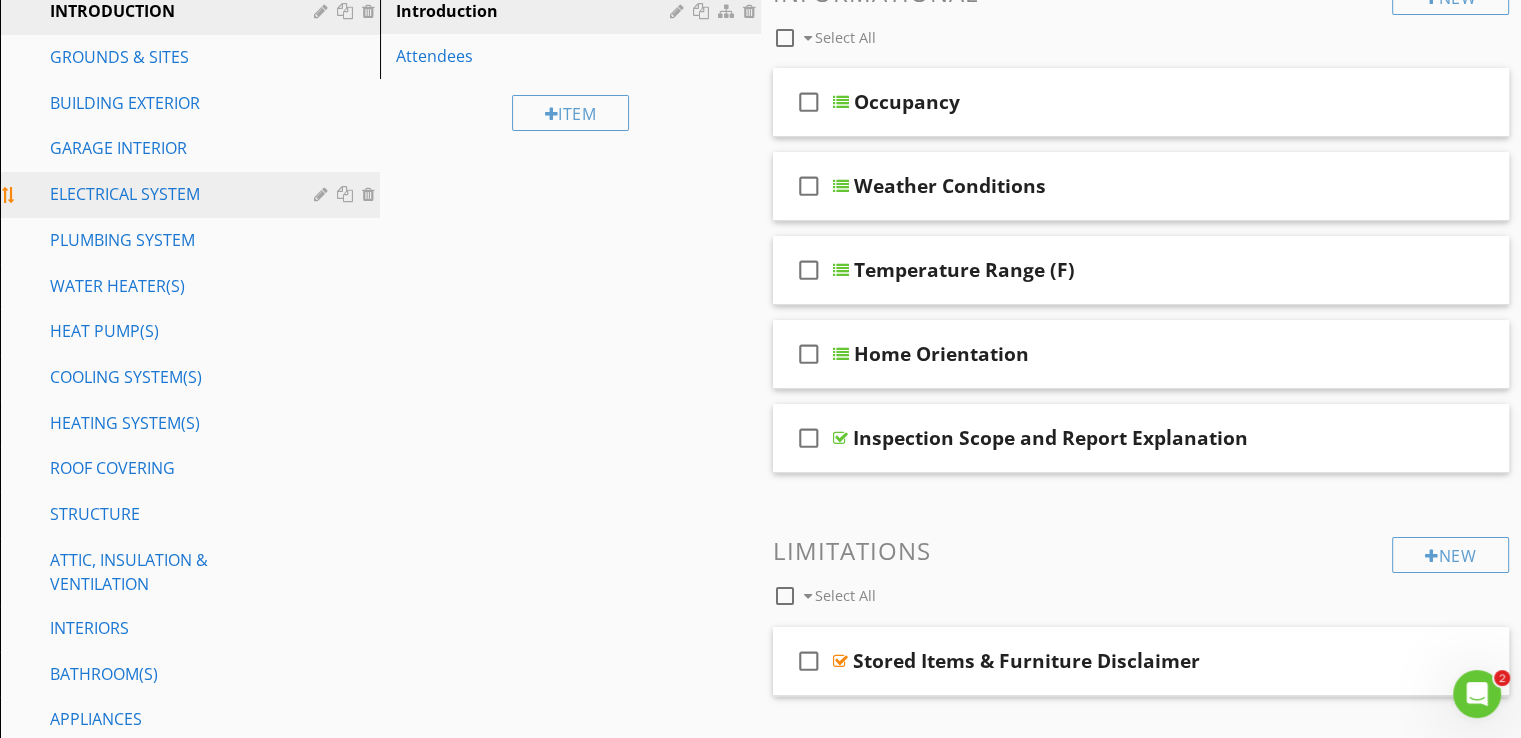 click on "ELECTRICAL SYSTEM" at bounding box center [193, 195] 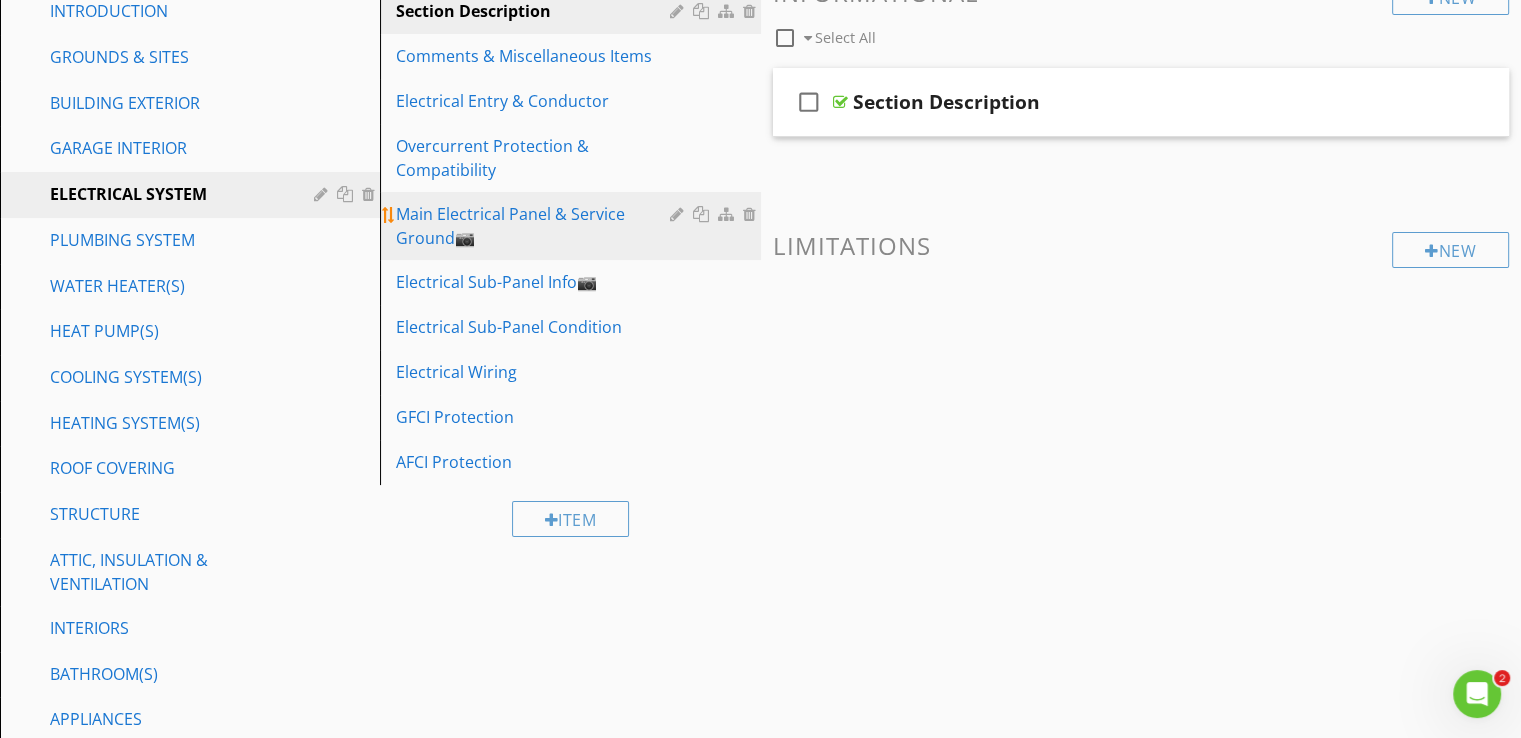 click on "Main Electrical Panel & Service Ground📷" at bounding box center (535, 226) 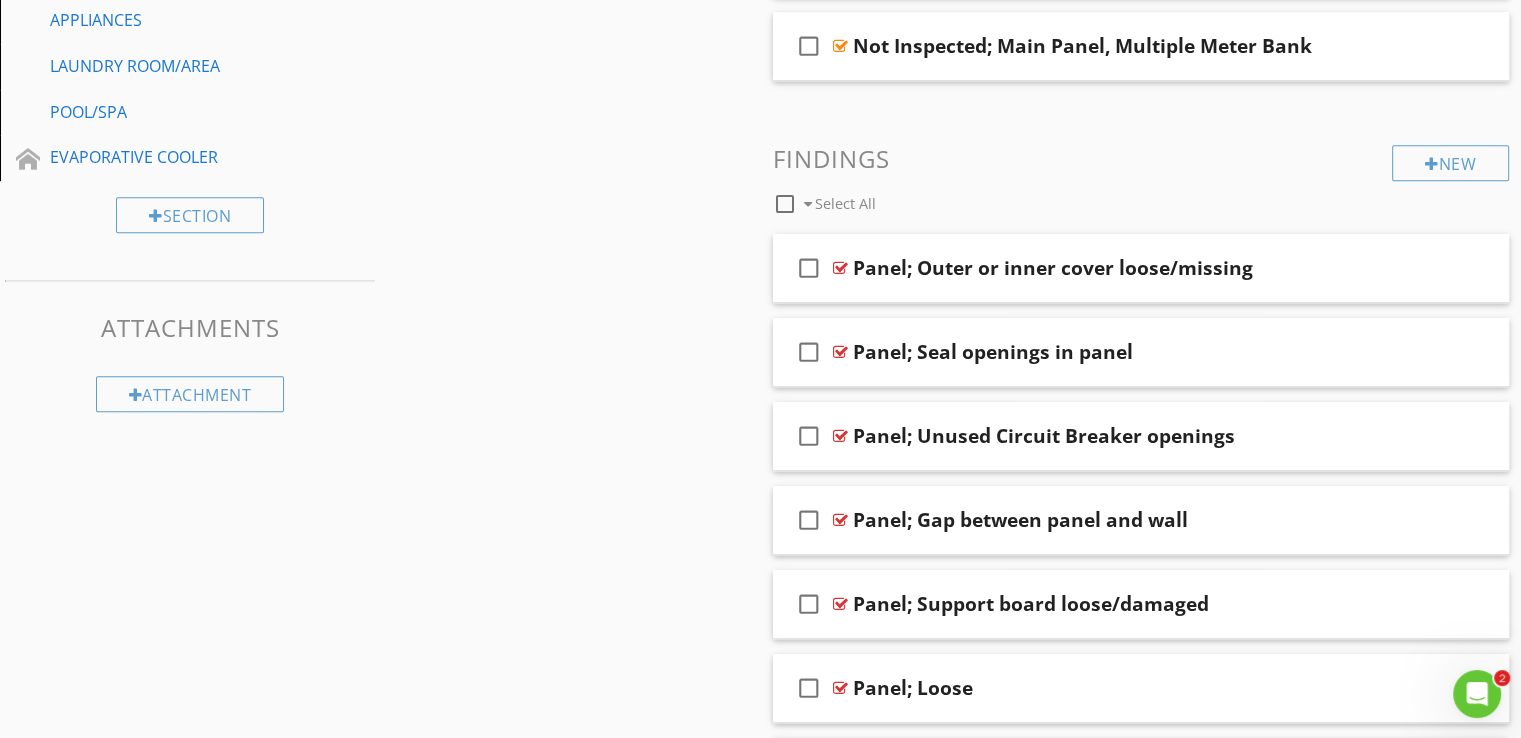 scroll, scrollTop: 958, scrollLeft: 0, axis: vertical 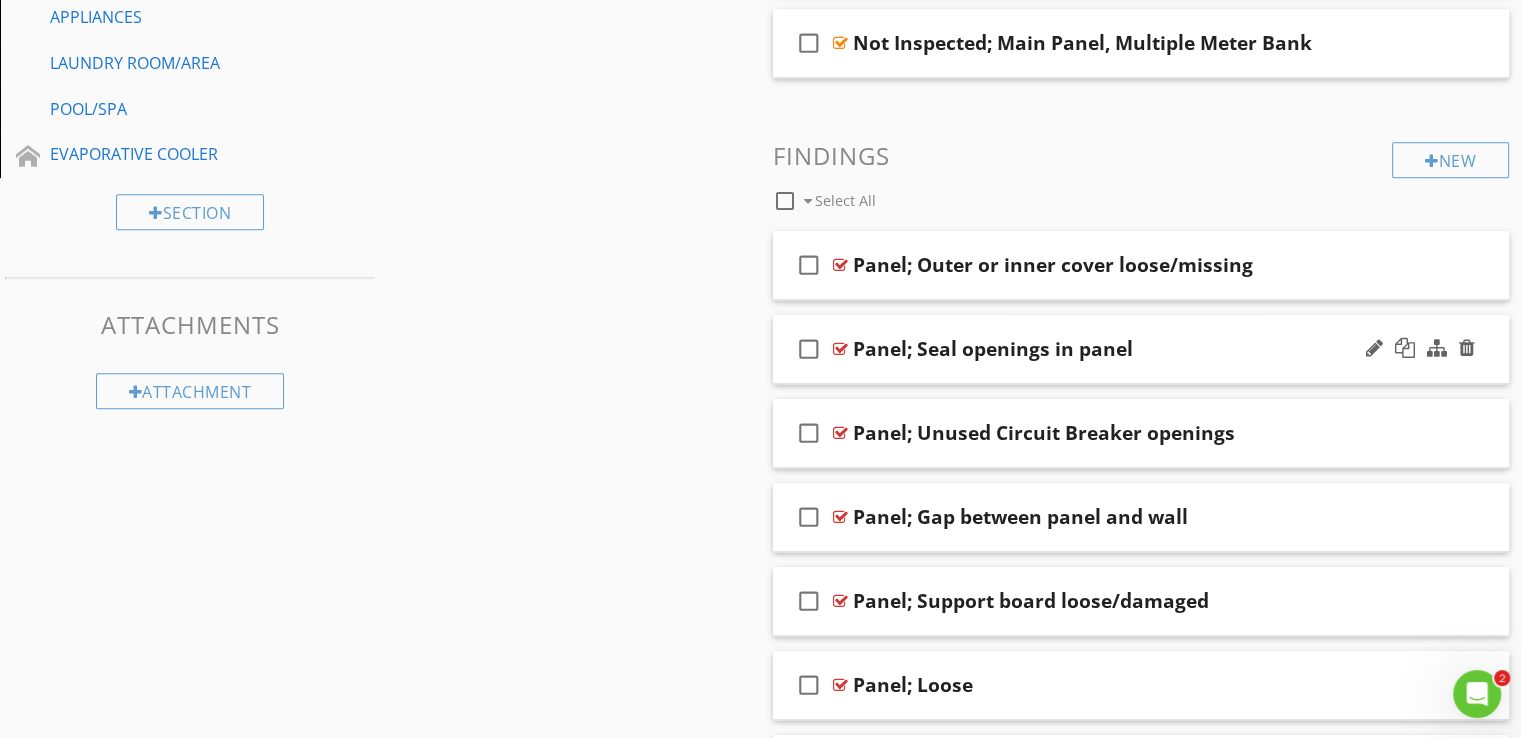 click on "check_box_outline_blank
Panel; Seal openings in panel" at bounding box center [1141, 349] 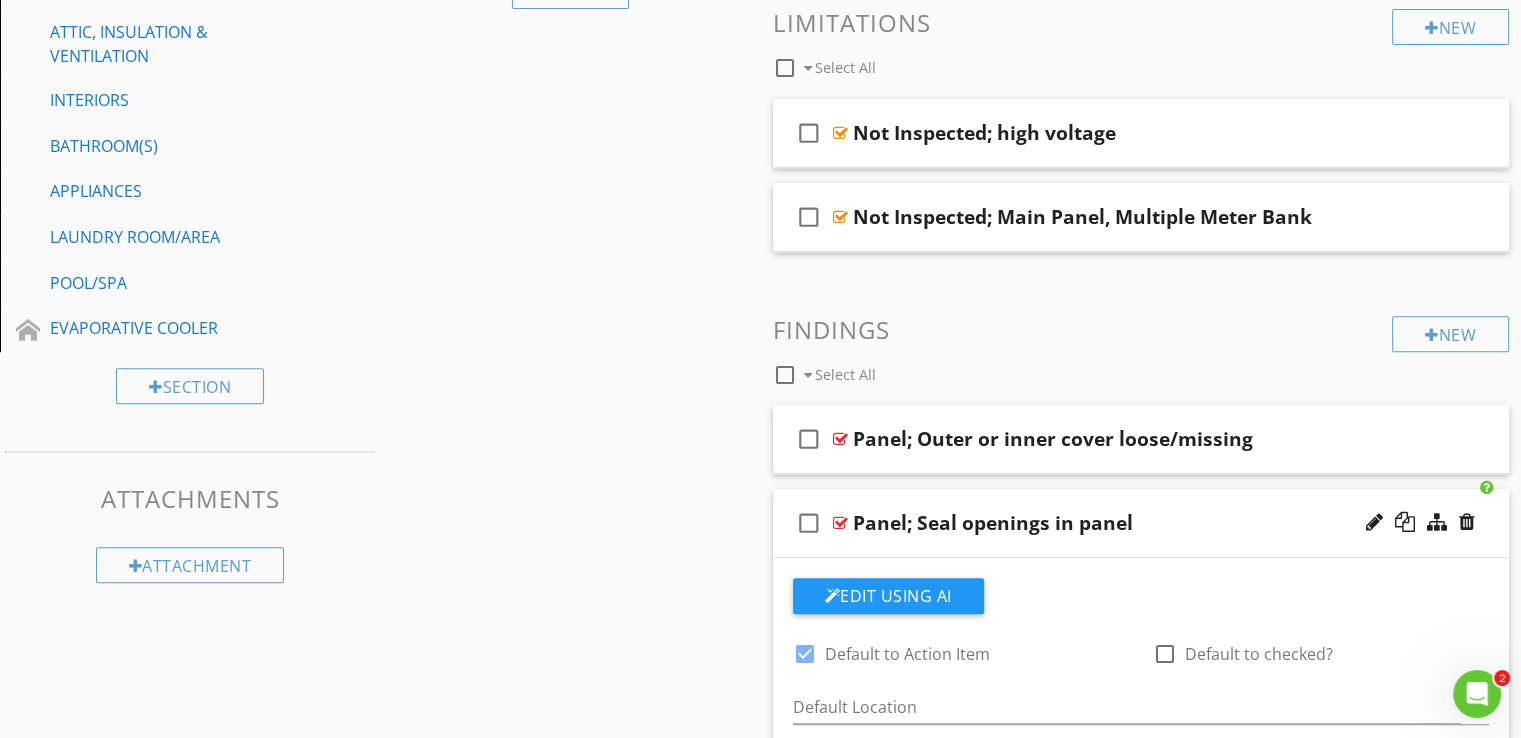scroll, scrollTop: 783, scrollLeft: 0, axis: vertical 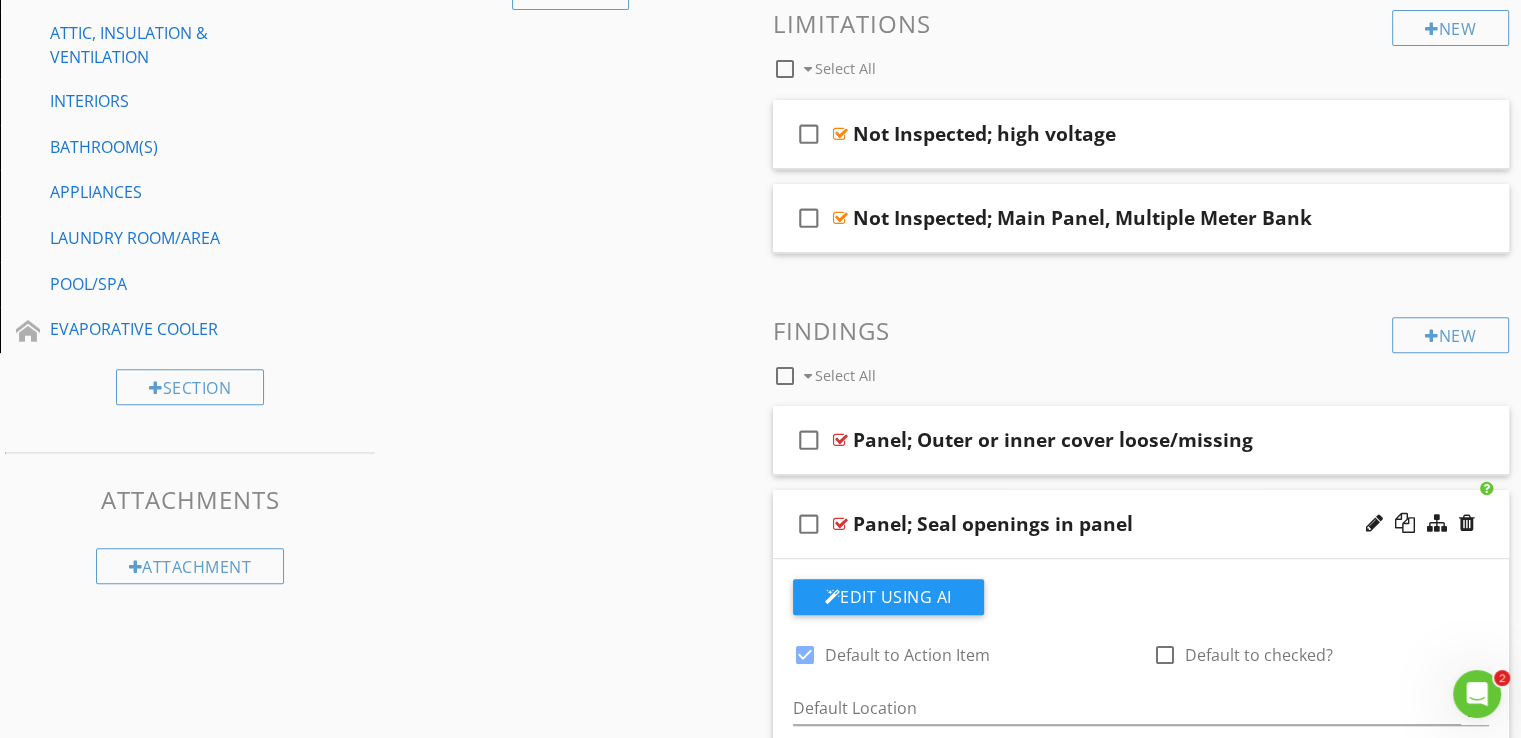 click on "Sections
INTRODUCTION           GROUNDS & SITES           BUILDING EXTERIOR           GARAGE INTERIOR           ELECTRICAL SYSTEM           PLUMBING SYSTEM           WATER HEATER(S)           HEAT PUMP(S)           COOLING SYSTEM(S)           HEATING SYSTEM(S)           ROOF COVERING           STRUCTURE           ATTIC, INSULATION & VENTILATION           INTERIORS           BATHROOM(S)           APPLIANCES           LAUNDRY ROOM/AREA           POOL/SPA           EVAPORATIVE COOLER
Section
Attachments
Attachment
Items
Section Description           Comments & Miscellaneous Items           Electrical Entry & Conductor           Overcurrent Protection & Compatibility           Main Electrical Panel & Service Ground📷           Electrical Sub-Panel Info📷           Electrical Sub-Panel Condition           Electrical Wiring           GFCI Protection" at bounding box center (760, 2201) 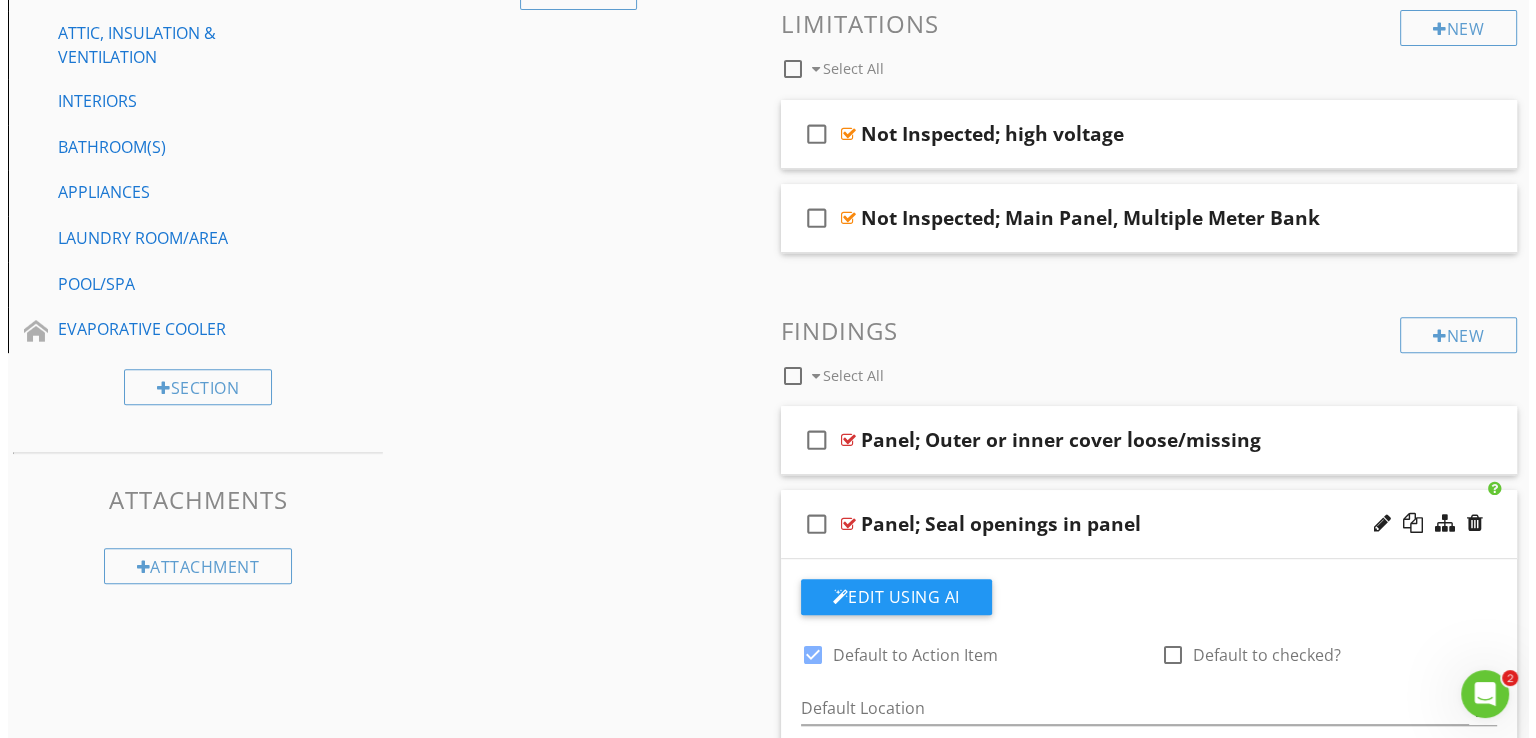 scroll, scrollTop: 0, scrollLeft: 0, axis: both 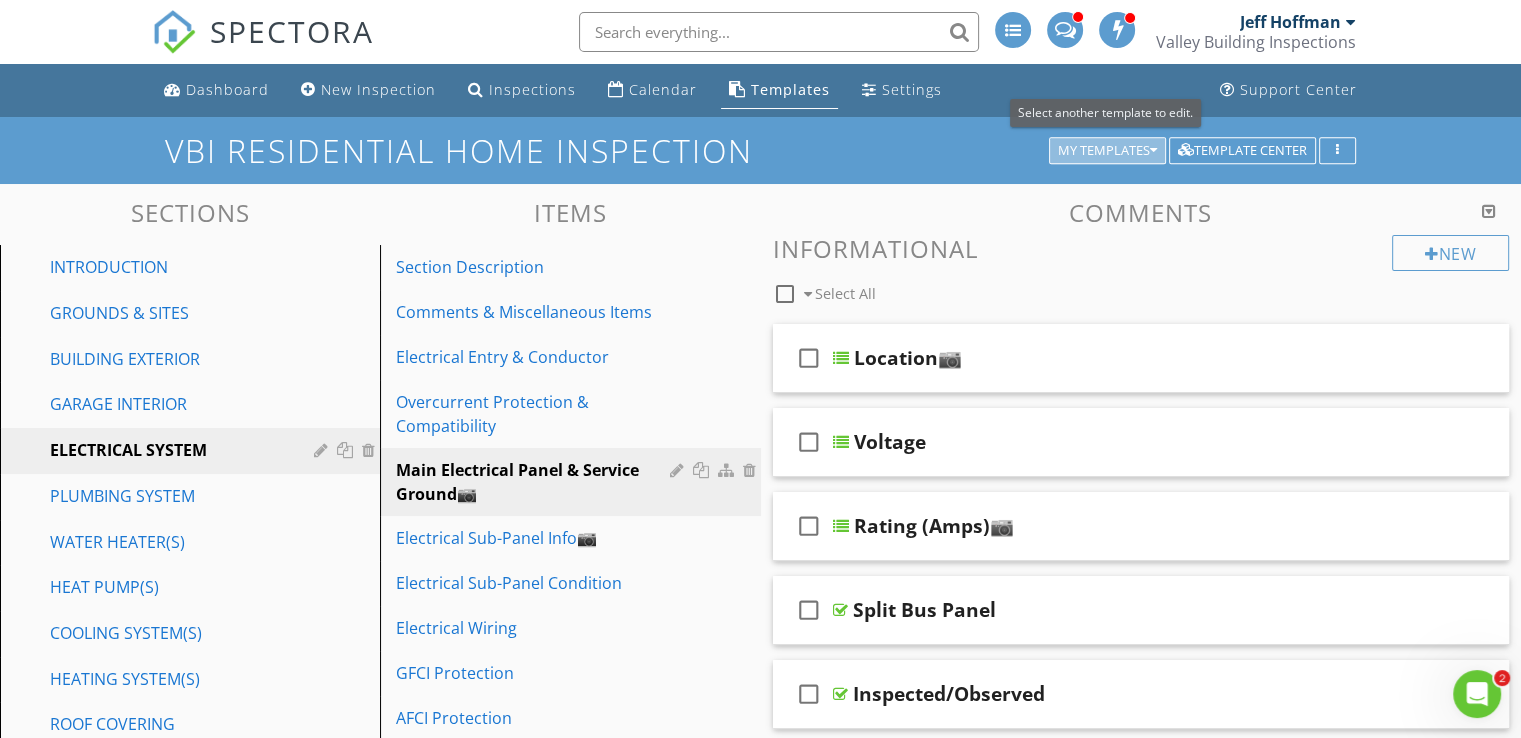 click on "My Templates" at bounding box center (1107, 151) 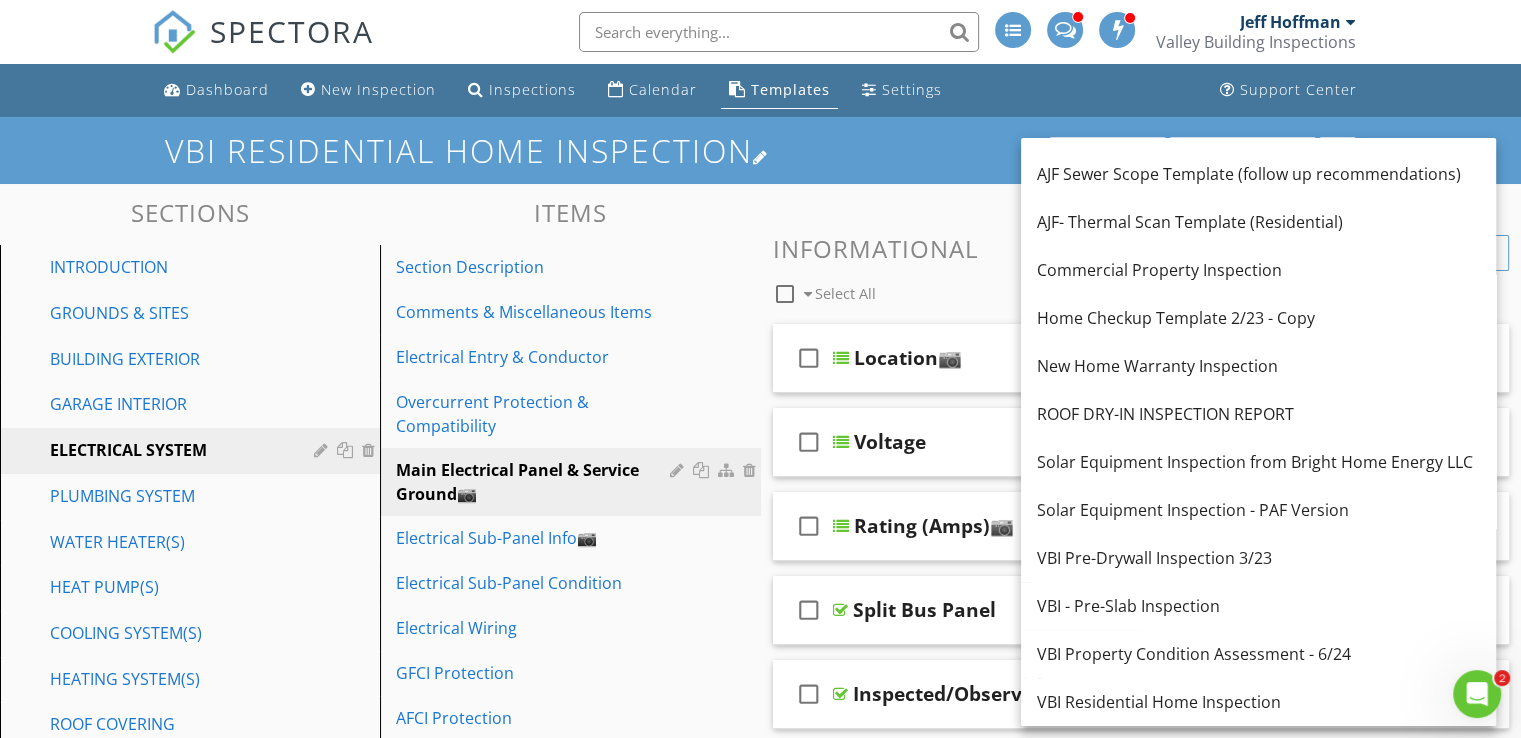 click on "VBI Residential Home Inspection" at bounding box center (760, 150) 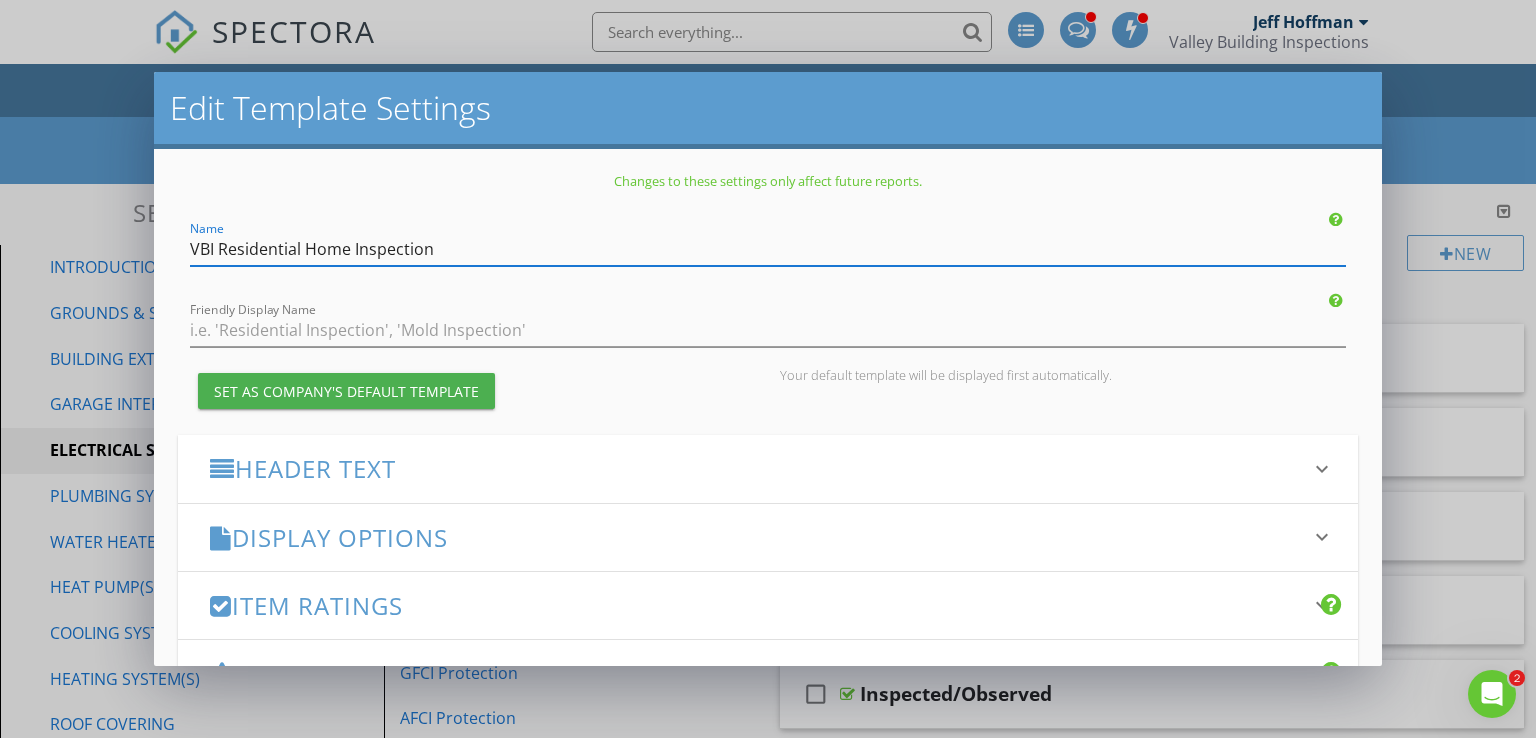 click on "Edit Template Settings   Changes to these settings only affect future reports.     Name VBI Residential Home Inspection     Friendly Display Name
Set as Company's Default Template
Your default template will be displayed first
automatically.
Header Text
keyboard_arrow_down   Full Report Header Text     Summary Header Text
Display Options
keyboard_arrow_down     check_box_outline_blank Display Category Counts Summary
What does this look like?
check_box_outline_blank Display 'Items Inspected' Count
With
vs
without
check_box_outline_blank Display Inspector Signature   Configure Signature
Where does this display?
check_box_outline_blank Display Standards of Practice
Set per-section by clicking the 'pencil' icon next to each
section.
What does this look like?" at bounding box center [768, 369] 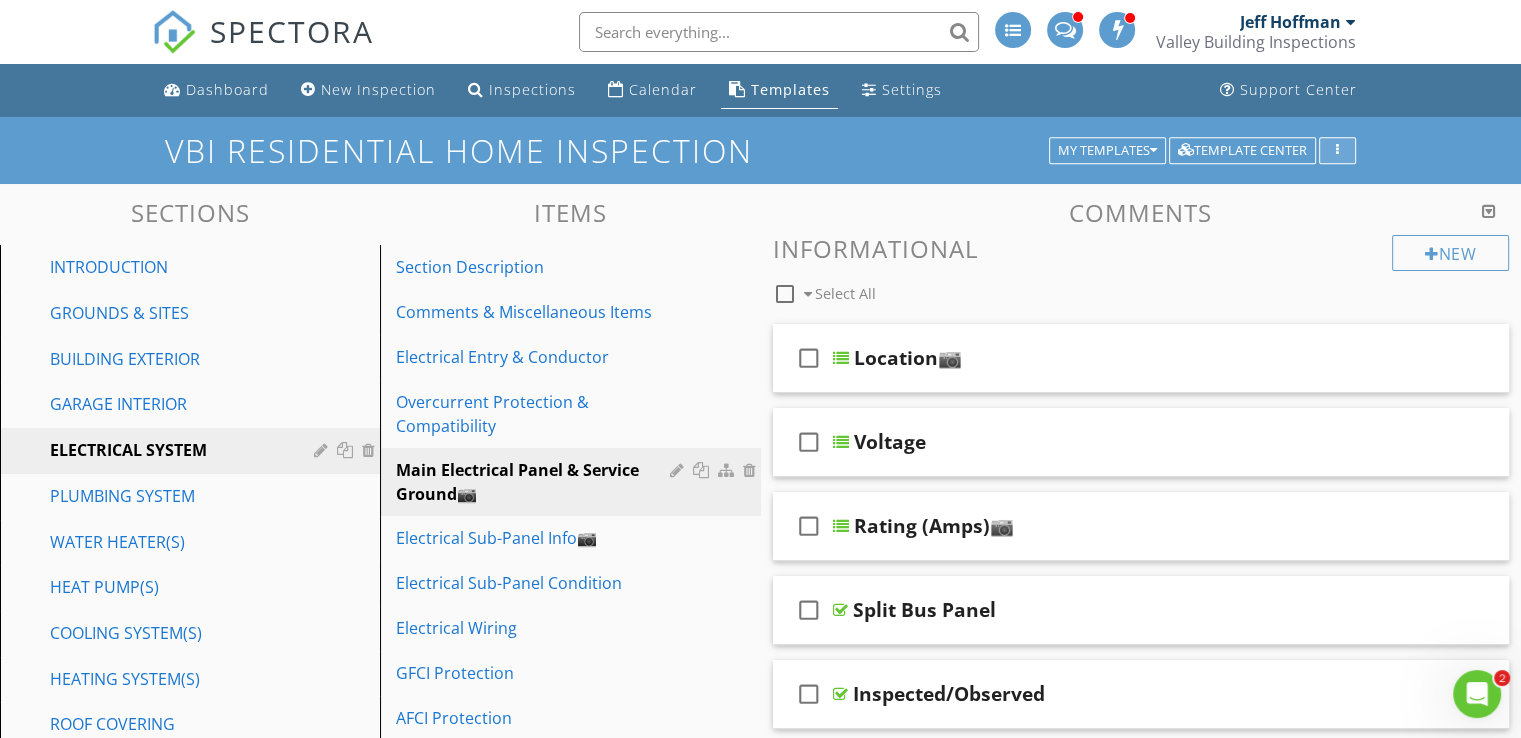 click at bounding box center (1337, 151) 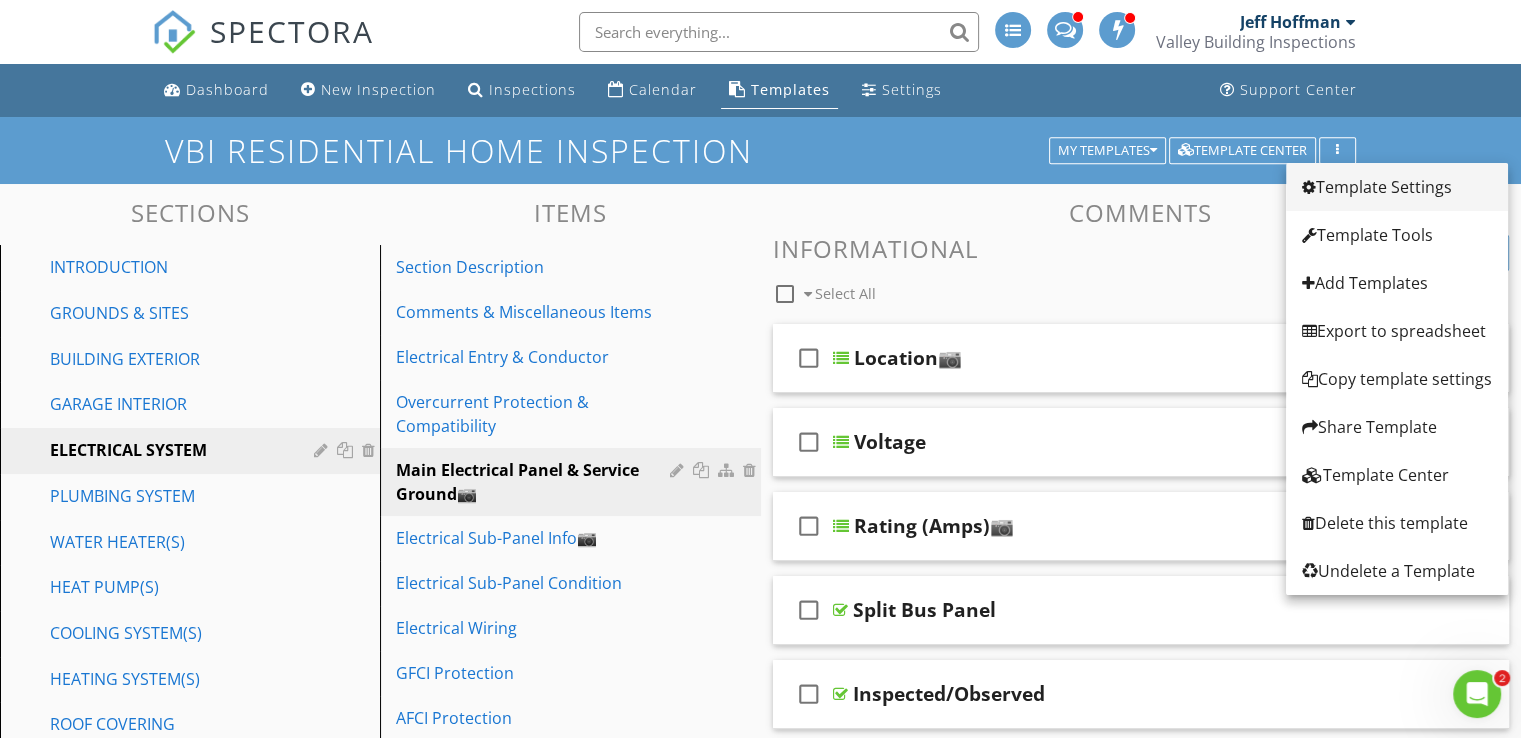 click on "Template Settings" at bounding box center (1397, 187) 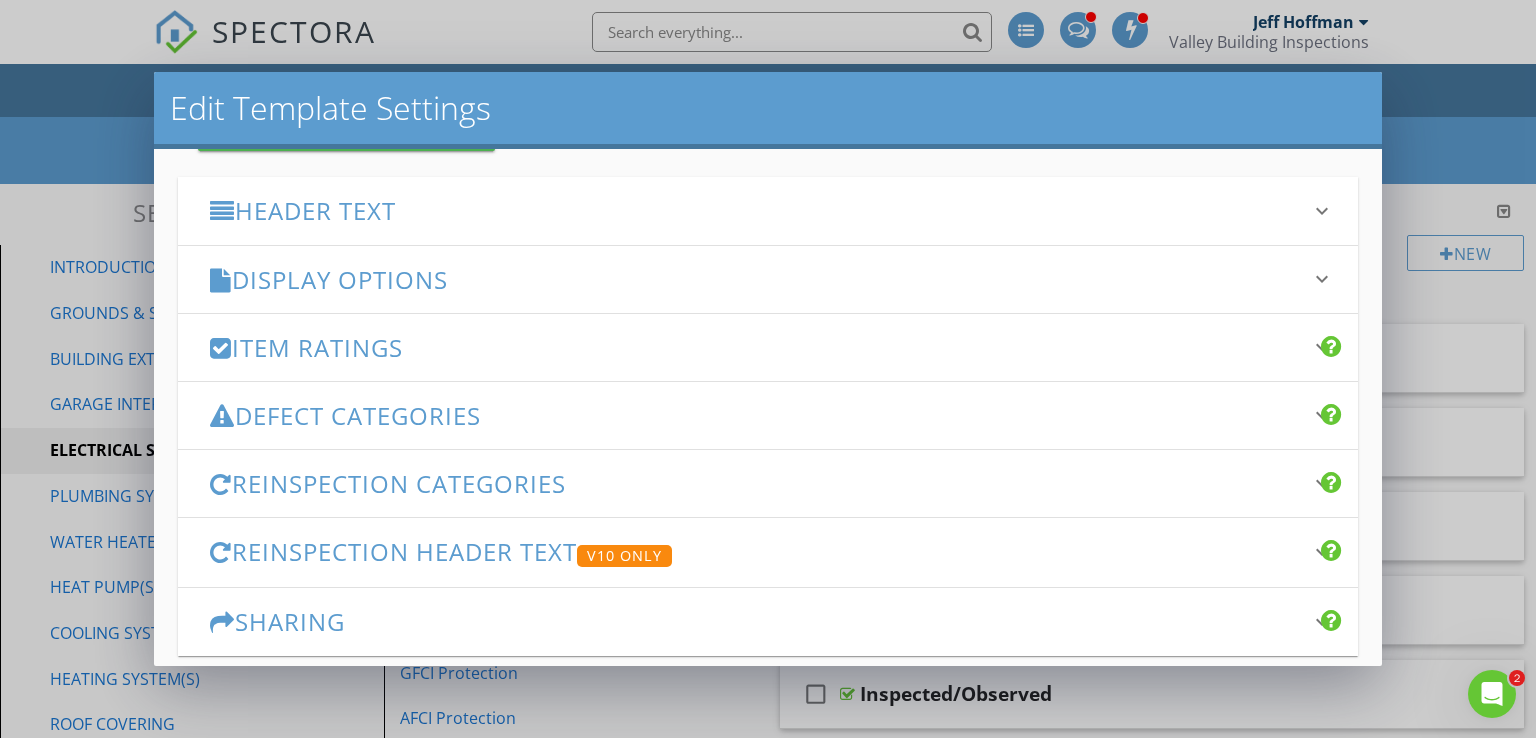 scroll, scrollTop: 348, scrollLeft: 0, axis: vertical 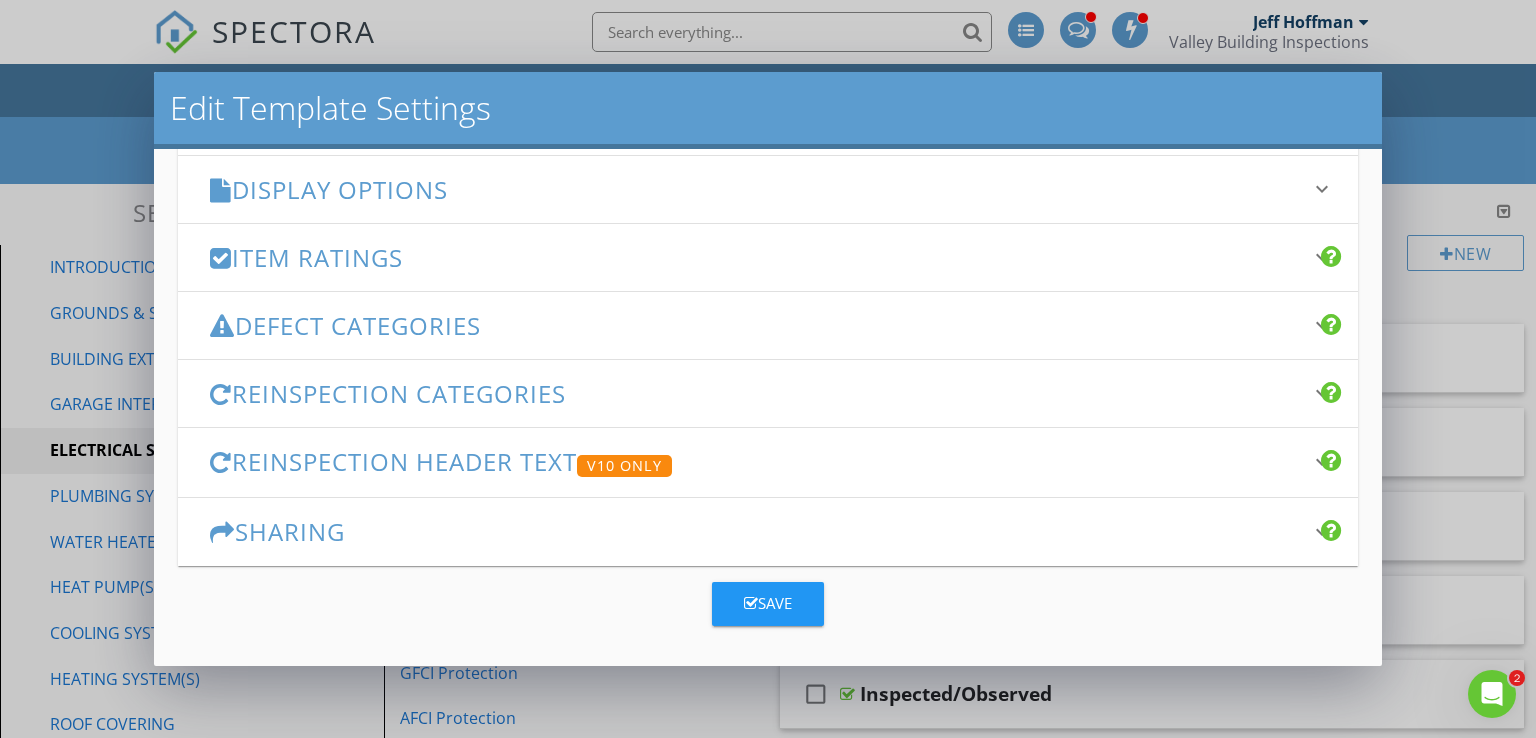 click on "Display Options" at bounding box center [756, 189] 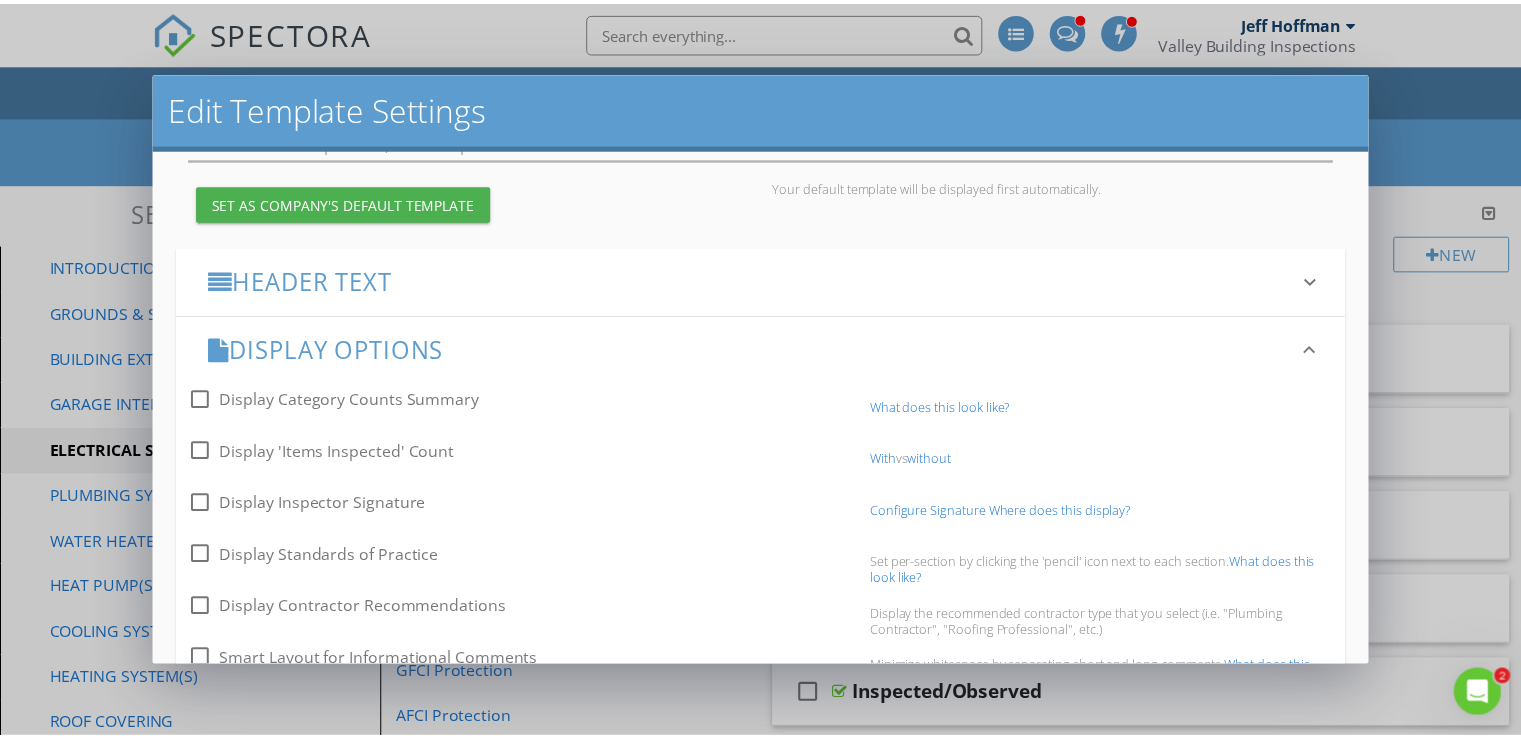 scroll, scrollTop: 212, scrollLeft: 0, axis: vertical 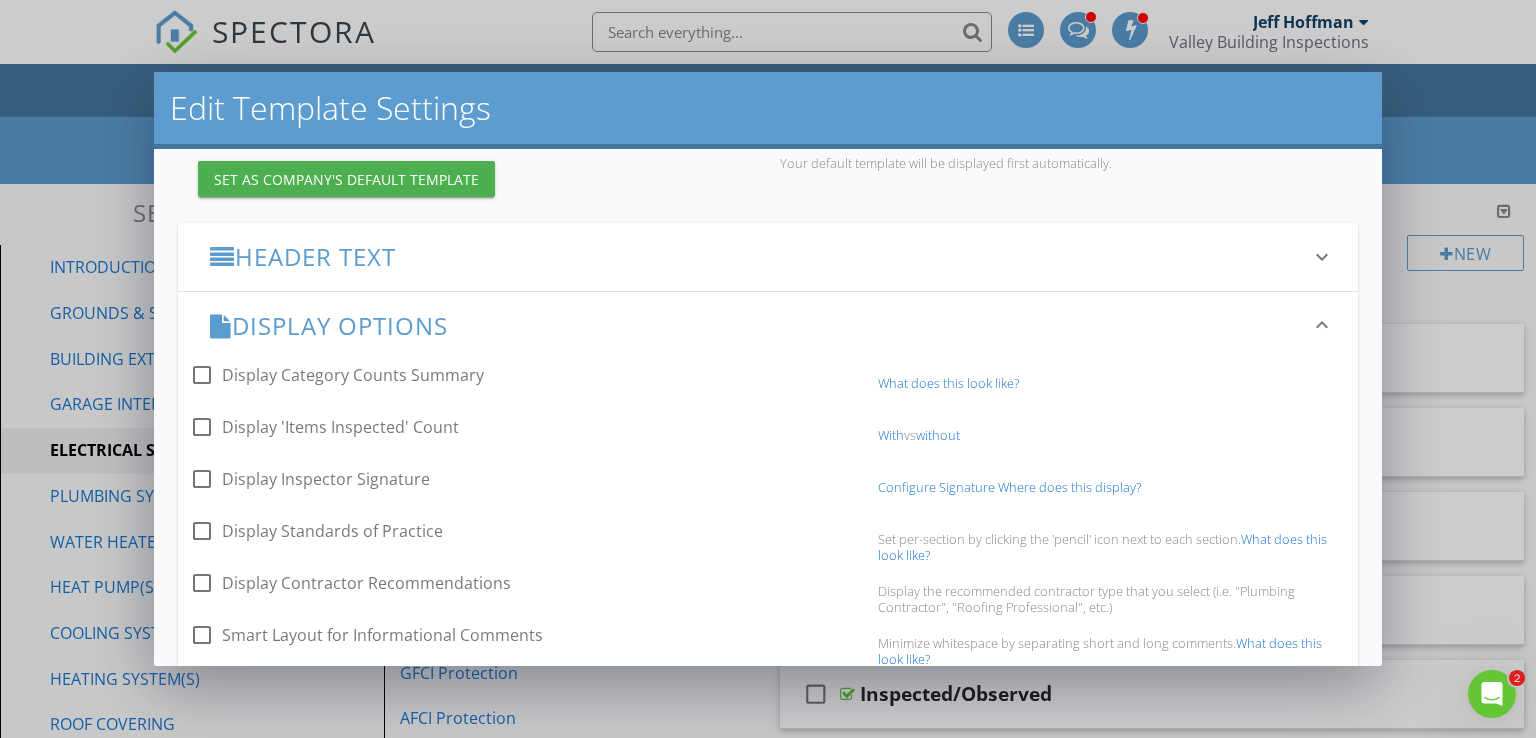 click on "Edit Template Settings   Changes to these settings only affect future reports.     Name VBI Residential Home Inspection     Friendly Display Name
Set as Company's Default Template
Your default template will be displayed first
automatically.
Header Text
keyboard_arrow_down   Full Report Header Text   Inline Style XLarge Large Normal Small Light Small/Light Bold Italic Underline Colors Ordered List Unordered List Align Align Left Align Center Align Right Align Justify Insert Link Insert Image Insert Video Insert Table Code View Clear Formatting This text will be displayed at the top of every report, both in the PDF and HTML format.   Summary Header Text   Inline Style XLarge Large Normal Small Light Small/Light Bold Italic Underline Colors Ordered List Unordered List Align Align Left Align Center Align Right Align Justify Insert Link Insert Image Insert Video Insert Table Code View Clear Formatting ACTION ITEM by definition is:" at bounding box center (768, 369) 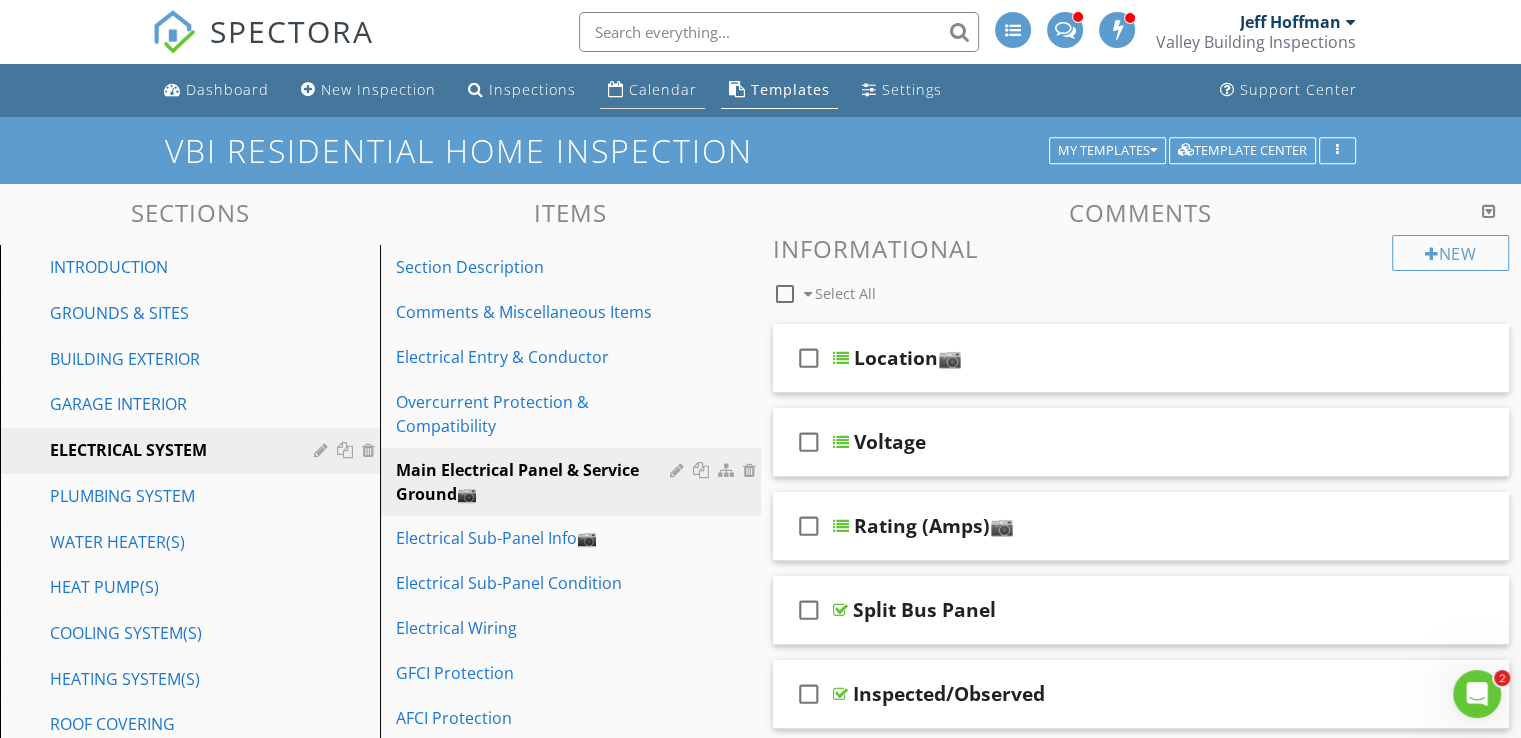 click on "Calendar" at bounding box center (663, 89) 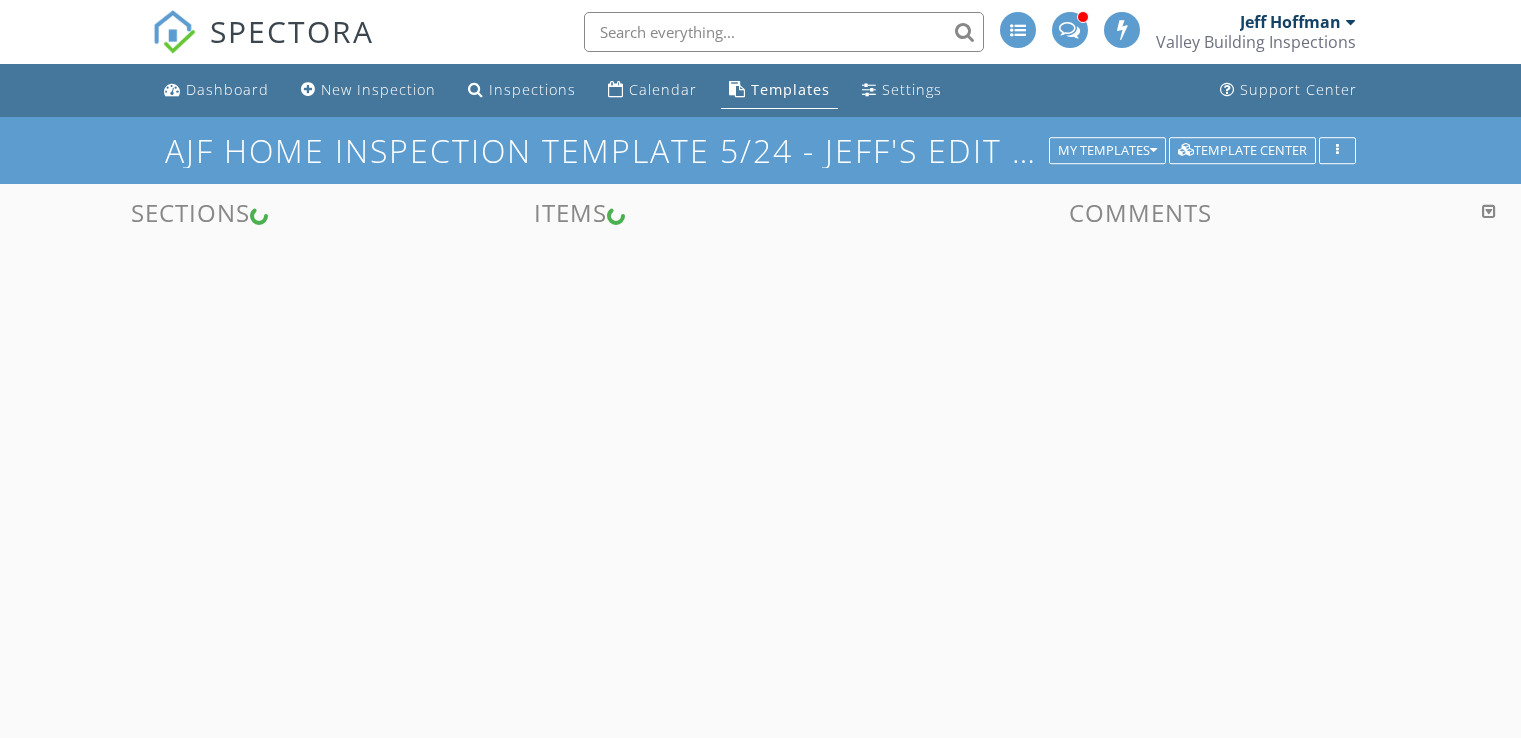 scroll, scrollTop: 0, scrollLeft: 0, axis: both 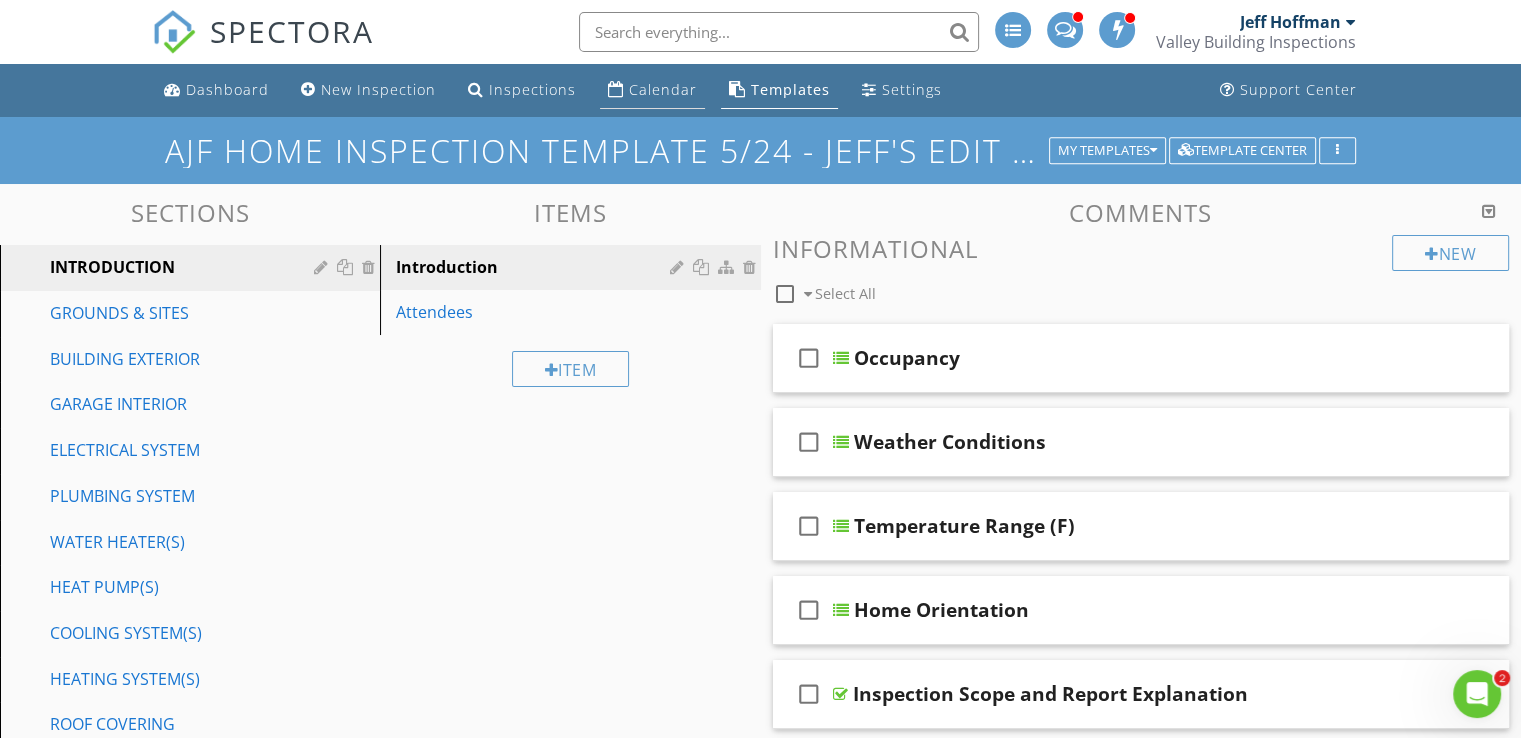 click on "Calendar" at bounding box center [663, 89] 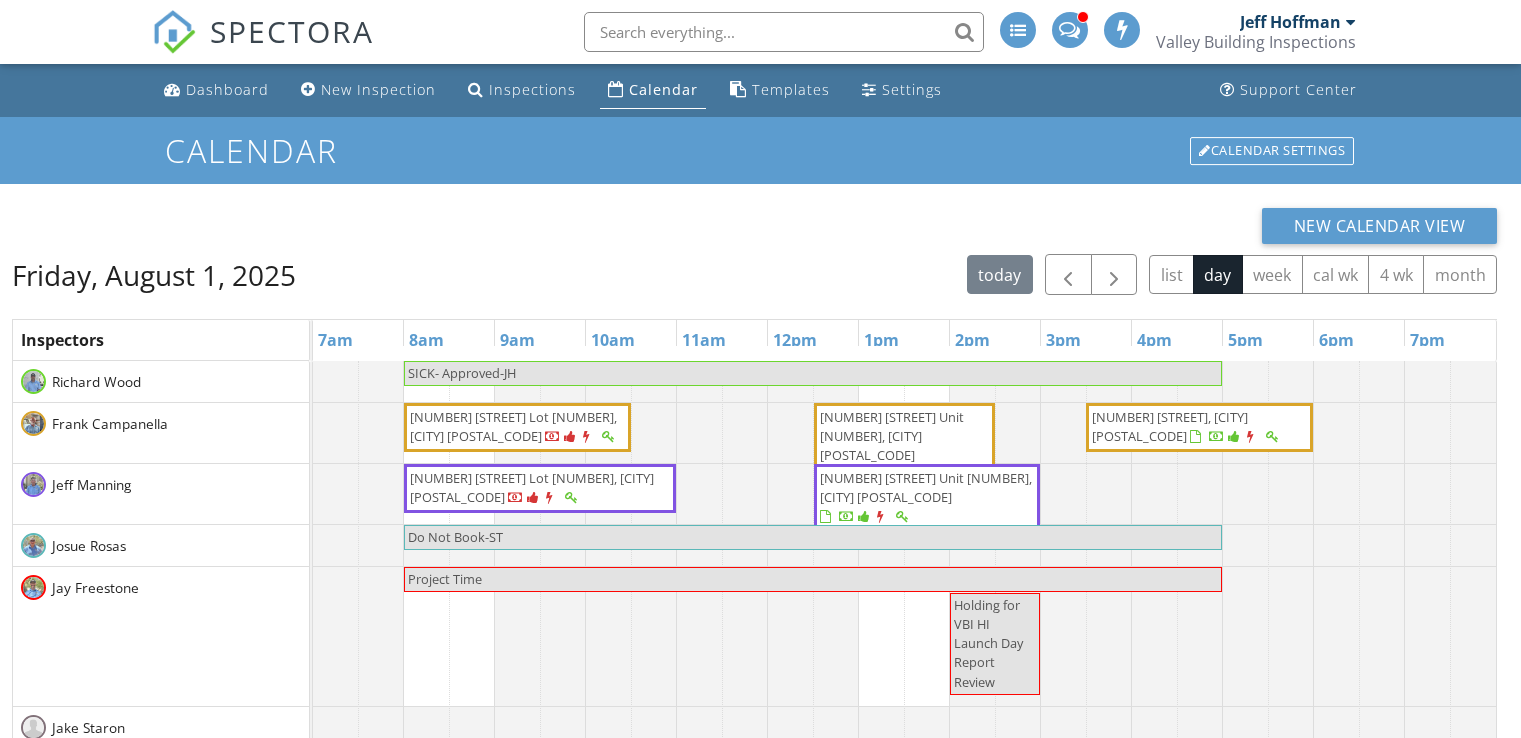 scroll, scrollTop: 0, scrollLeft: 0, axis: both 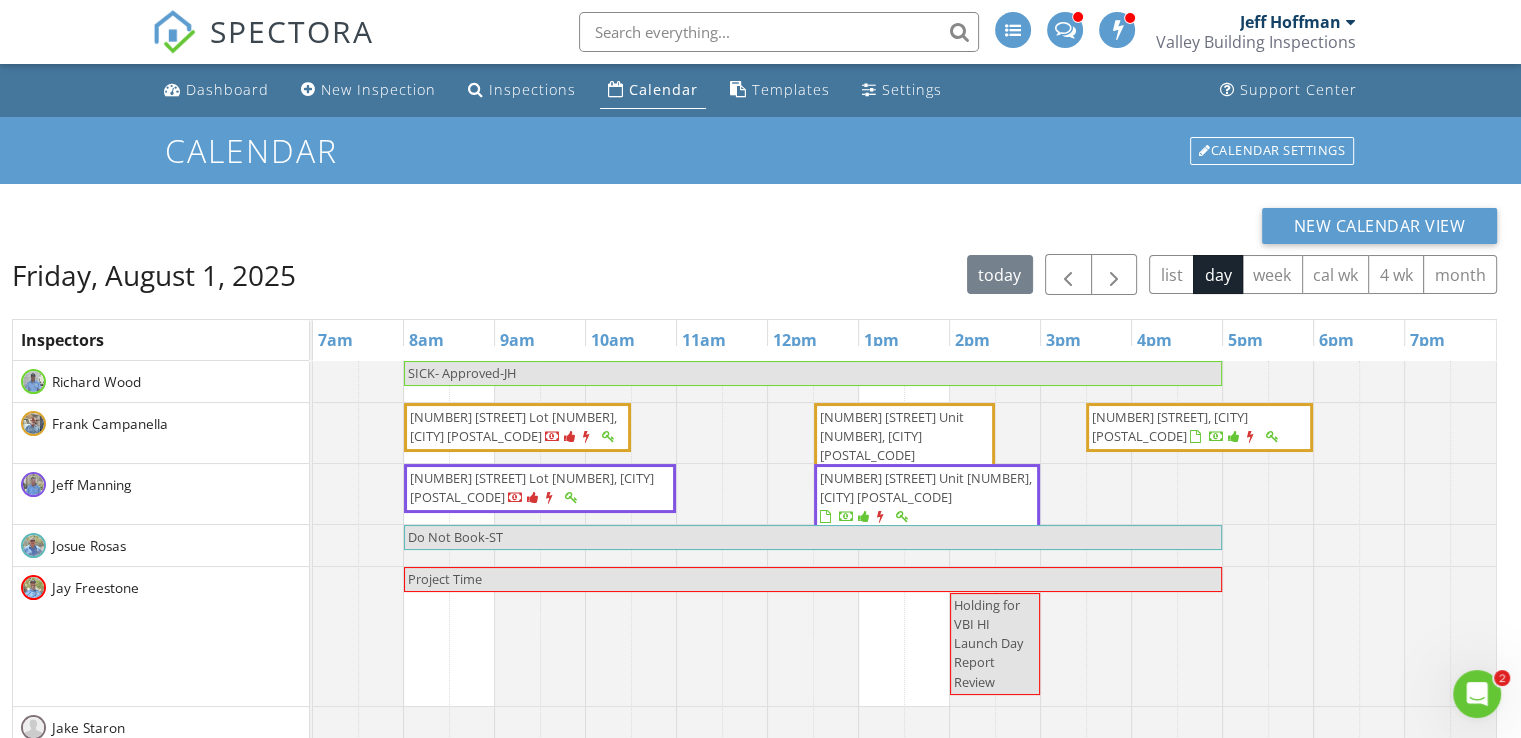 click on "[NUMBER] [STREET] Lot [NUMBER], [CITY] [POSTAL_CODE]" at bounding box center [532, 487] 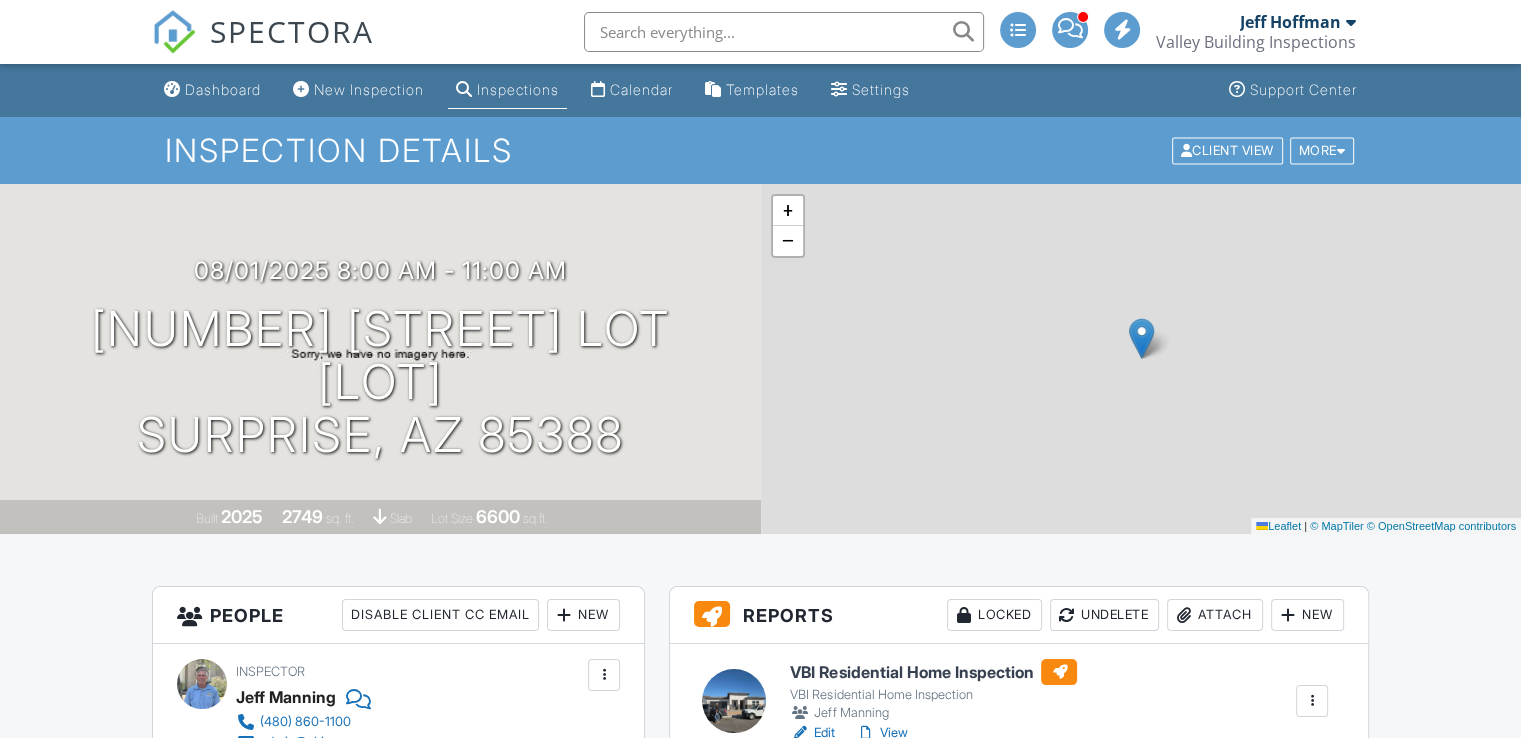 scroll, scrollTop: 423, scrollLeft: 0, axis: vertical 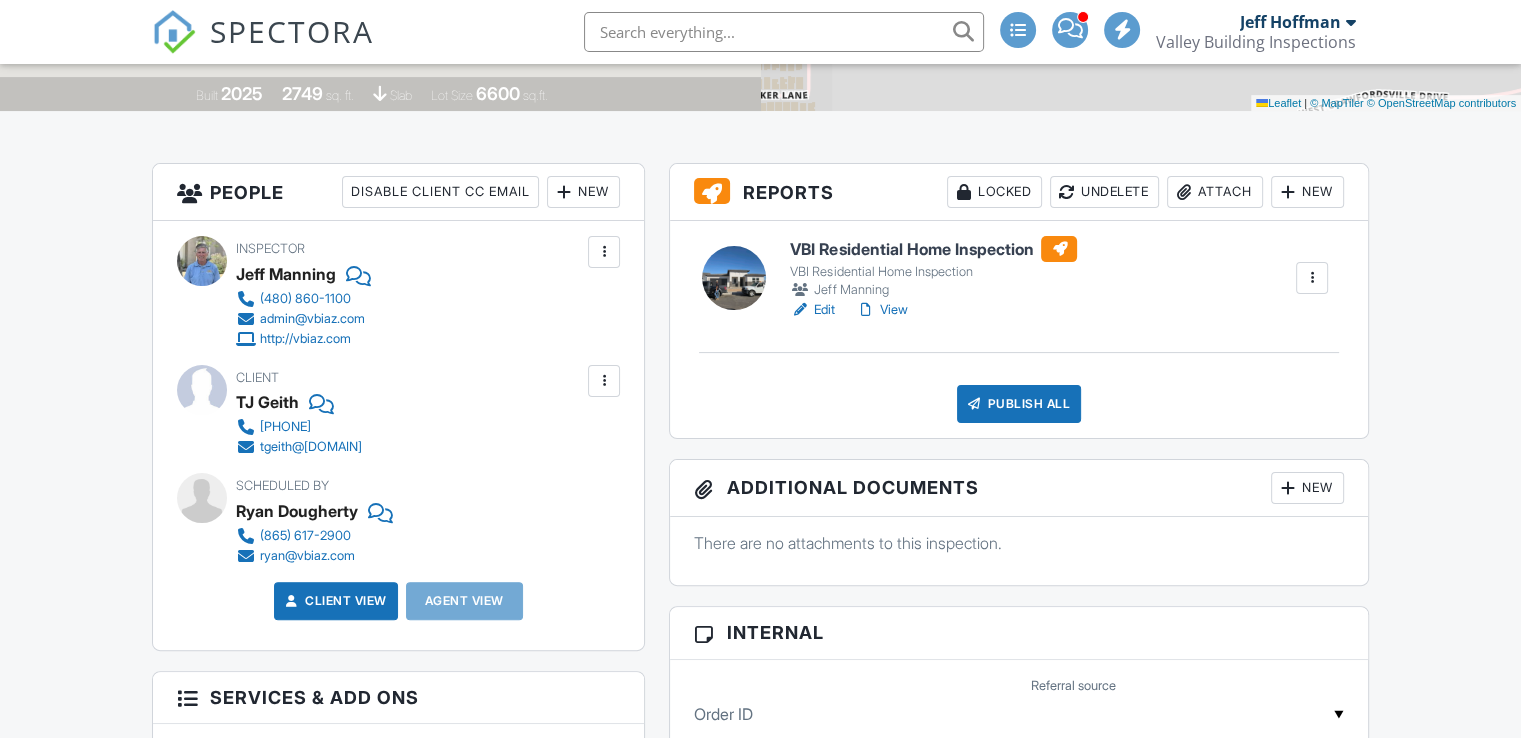 click on "View" at bounding box center (881, 310) 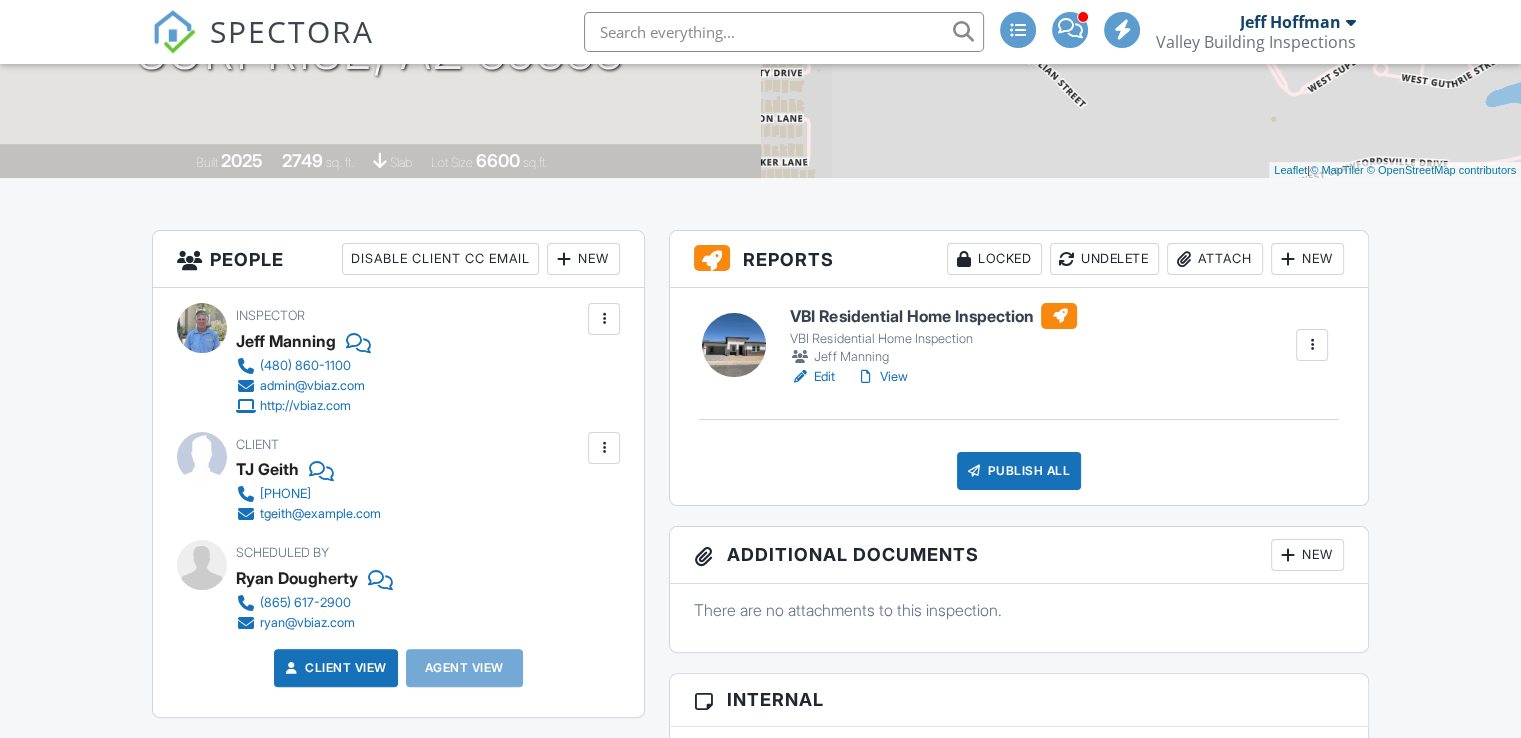 scroll, scrollTop: 356, scrollLeft: 0, axis: vertical 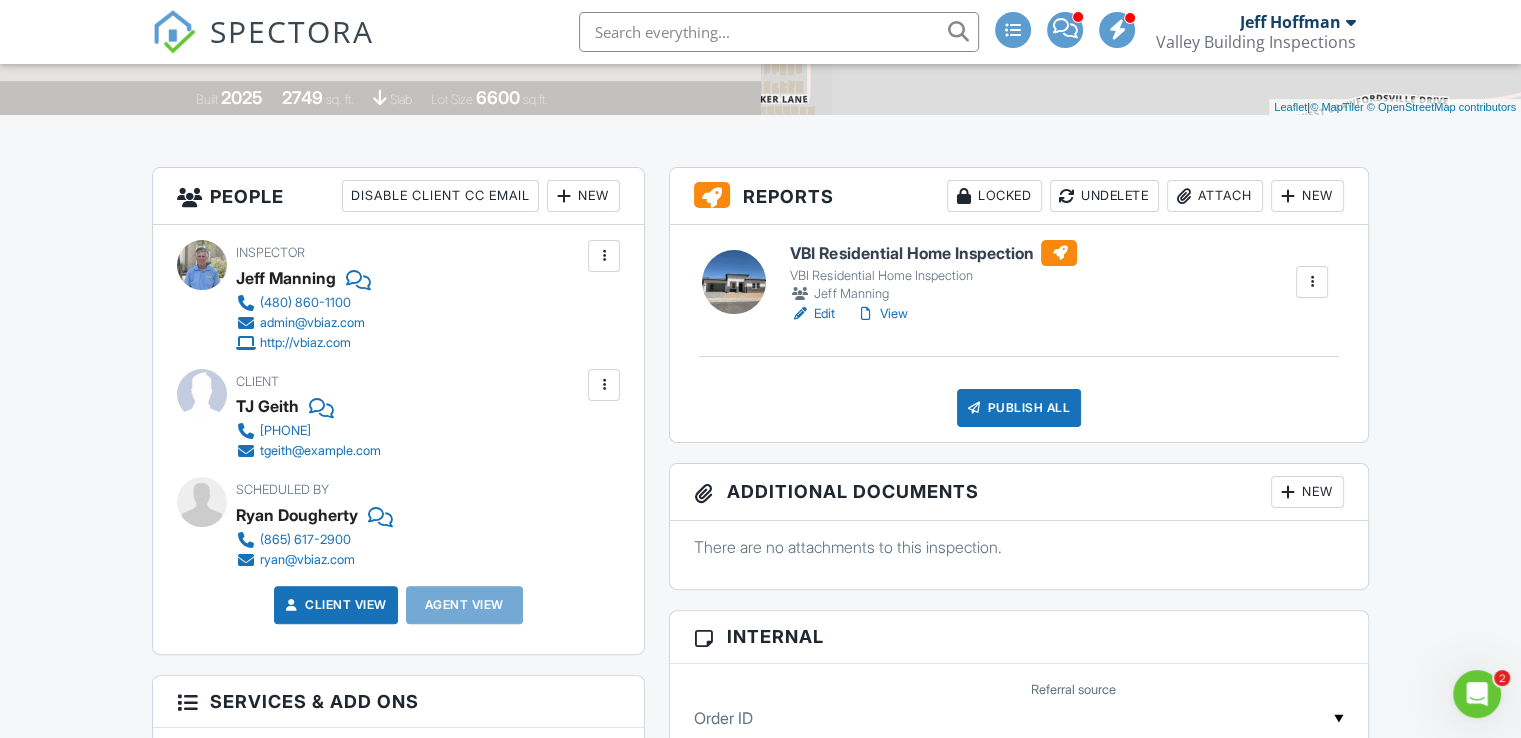 click on "View" at bounding box center (881, 314) 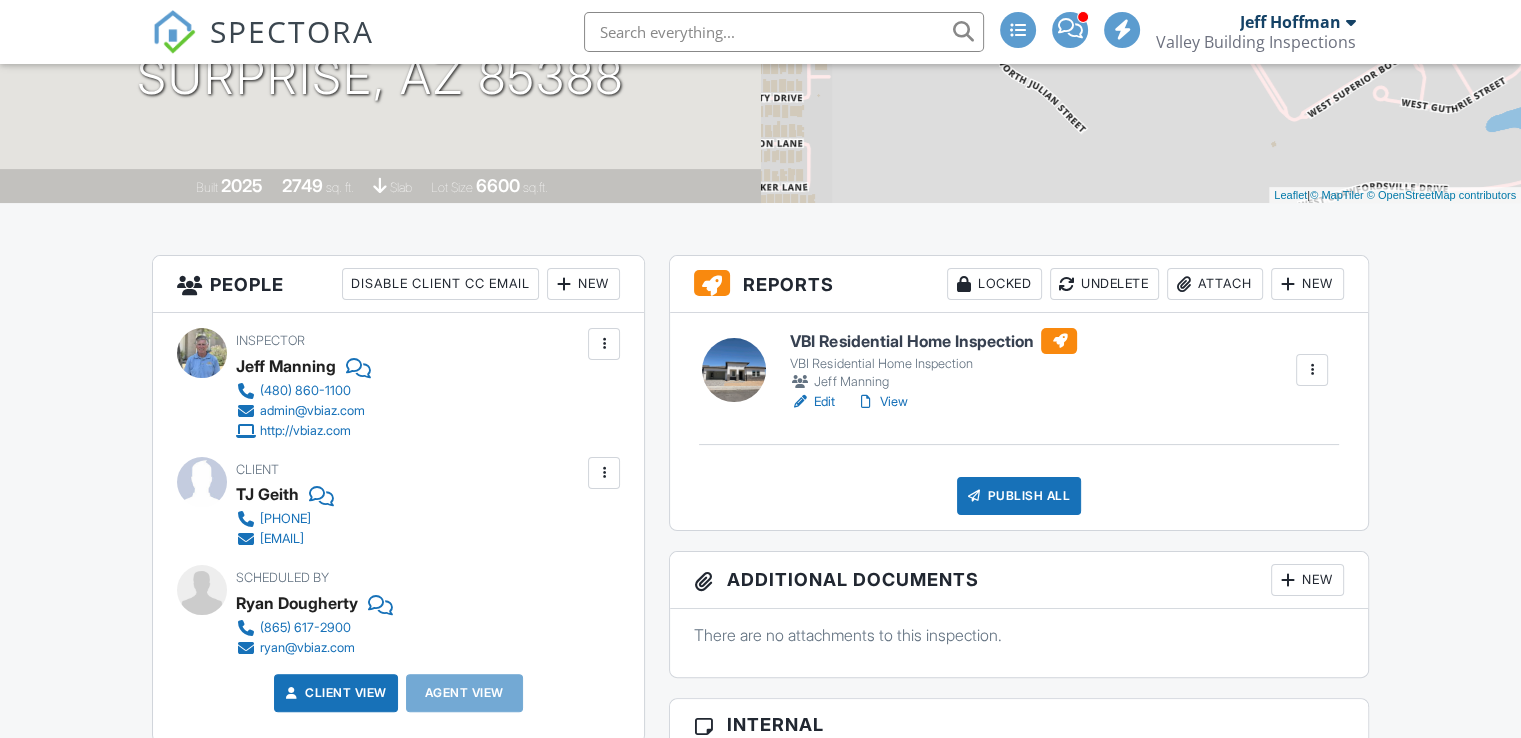 scroll, scrollTop: 331, scrollLeft: 0, axis: vertical 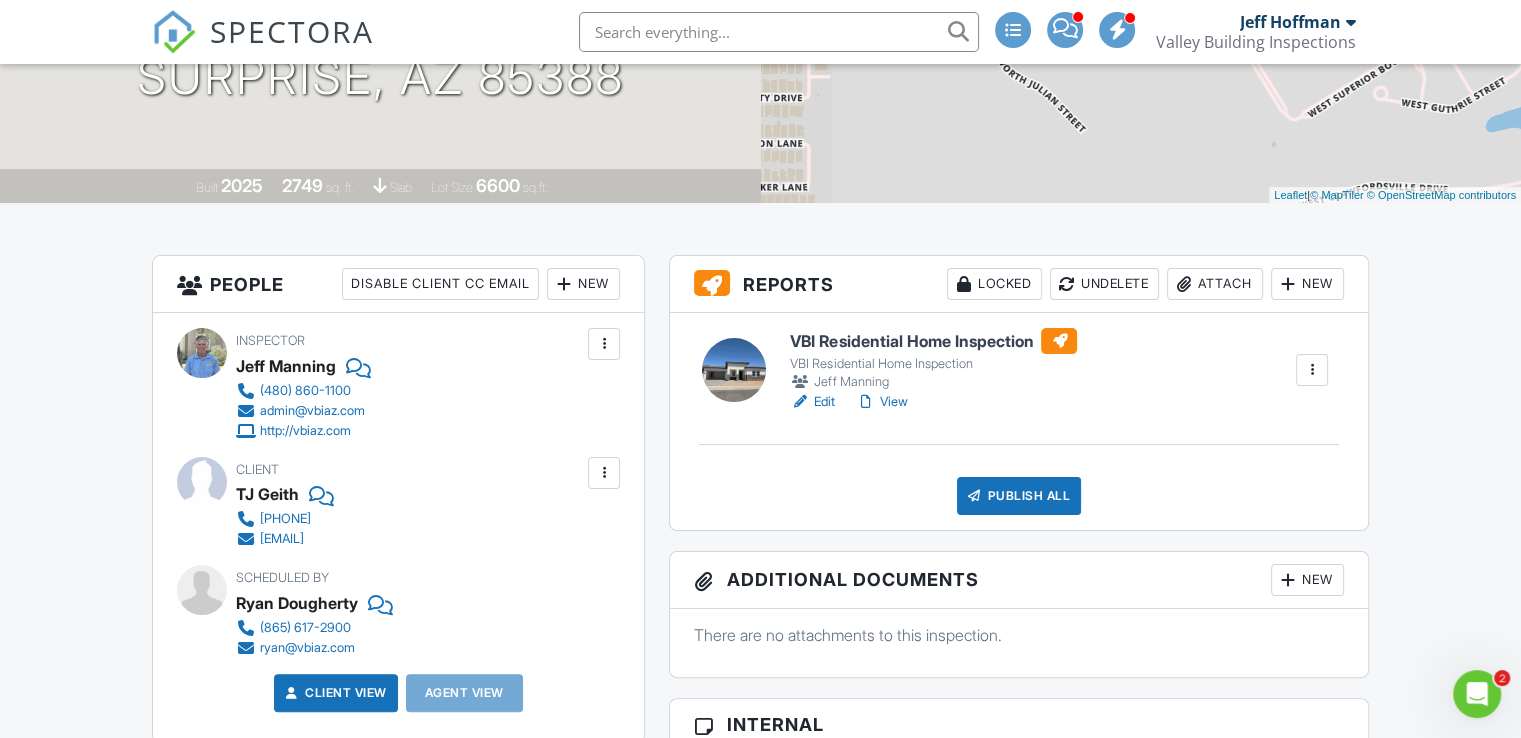 click on "View" at bounding box center (881, 402) 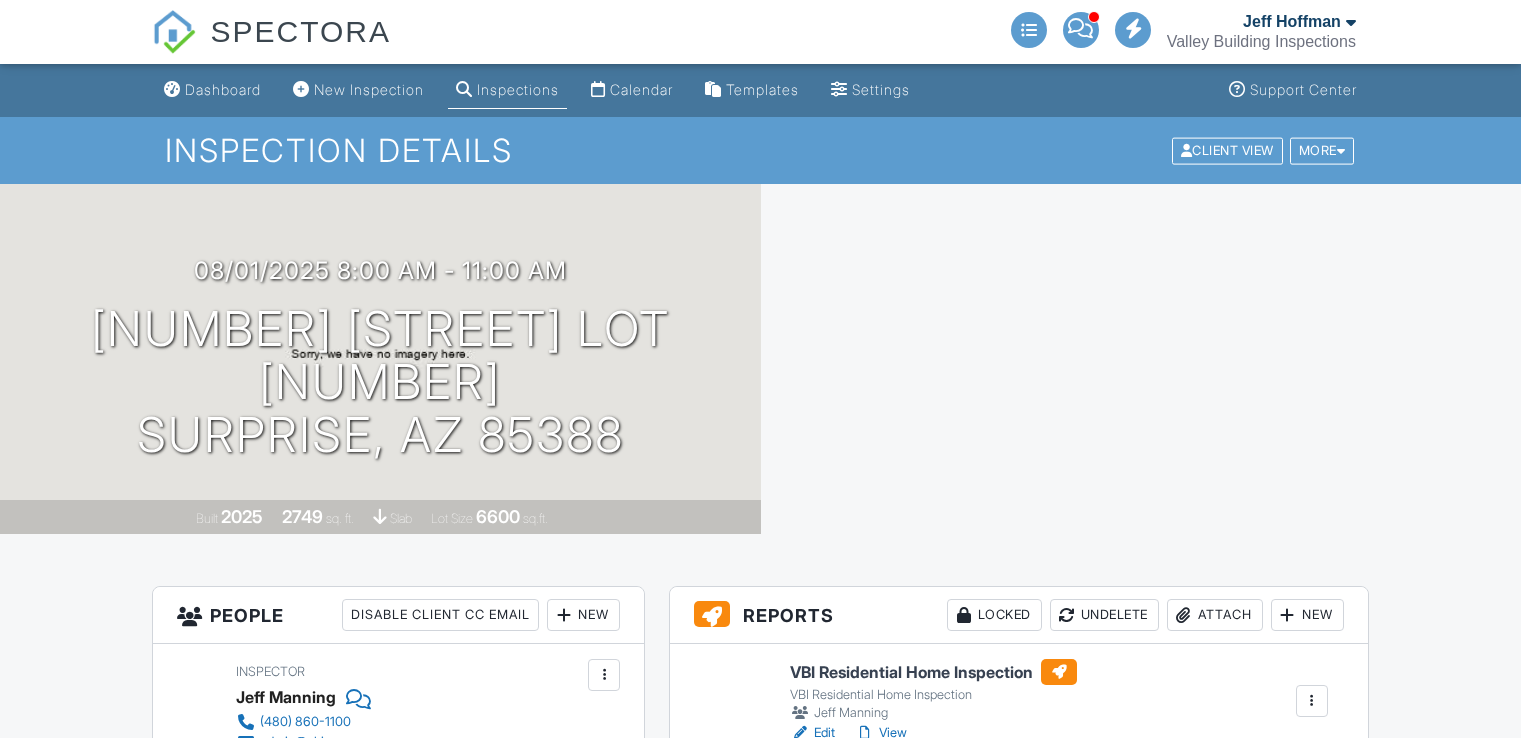 click on "08/01/2025  8:00 am
- 11:00 am
18000 W Luana St Lot 1879
Surprise, AZ 85388" at bounding box center (380, 359) 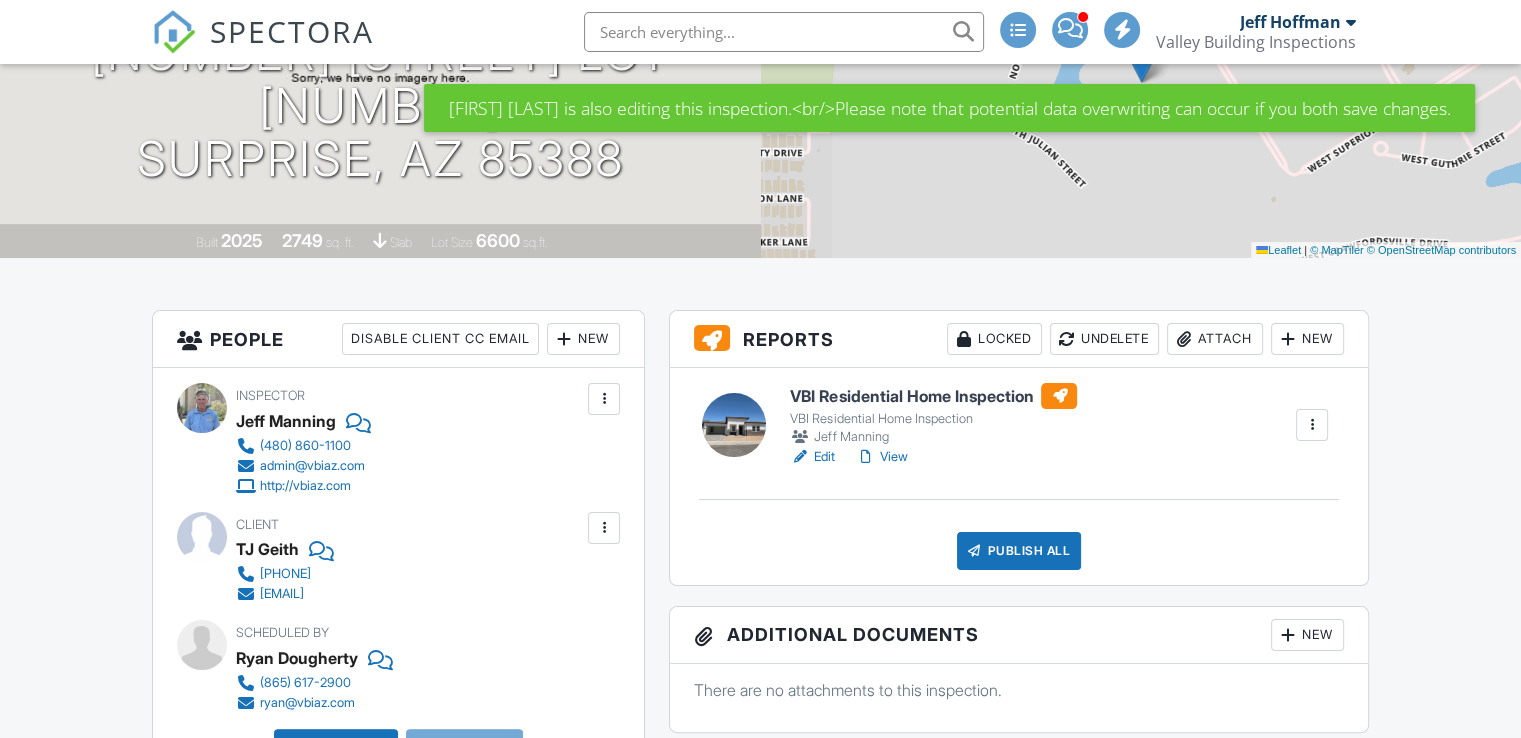 scroll, scrollTop: 276, scrollLeft: 0, axis: vertical 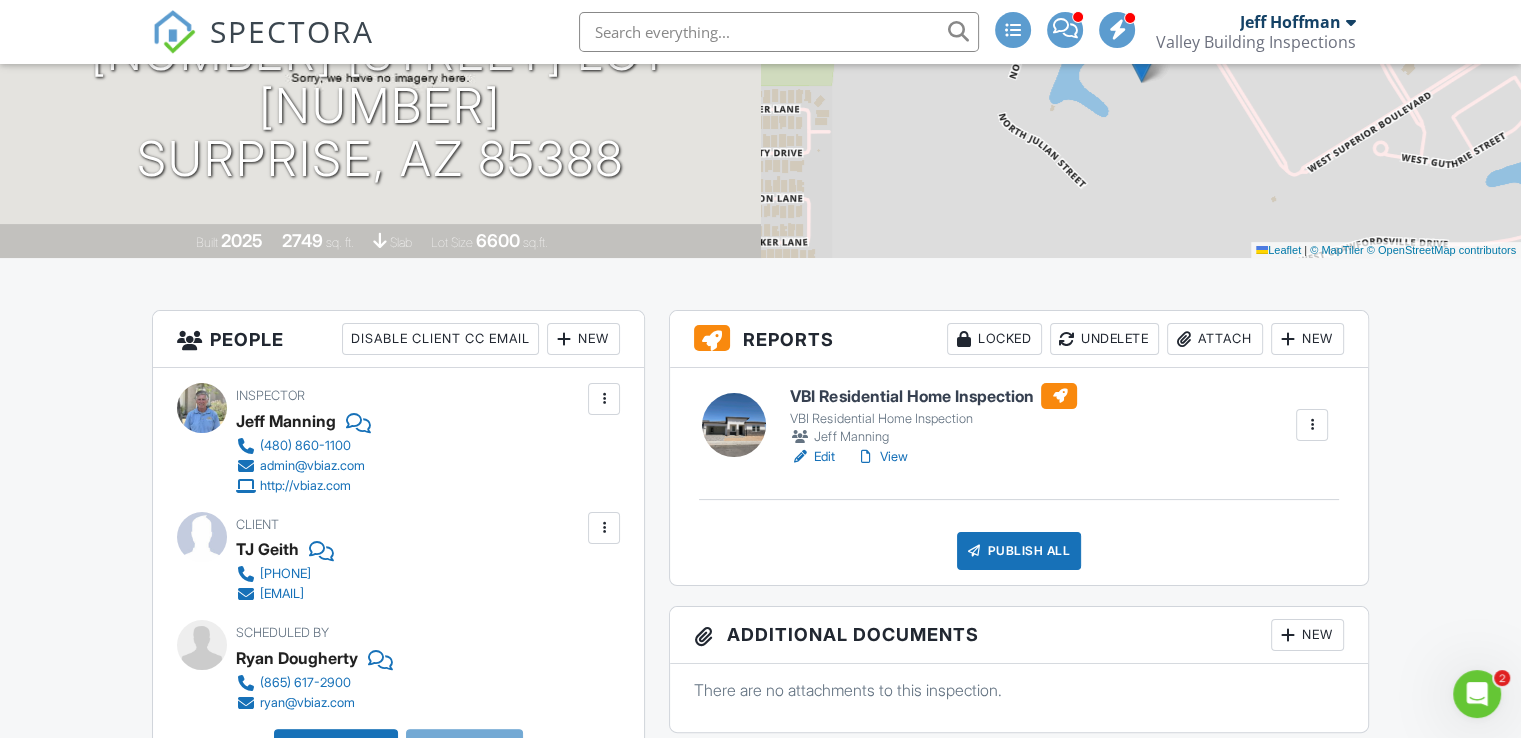 click on "View" at bounding box center (881, 457) 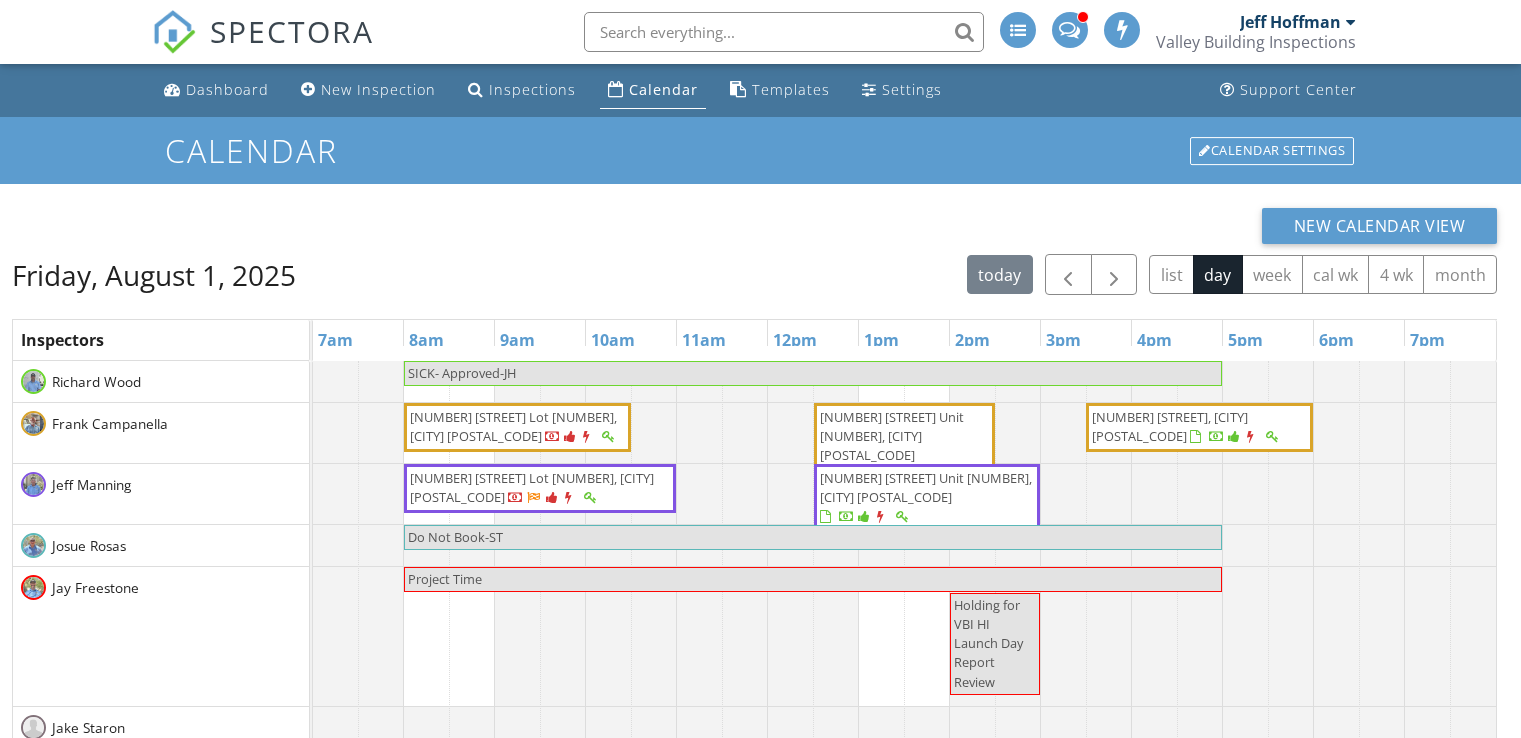 scroll, scrollTop: 0, scrollLeft: 0, axis: both 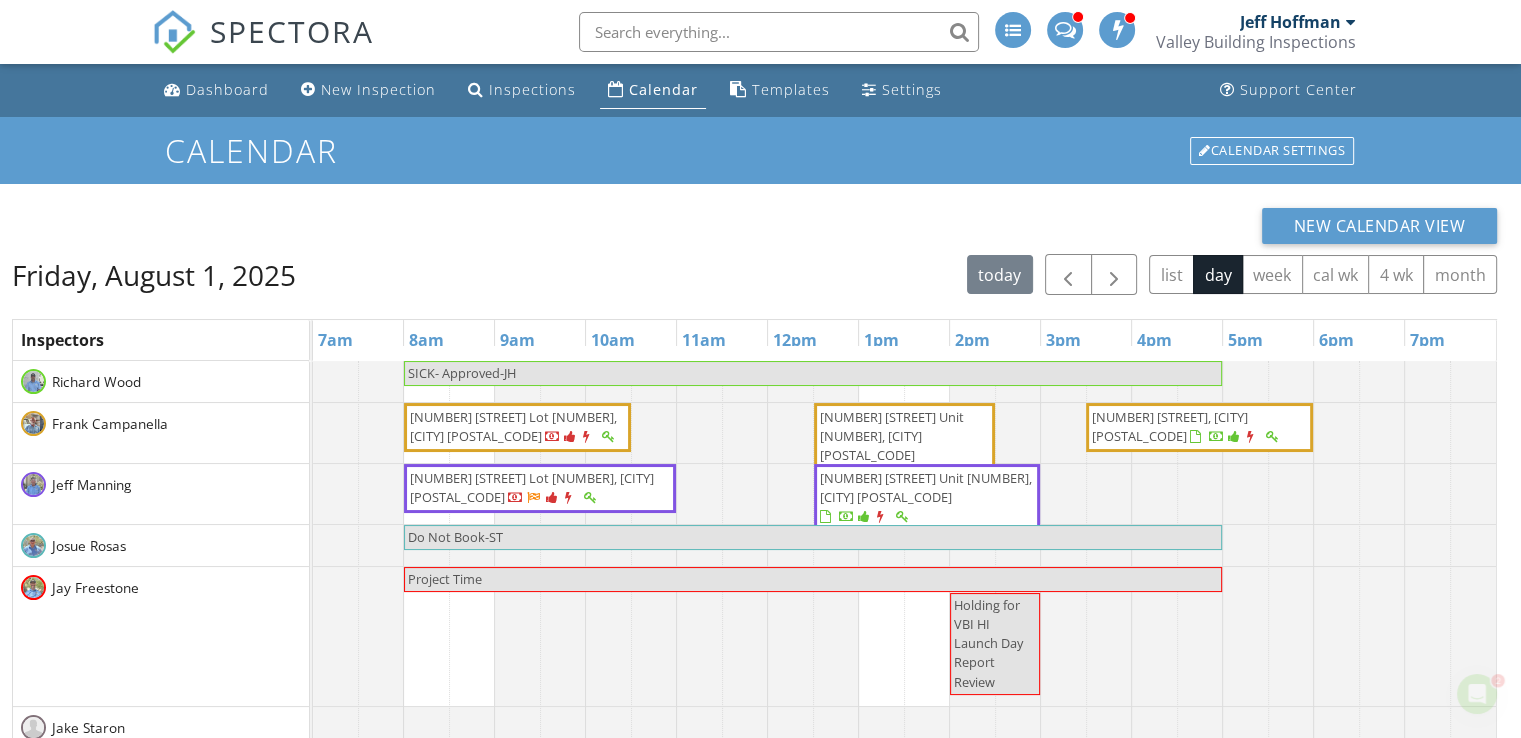 click on "Valley Building Inspections" at bounding box center [1256, 42] 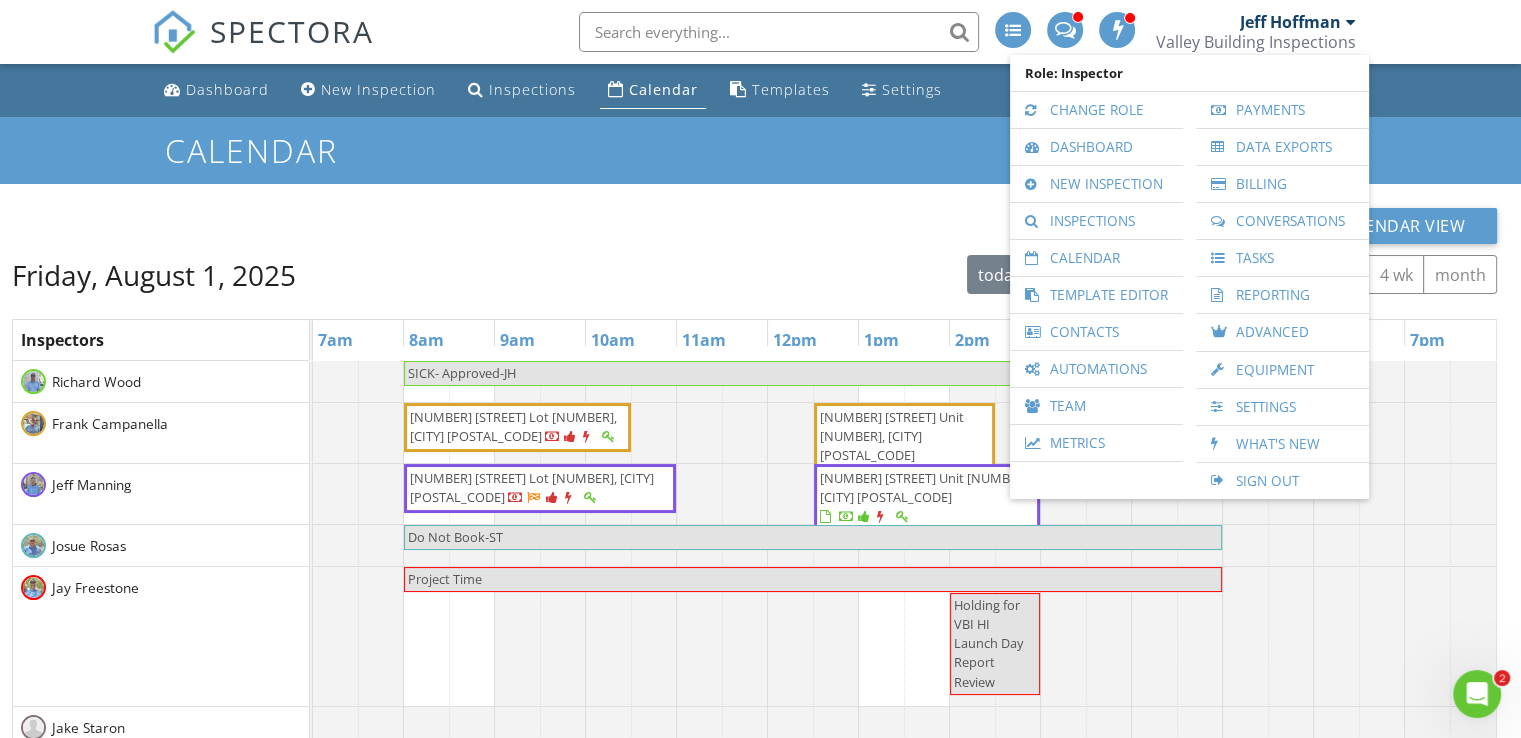 click on "Calendar" at bounding box center [760, 150] 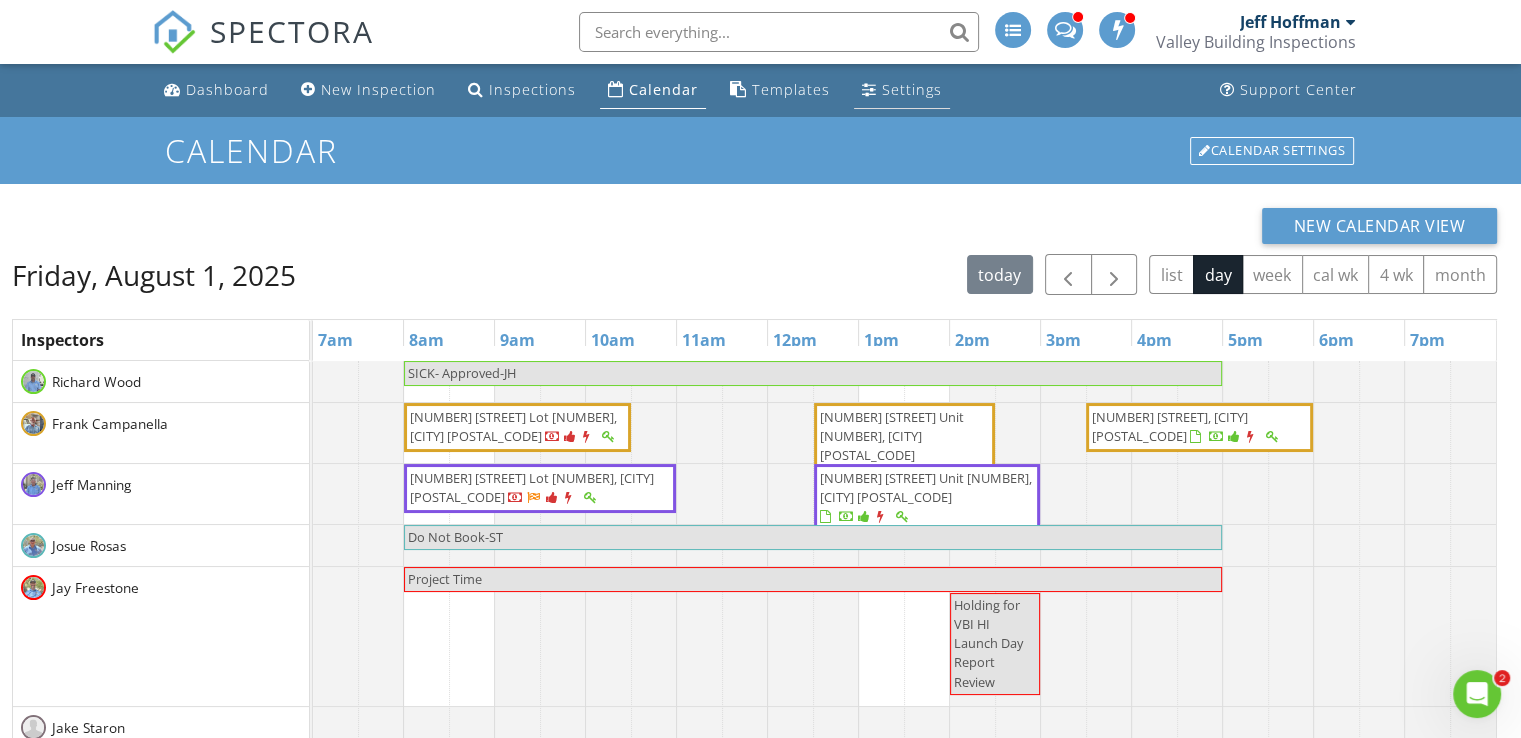 click on "Settings" at bounding box center [912, 89] 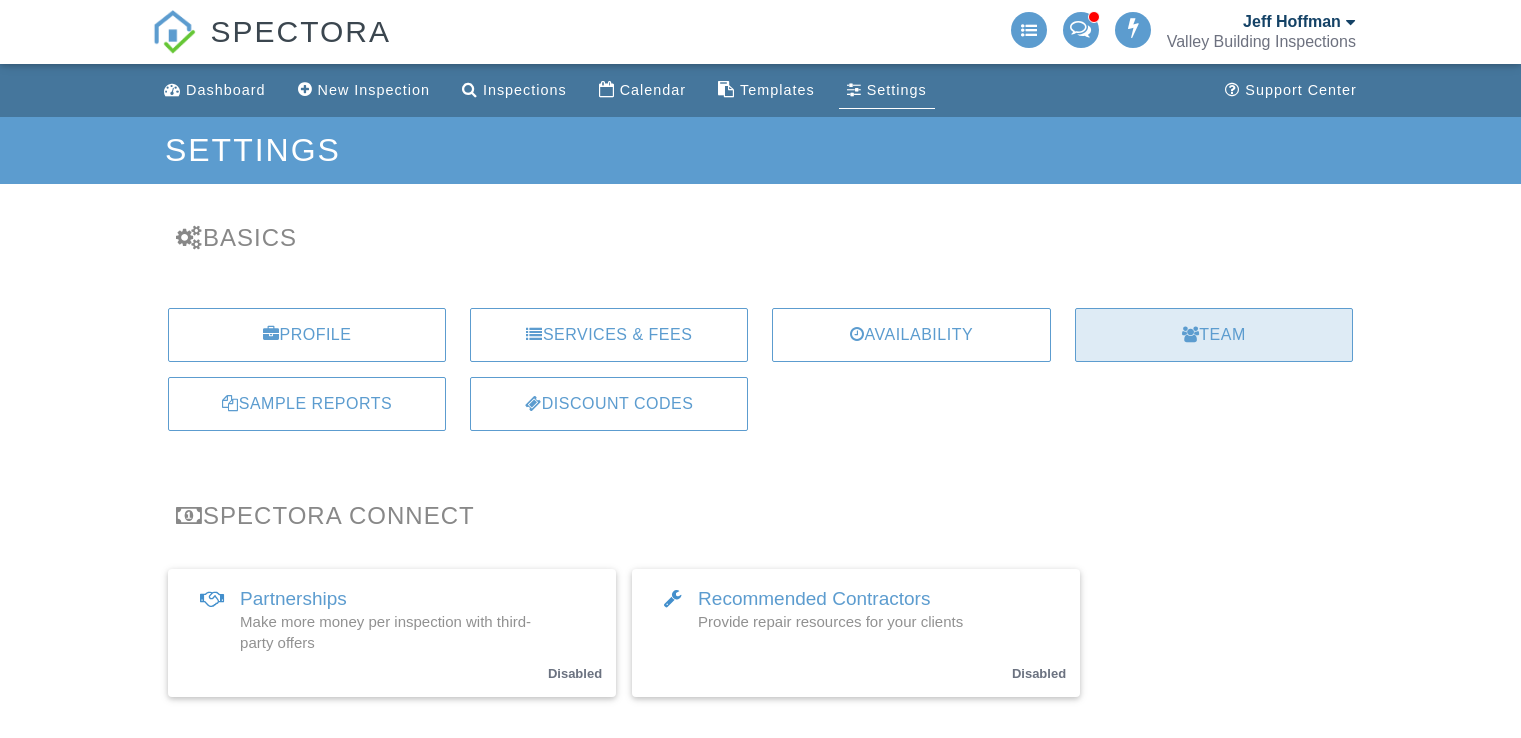 scroll, scrollTop: 0, scrollLeft: 0, axis: both 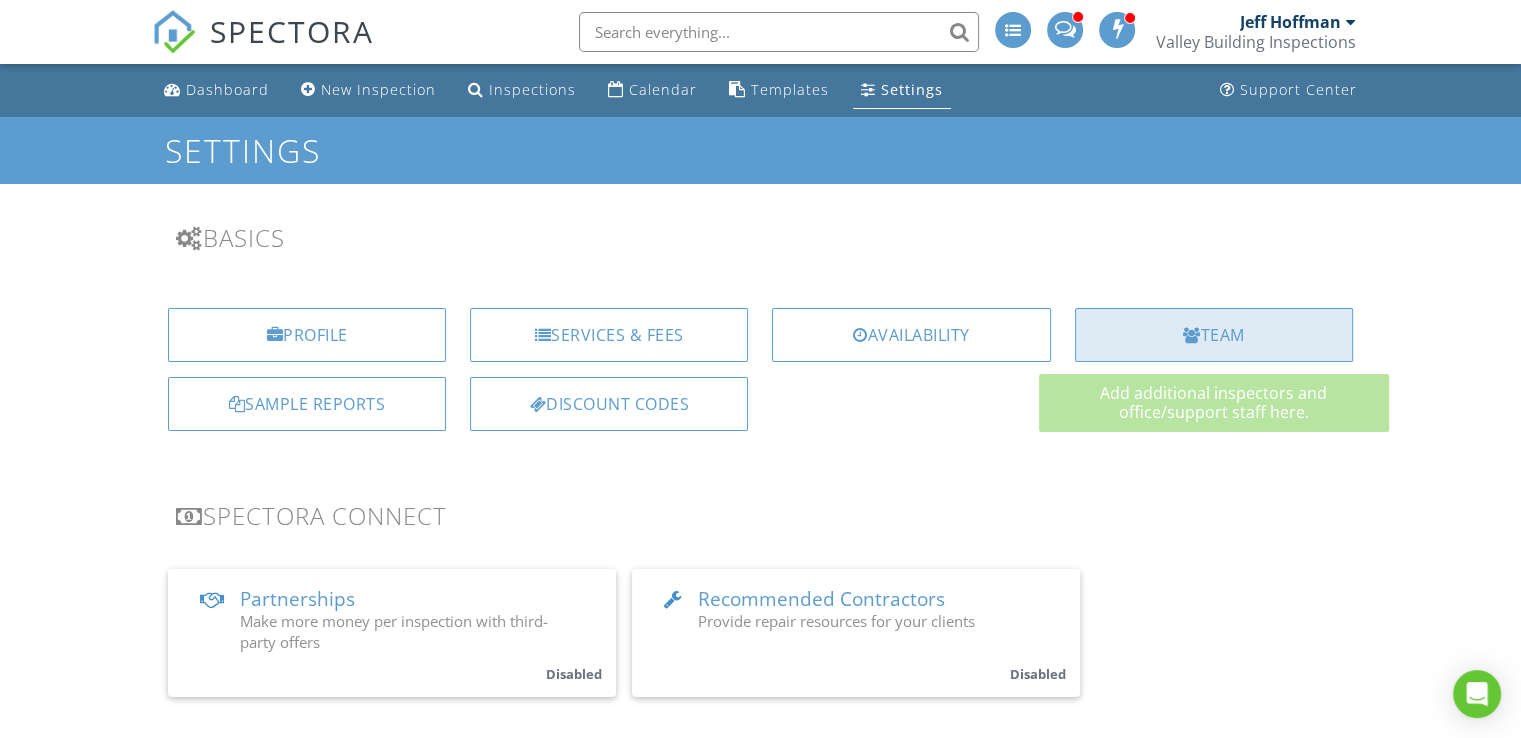 click on "Team" at bounding box center [1214, 335] 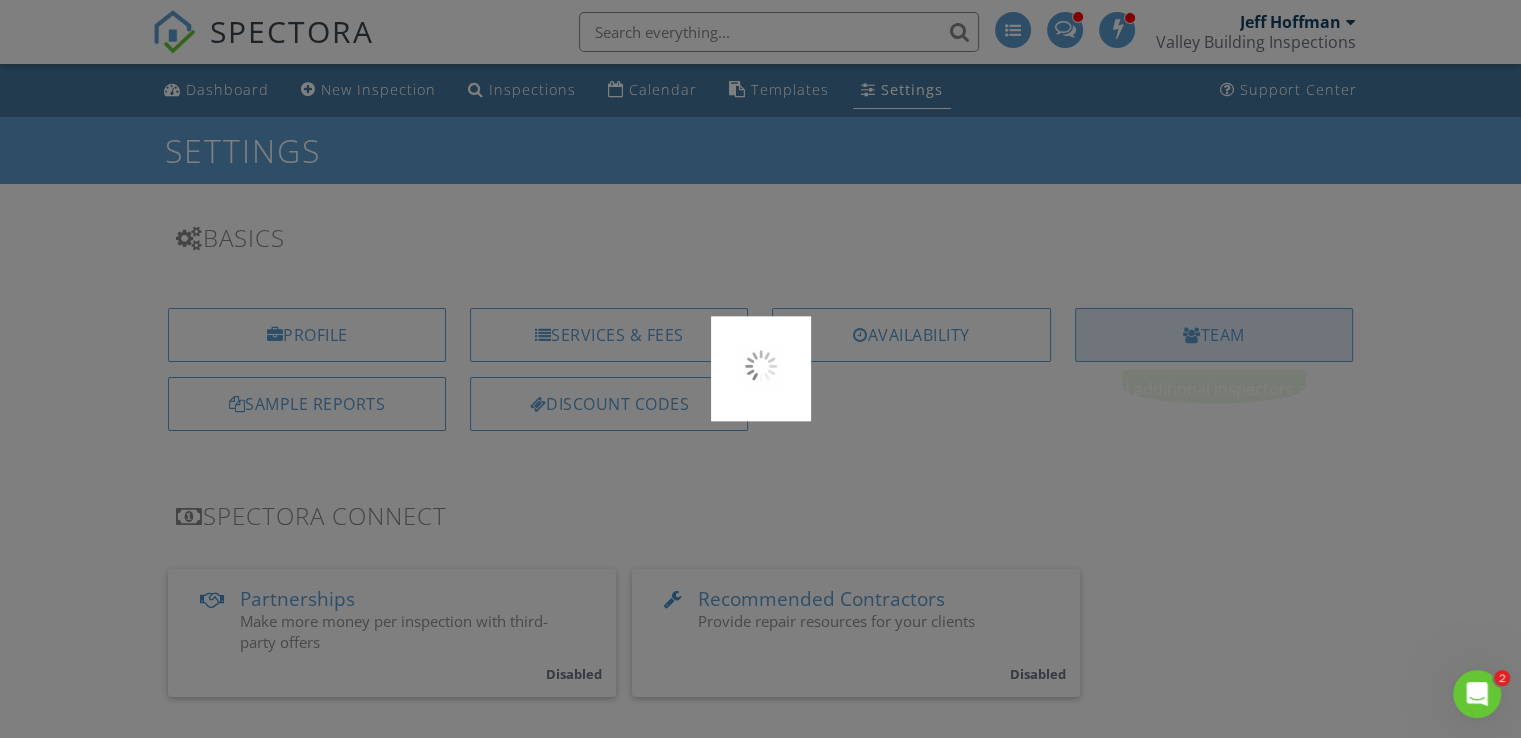 scroll, scrollTop: 0, scrollLeft: 0, axis: both 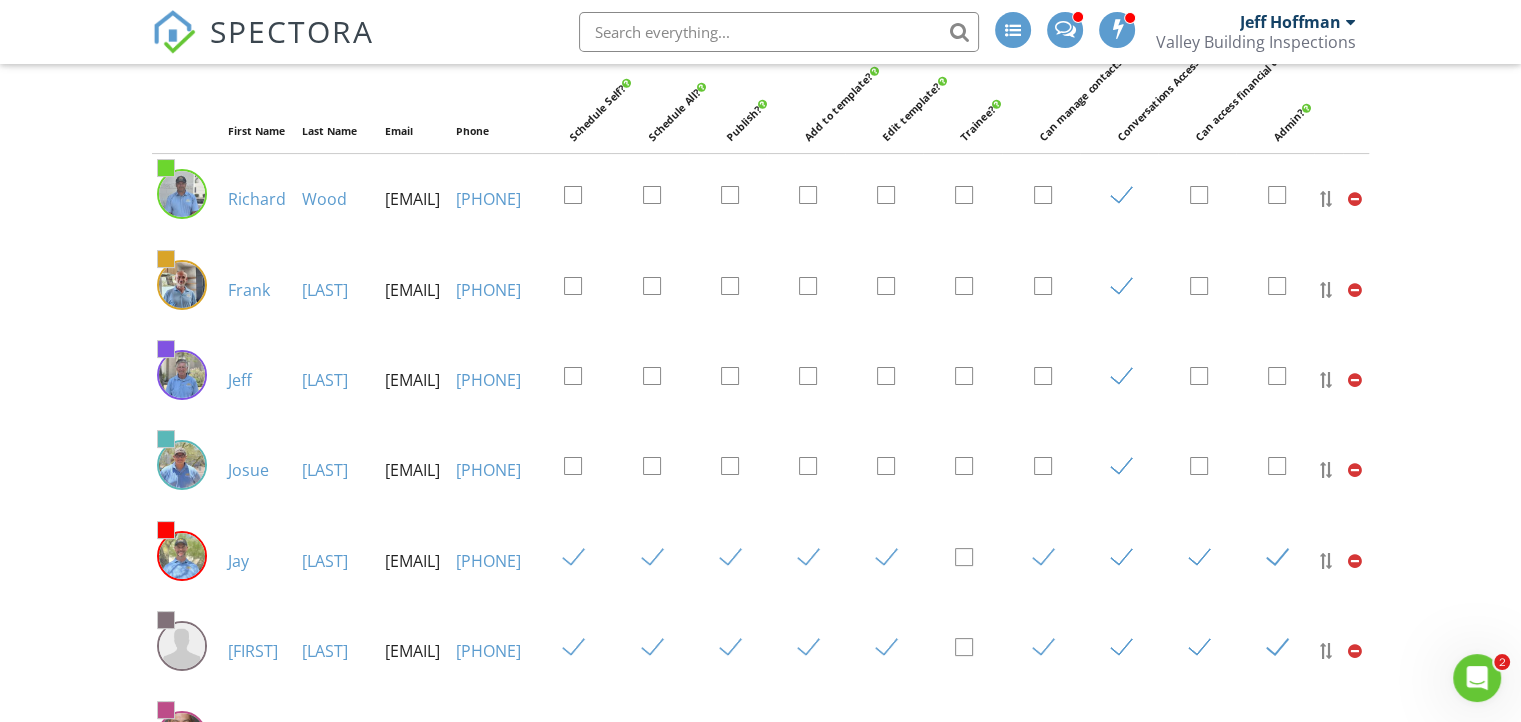 click at bounding box center (738, 196) 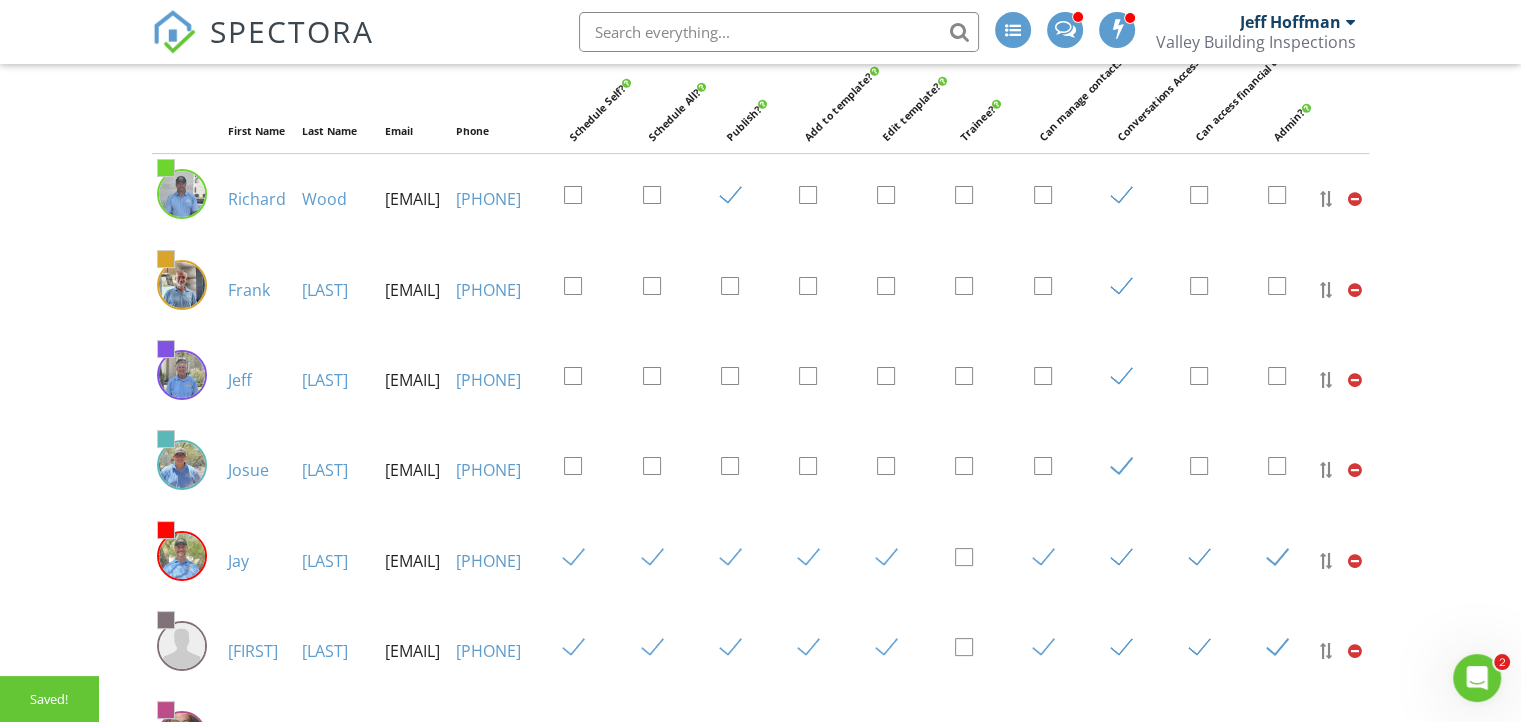 click at bounding box center [738, 287] 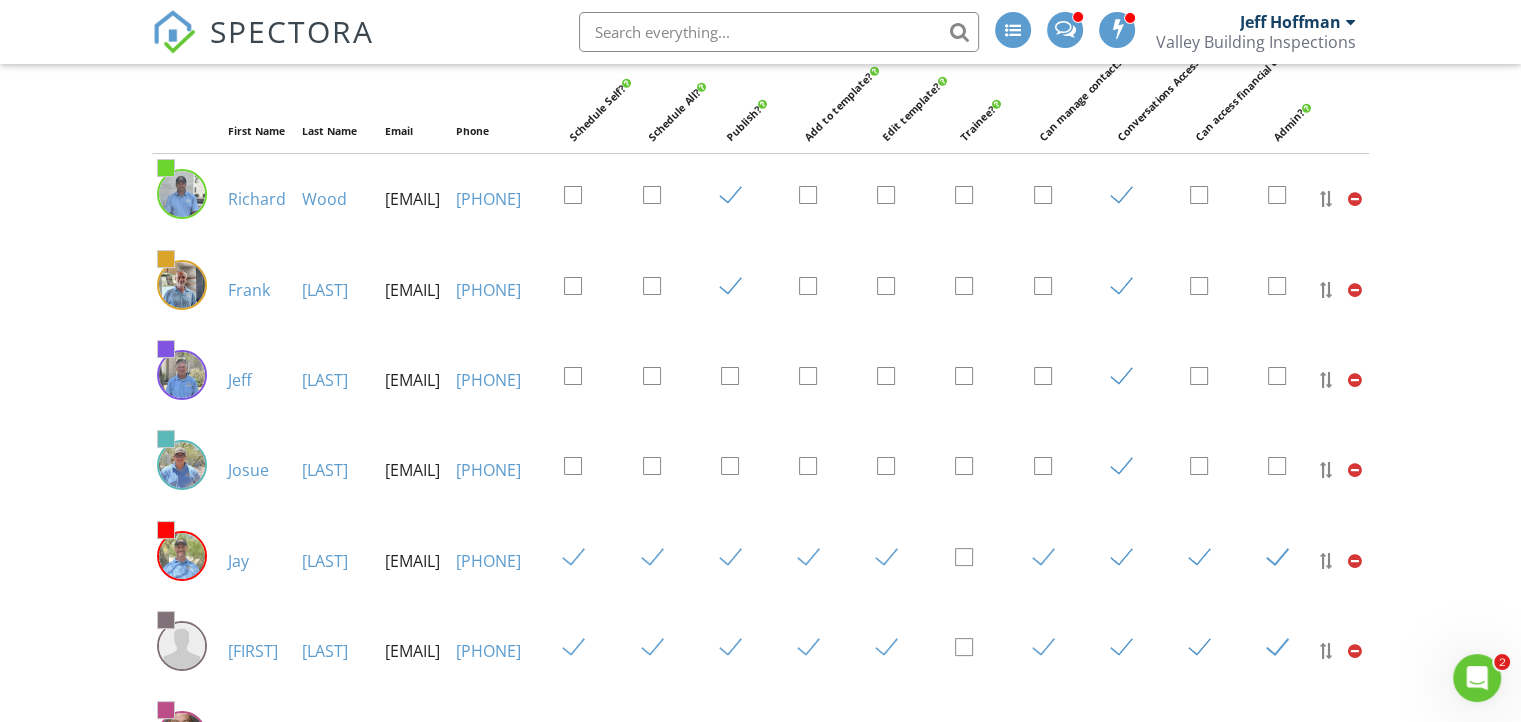 click at bounding box center [738, 377] 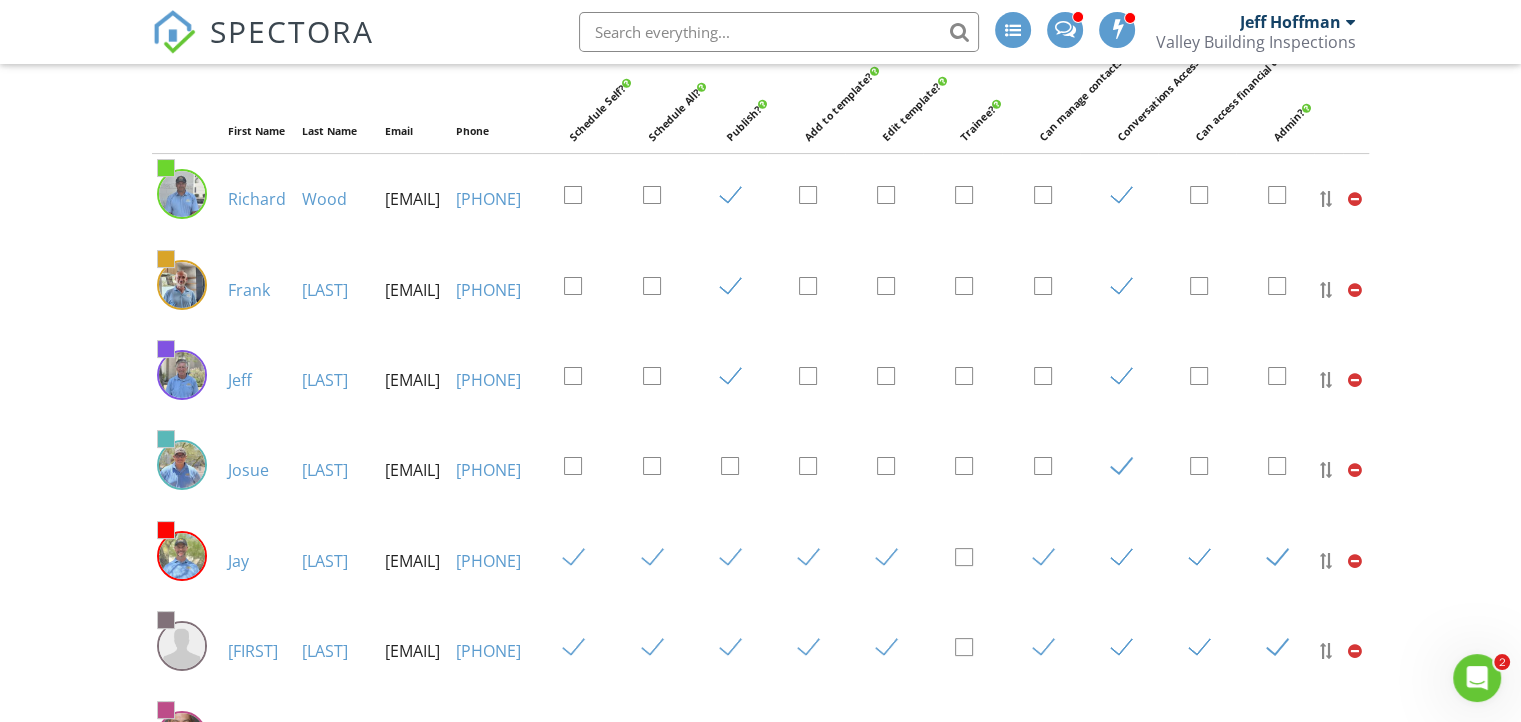 click at bounding box center (738, 467) 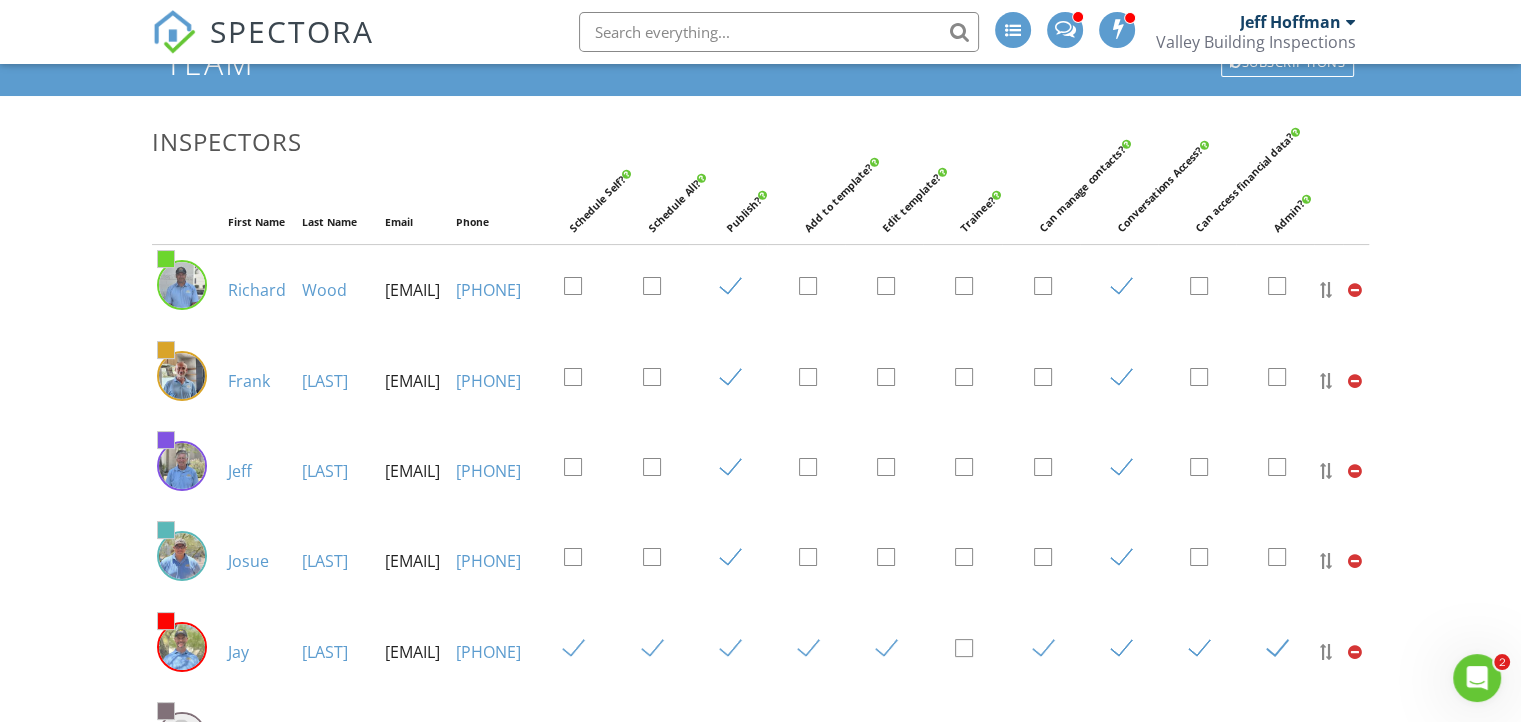 scroll, scrollTop: 0, scrollLeft: 0, axis: both 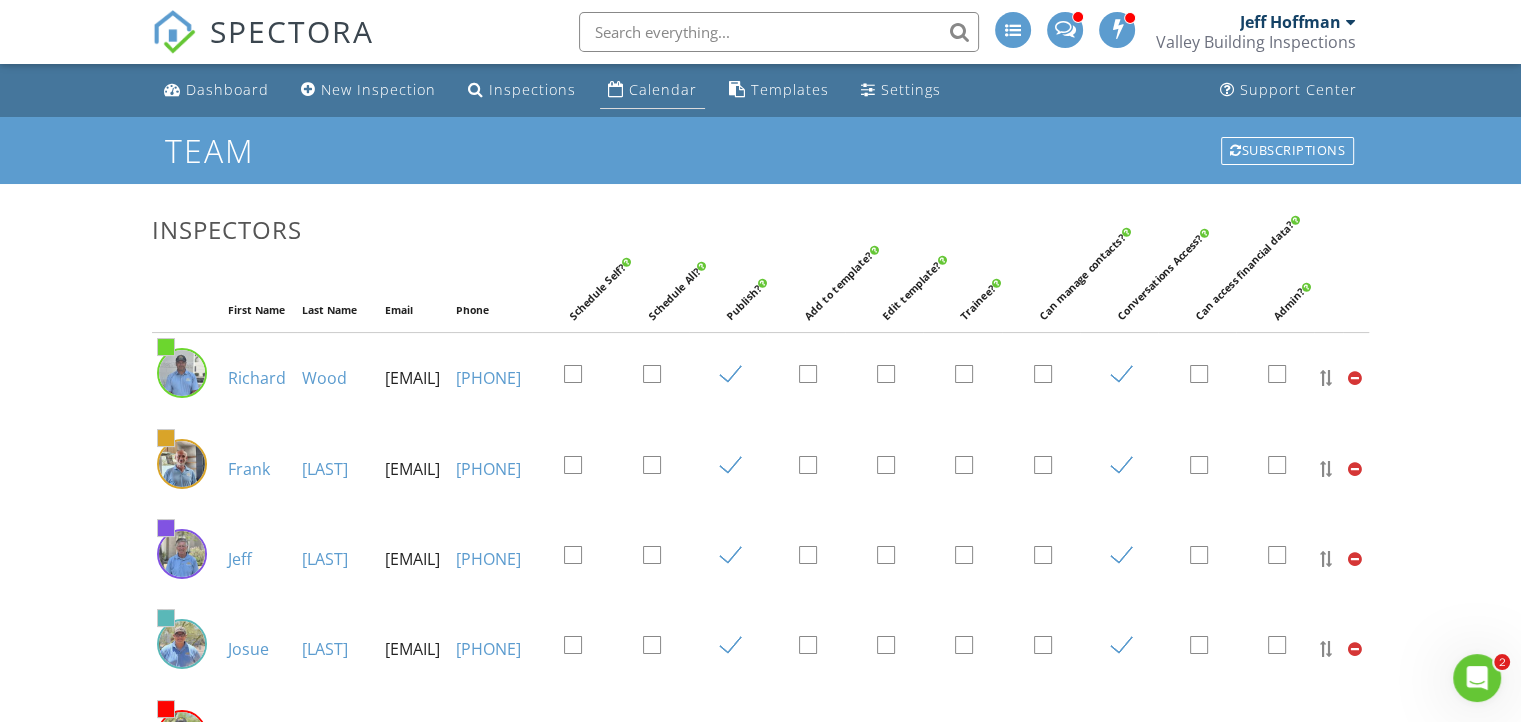 click on "Calendar" at bounding box center (663, 89) 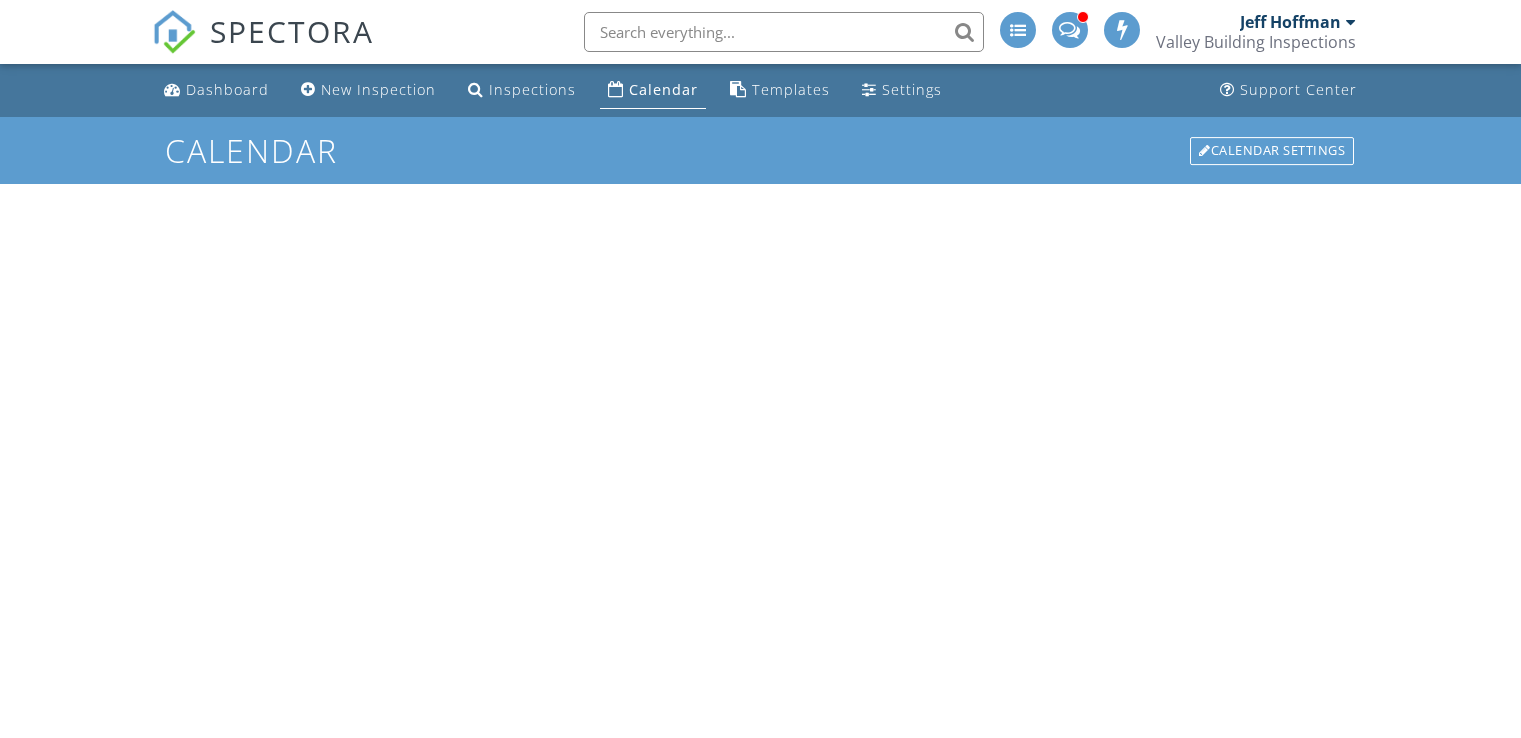 scroll, scrollTop: 0, scrollLeft: 0, axis: both 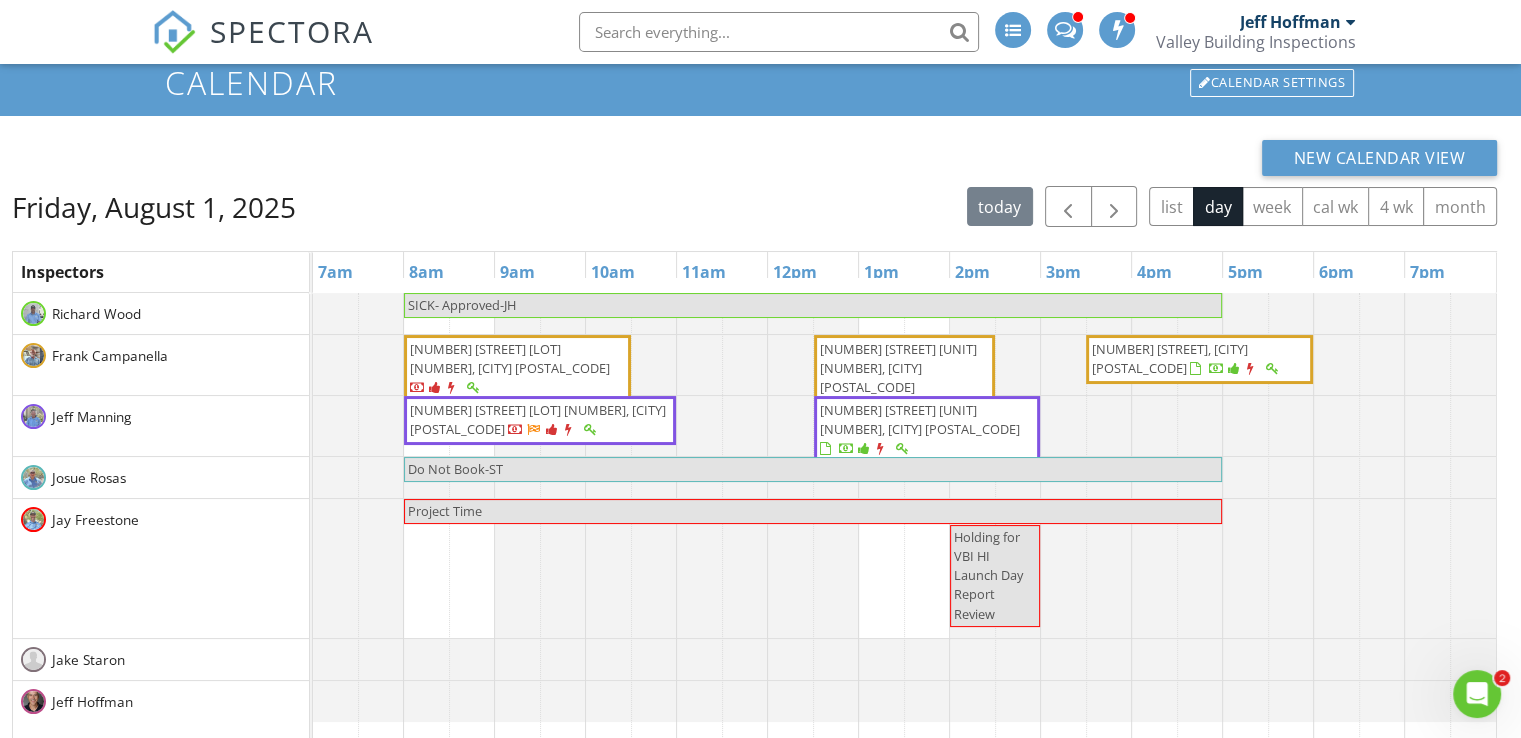click on "[NUMBER] [STREET] [UNIT] [NUMBER], [CITY] [POSTAL_CODE]" at bounding box center (920, 419) 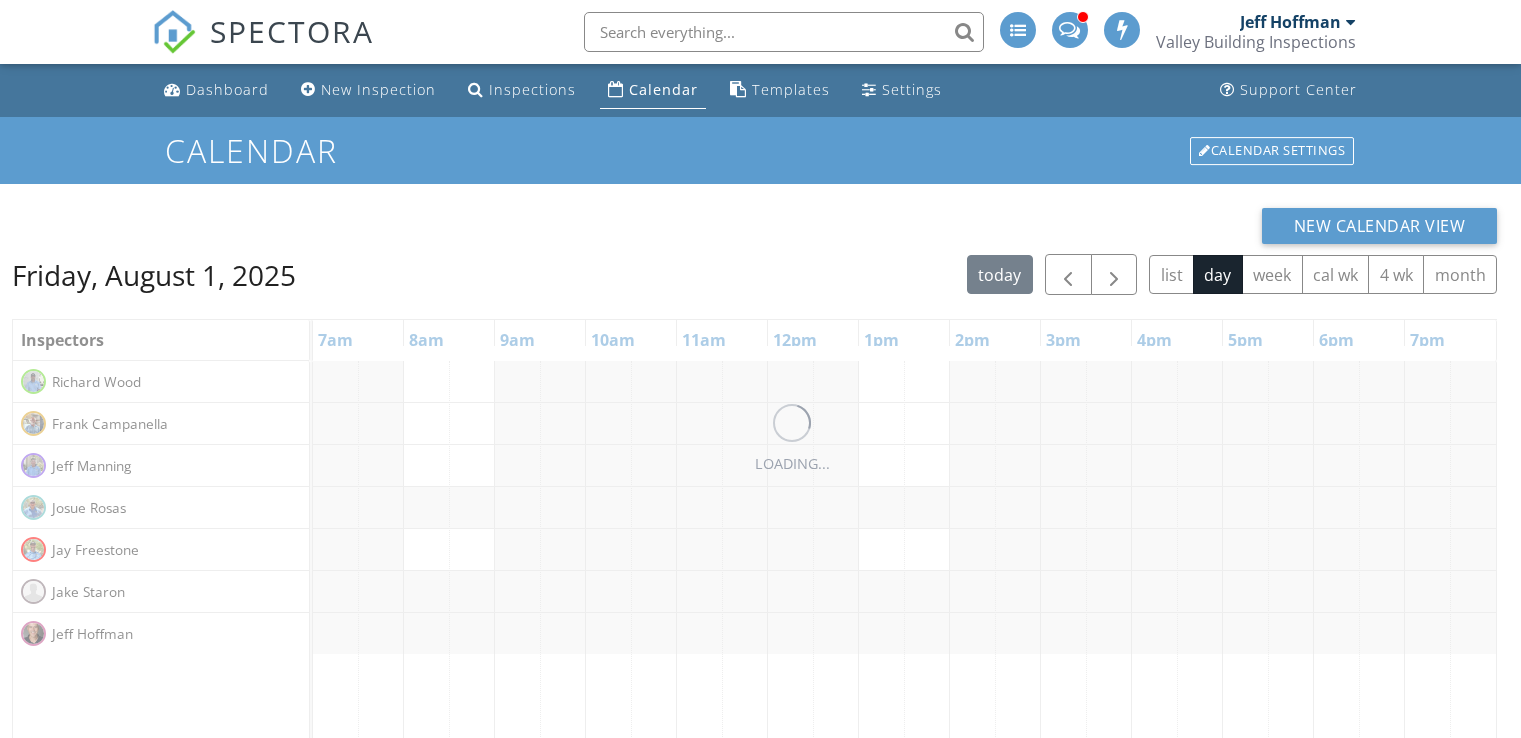 scroll, scrollTop: 0, scrollLeft: 0, axis: both 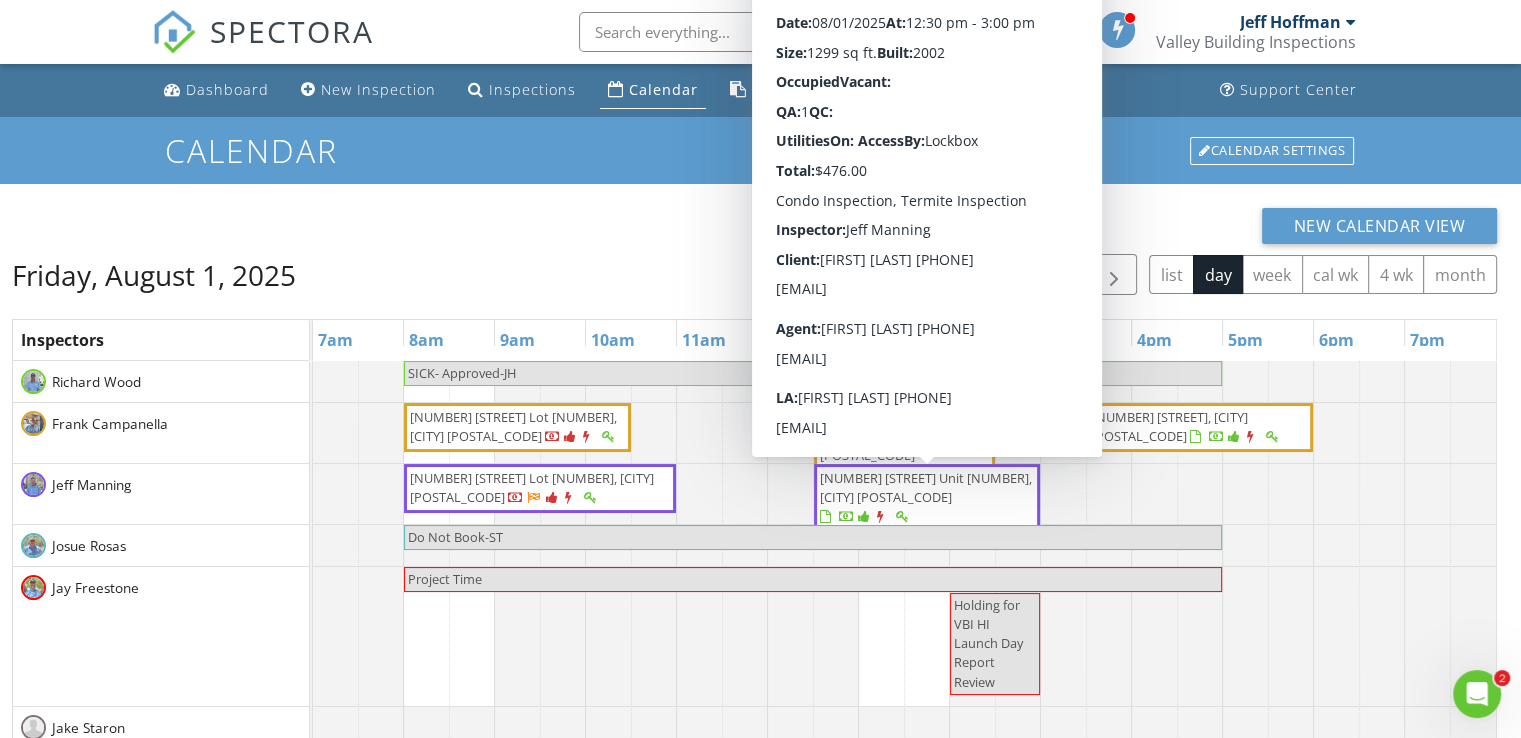 click on "[NUMBER] [STREET] Unit [NUMBER], [CITY] [POSTAL_CODE]" at bounding box center [926, 487] 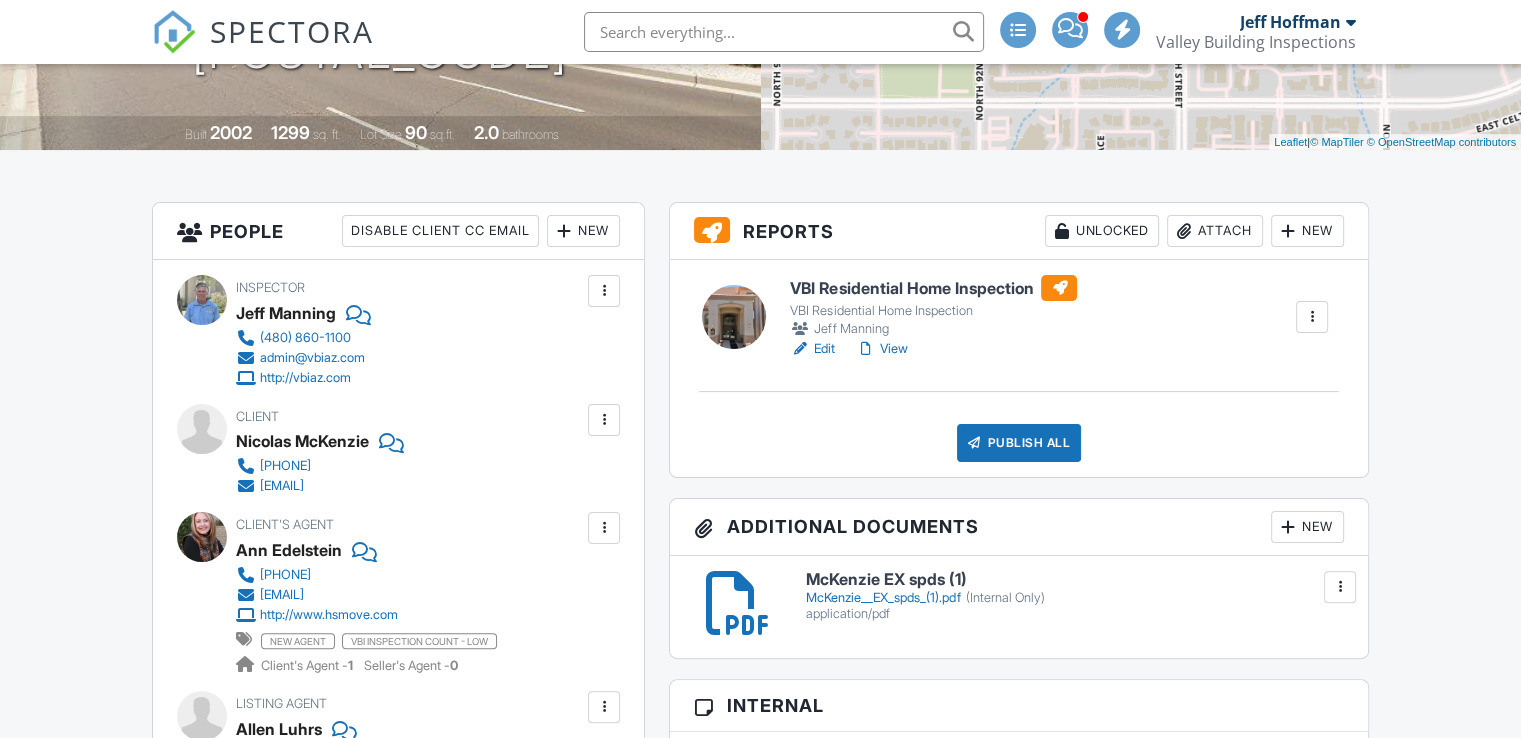 scroll, scrollTop: 384, scrollLeft: 0, axis: vertical 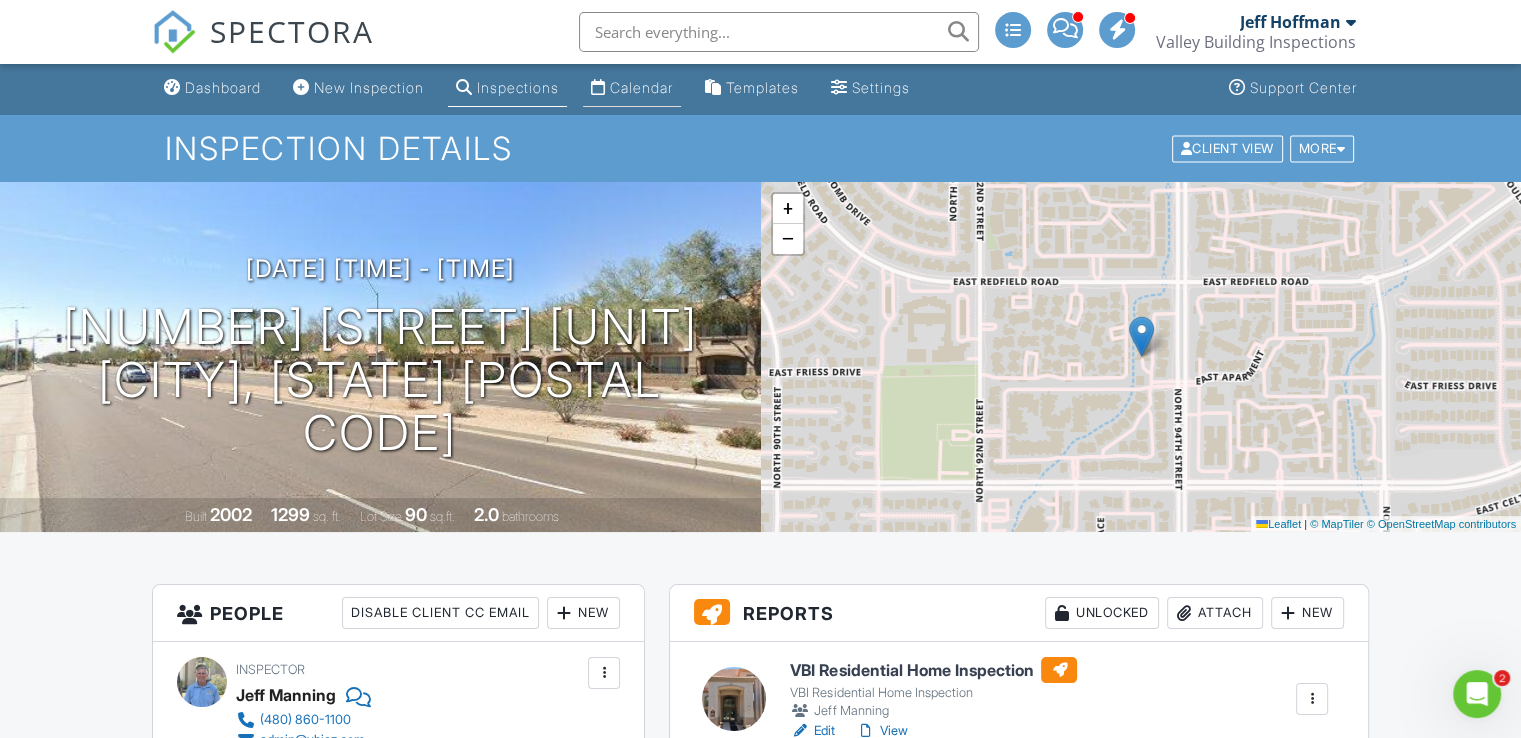 click on "Calendar" at bounding box center [641, 87] 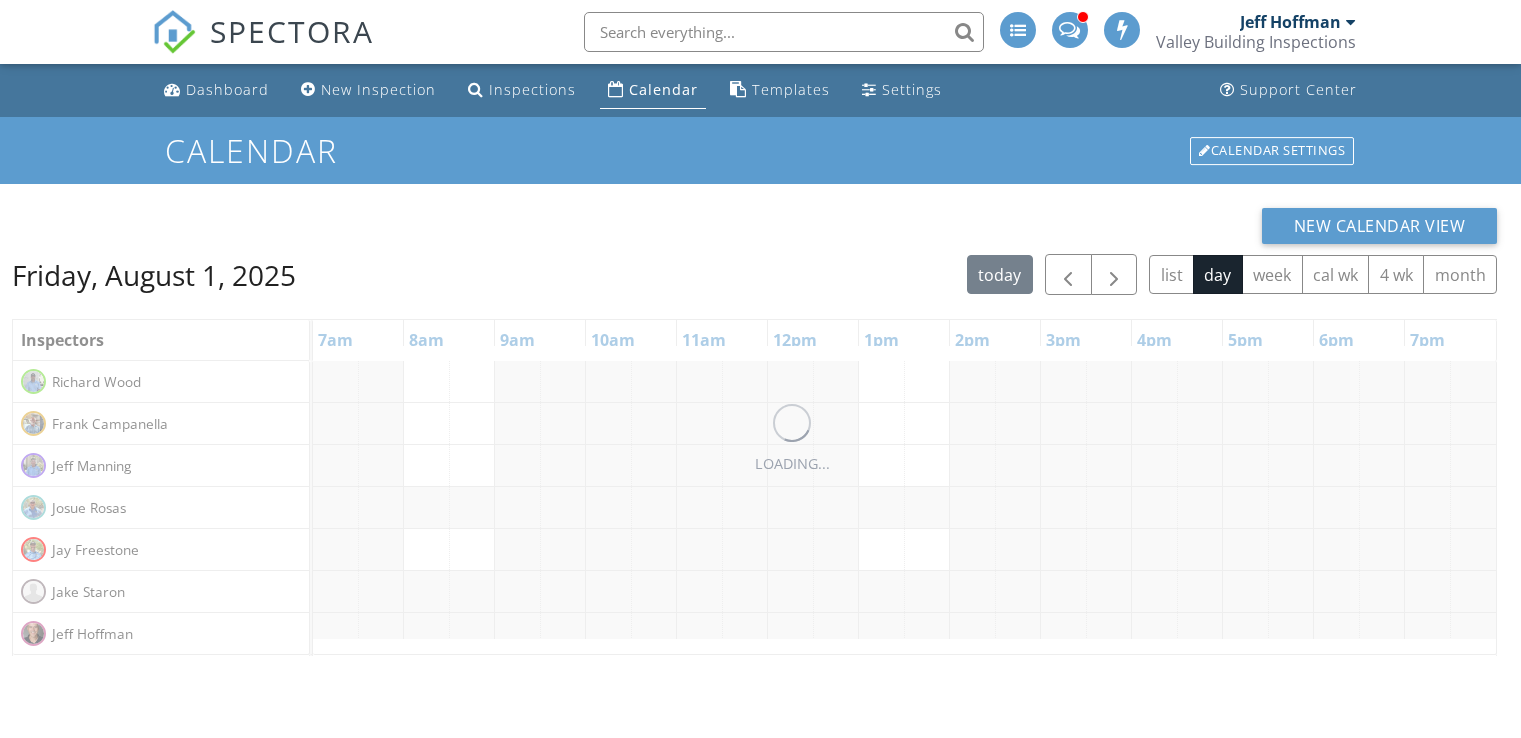scroll, scrollTop: 0, scrollLeft: 0, axis: both 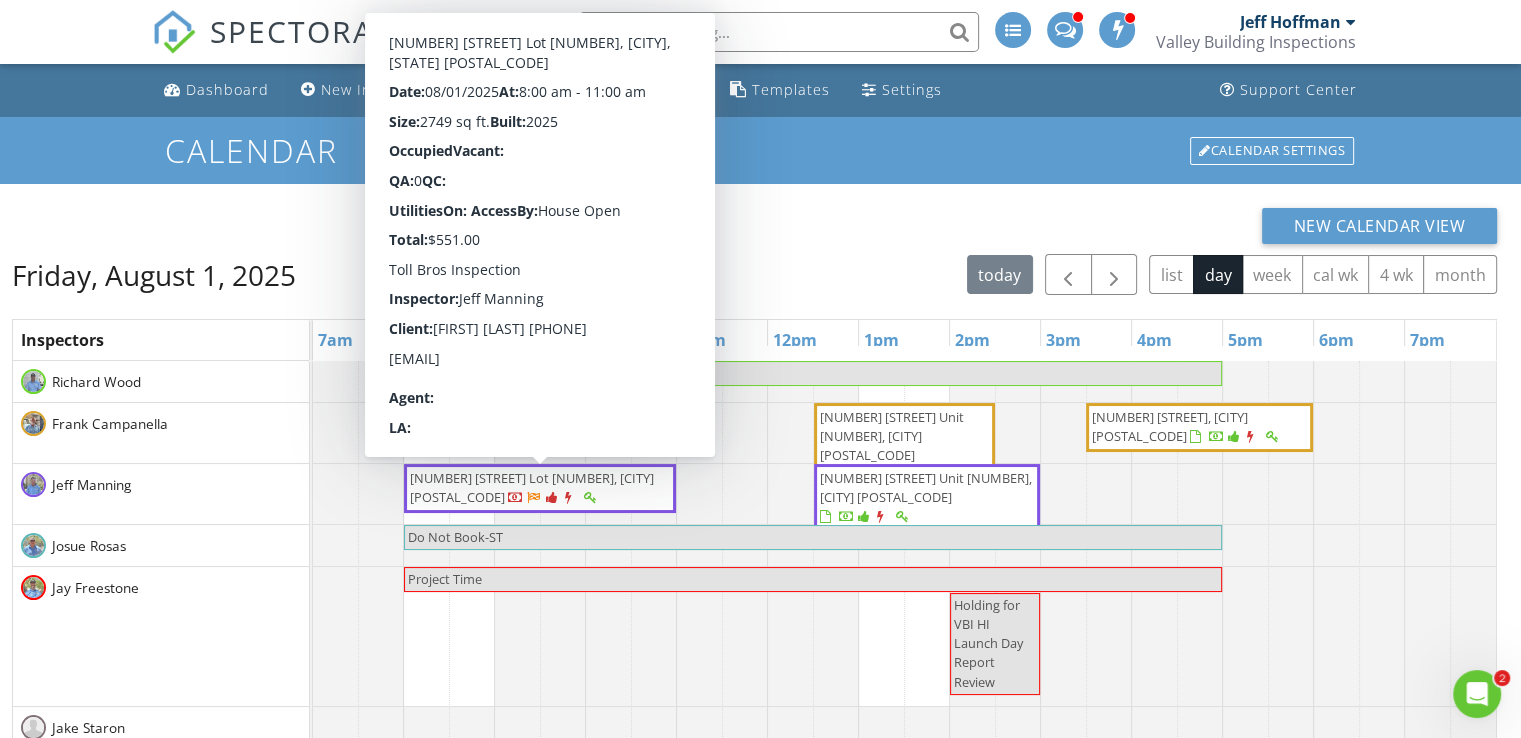 click on "[NUMBER] [STREET] Lot [NUMBER], [CITY] [POSTAL_CODE]" at bounding box center (540, 488) 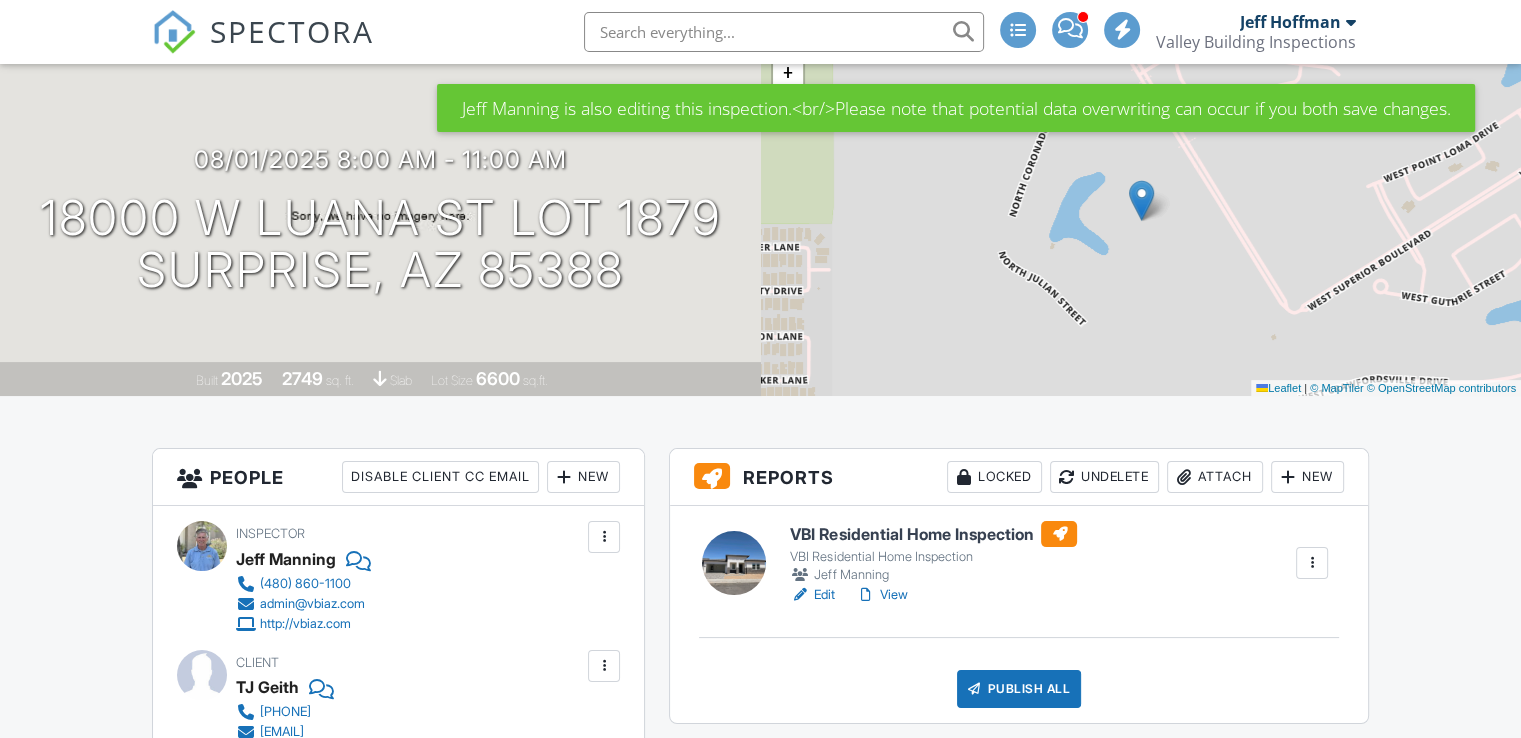 scroll, scrollTop: 0, scrollLeft: 0, axis: both 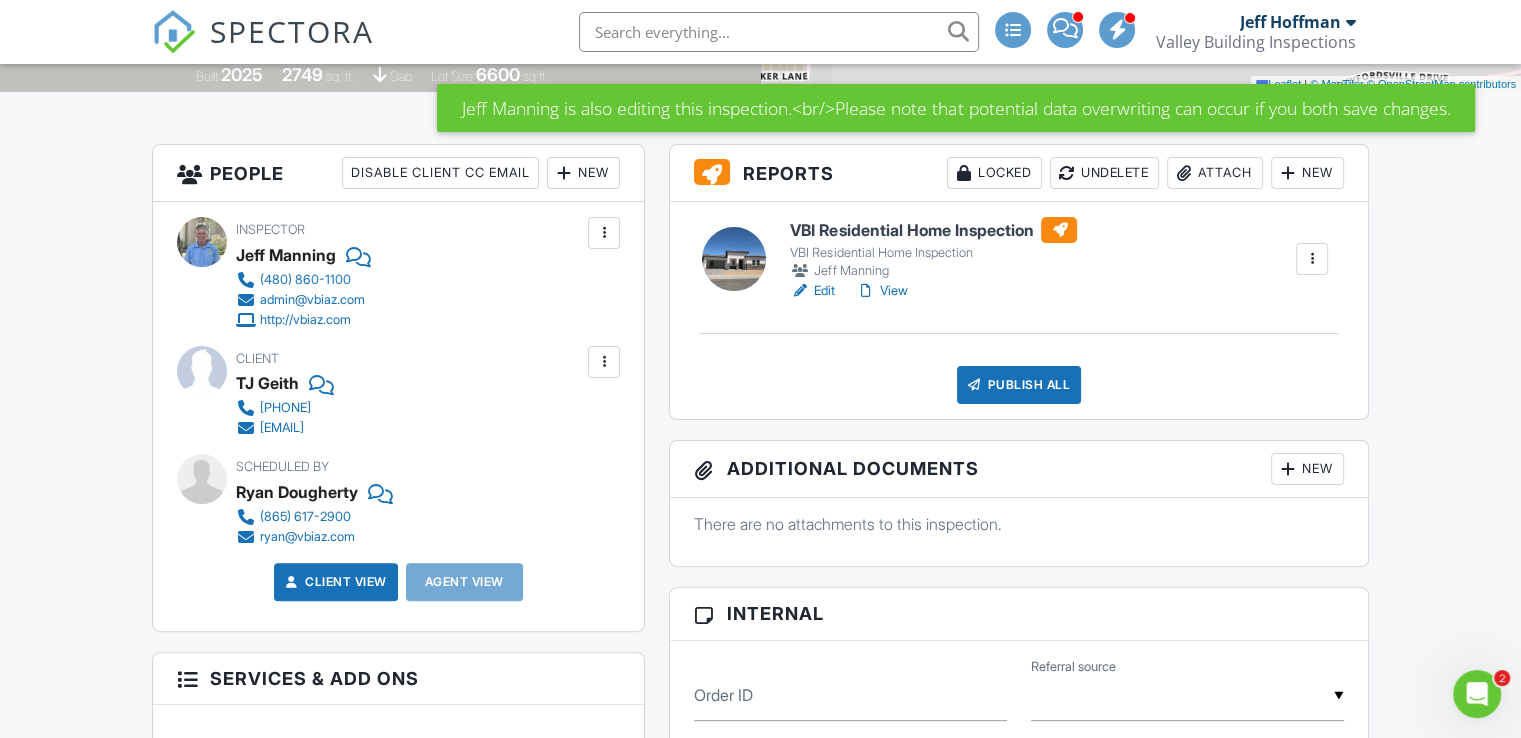 click on "View" at bounding box center [881, 291] 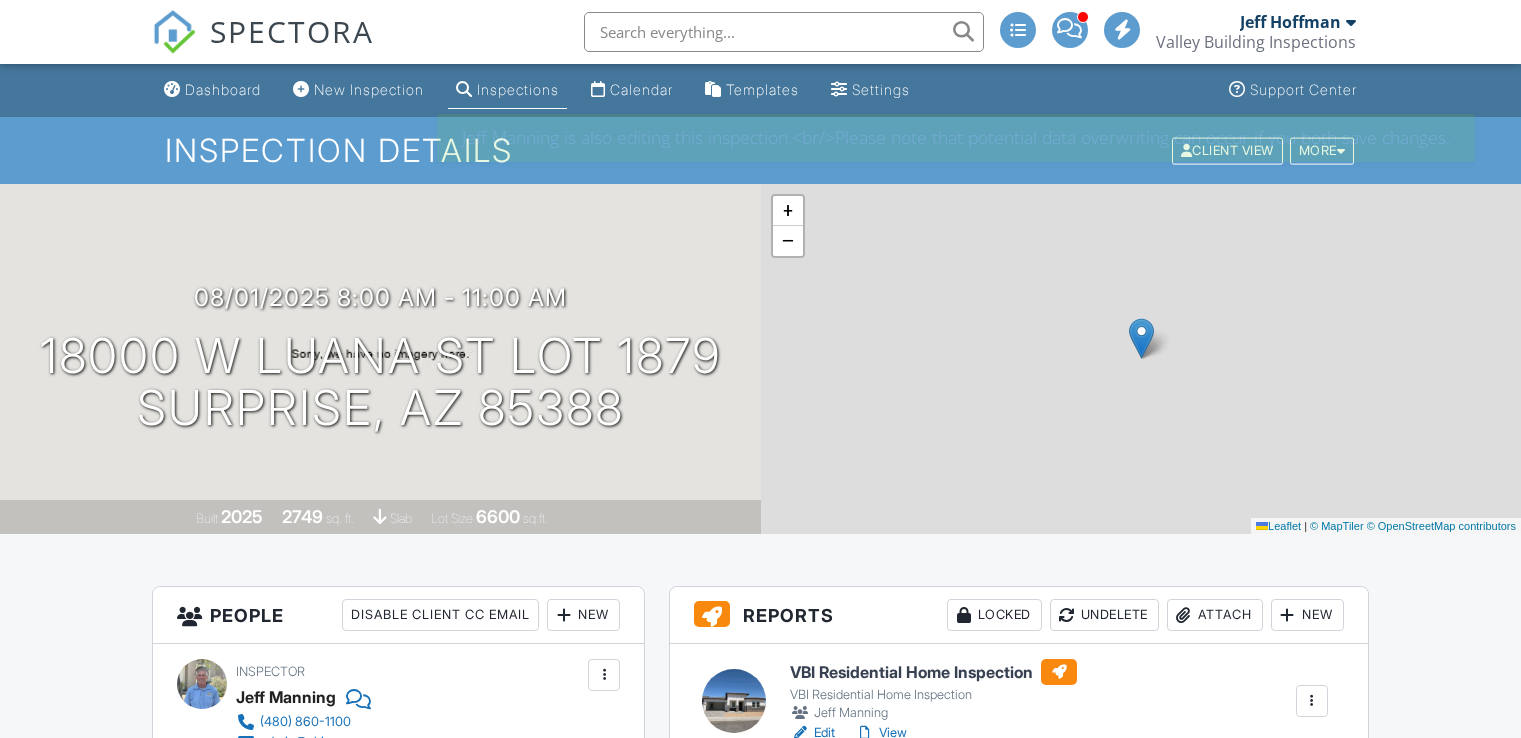 scroll, scrollTop: 0, scrollLeft: 0, axis: both 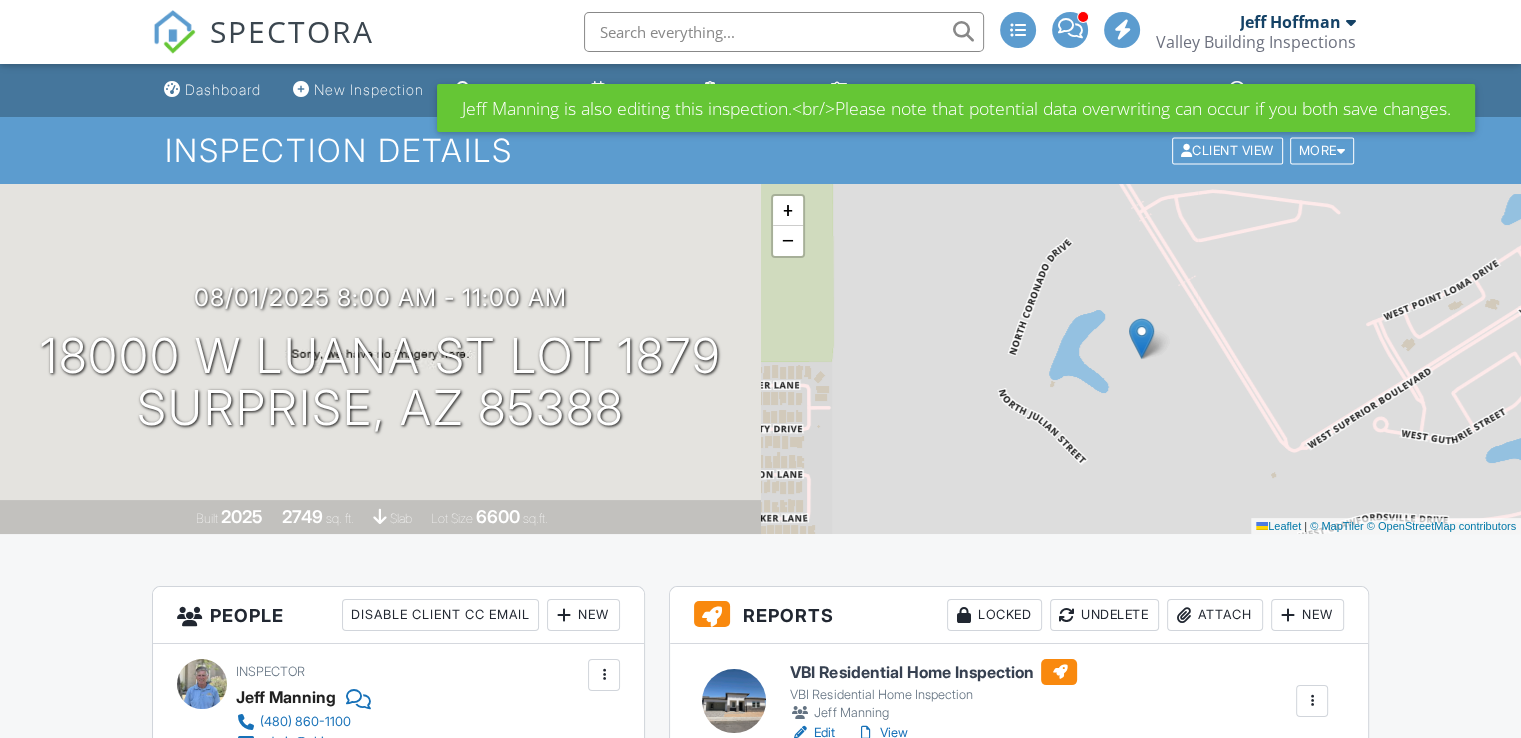 click on "Inspection Details
Client View
More
Property Details
Reschedule
Reorder / Copy
Share
Cancel
Delete
Print Order
Convert to V9
Disable Pass on CC Fees
View Change Log" at bounding box center (760, 150) 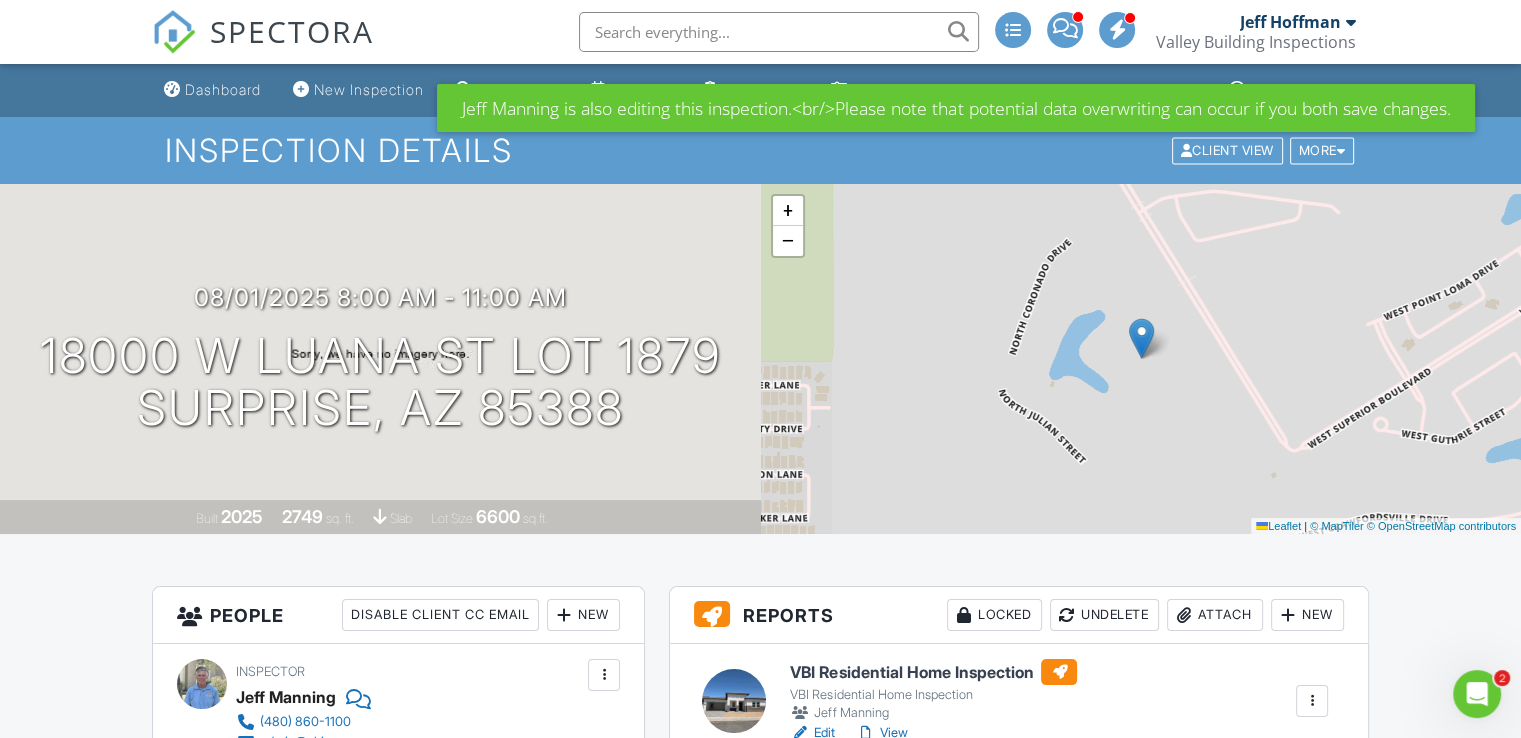 scroll, scrollTop: 0, scrollLeft: 0, axis: both 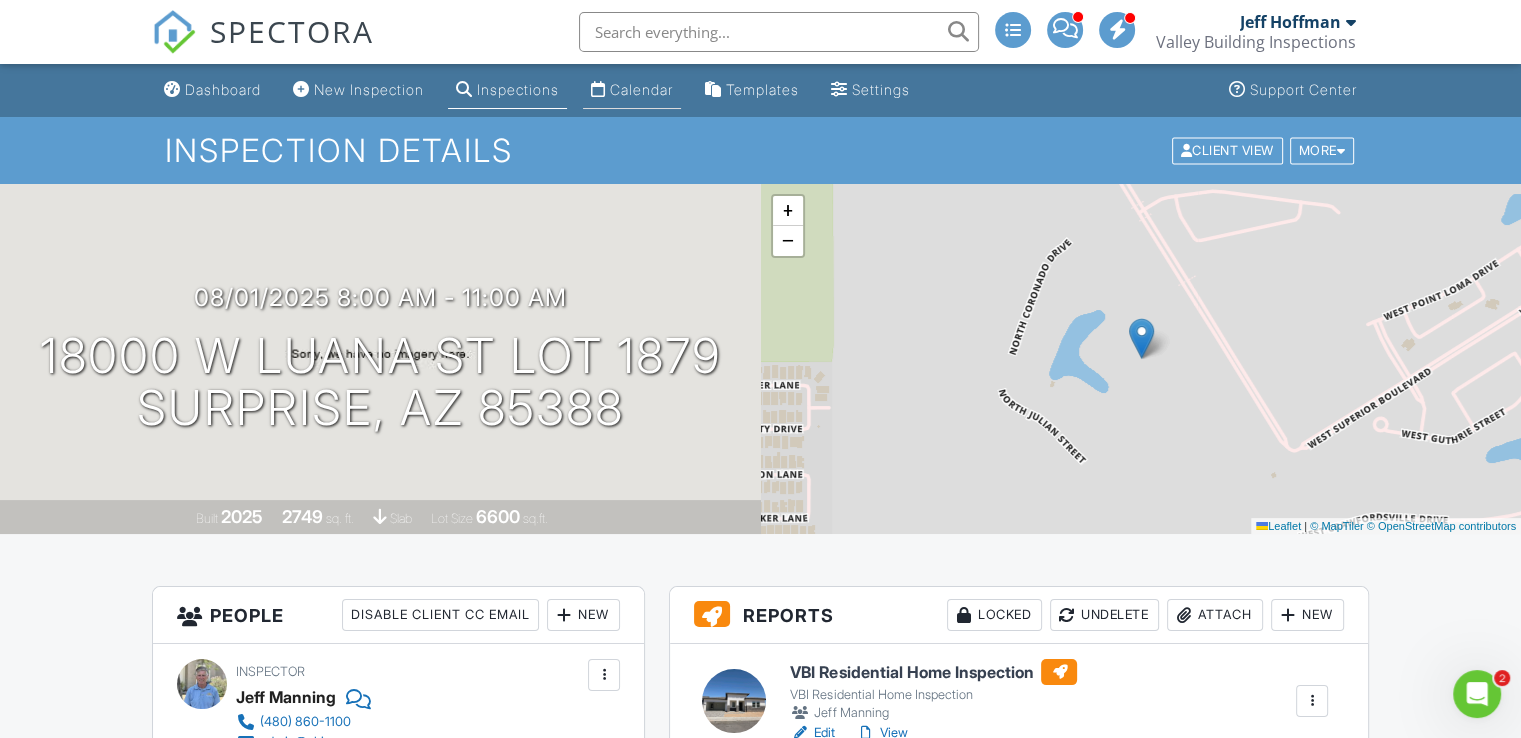 click on "Calendar" at bounding box center [641, 89] 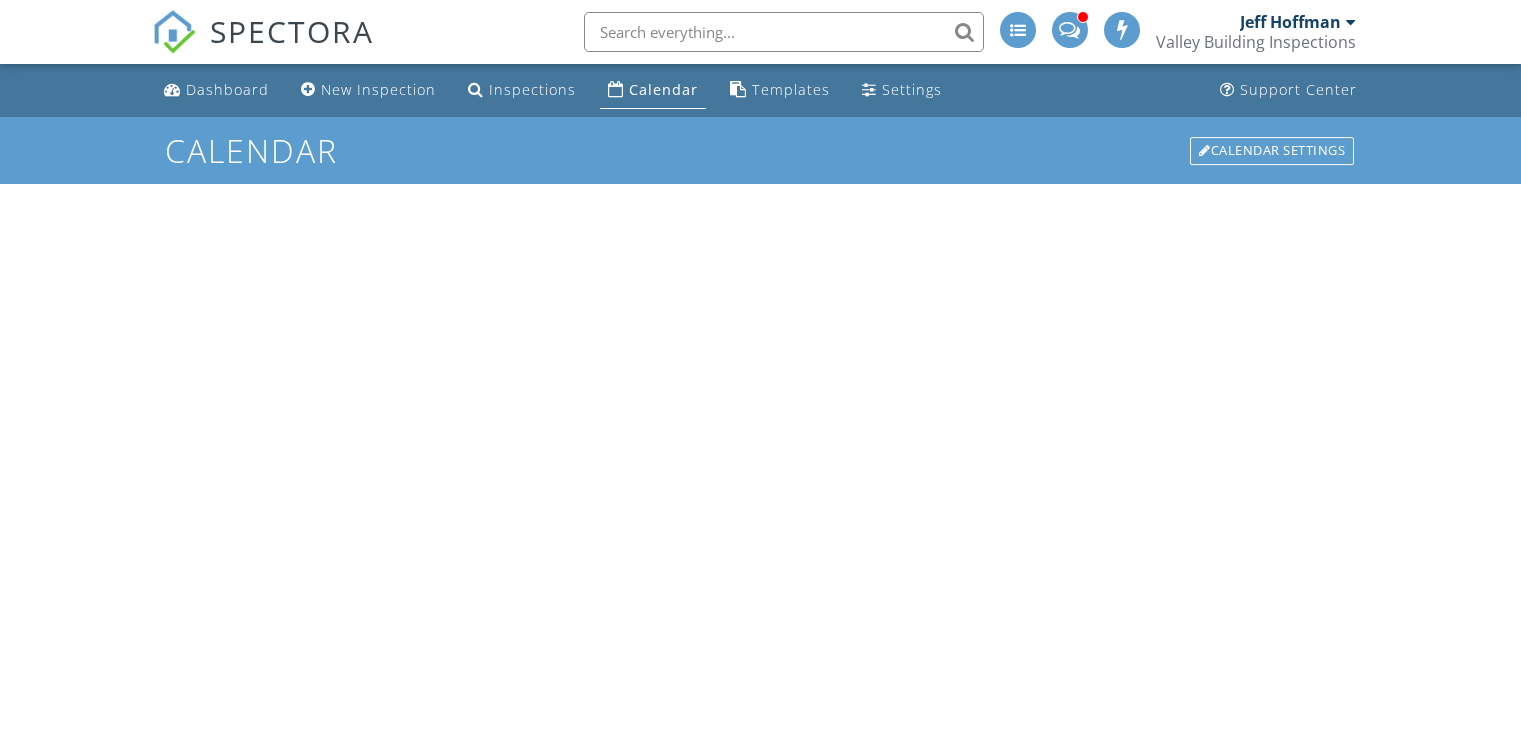 scroll, scrollTop: 0, scrollLeft: 0, axis: both 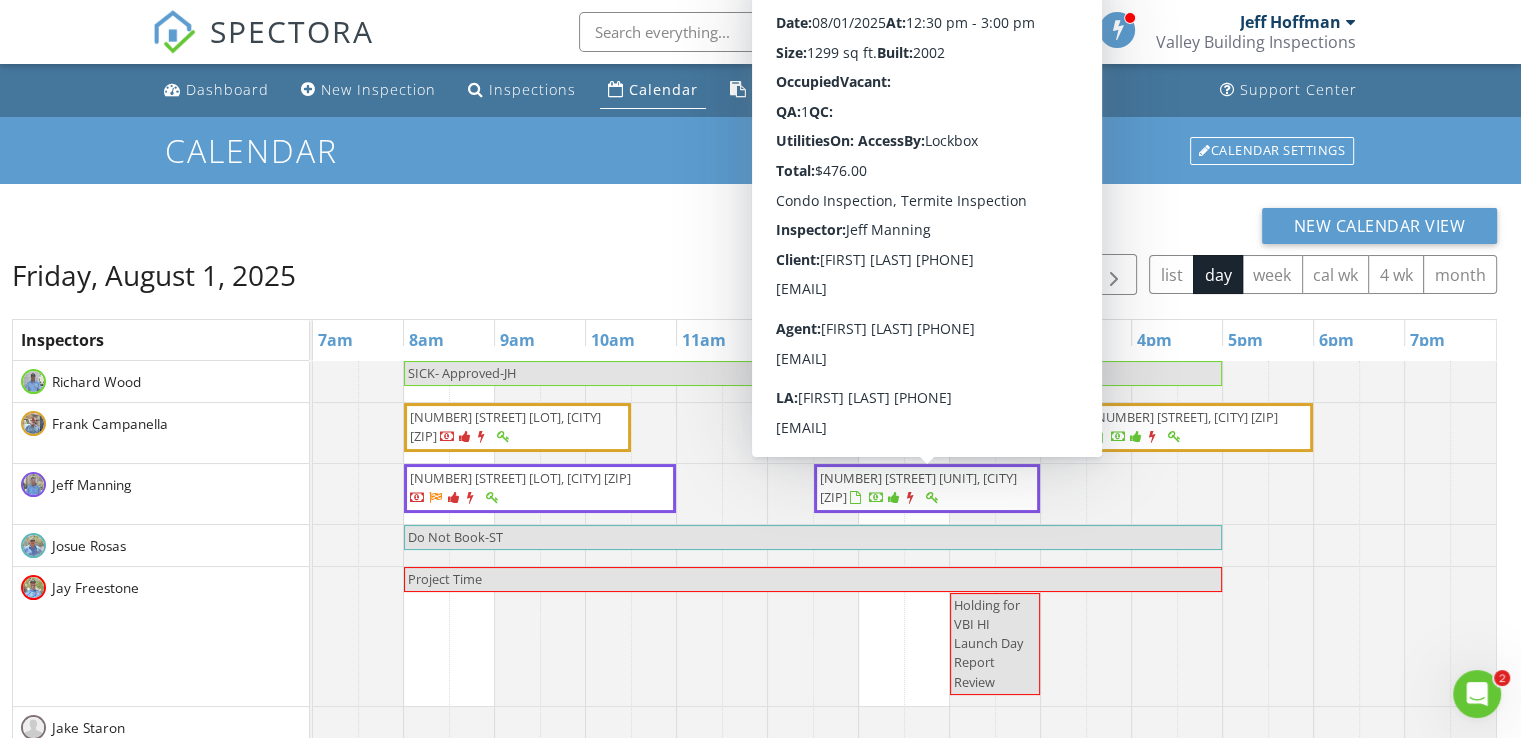 click on "[NUMBER] [STREET] [UNIT], [CITY] [ZIP]" at bounding box center [918, 487] 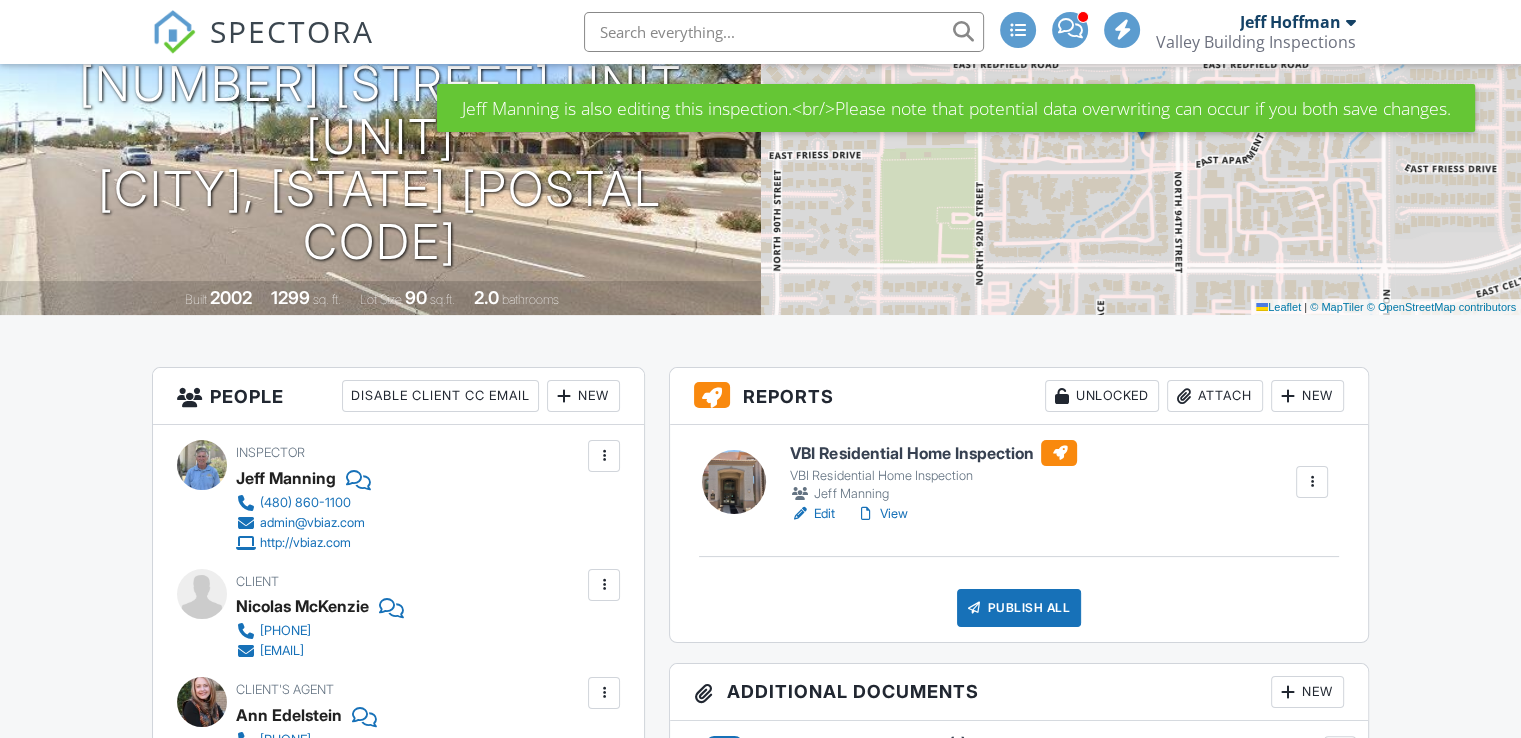 scroll, scrollTop: 288, scrollLeft: 0, axis: vertical 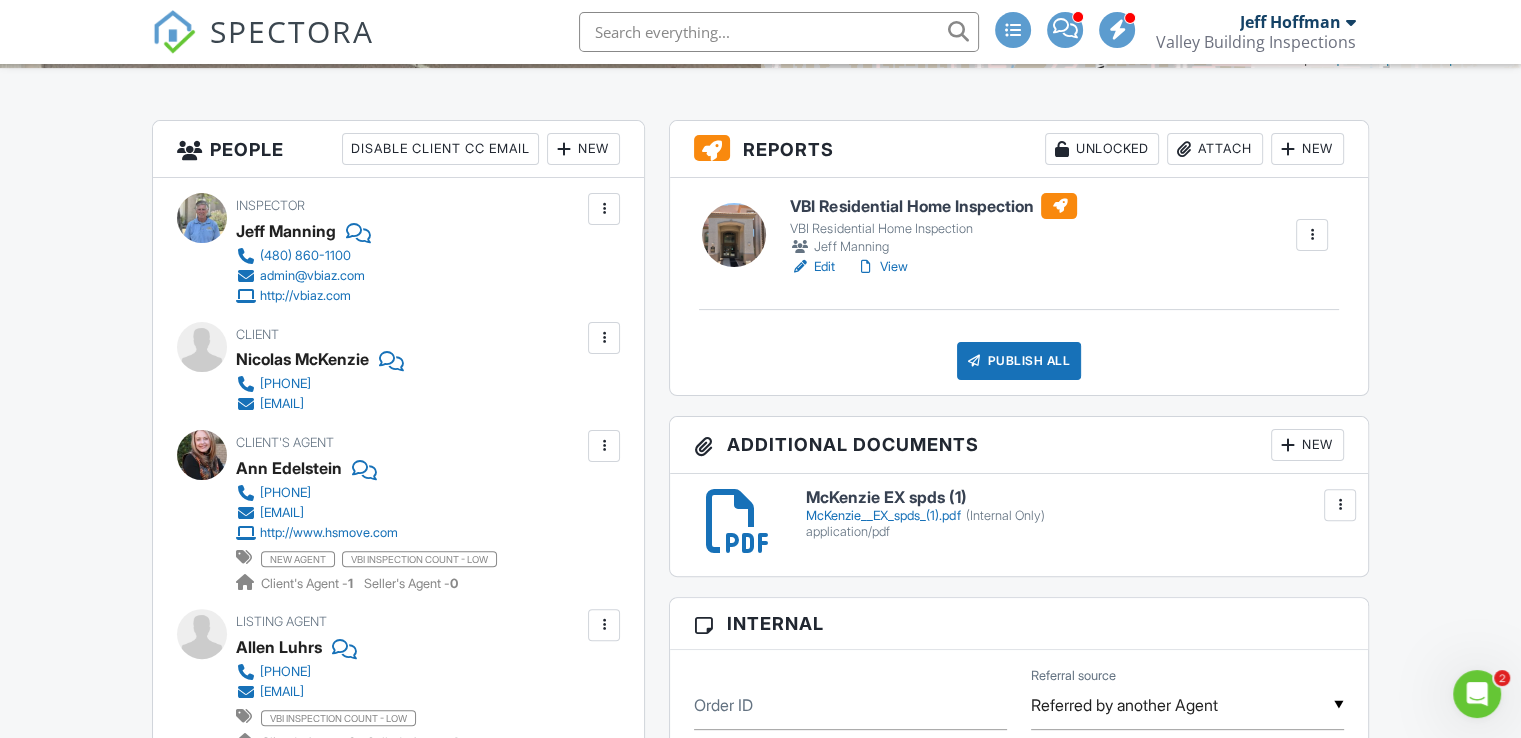 click on "McKenzie  EX spds (1)" at bounding box center (1074, 498) 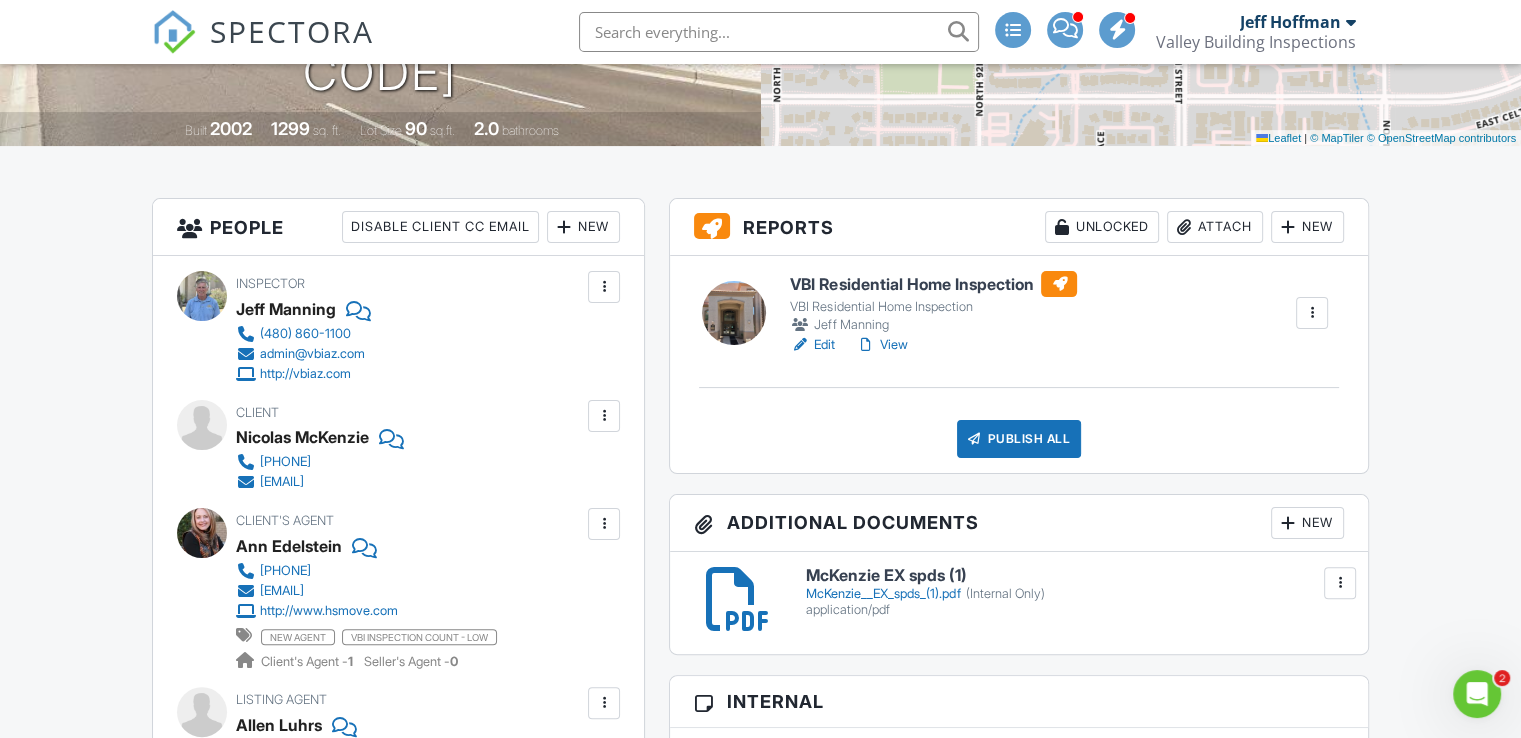 scroll, scrollTop: 388, scrollLeft: 0, axis: vertical 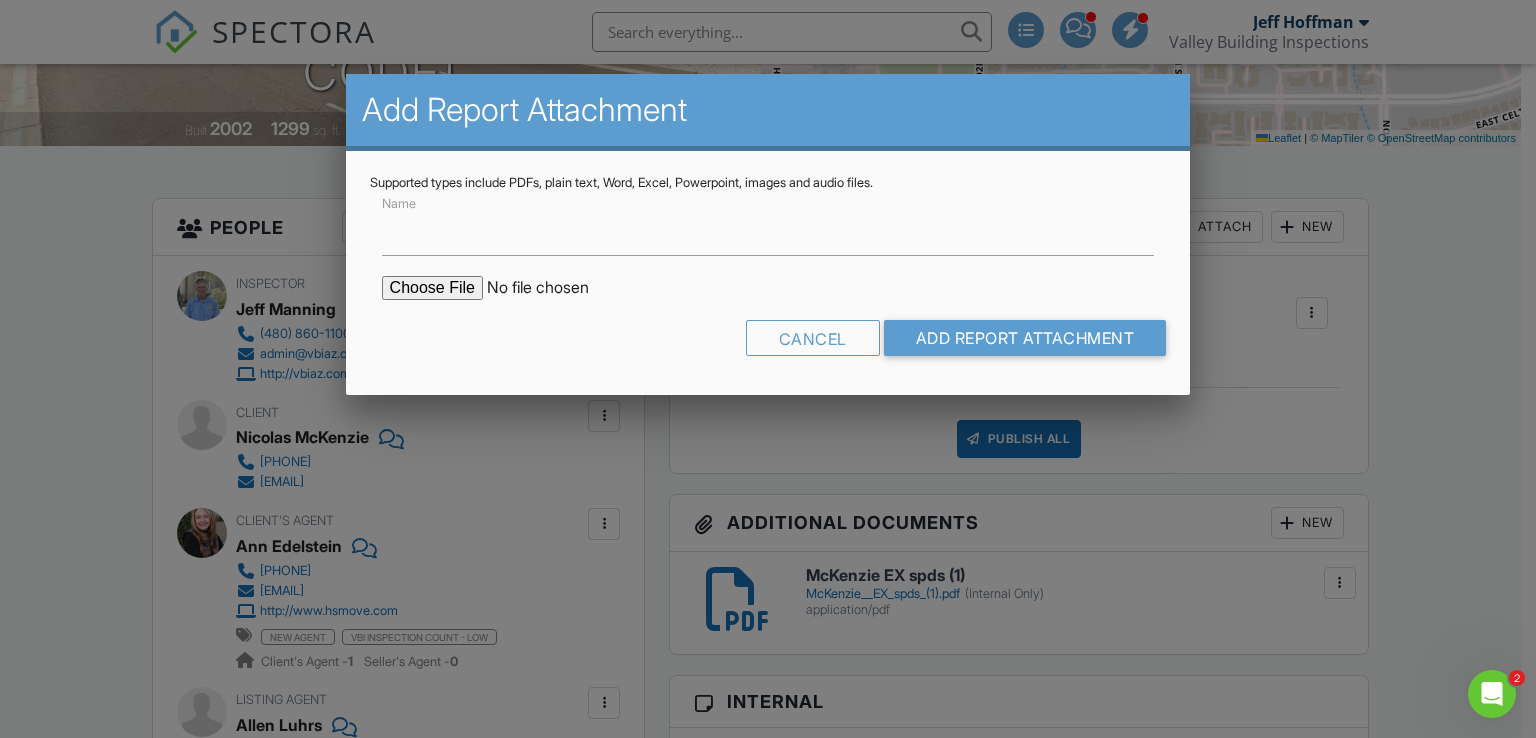 click at bounding box center [768, 361] 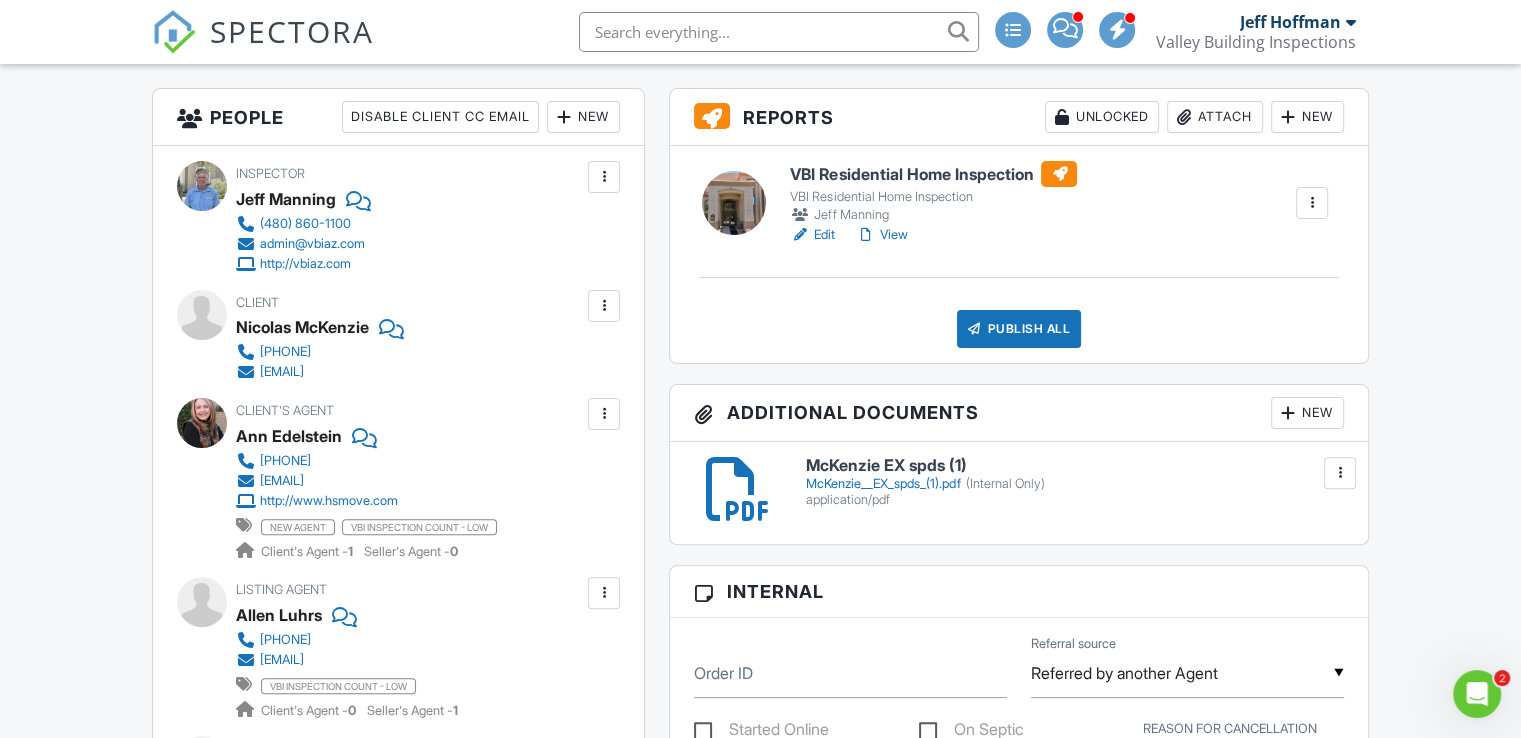 scroll, scrollTop: 435, scrollLeft: 0, axis: vertical 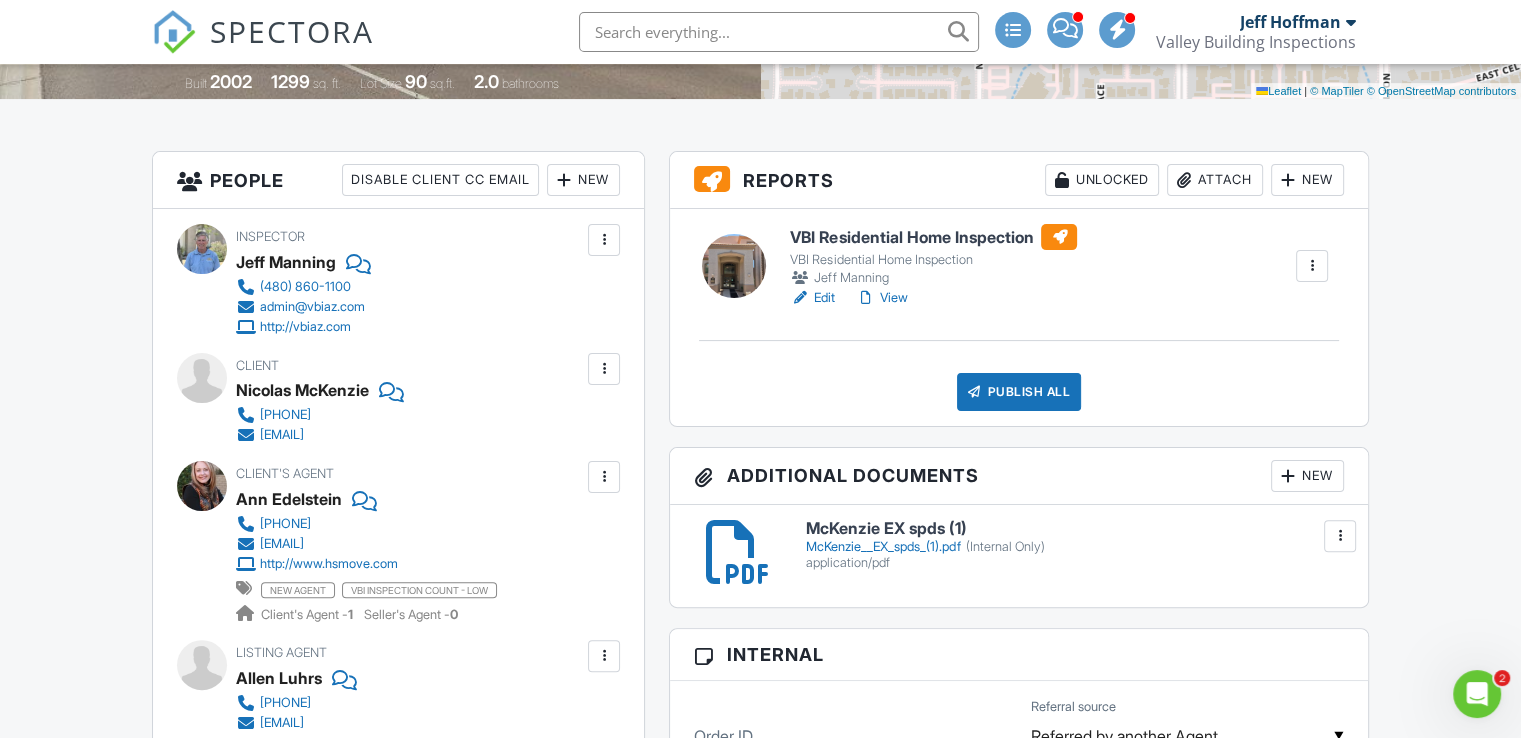 click on "View" at bounding box center [881, 298] 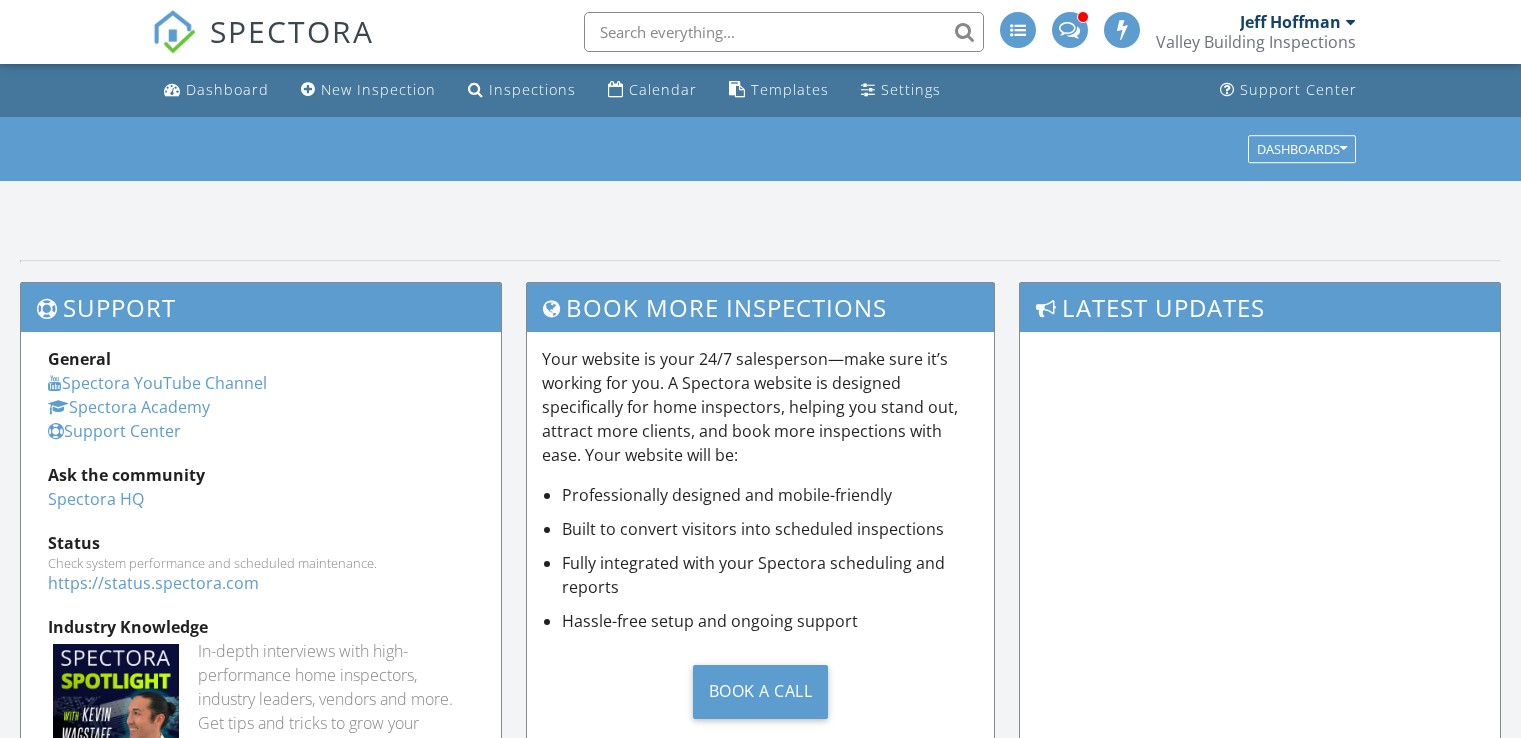 scroll, scrollTop: 0, scrollLeft: 0, axis: both 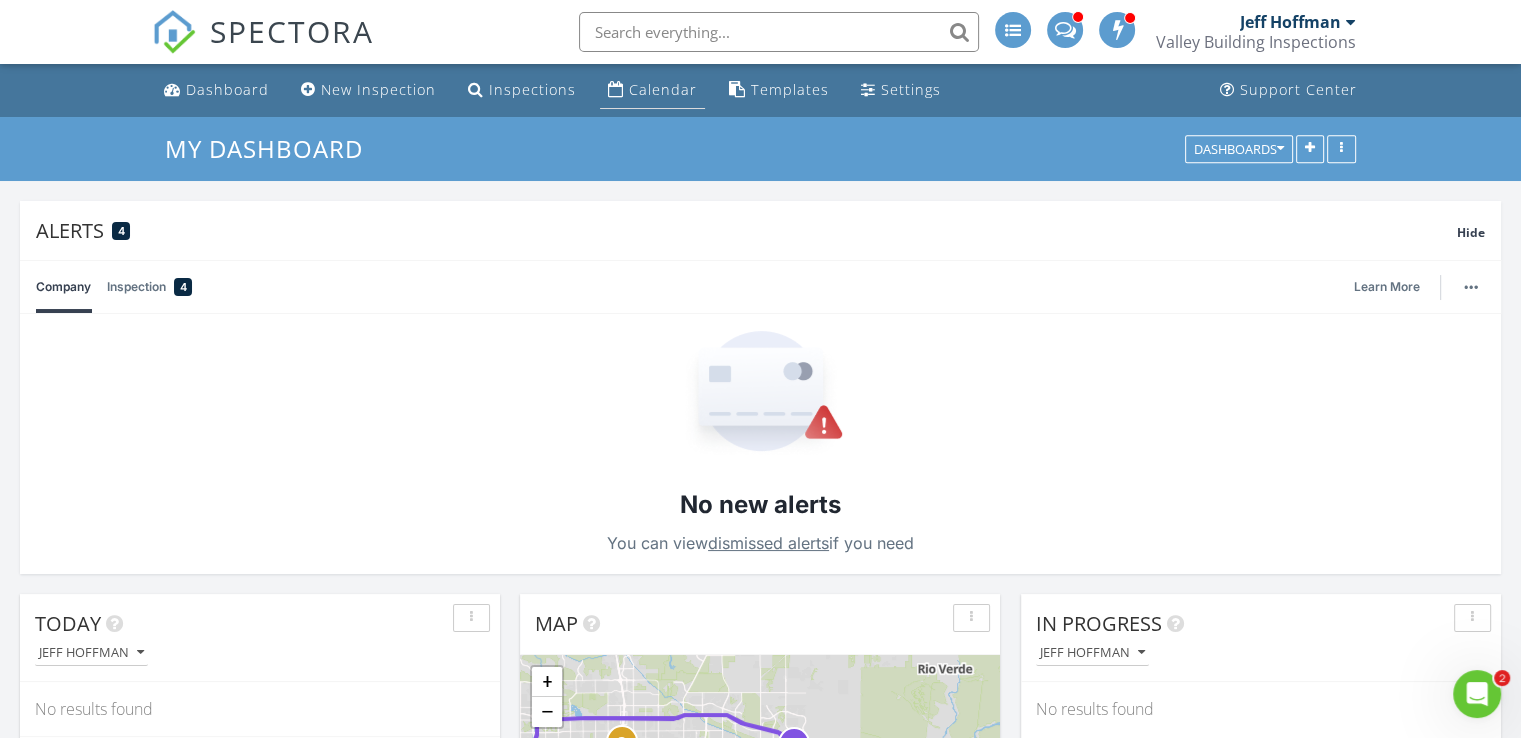 click on "Calendar" at bounding box center (663, 89) 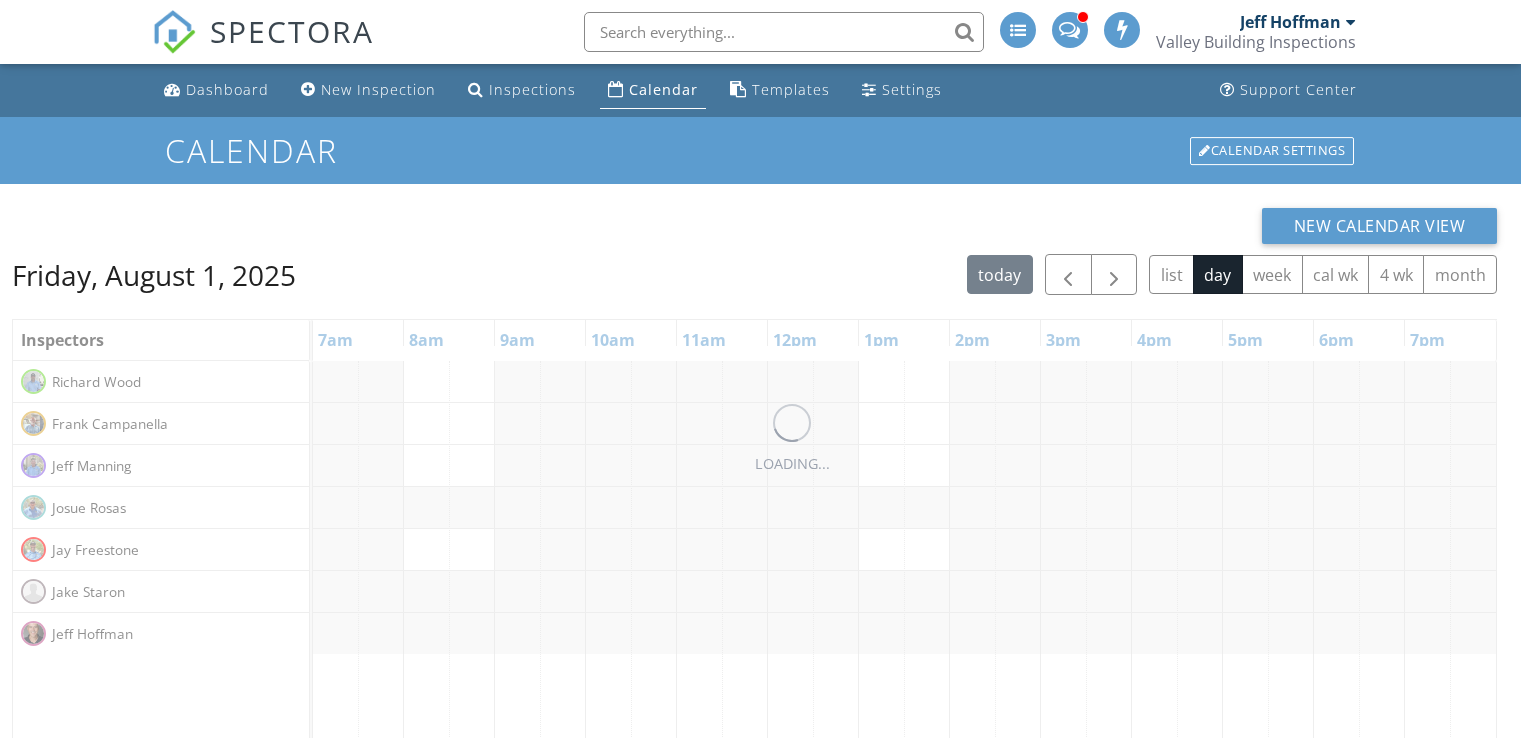 scroll, scrollTop: 0, scrollLeft: 0, axis: both 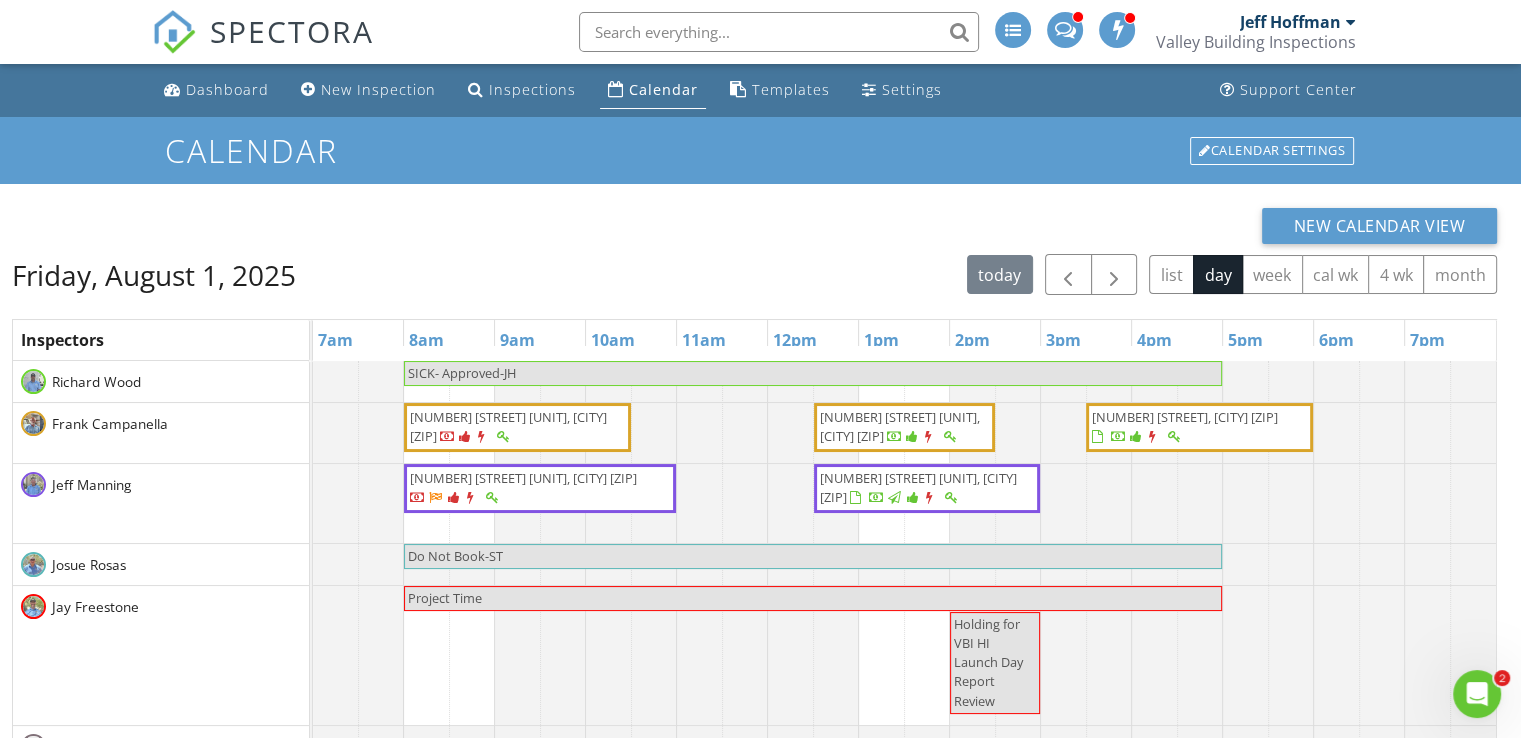 click on "18000 W Luana St Lot 1879, Surprise 85388" at bounding box center [540, 488] 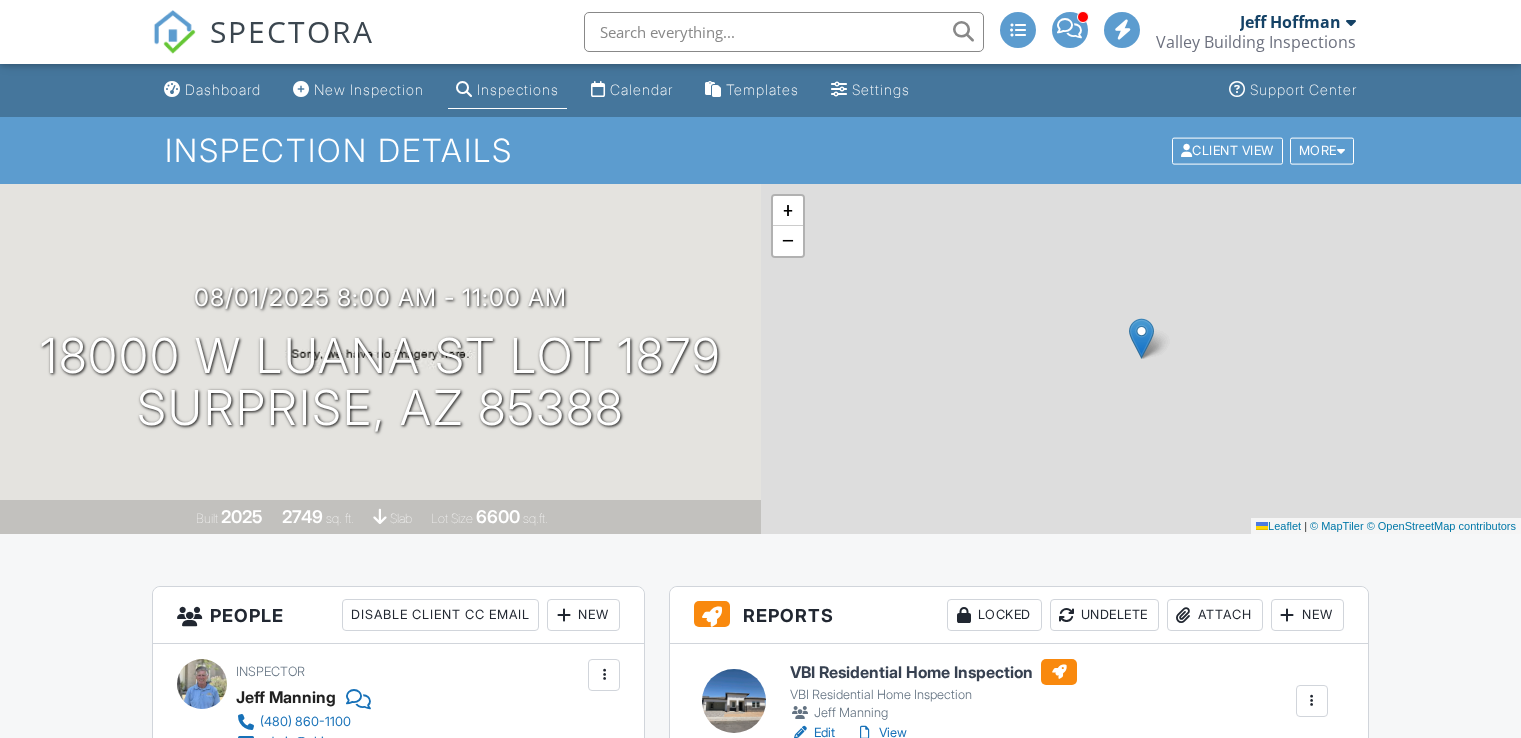 scroll, scrollTop: 306, scrollLeft: 0, axis: vertical 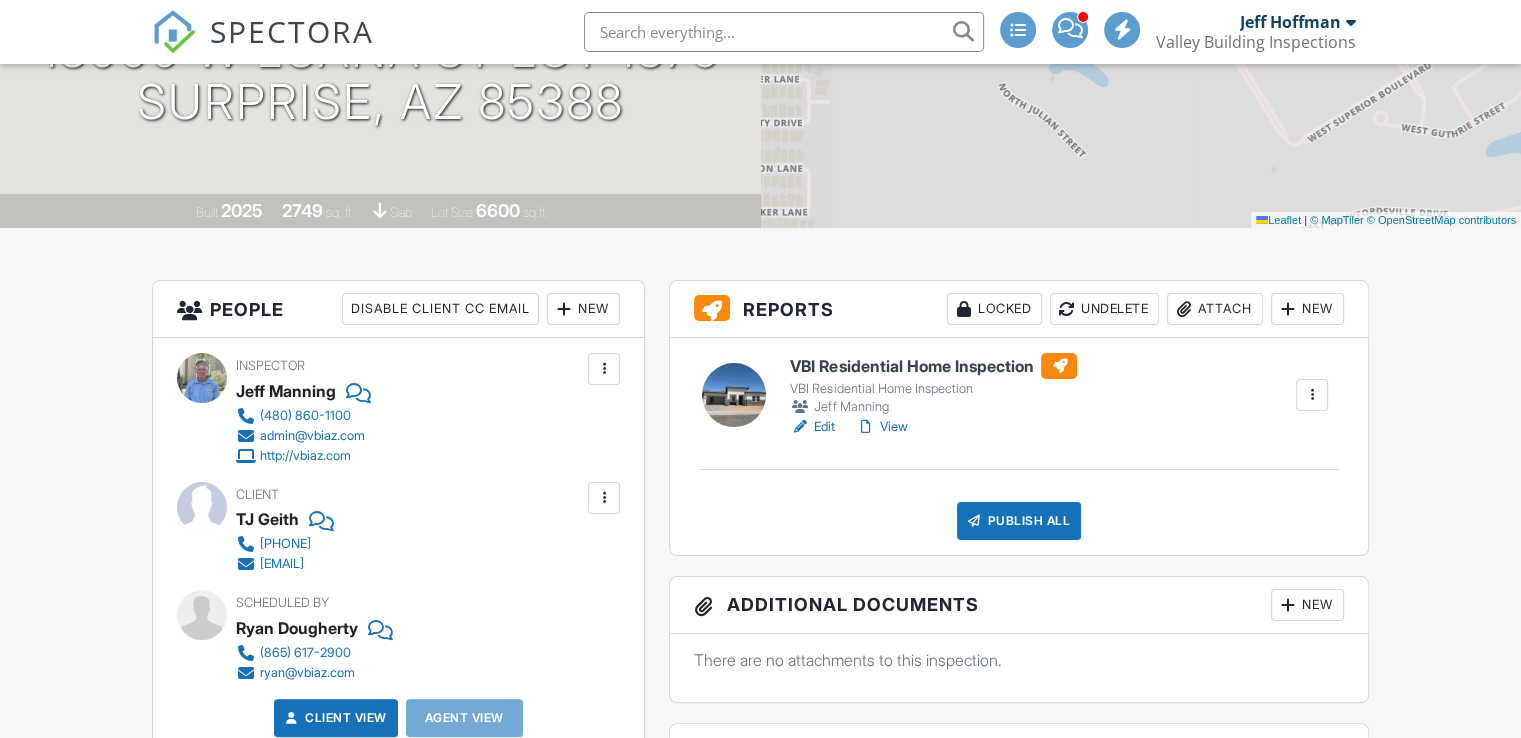 click on "View" at bounding box center (881, 427) 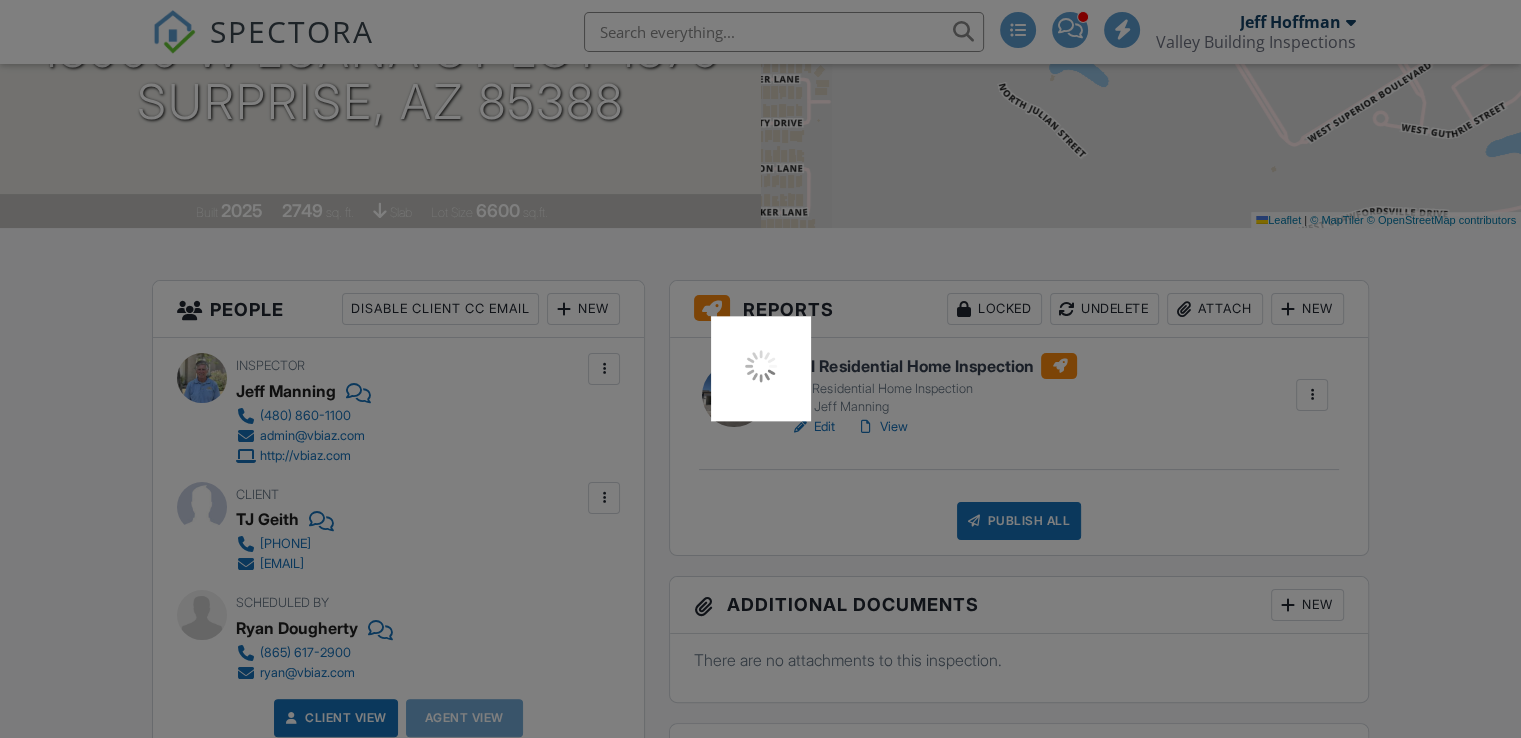 scroll, scrollTop: 306, scrollLeft: 0, axis: vertical 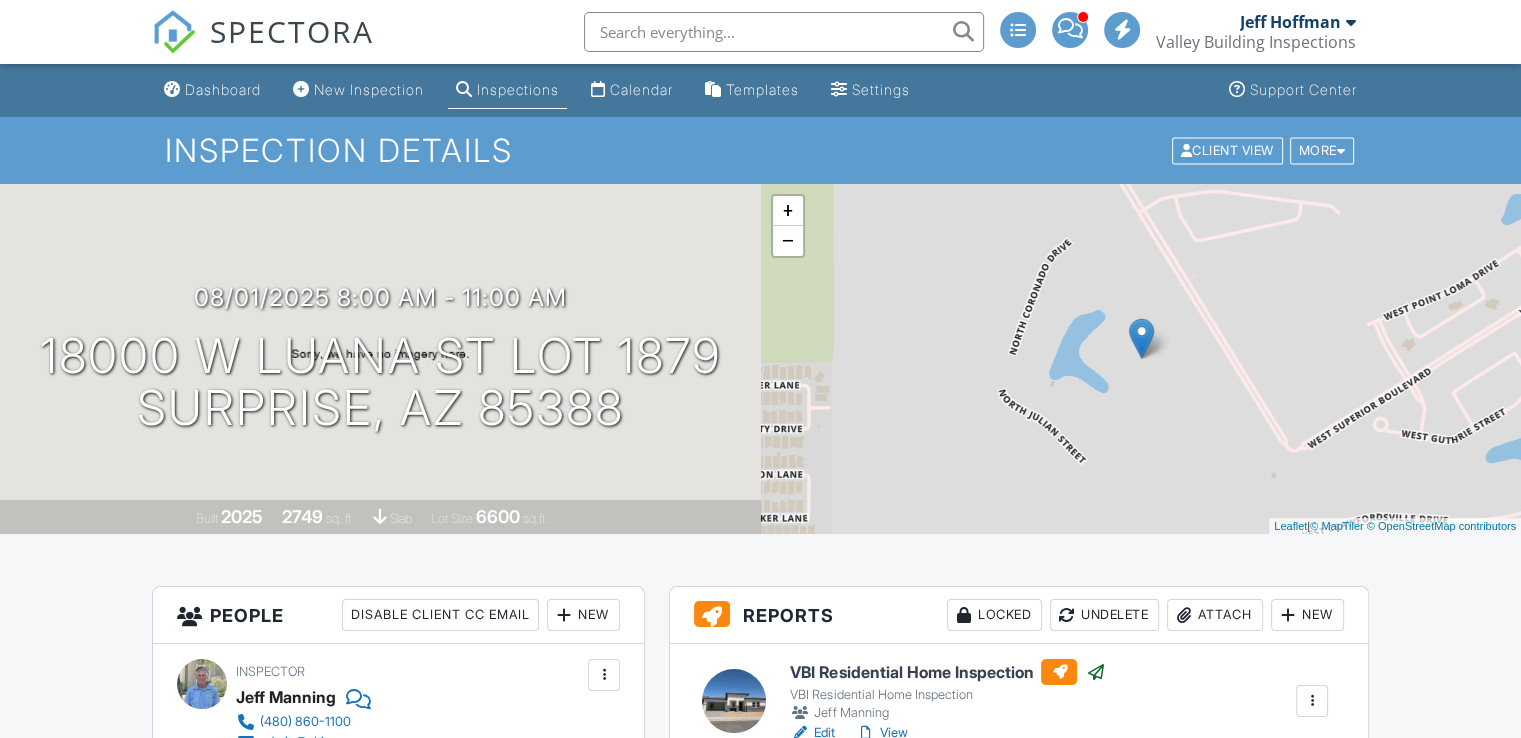 click on "Calendar" at bounding box center (641, 89) 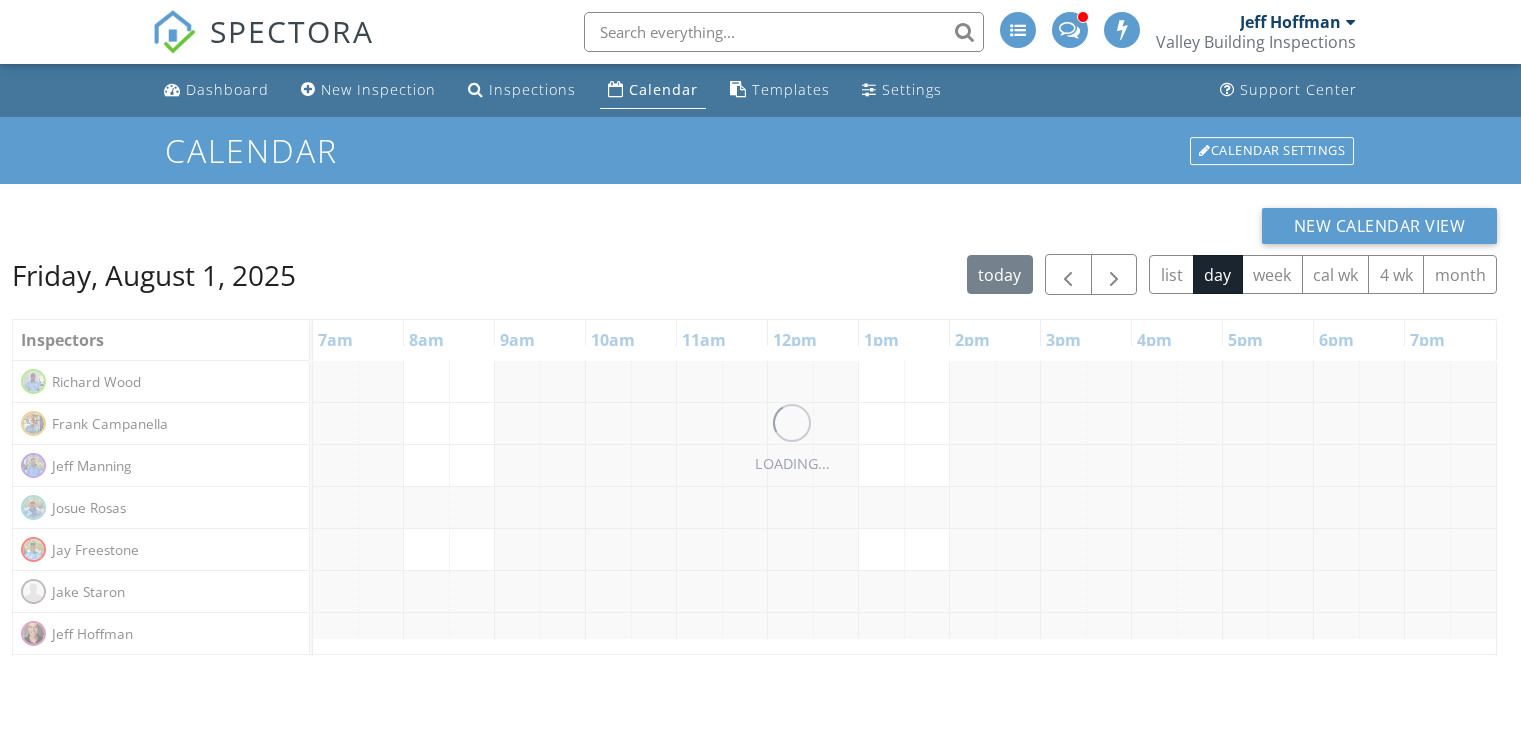 scroll, scrollTop: 0, scrollLeft: 0, axis: both 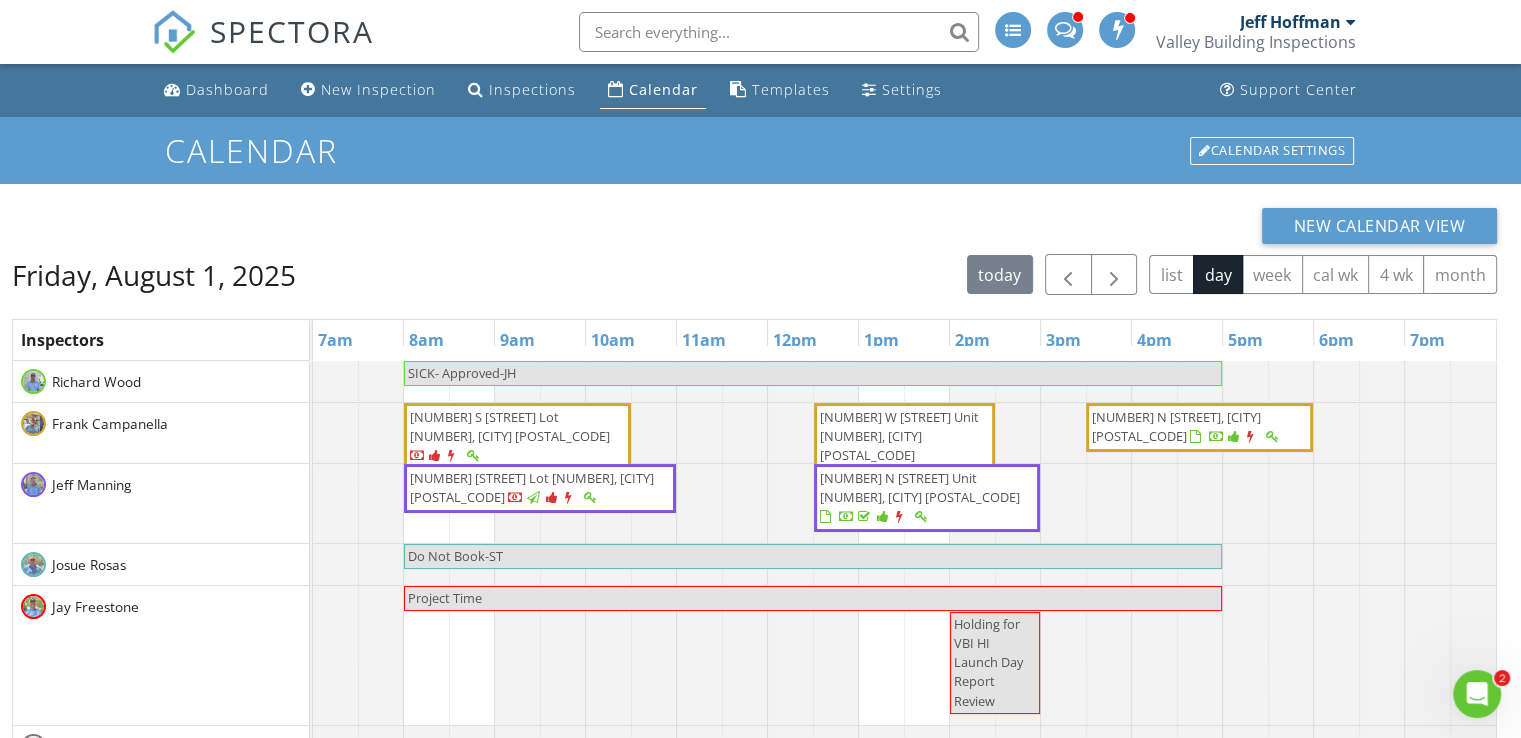 click on "[FIRST] [LAST]
[COMPANY]" at bounding box center [1256, 32] 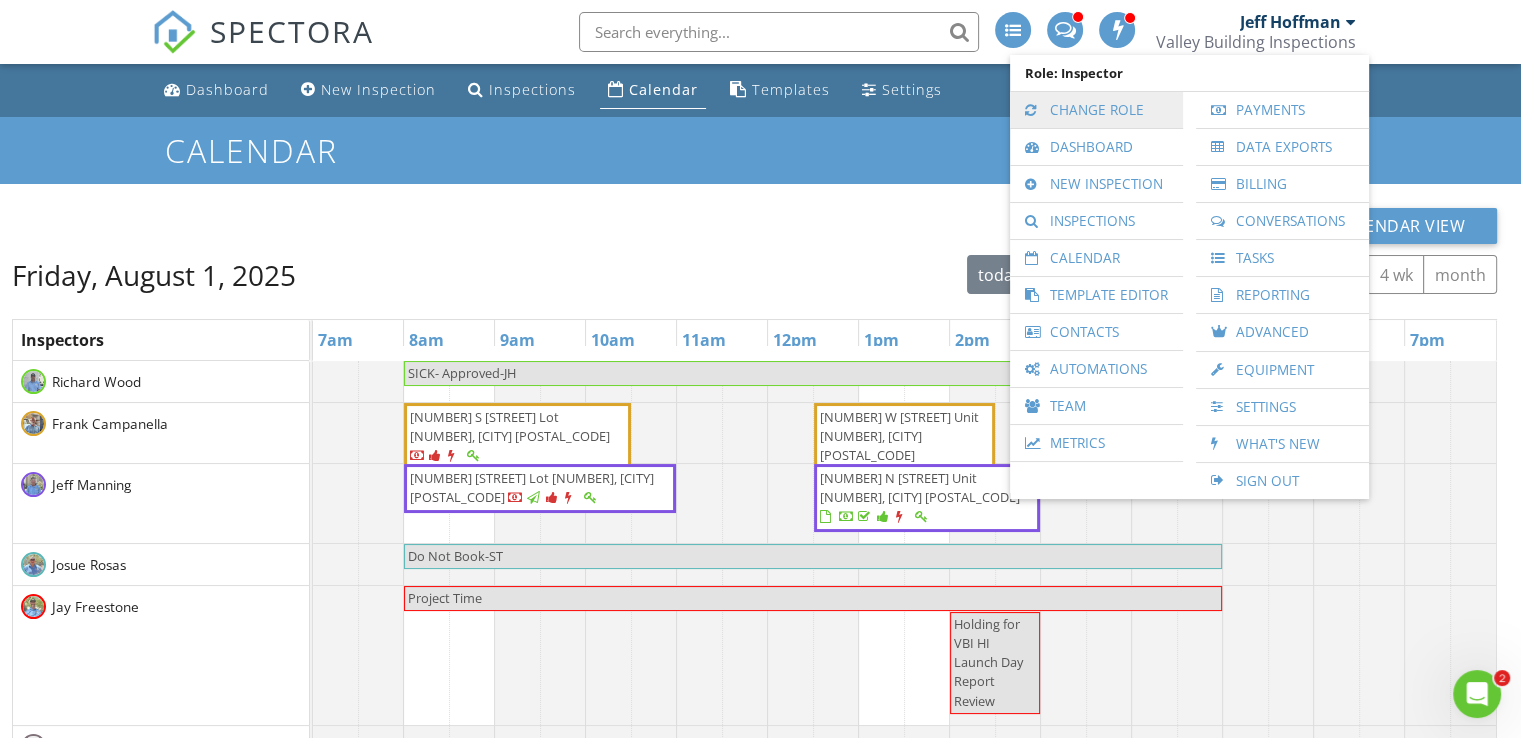 click on "Change Role" at bounding box center (1096, 110) 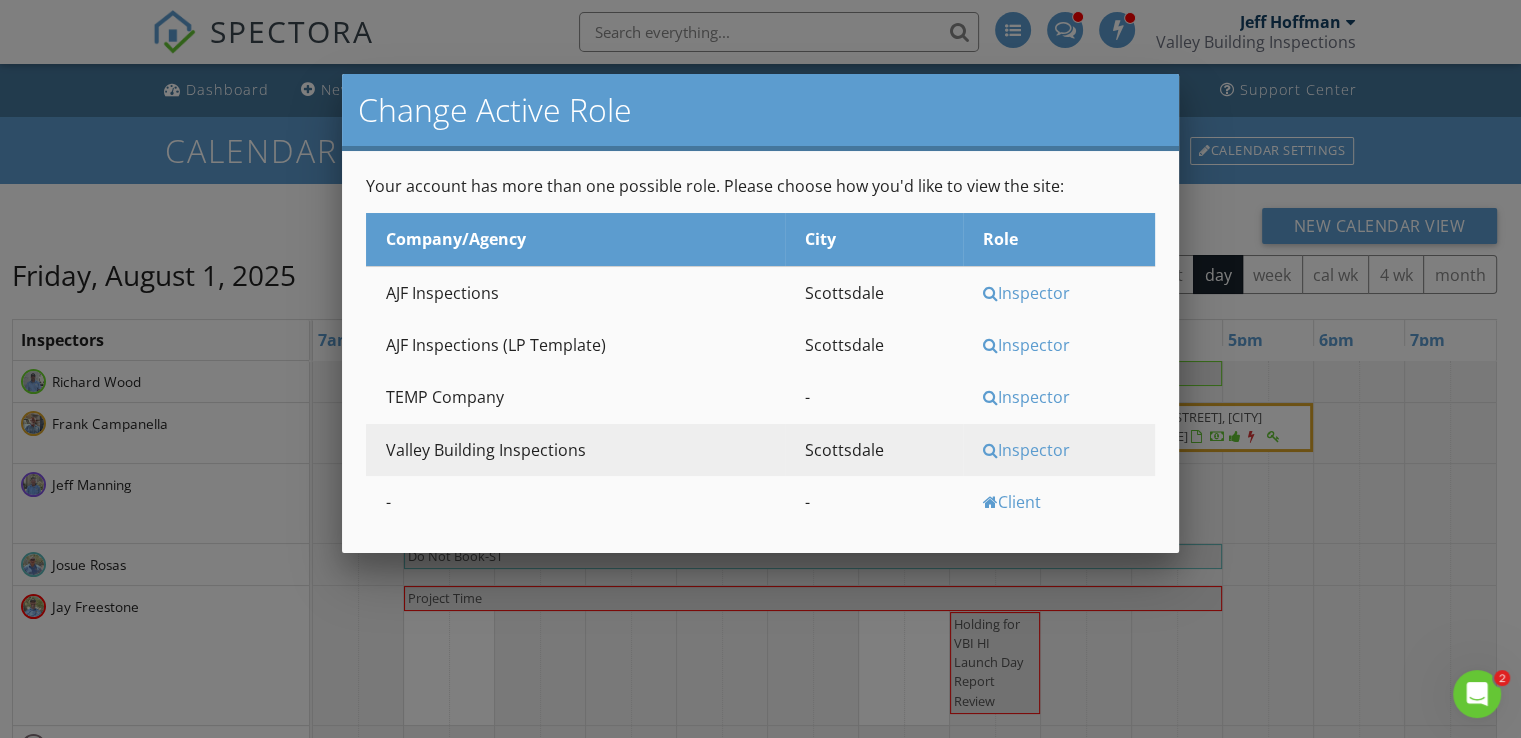 click on "Inspector" at bounding box center [1066, 293] 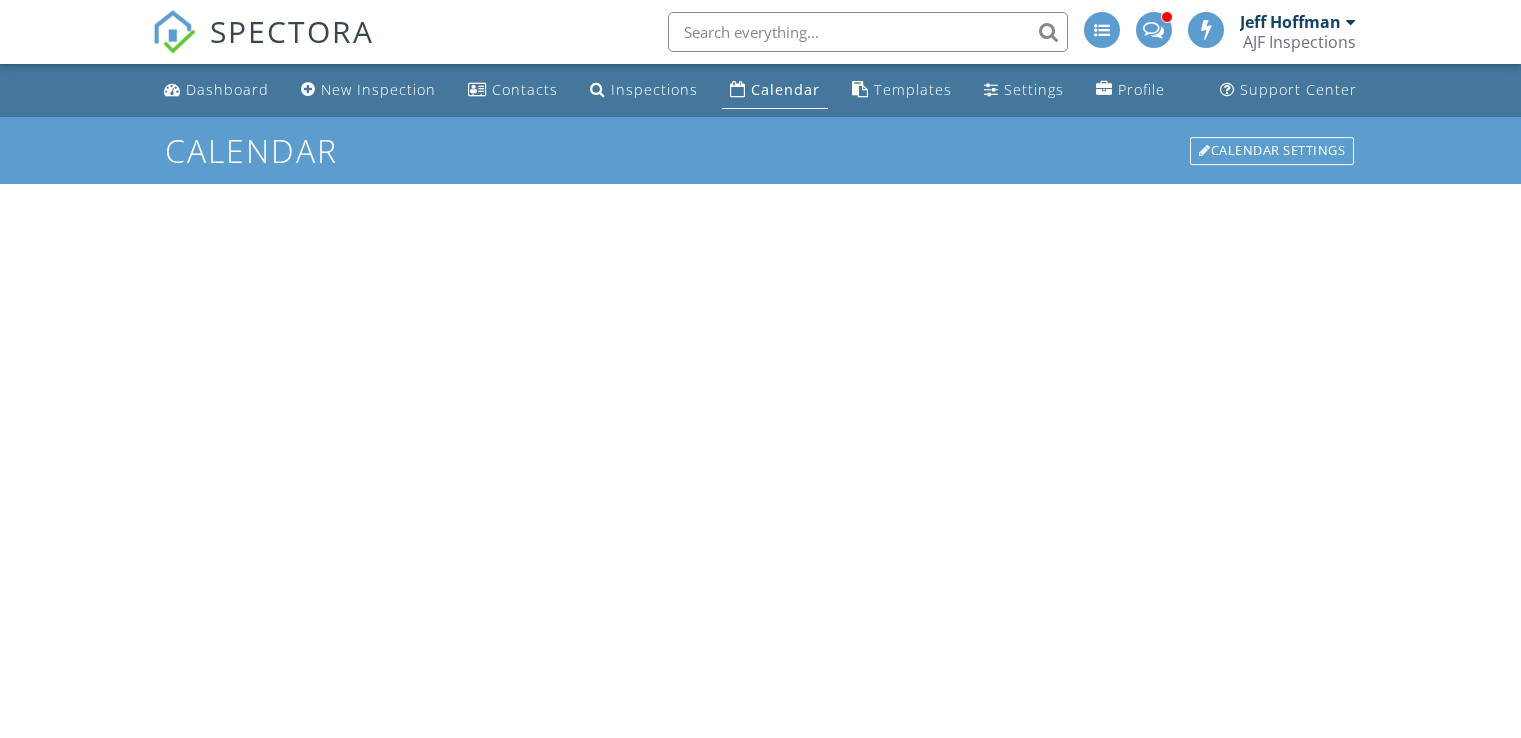 scroll, scrollTop: 0, scrollLeft: 0, axis: both 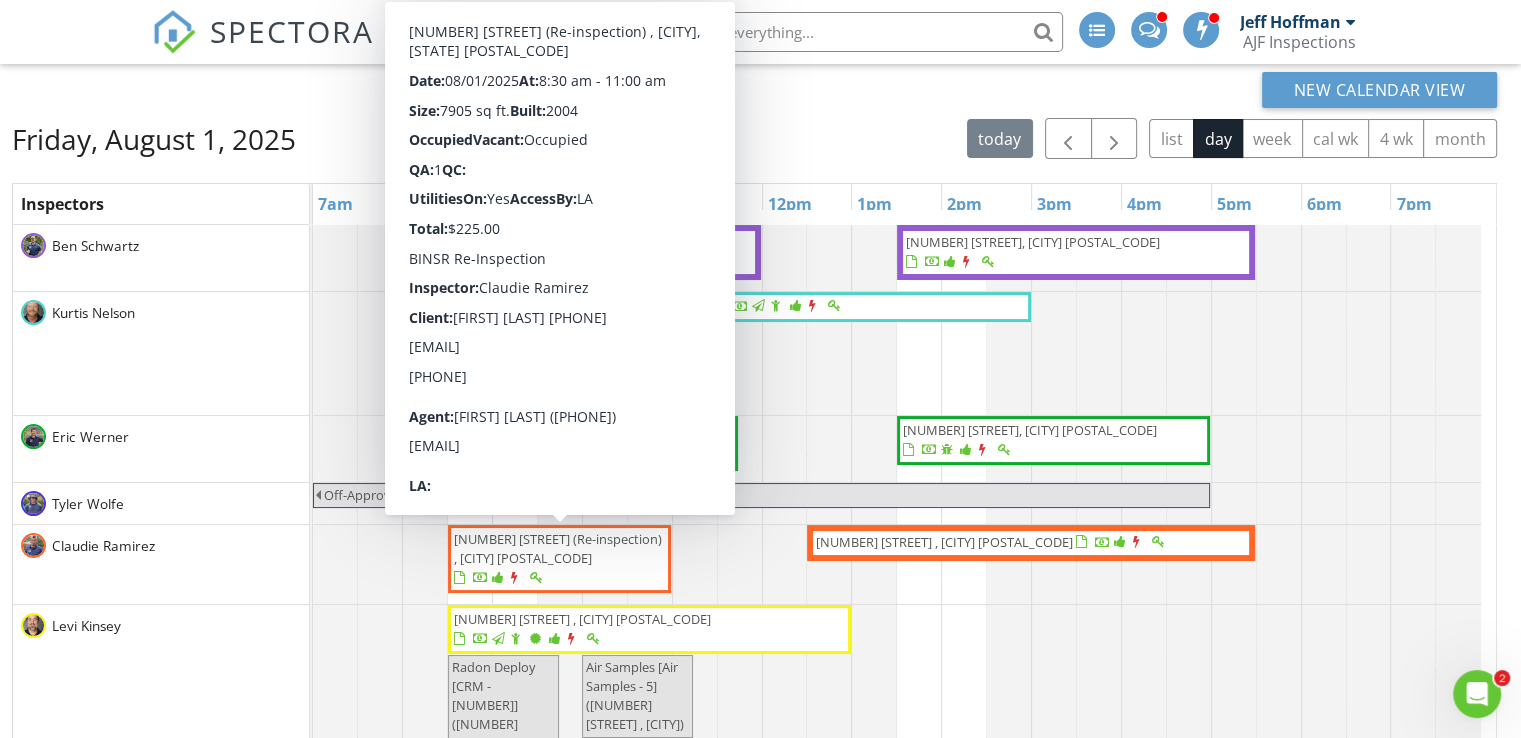 click on "[NUMBER] [STREET] (Re-inspection) , [CITY] [POSTAL_CODE]" at bounding box center (558, 548) 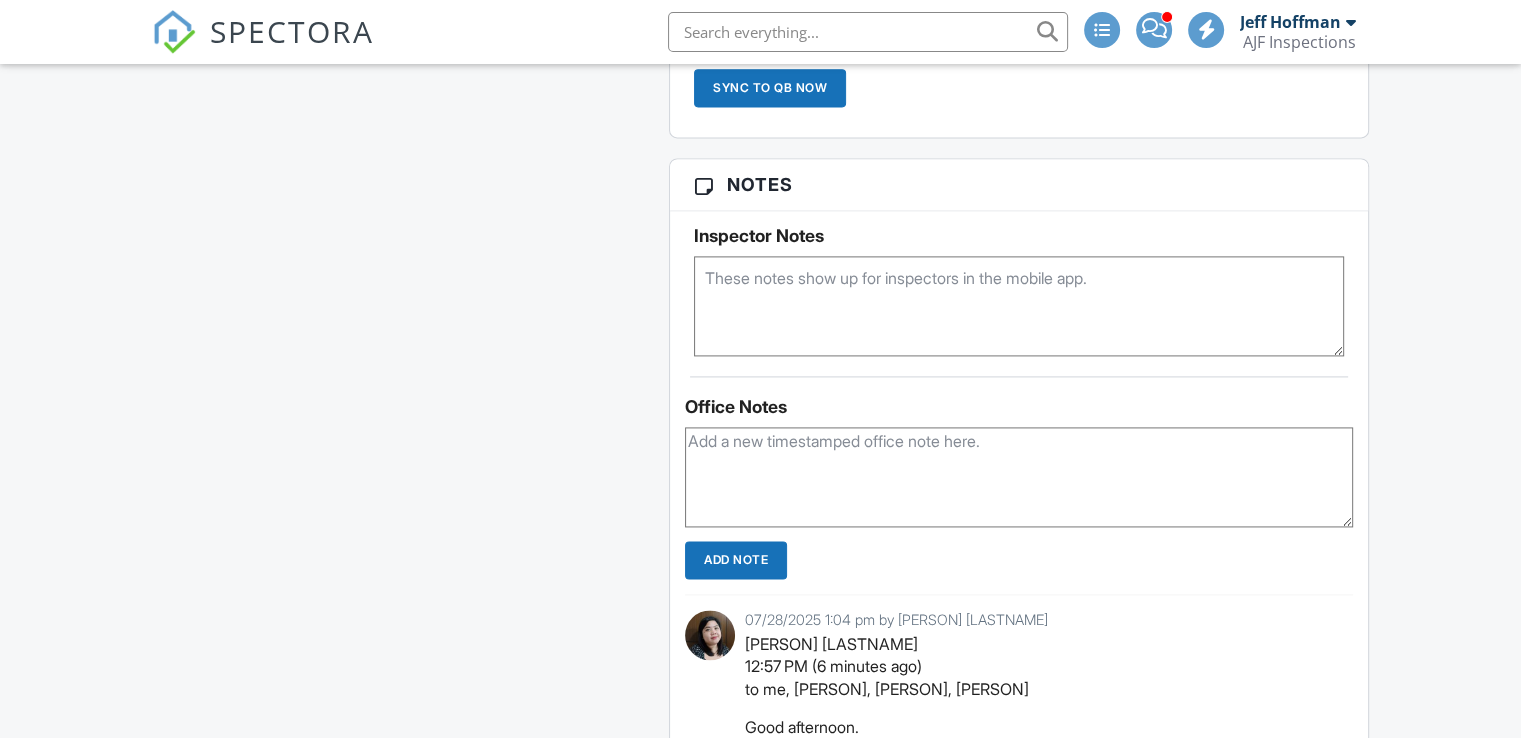 scroll, scrollTop: 3619, scrollLeft: 0, axis: vertical 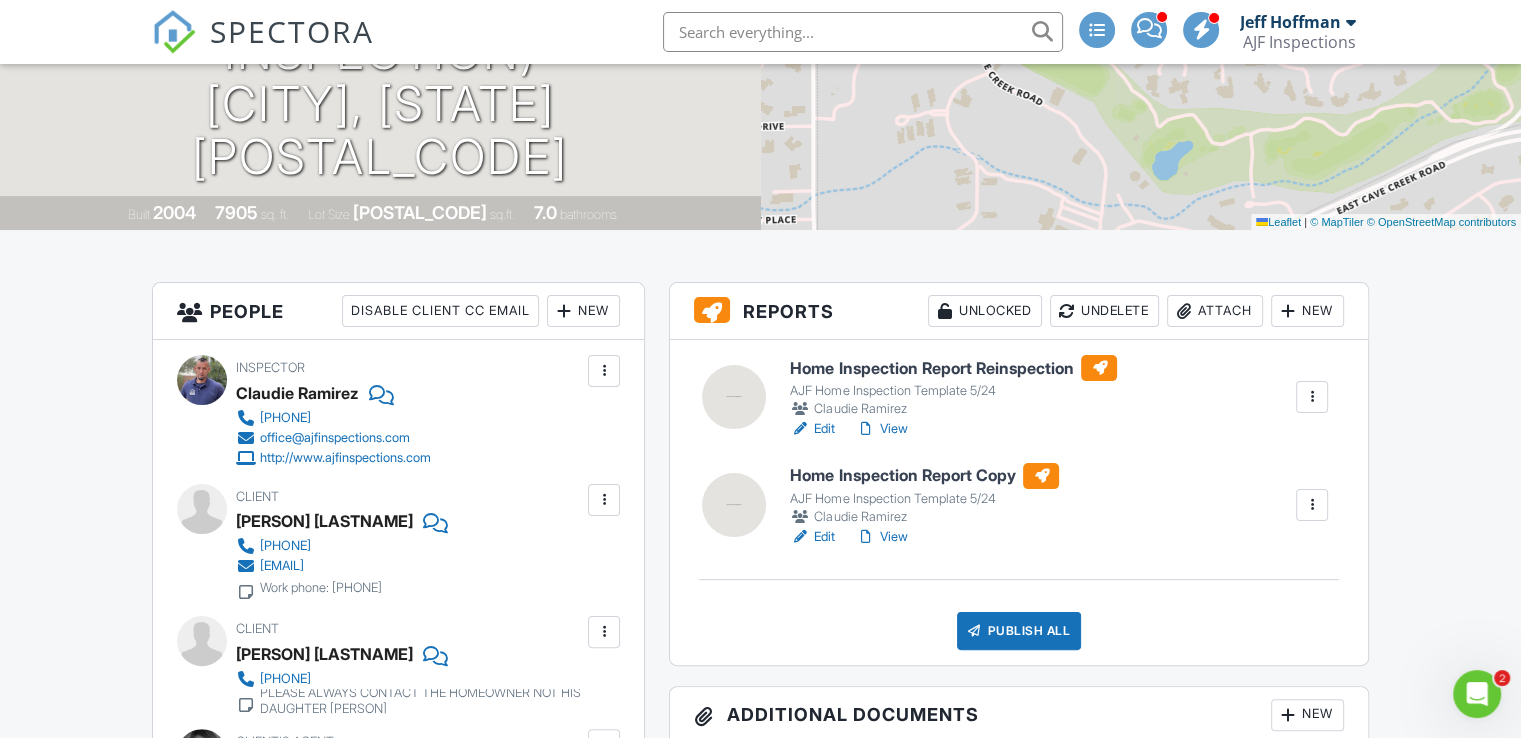 click on "View" at bounding box center [881, 429] 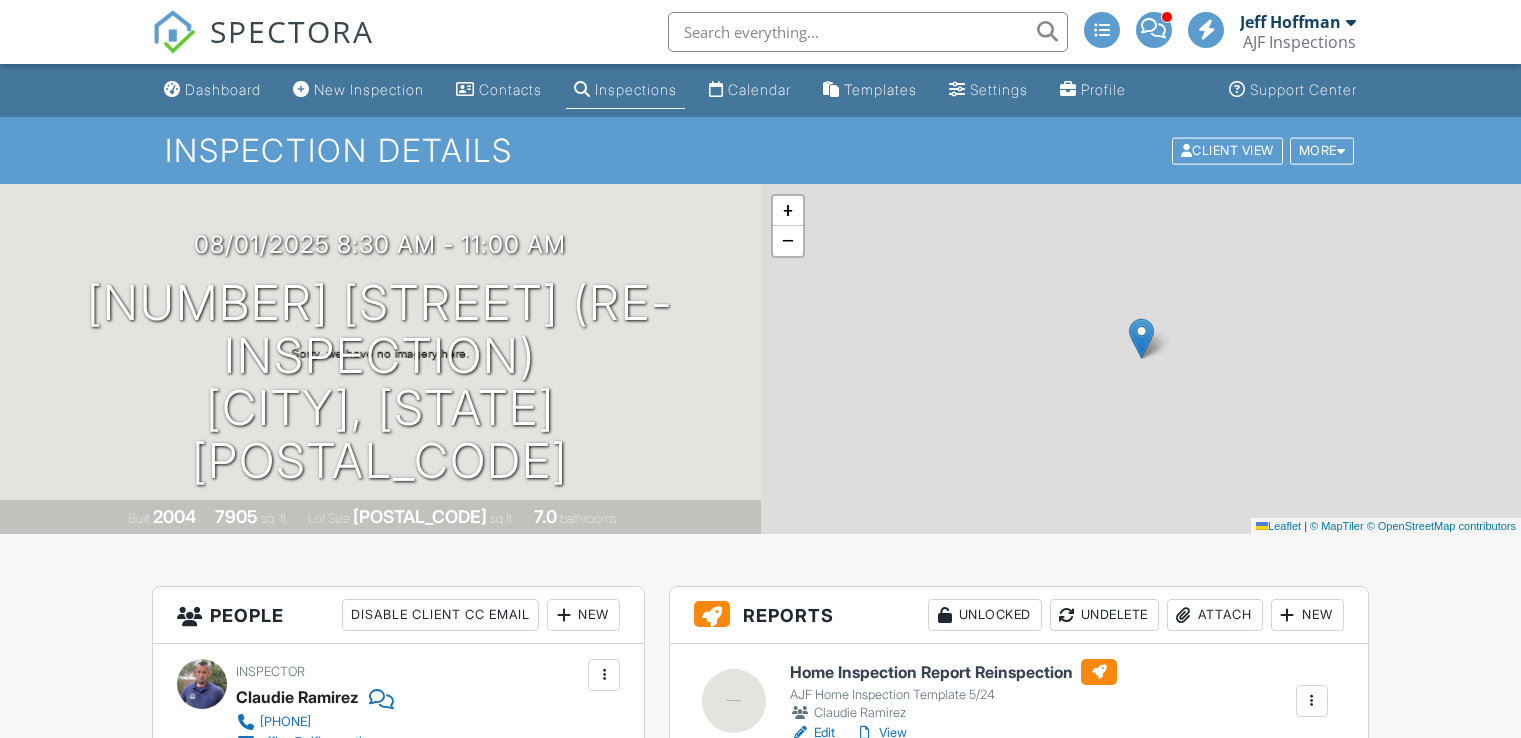 scroll, scrollTop: 303, scrollLeft: 0, axis: vertical 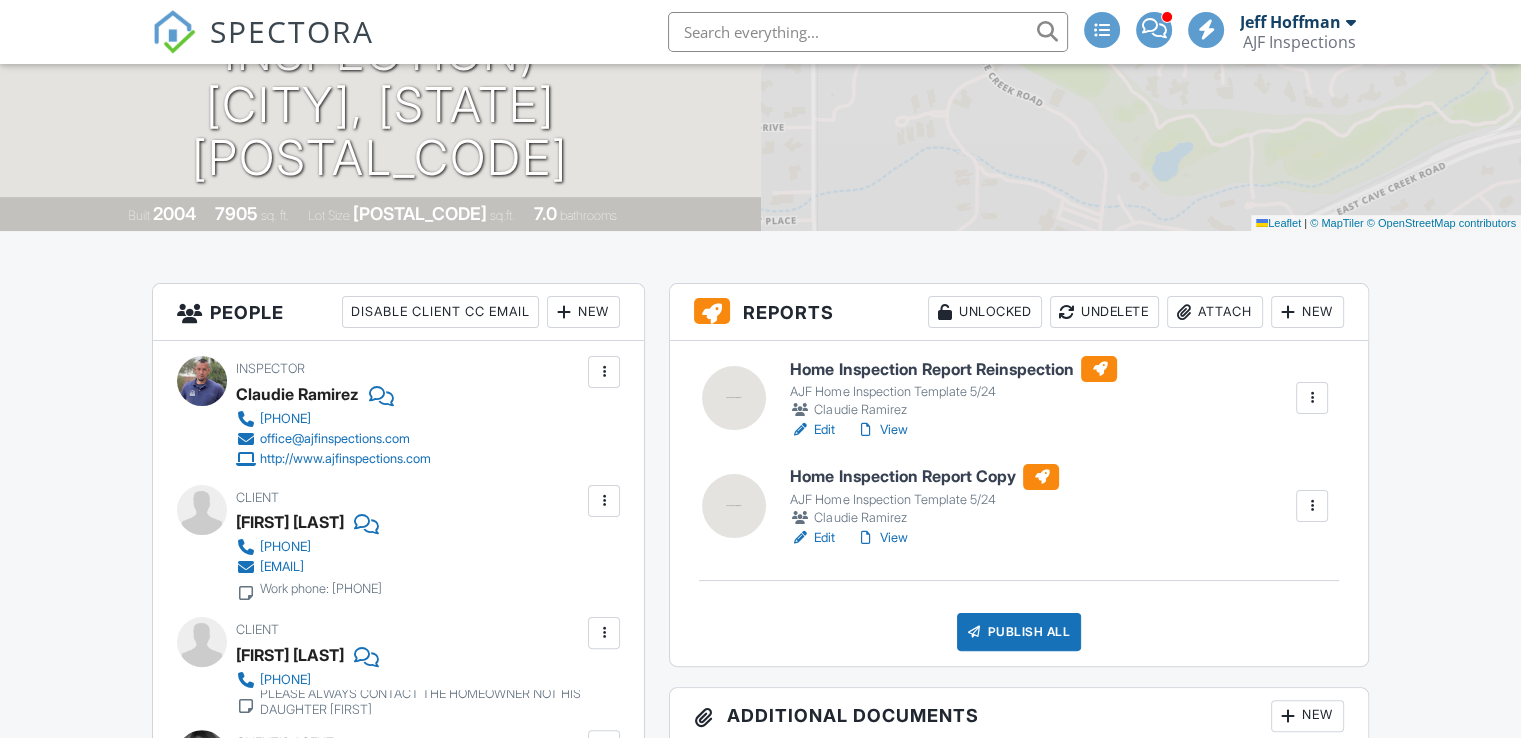 click on "View" at bounding box center (881, 430) 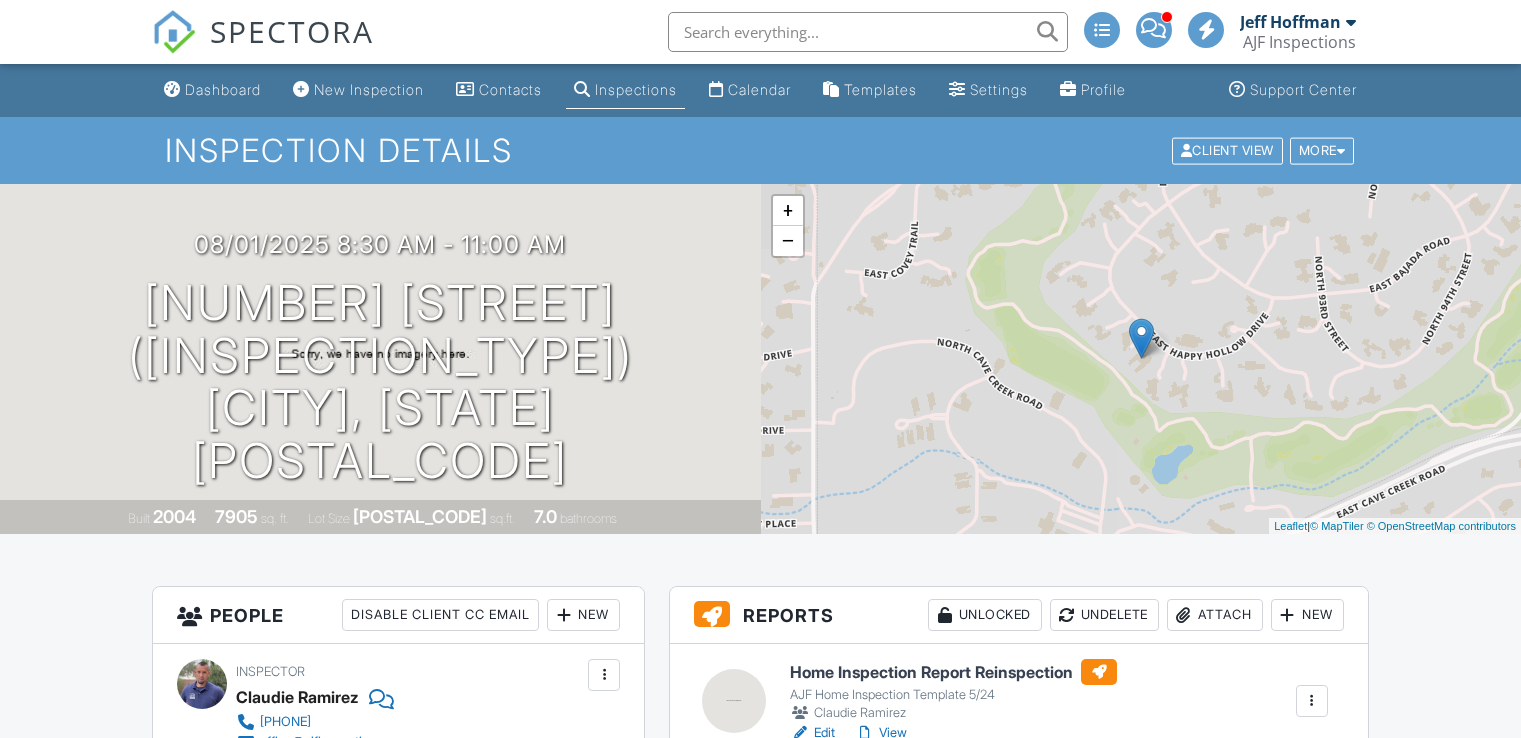 scroll, scrollTop: 443, scrollLeft: 0, axis: vertical 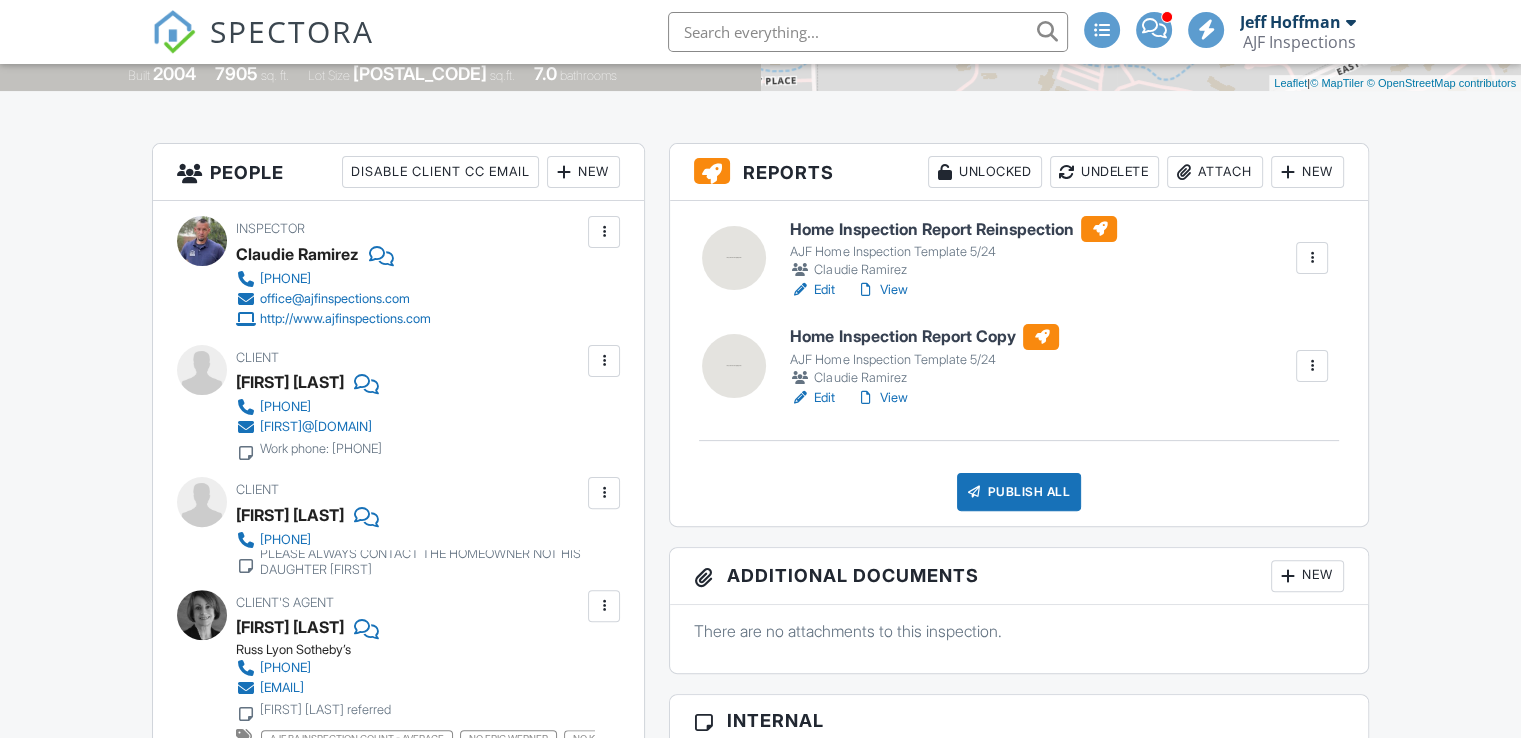 click on "View" at bounding box center (881, 398) 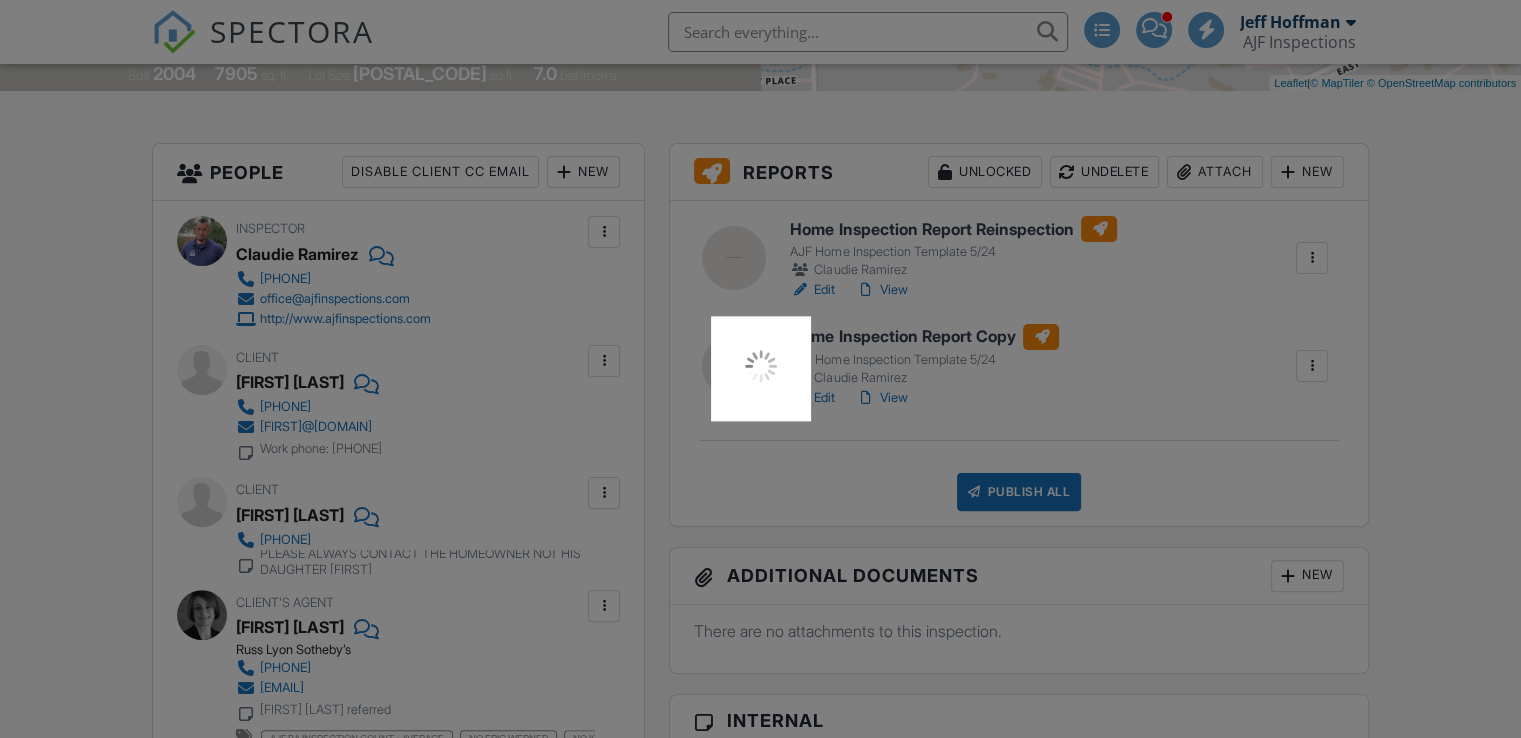 scroll, scrollTop: 443, scrollLeft: 0, axis: vertical 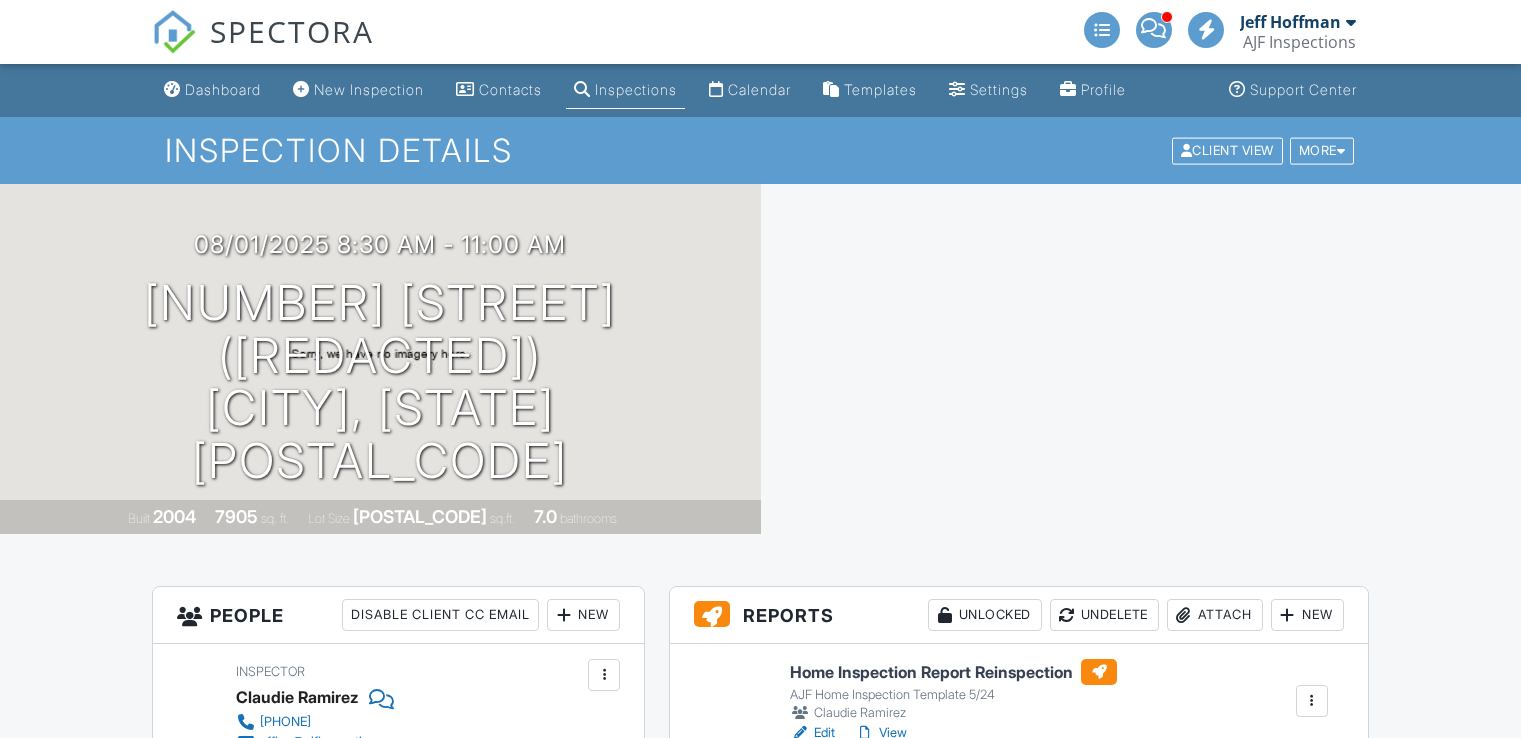 click on "View" at bounding box center (881, 733) 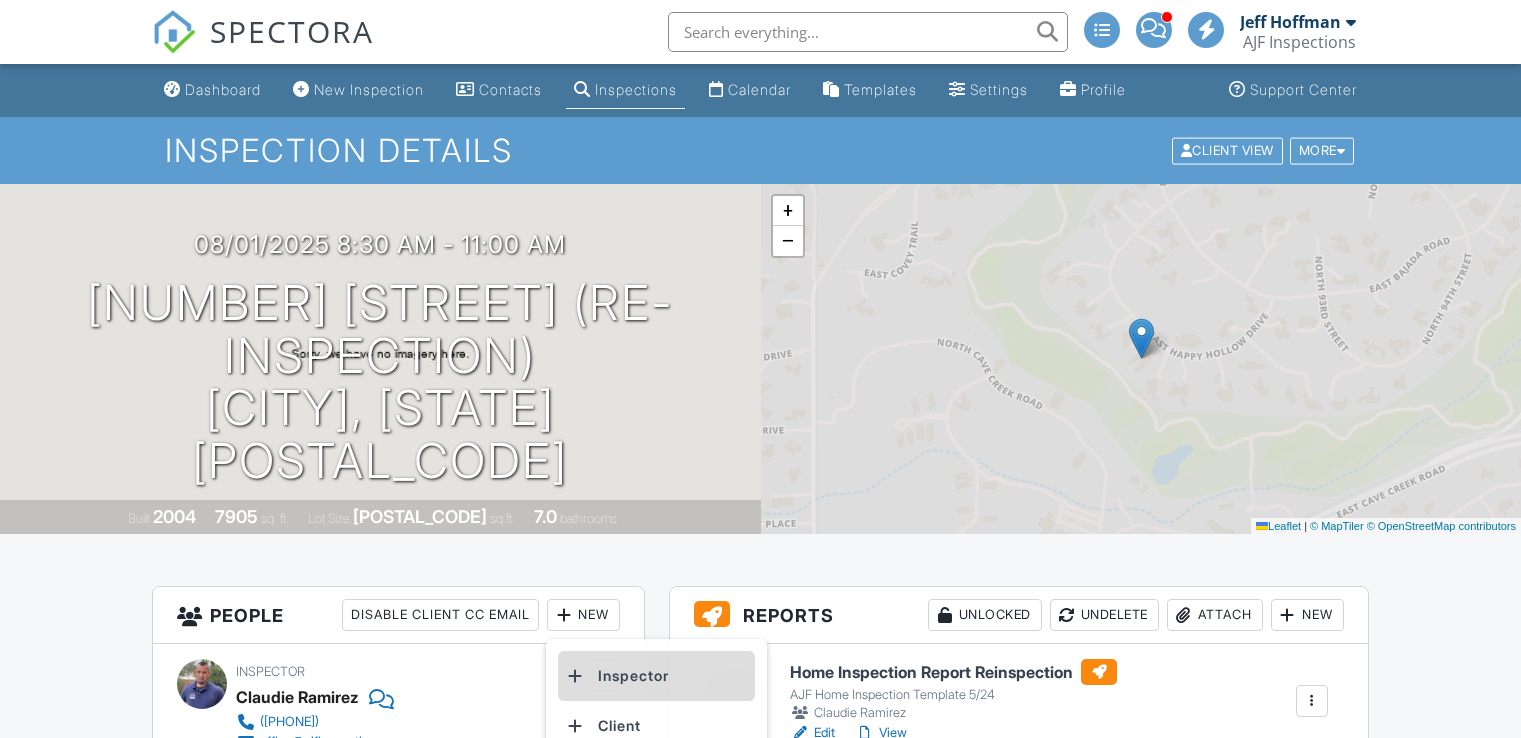 click on "Inspector" at bounding box center (656, 676) 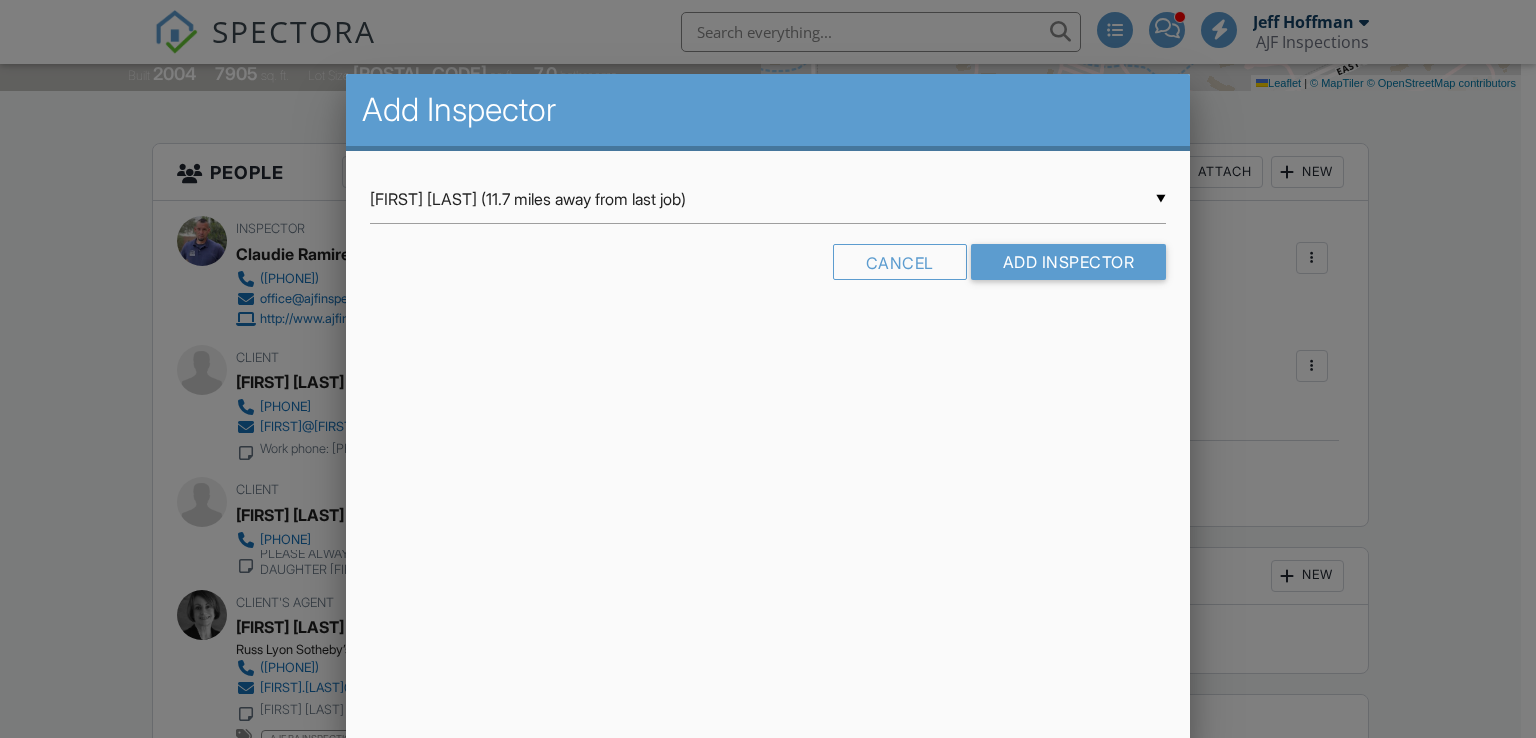 scroll, scrollTop: 443, scrollLeft: 0, axis: vertical 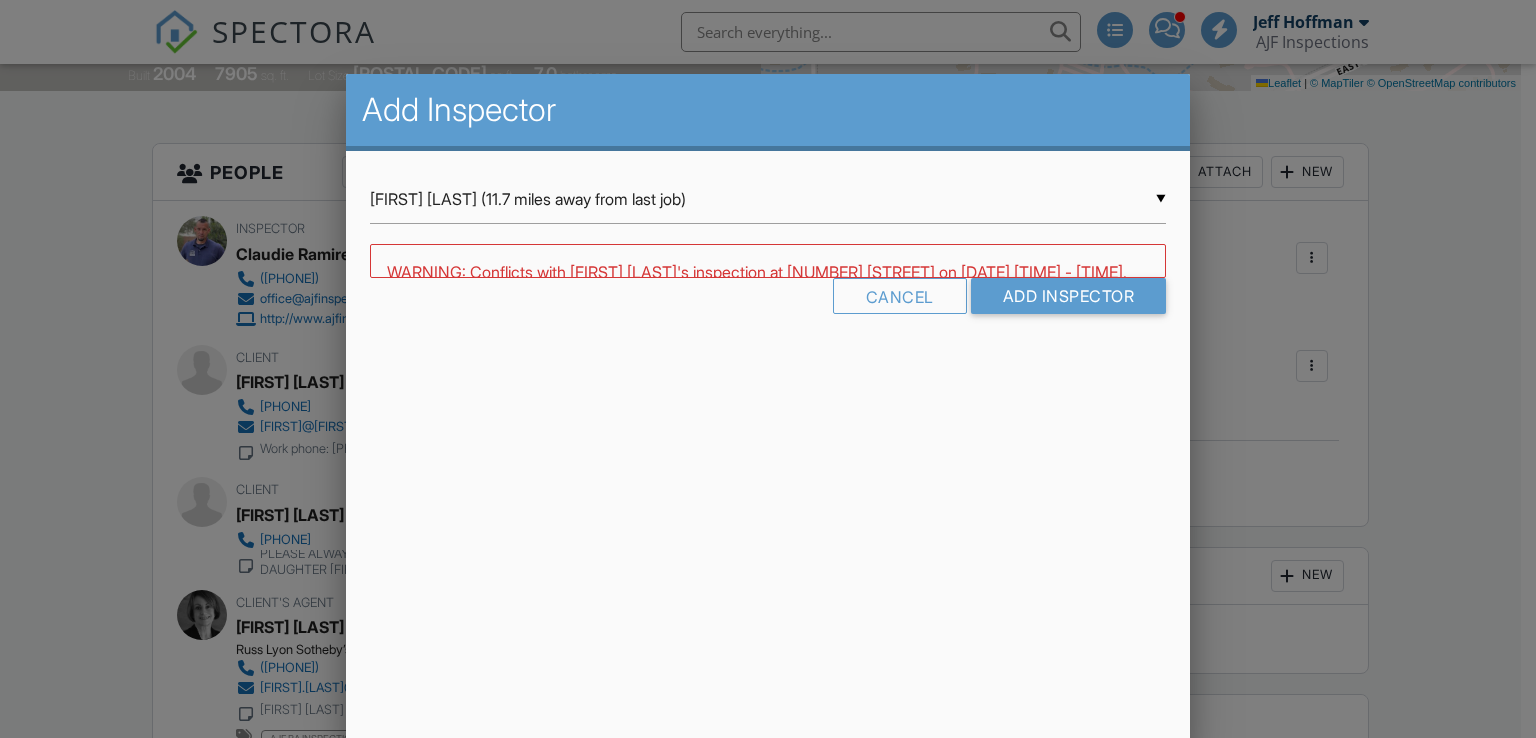 click on "Kurtis Nelson (11.7 miles away from last job)" at bounding box center (768, 199) 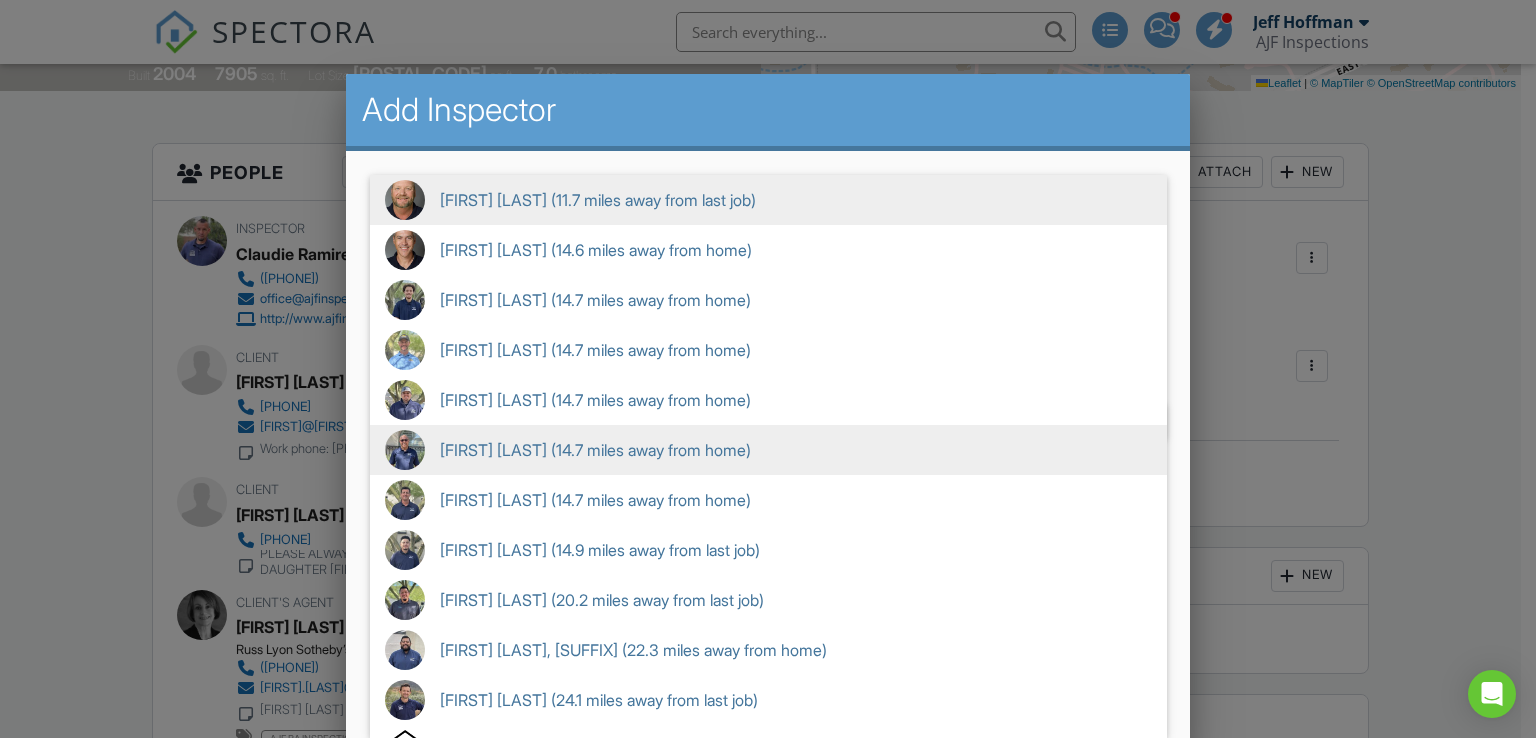 scroll, scrollTop: 786, scrollLeft: 0, axis: vertical 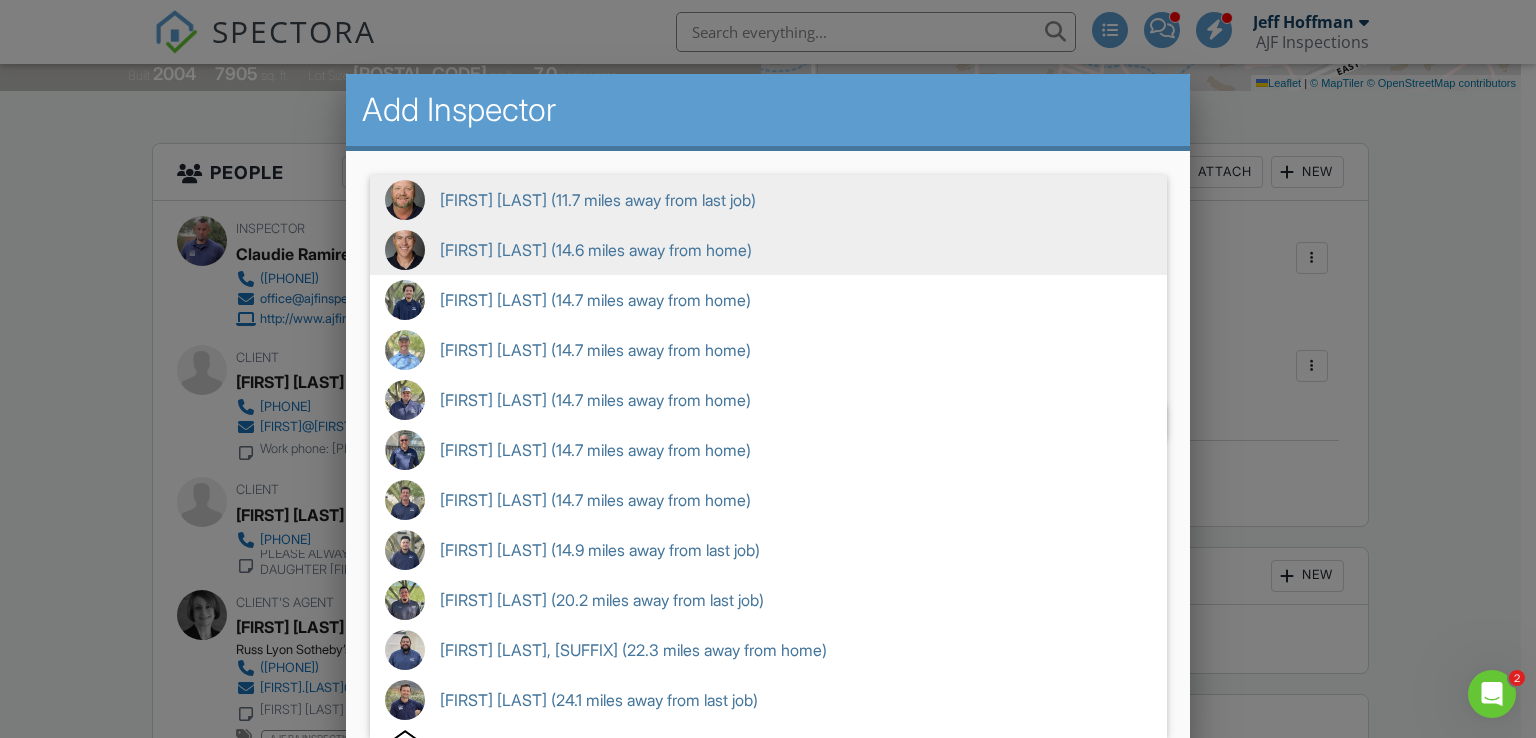 click on "Jeff Hoffman (14.6 miles away from home)" at bounding box center [768, 250] 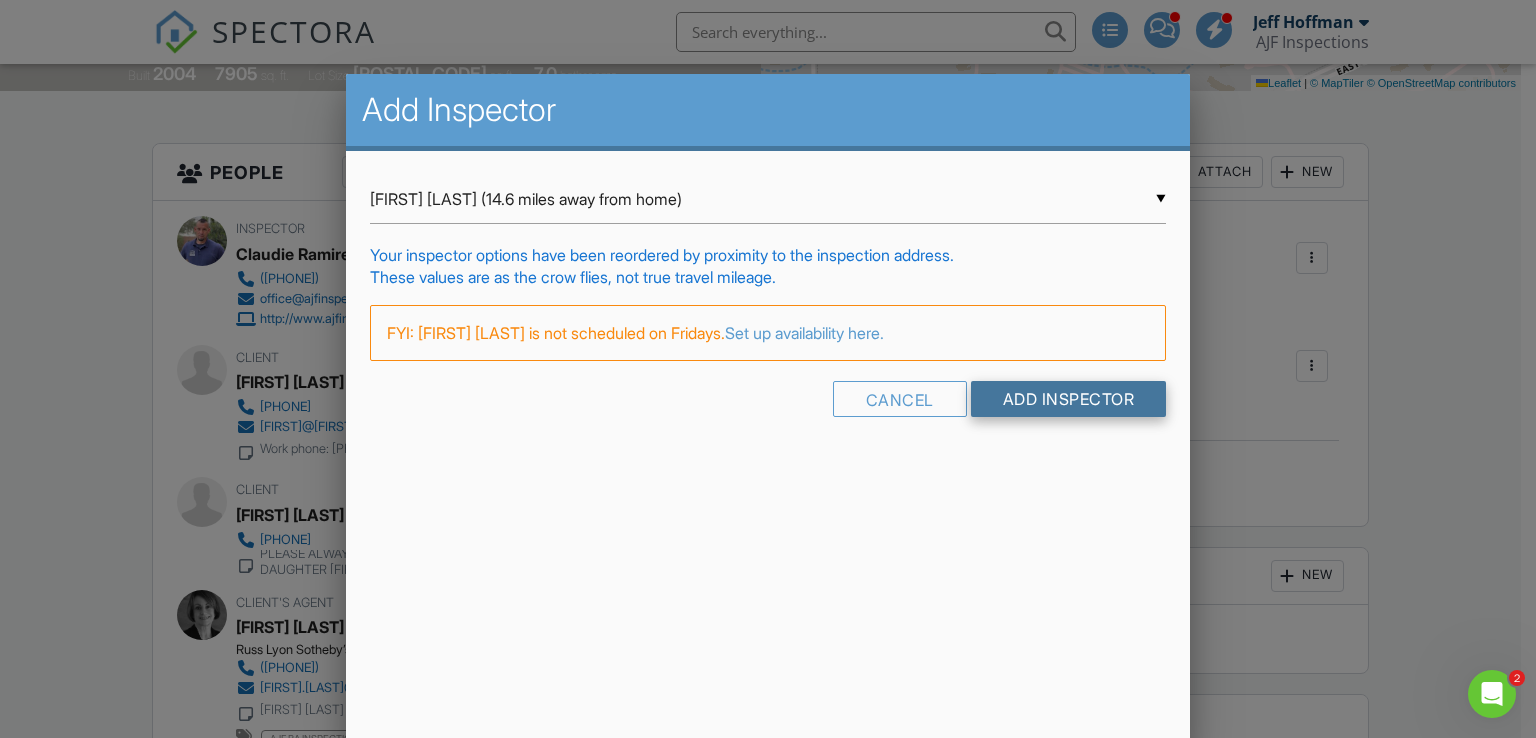 click on "Add Inspector" at bounding box center (1069, 399) 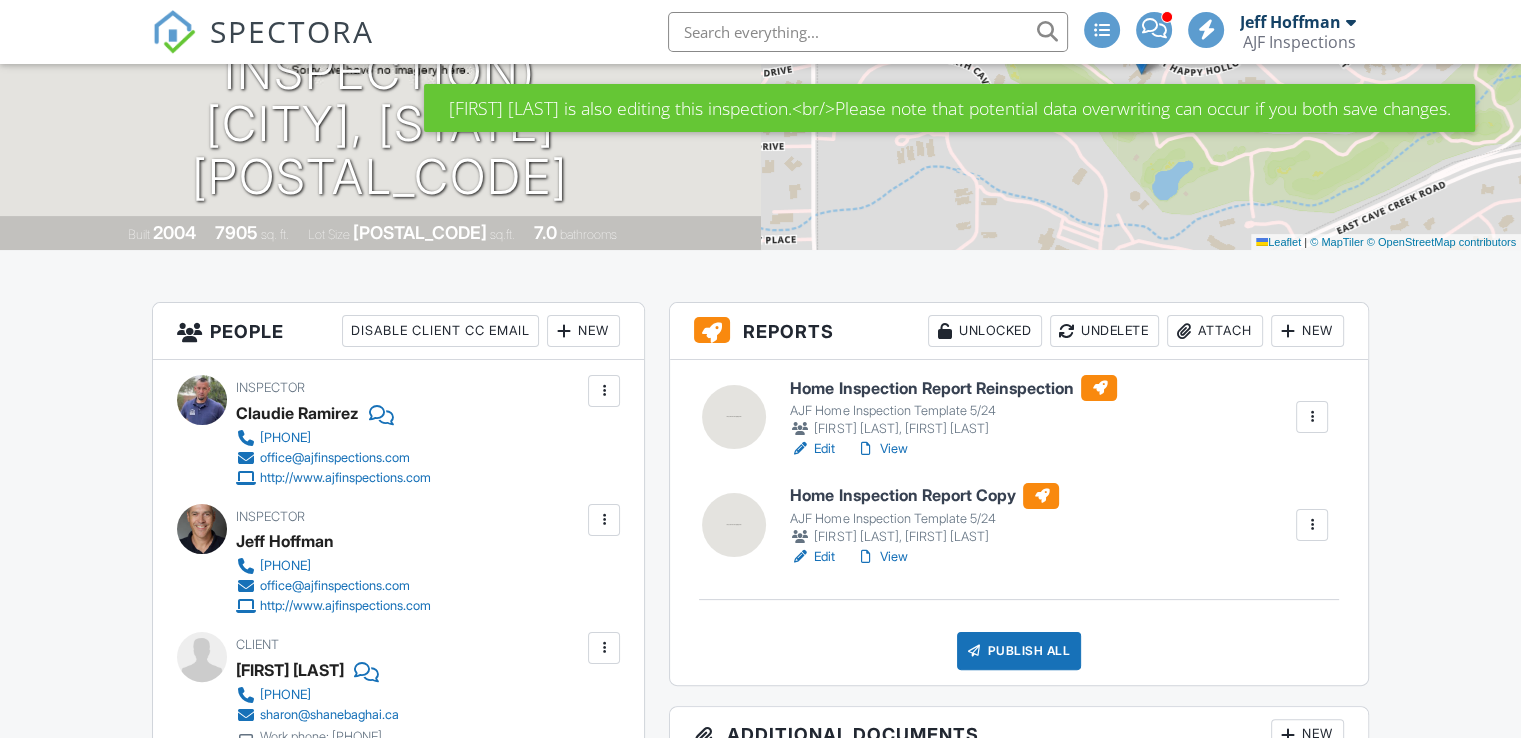 scroll, scrollTop: 284, scrollLeft: 0, axis: vertical 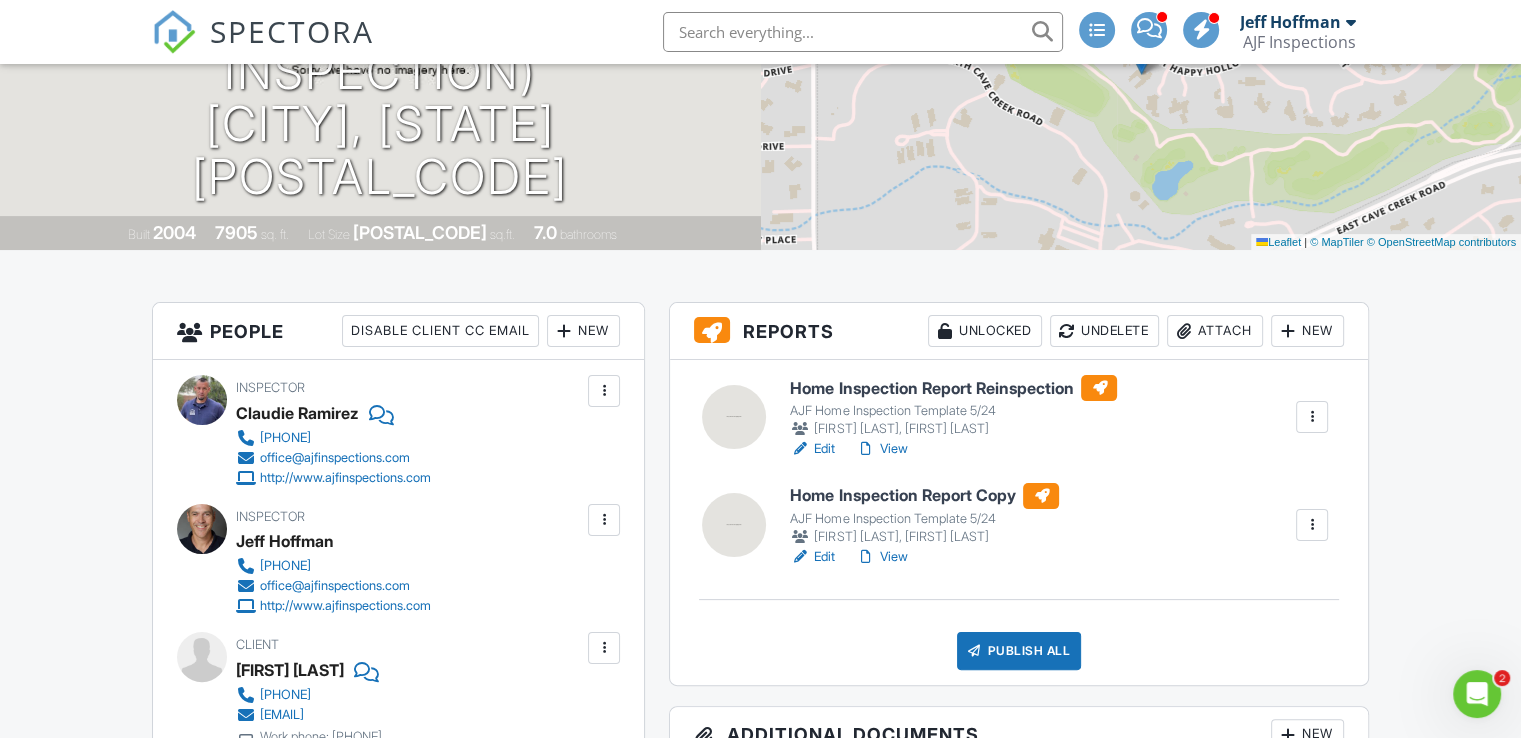 click on "View" at bounding box center [881, 449] 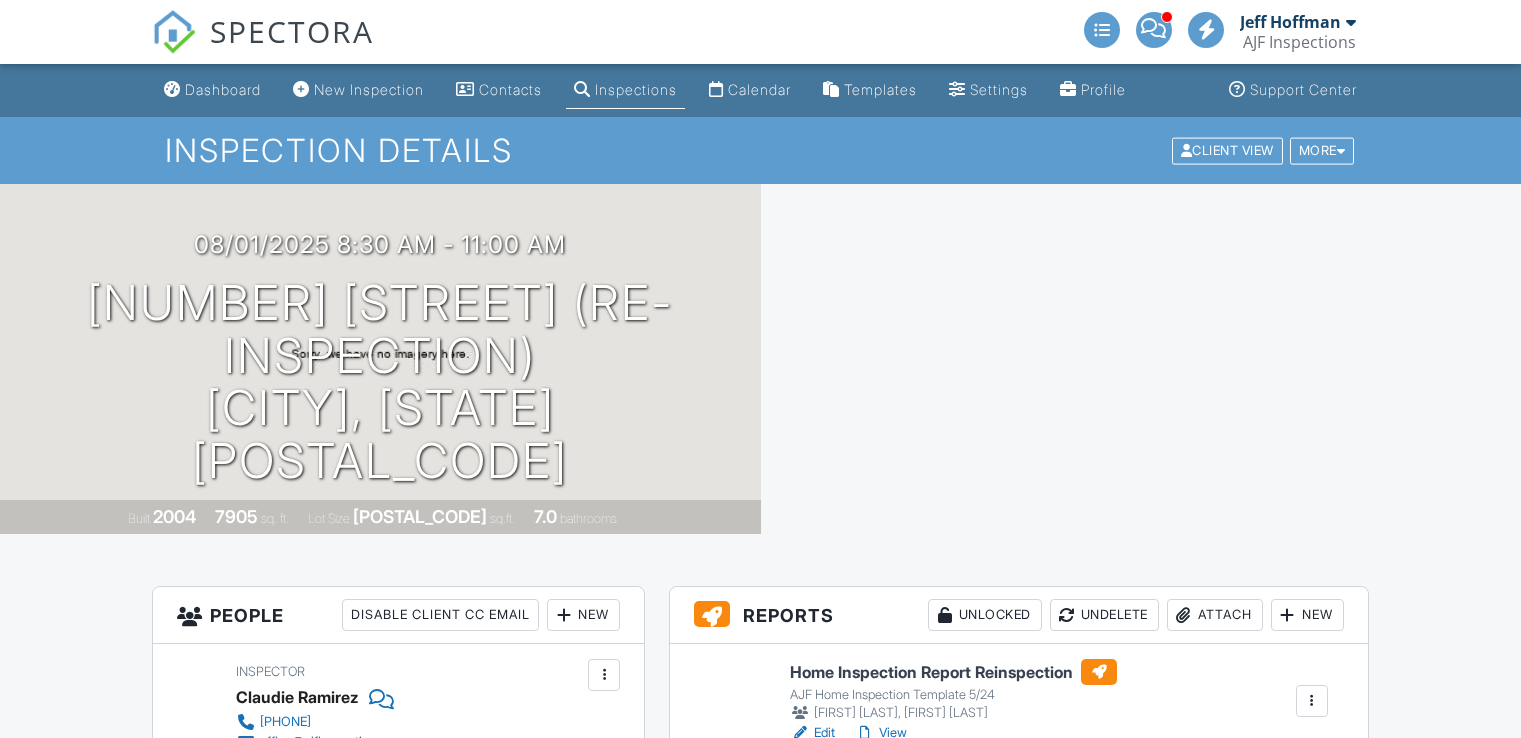scroll, scrollTop: 0, scrollLeft: 0, axis: both 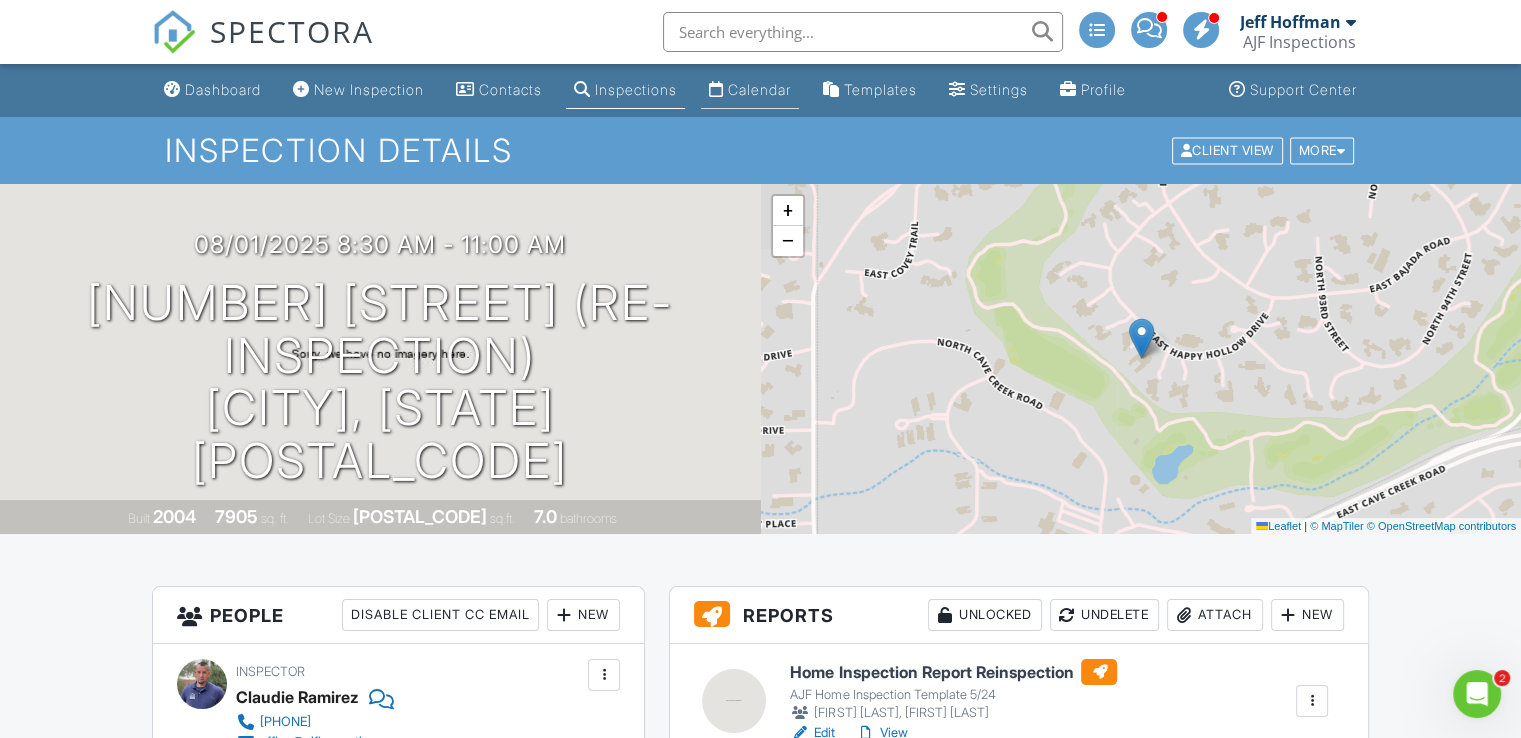 click on "Calendar" at bounding box center [759, 89] 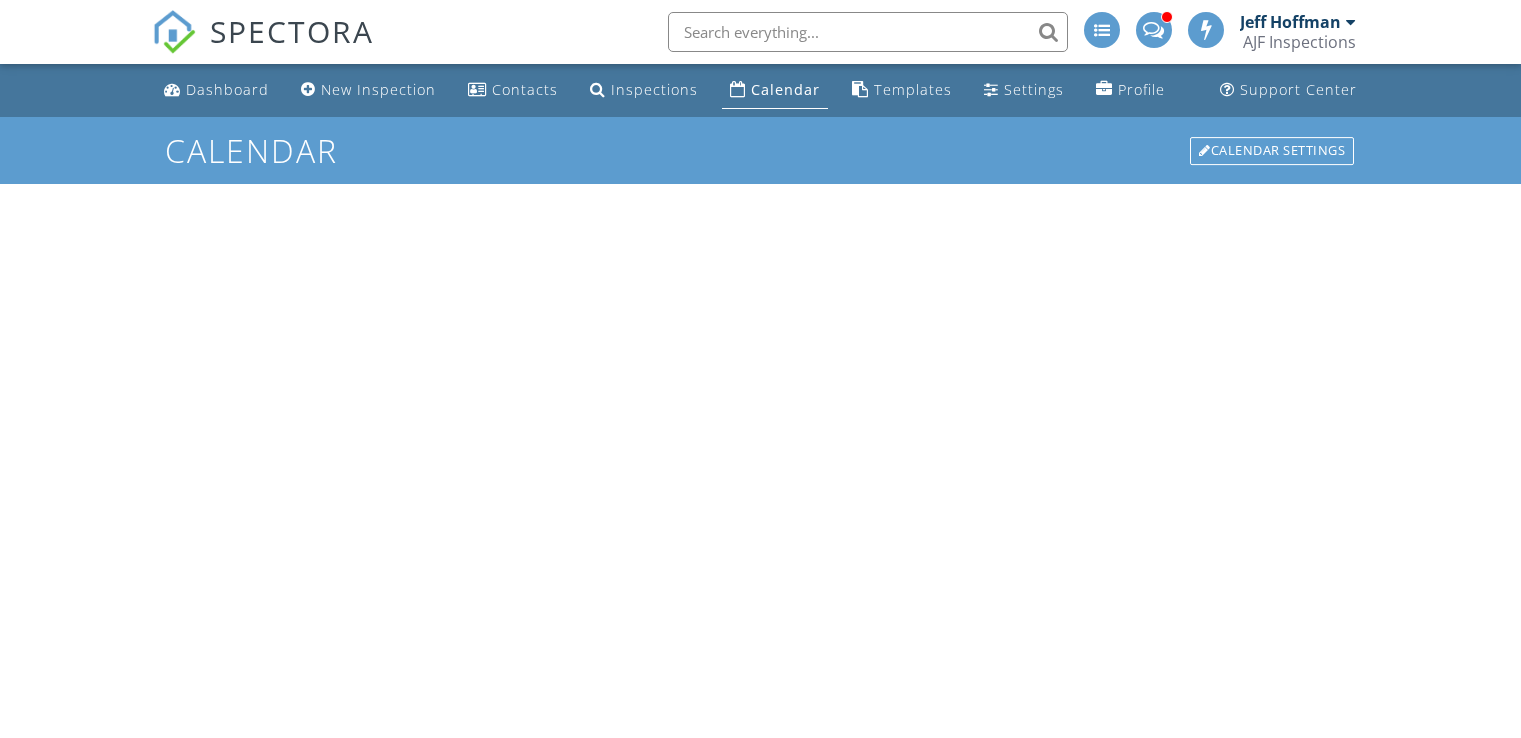 scroll, scrollTop: 0, scrollLeft: 0, axis: both 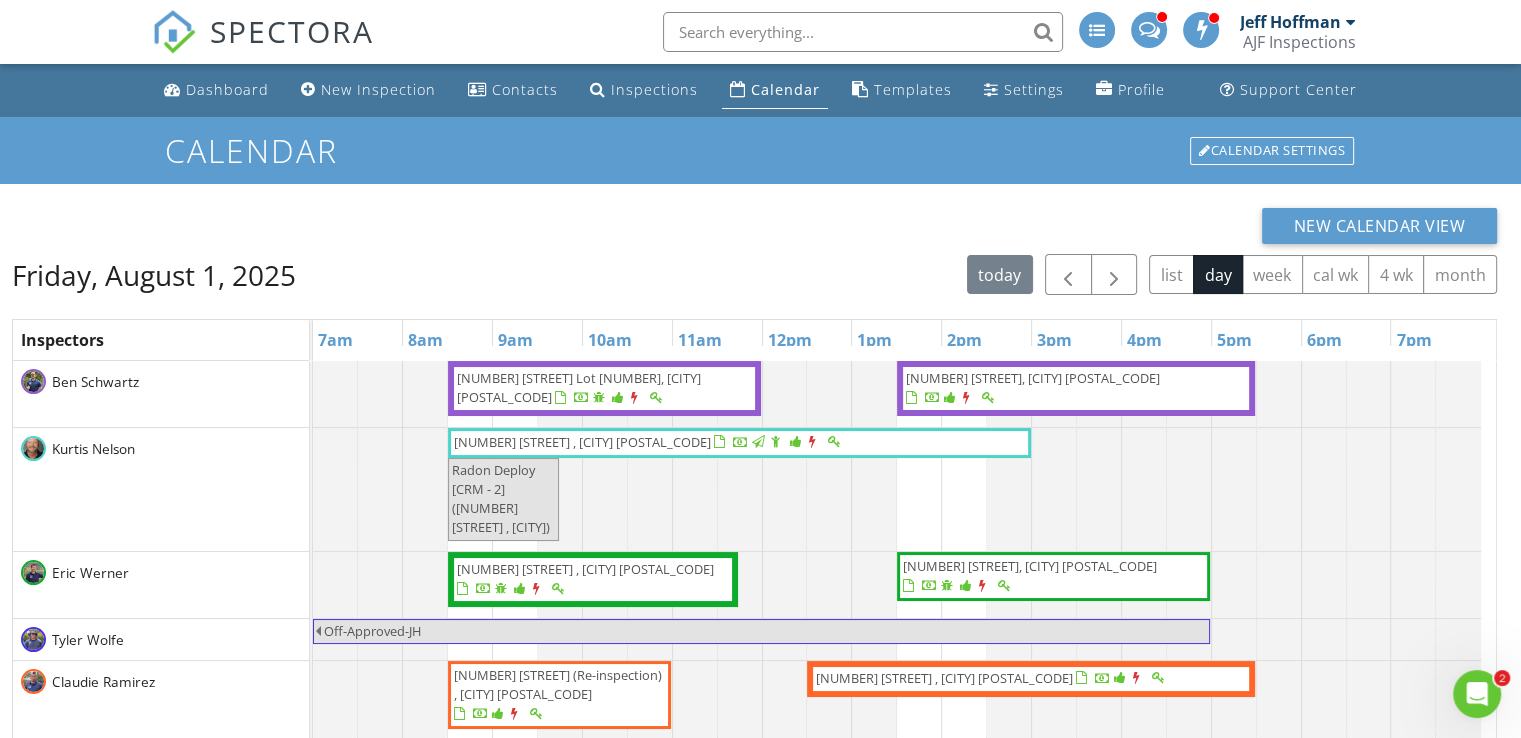 click on "AJF Inspections" at bounding box center (1299, 42) 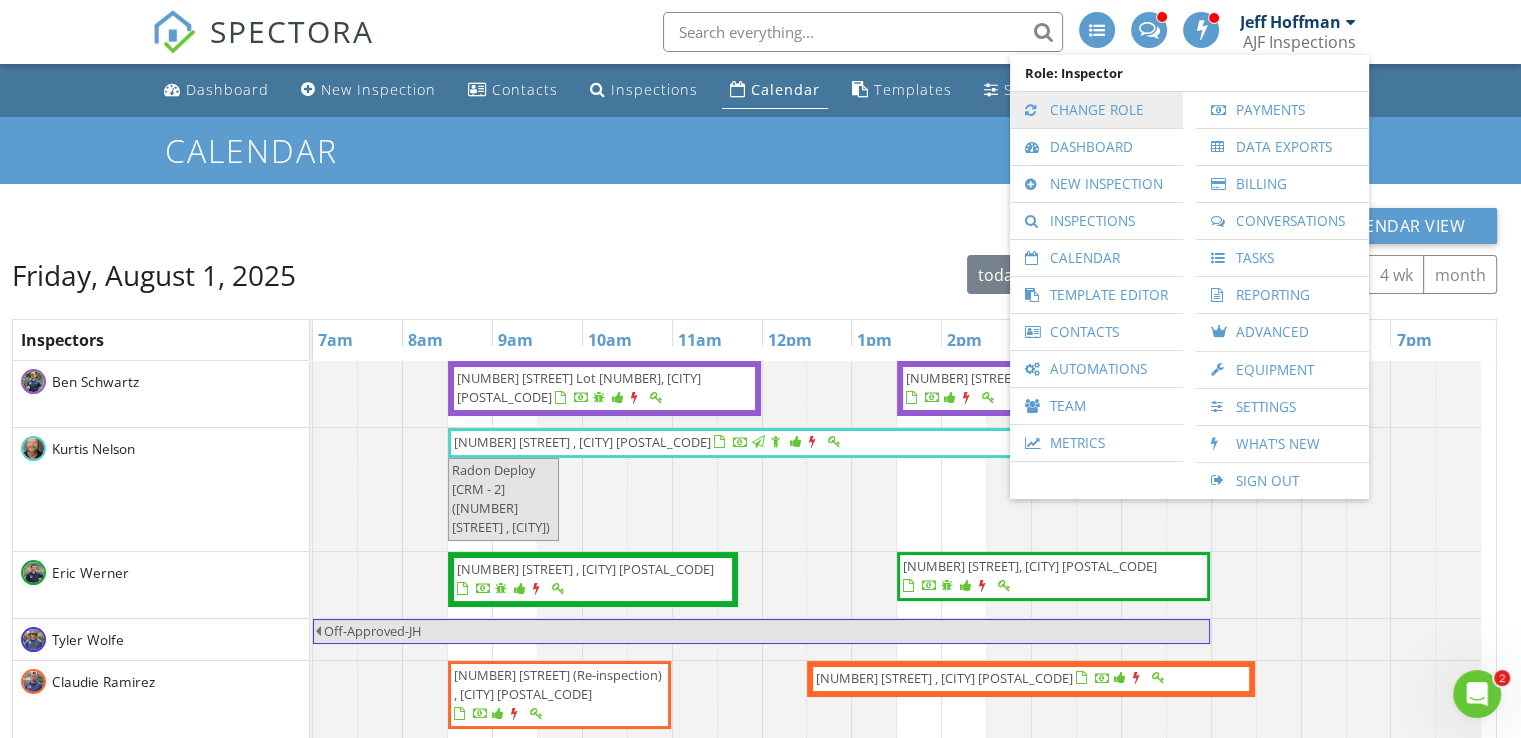 click on "Change Role" at bounding box center [1096, 110] 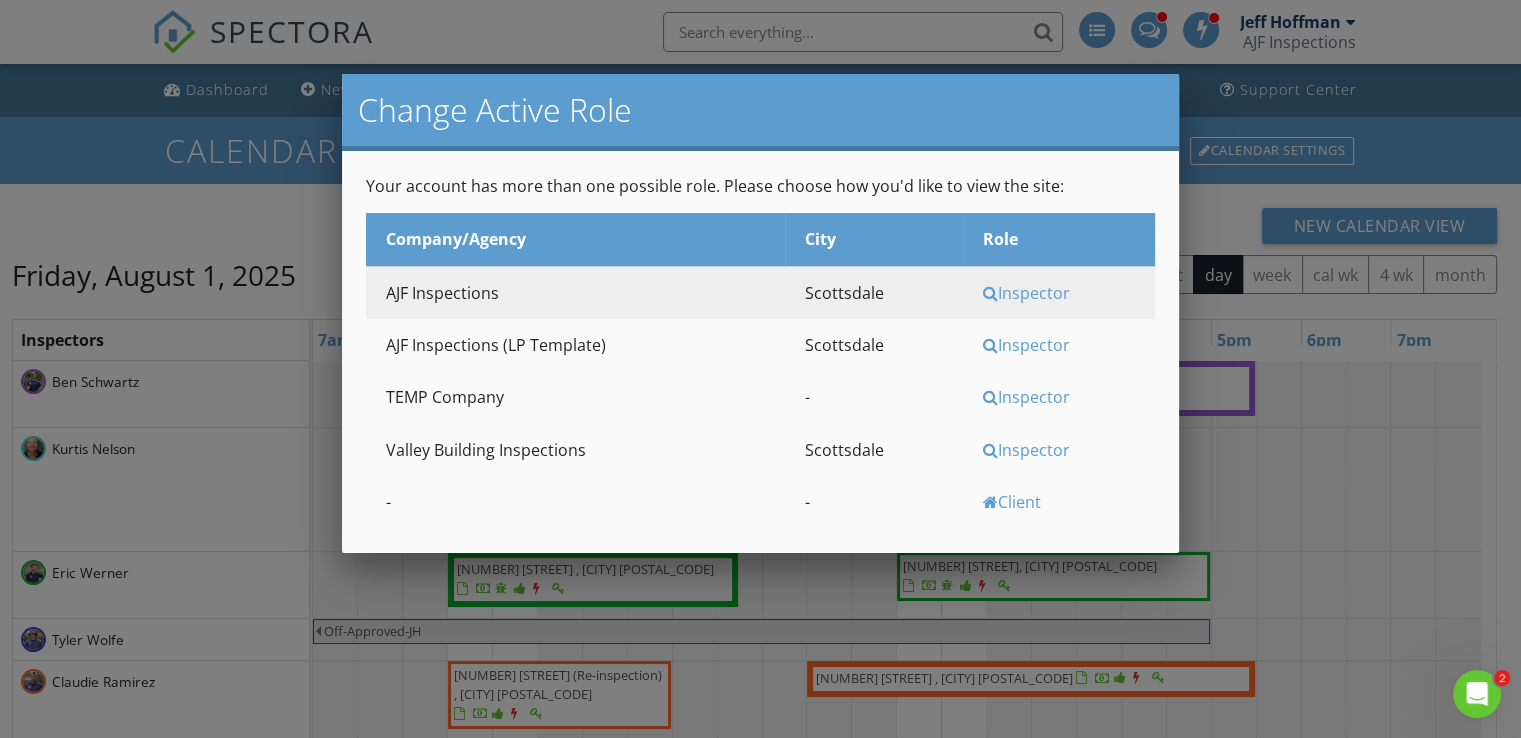 click on "Inspector" at bounding box center (1066, 450) 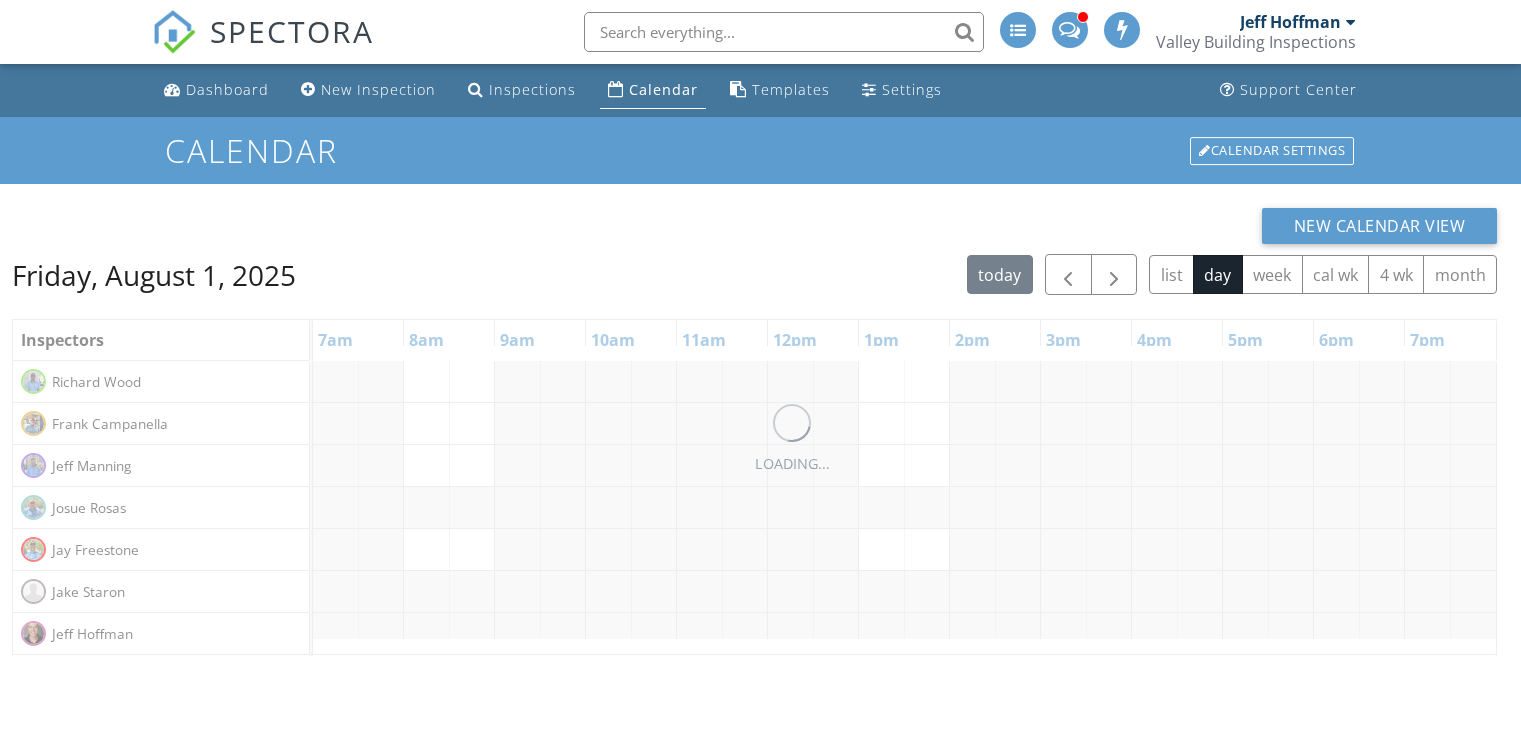 scroll, scrollTop: 0, scrollLeft: 0, axis: both 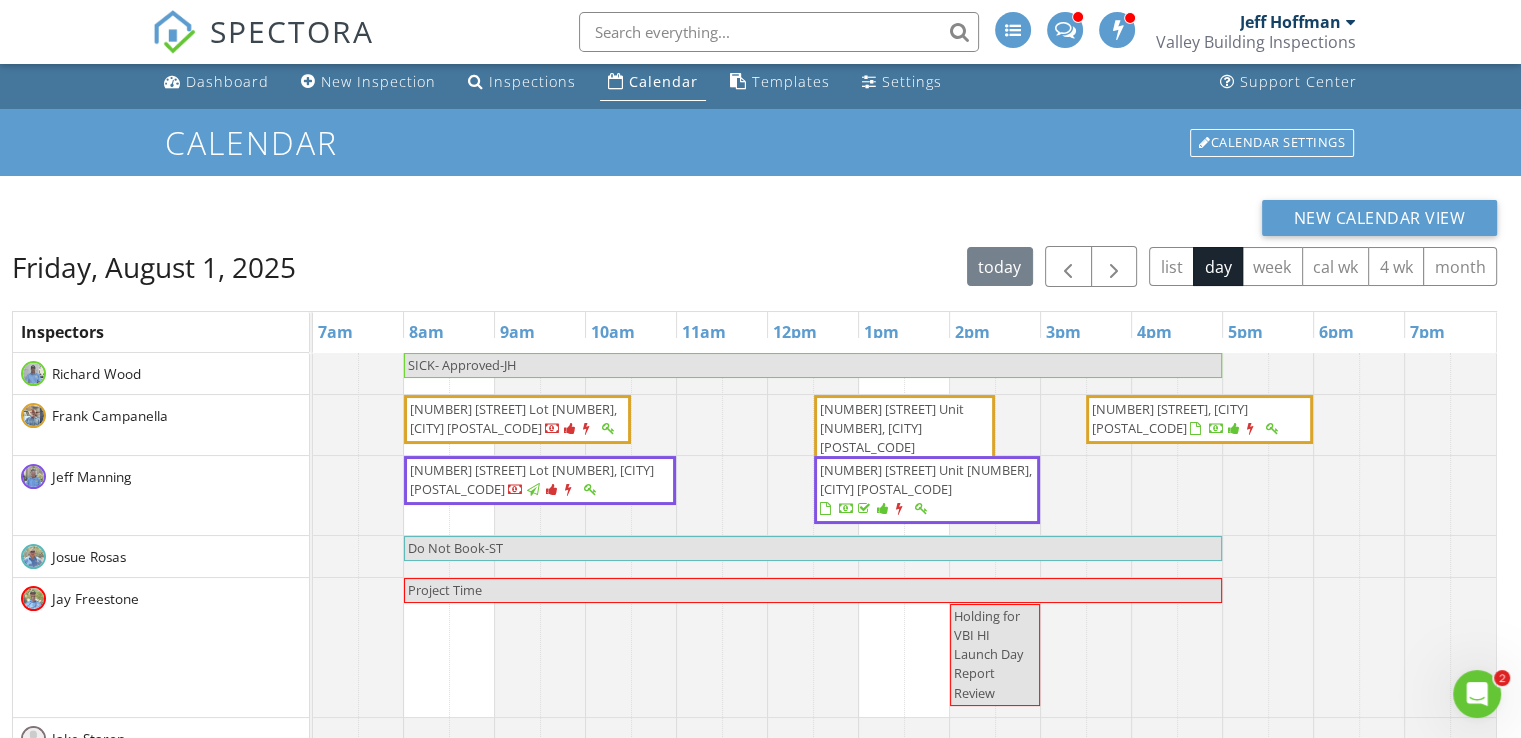click on "[NUMBER] [STREET] Unit [NUMBER], [CITY] [POSTAL_CODE]" at bounding box center [892, 428] 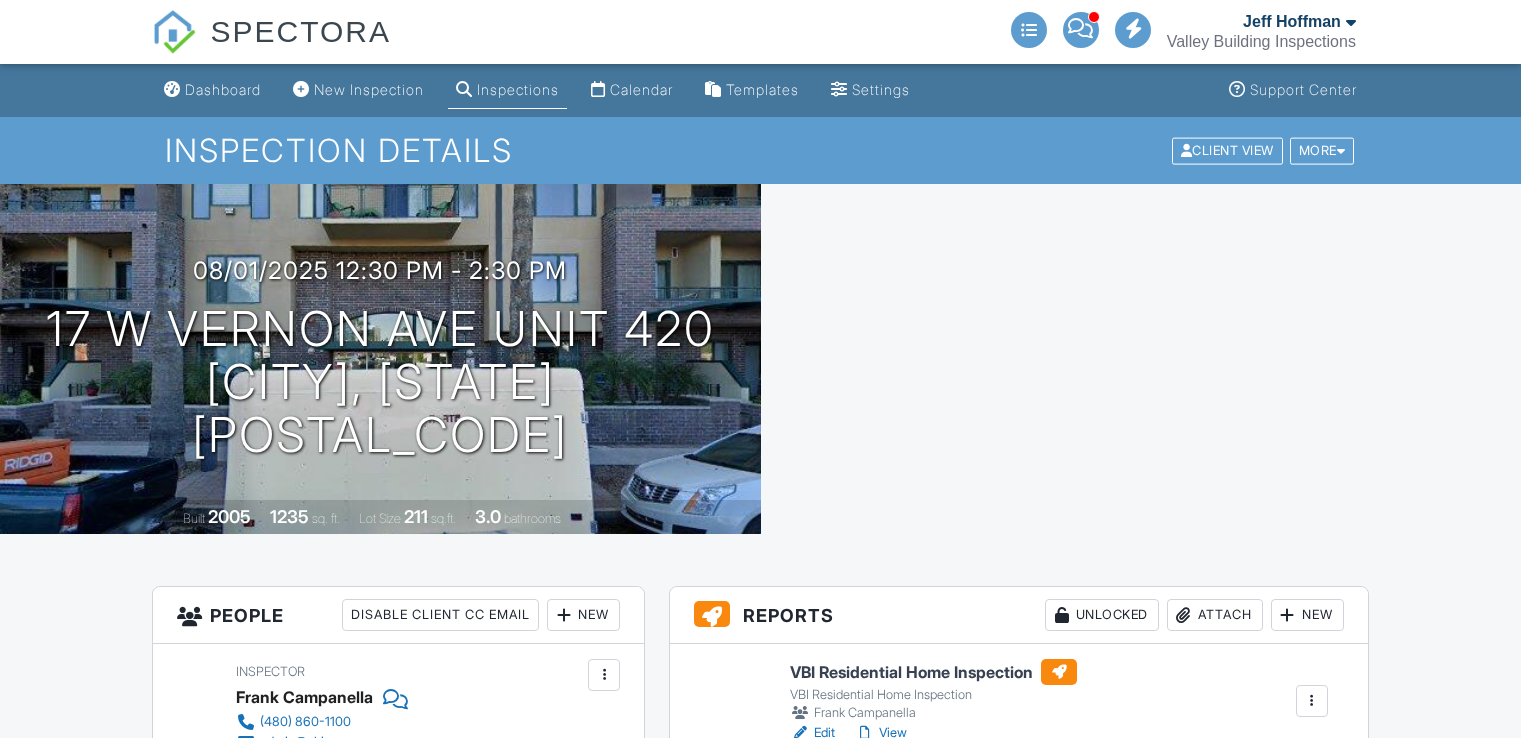 scroll, scrollTop: 192, scrollLeft: 0, axis: vertical 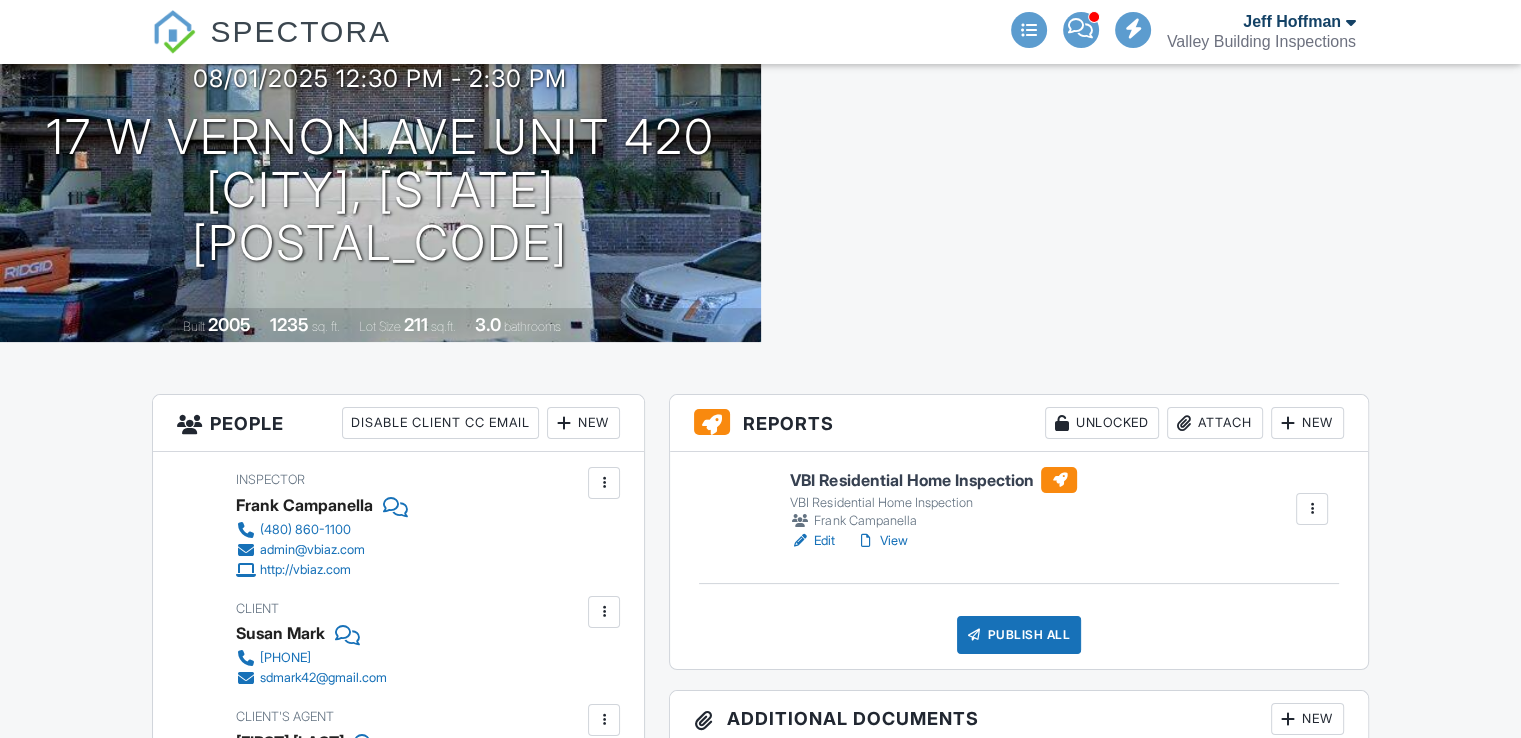 click on "View" at bounding box center [881, 541] 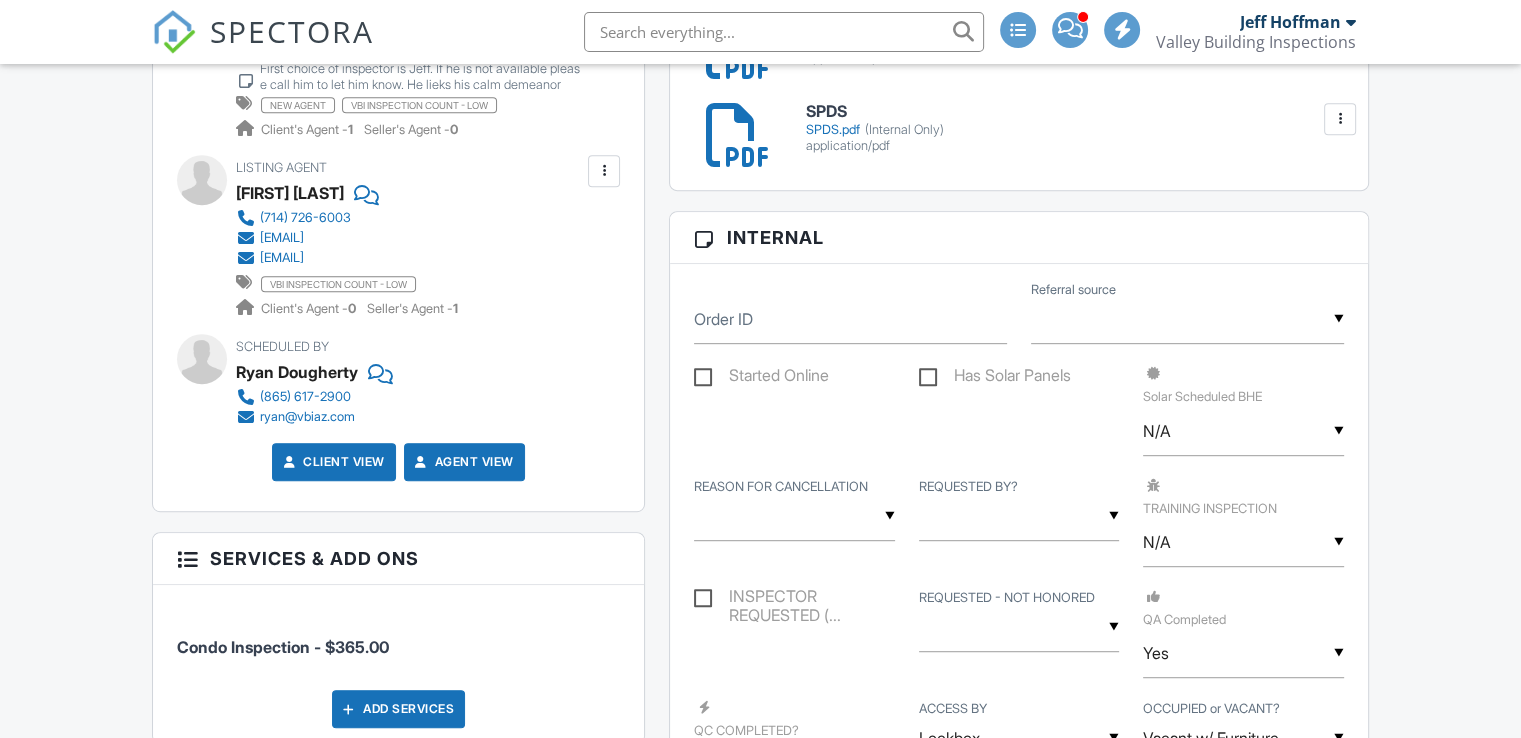 scroll, scrollTop: 116, scrollLeft: 0, axis: vertical 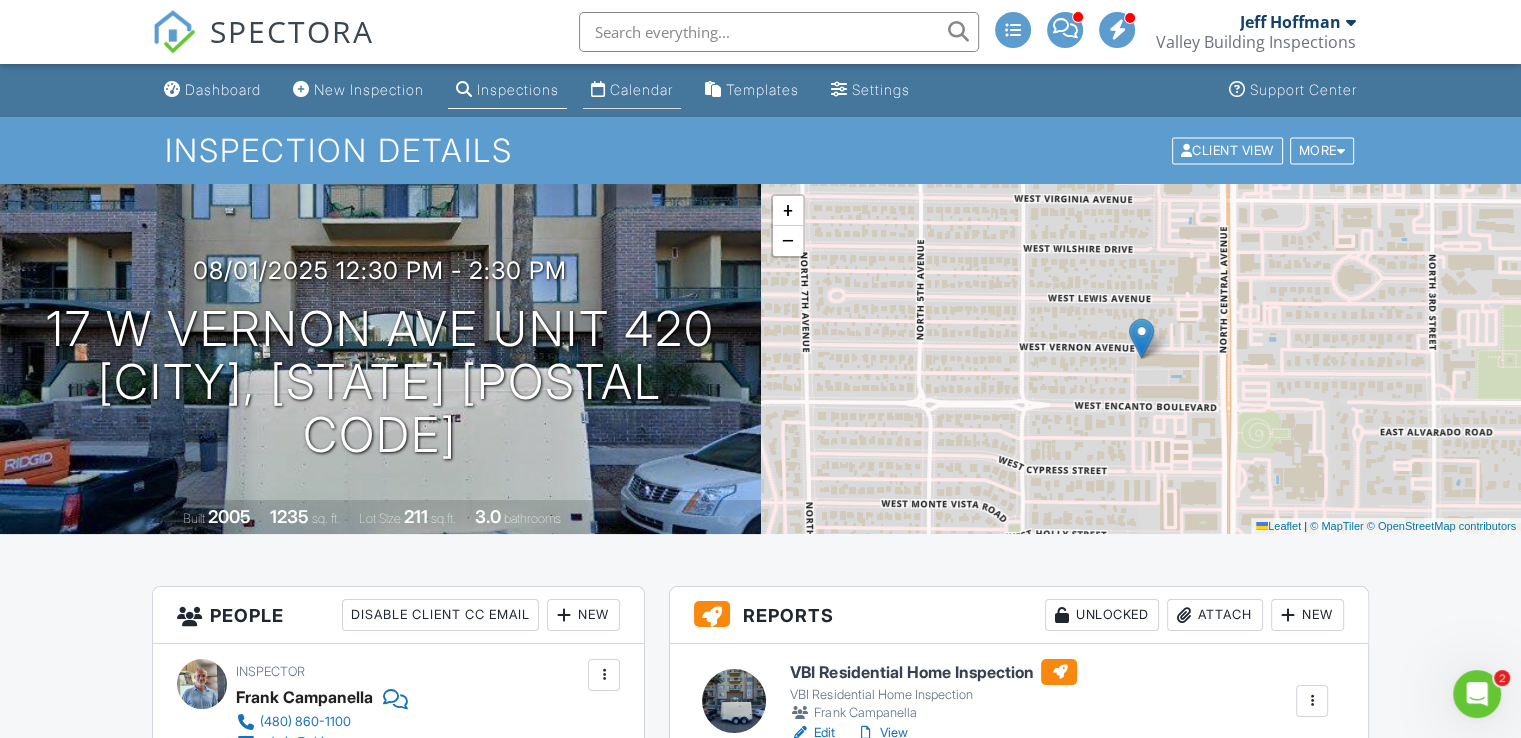 click on "Calendar" at bounding box center [641, 89] 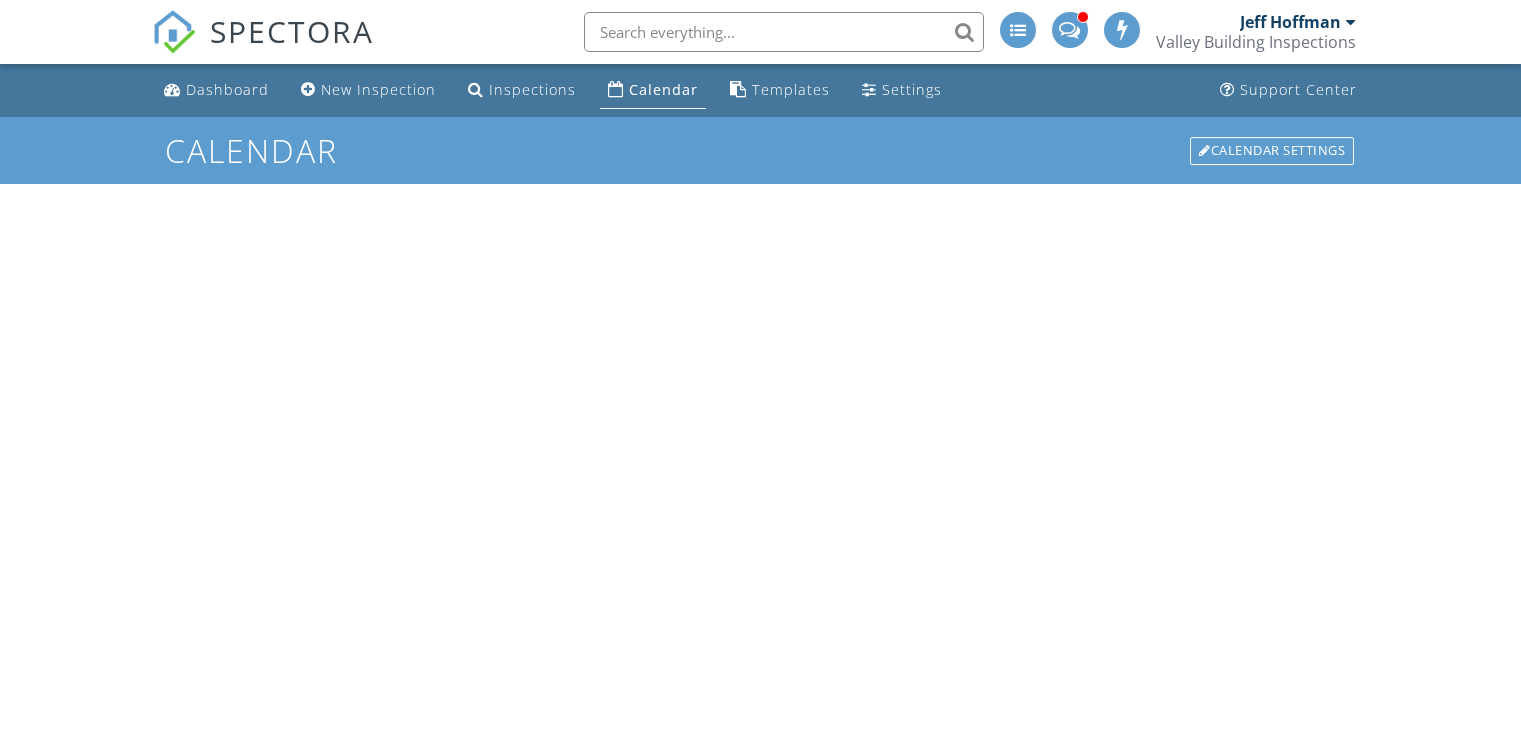 scroll, scrollTop: 0, scrollLeft: 0, axis: both 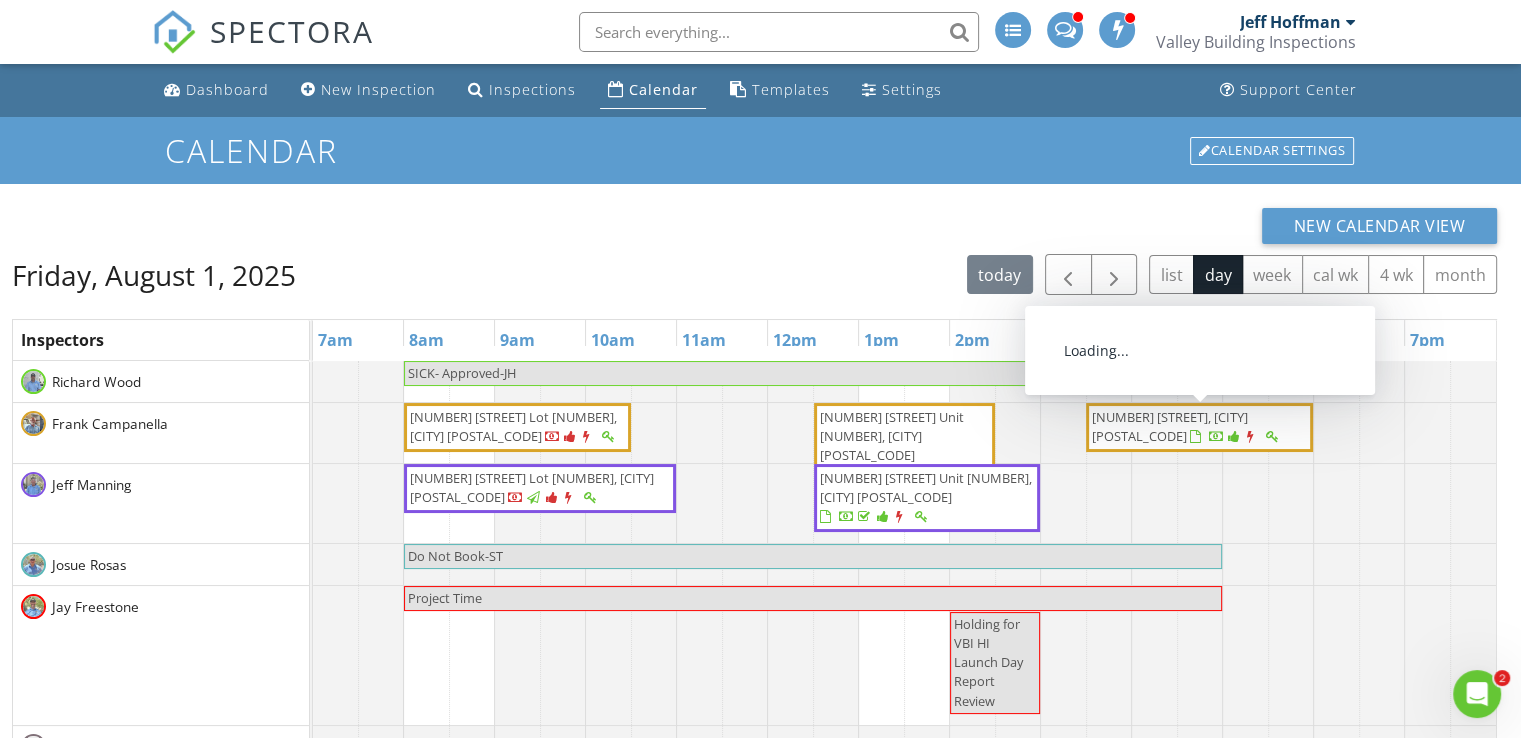 click on "14235 N 26th Dr, Phoenix 85023" at bounding box center [1199, 427] 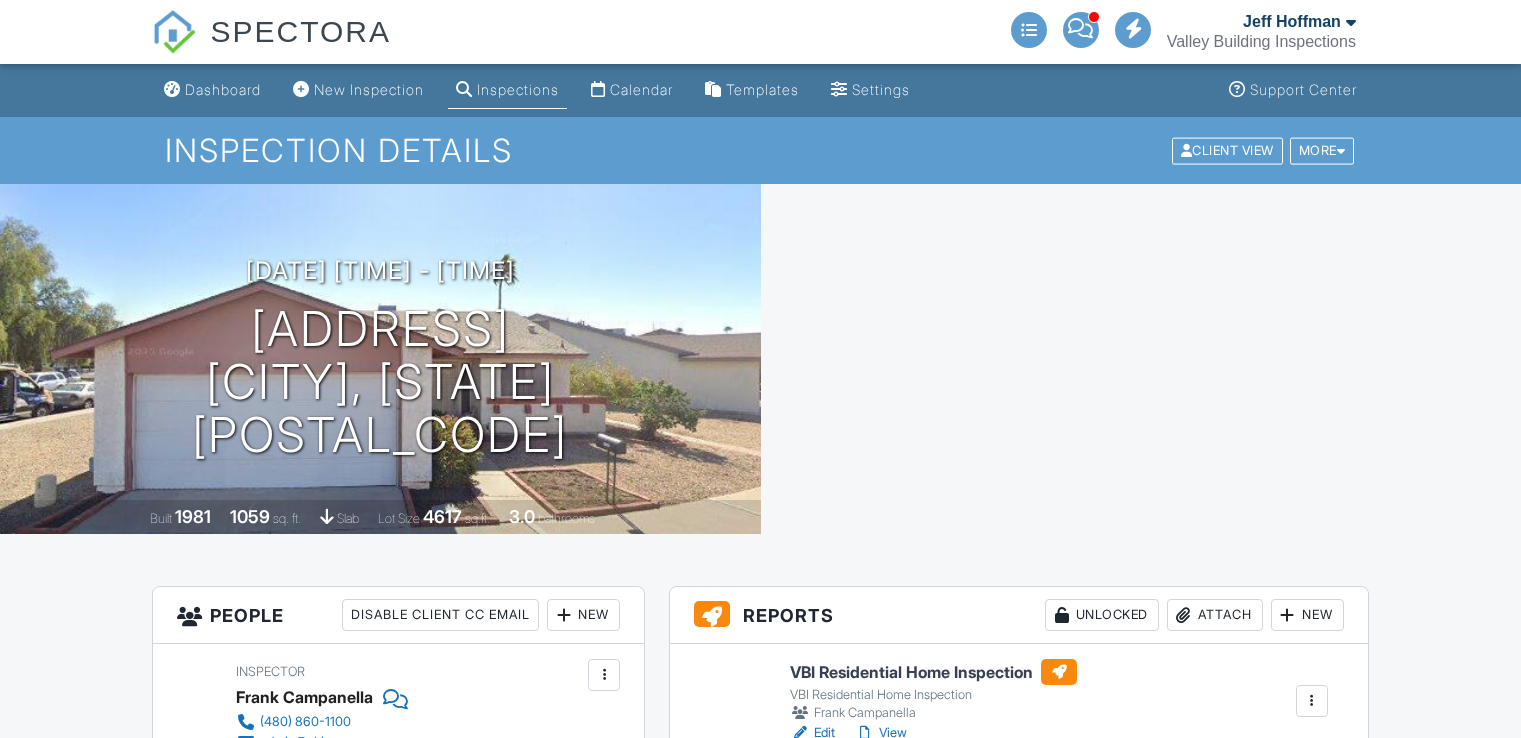 click on "View" at bounding box center (881, 733) 